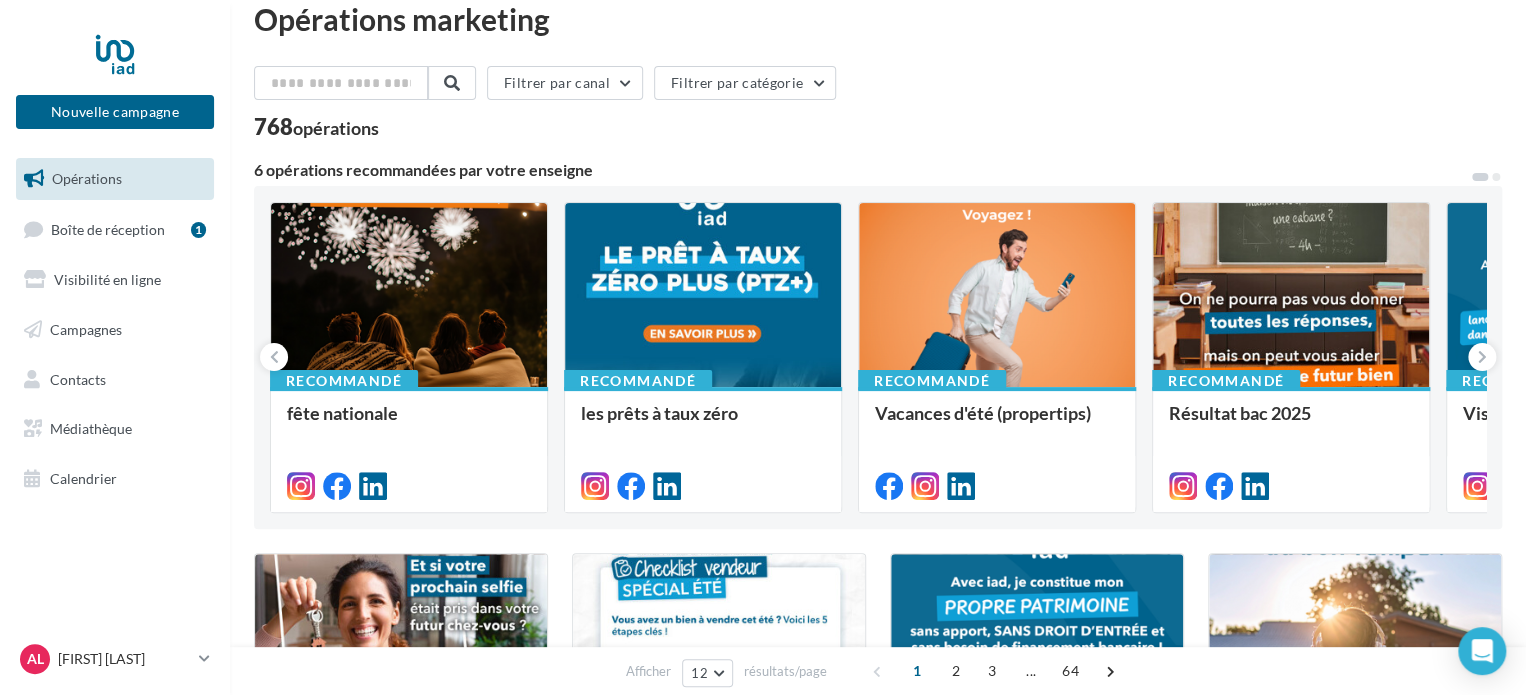 scroll, scrollTop: 40, scrollLeft: 0, axis: vertical 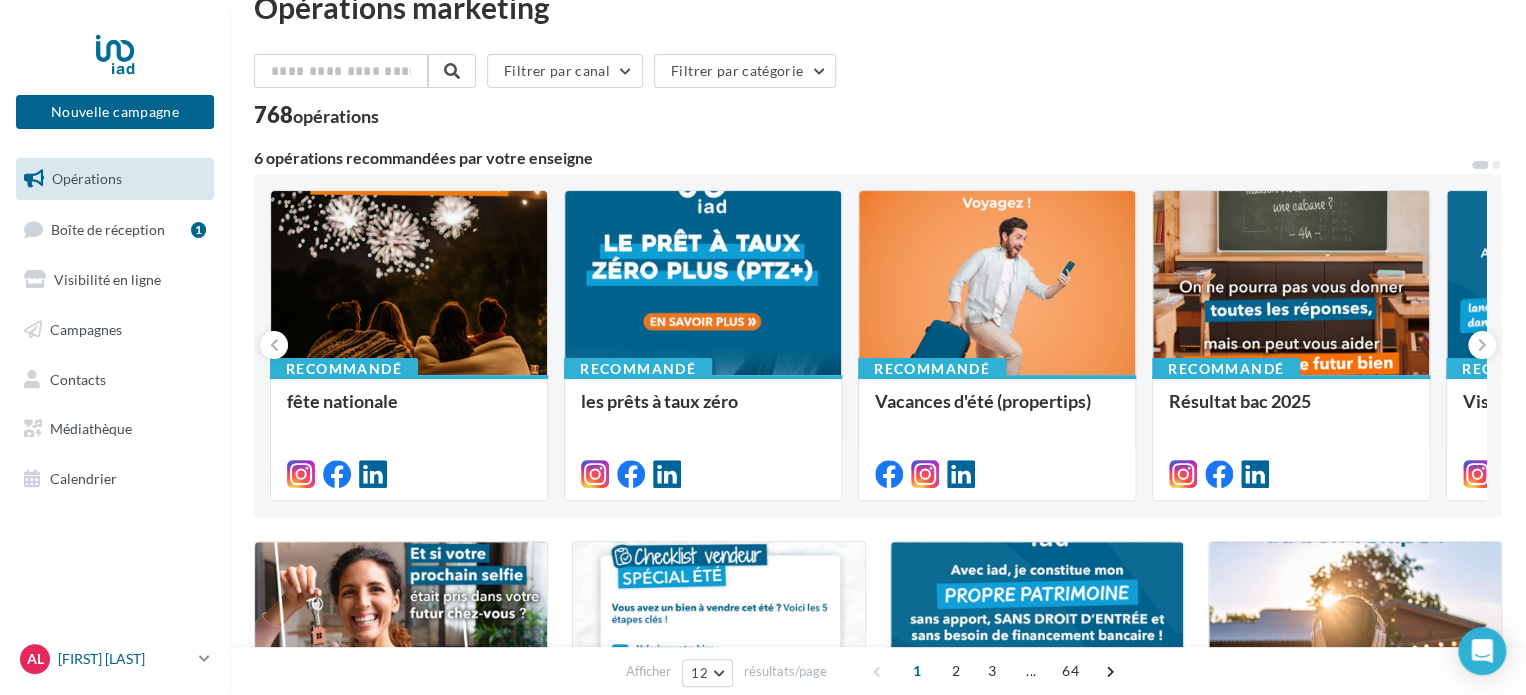 click on "[FIRST] [LAST] Iad France" at bounding box center (124, 659) 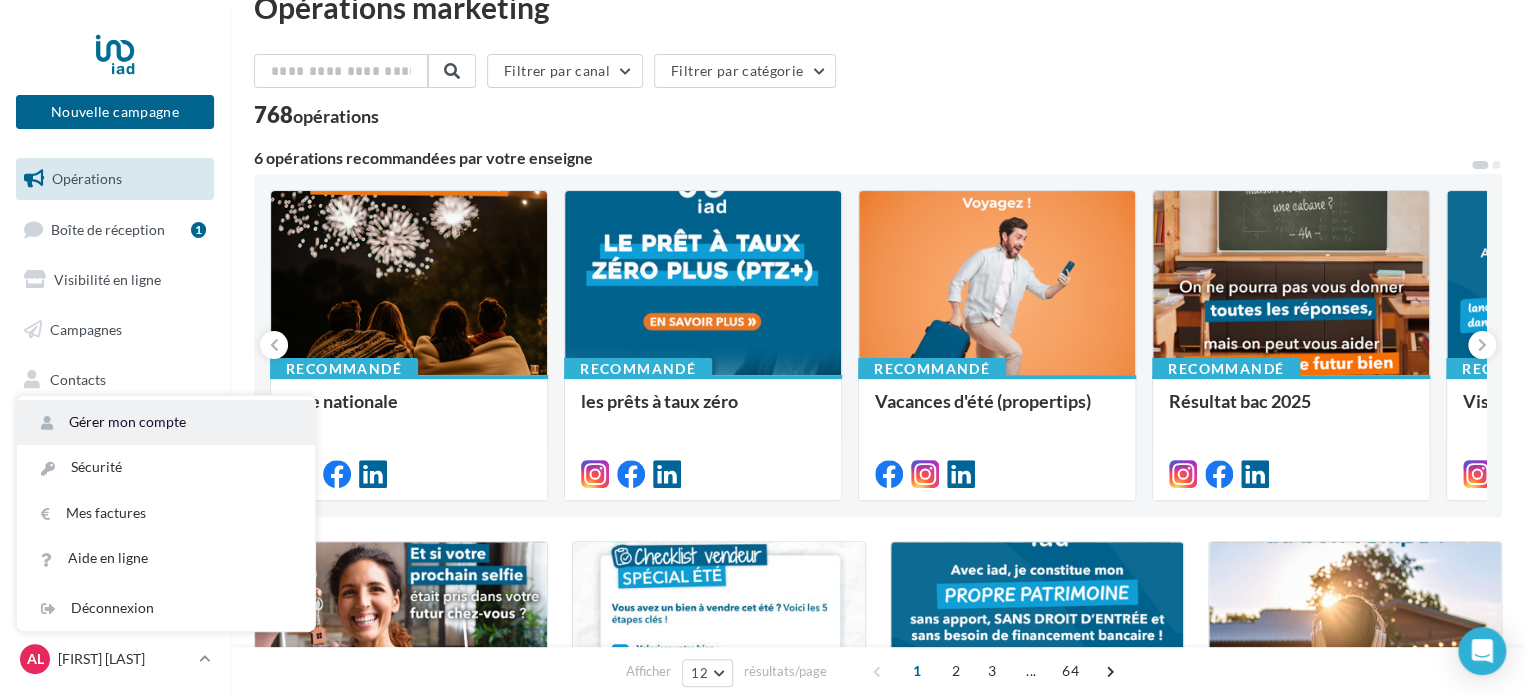 click on "Gérer mon compte" at bounding box center [166, 422] 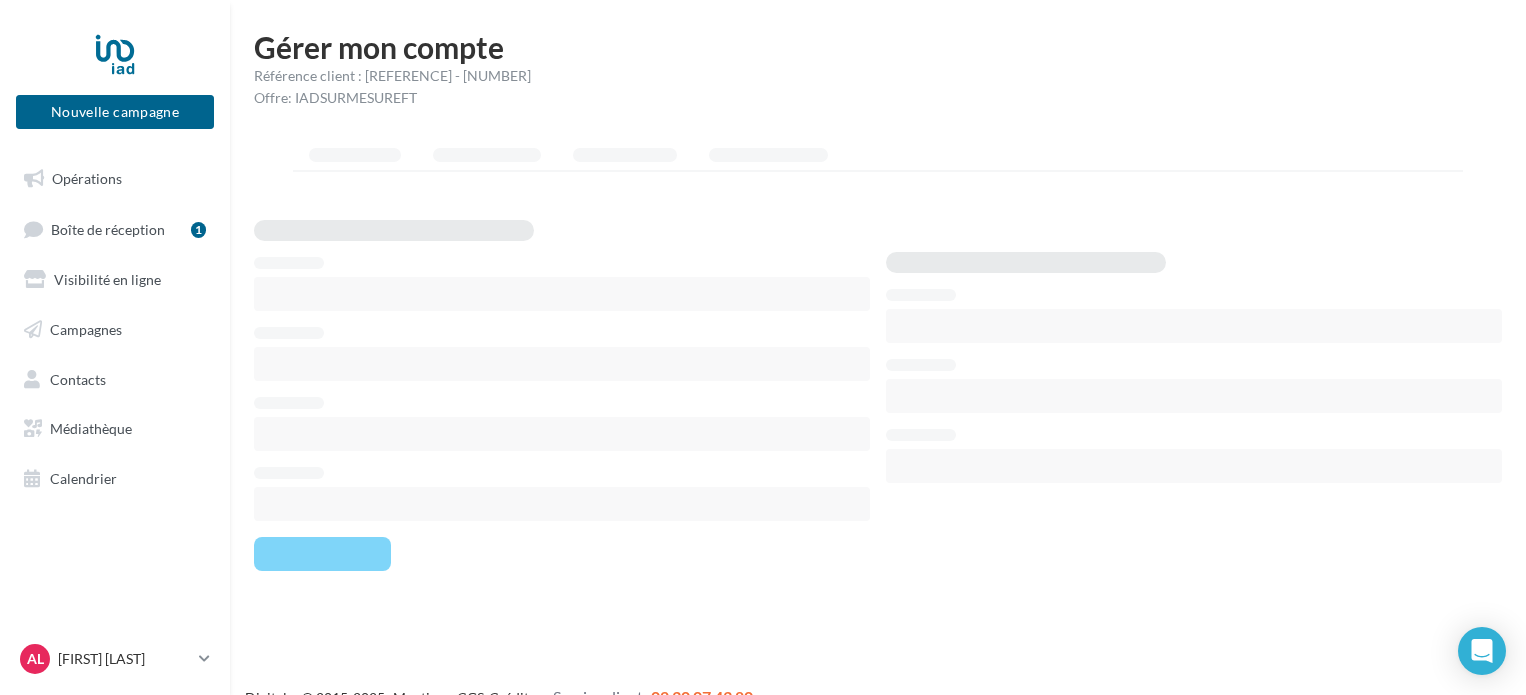 scroll, scrollTop: 0, scrollLeft: 0, axis: both 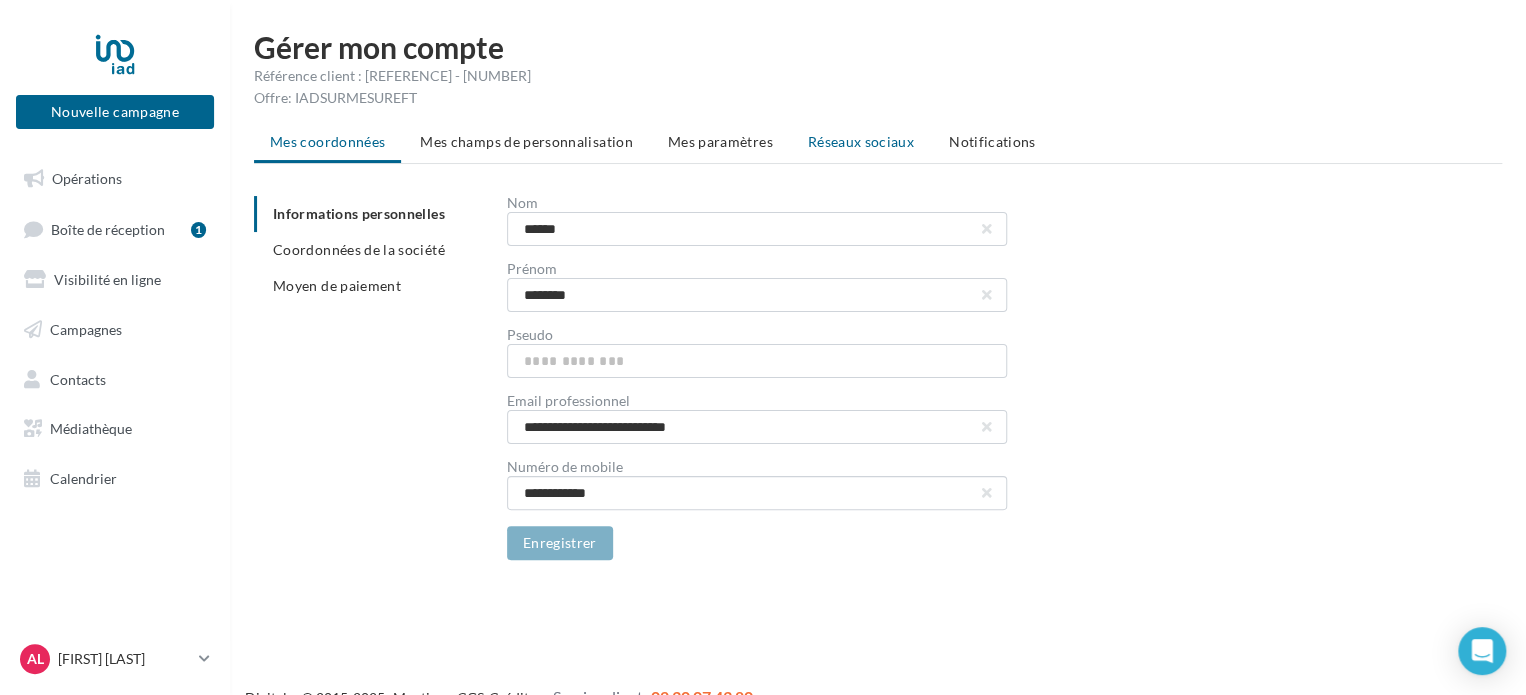 click on "Réseaux sociaux" at bounding box center [861, 141] 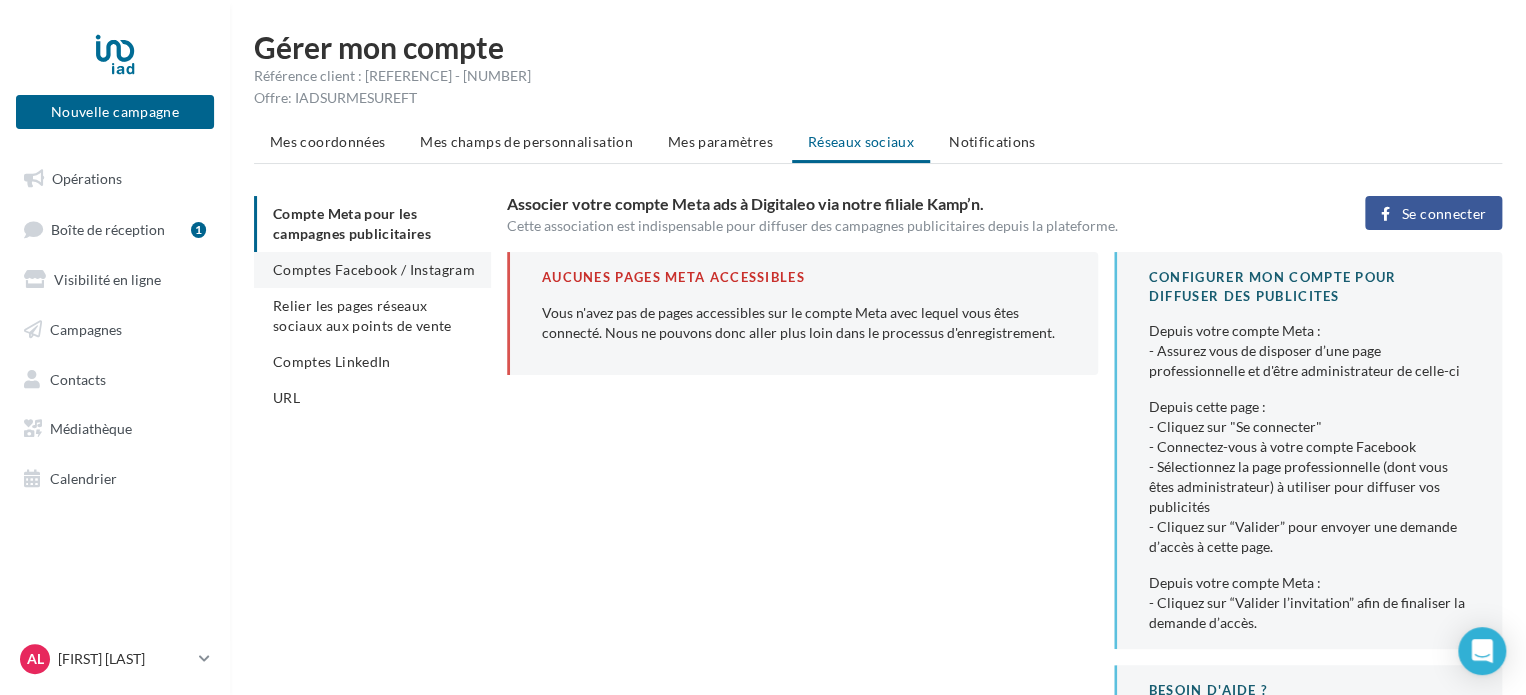 click on "Comptes Facebook / Instagram" at bounding box center (374, 269) 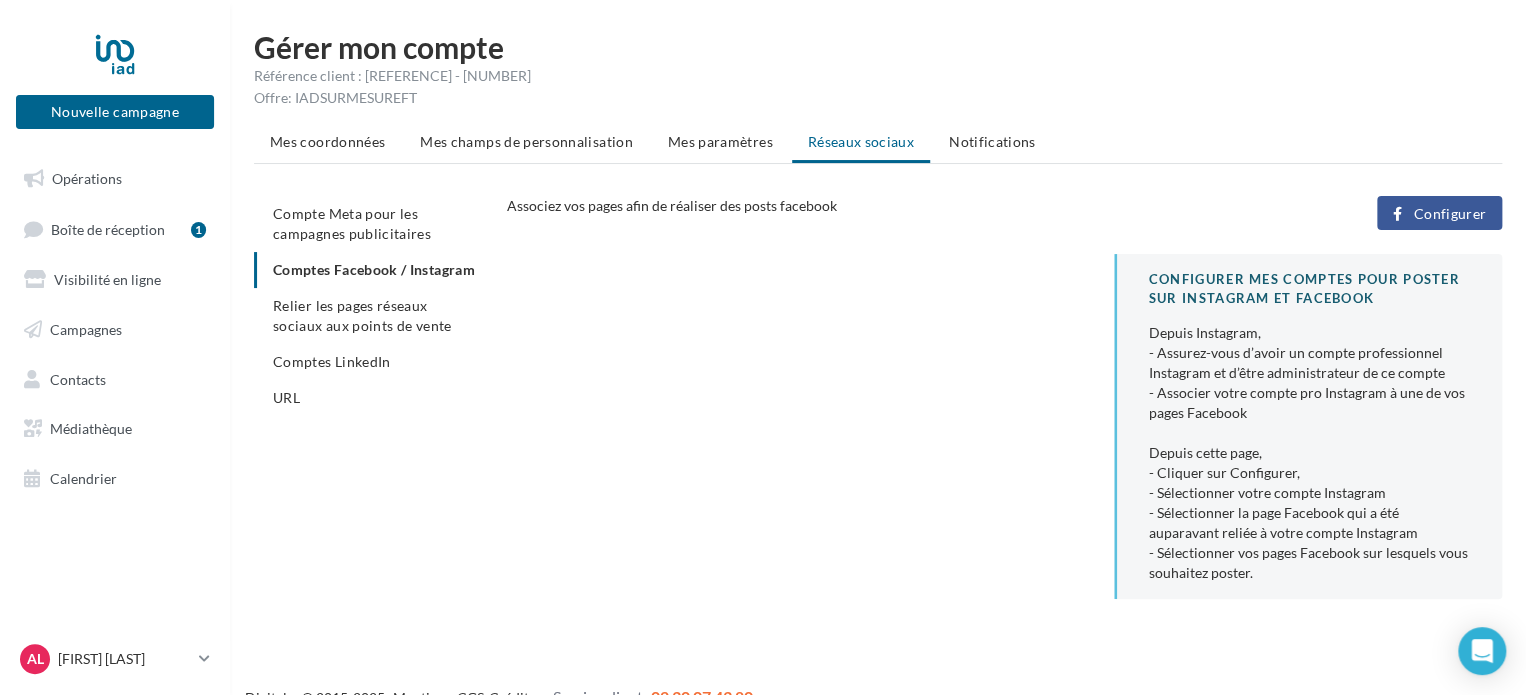 click on "Configurer" at bounding box center [1439, 213] 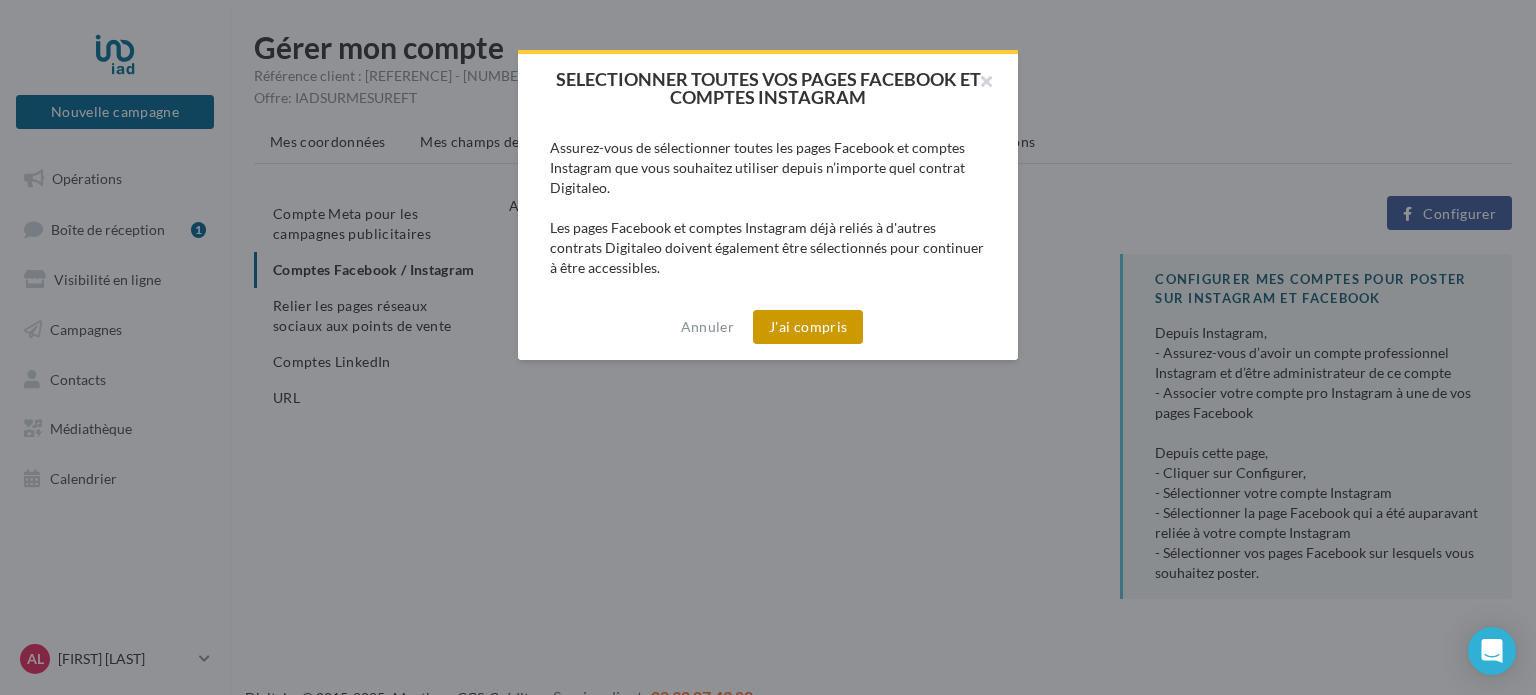 click on "J'ai compris" at bounding box center (808, 327) 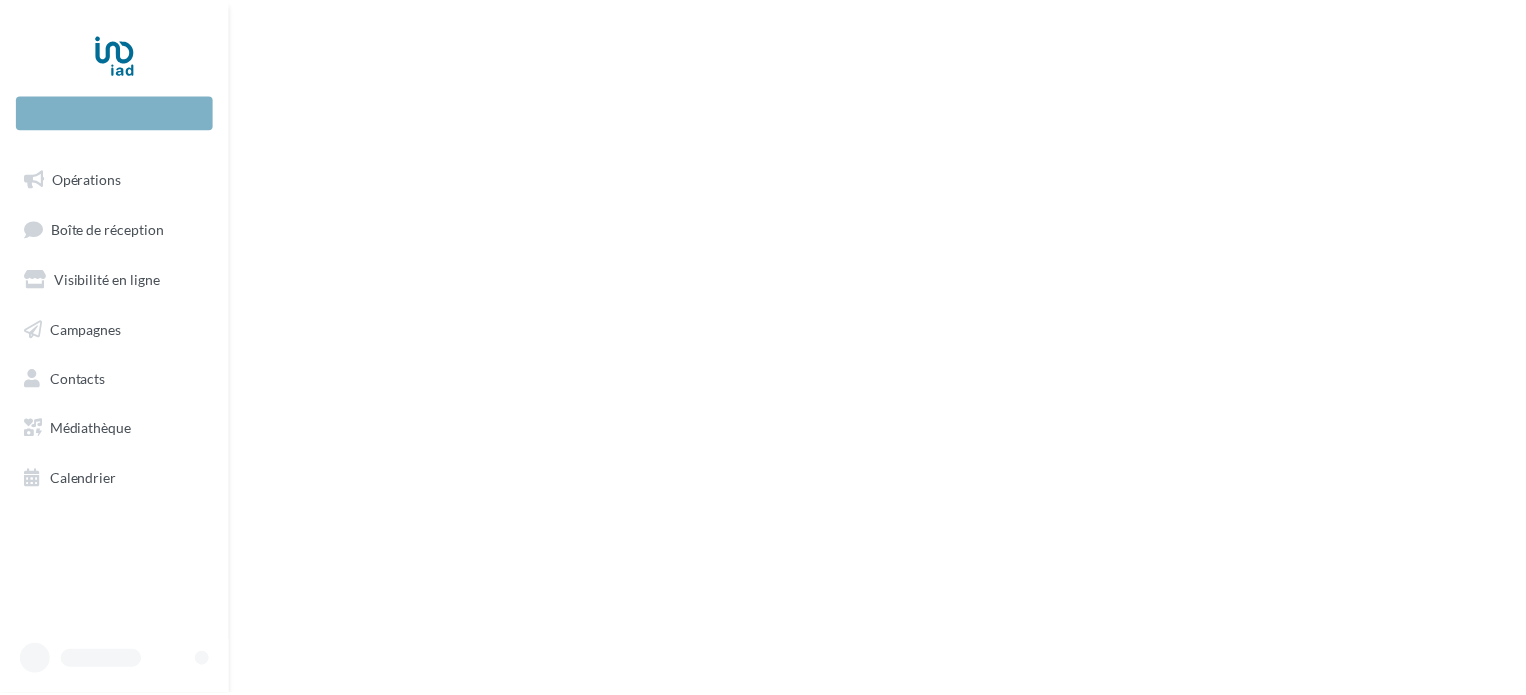 scroll, scrollTop: 0, scrollLeft: 0, axis: both 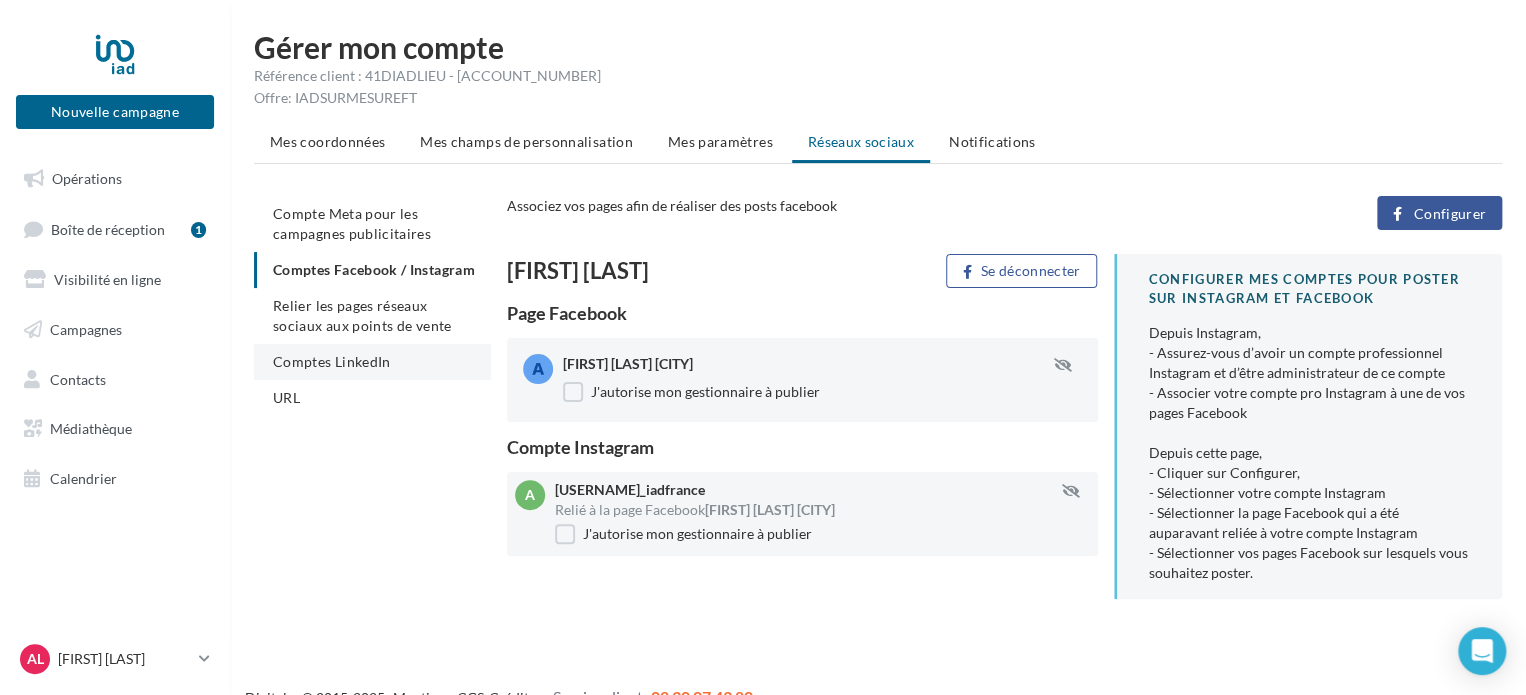 click on "Comptes LinkedIn" at bounding box center [372, 362] 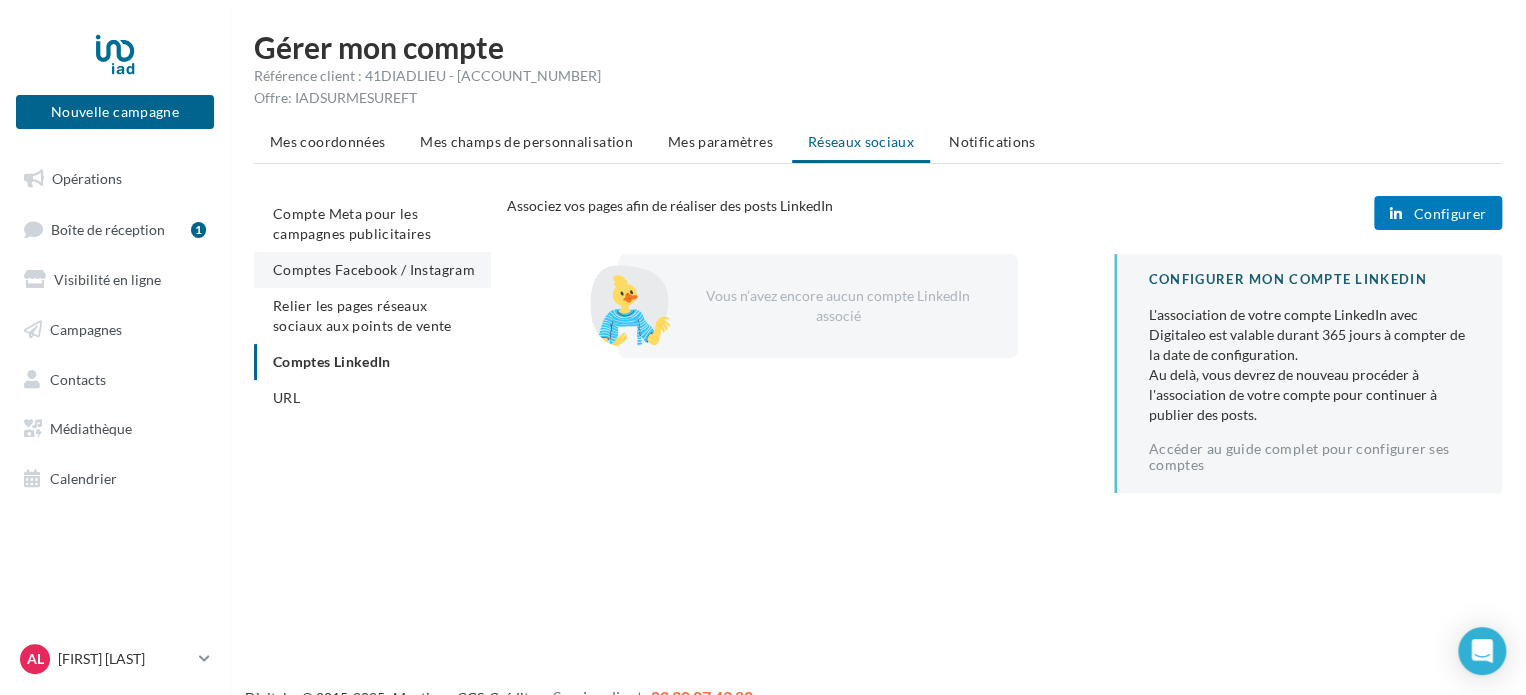 click on "Comptes Facebook / Instagram" at bounding box center [374, 269] 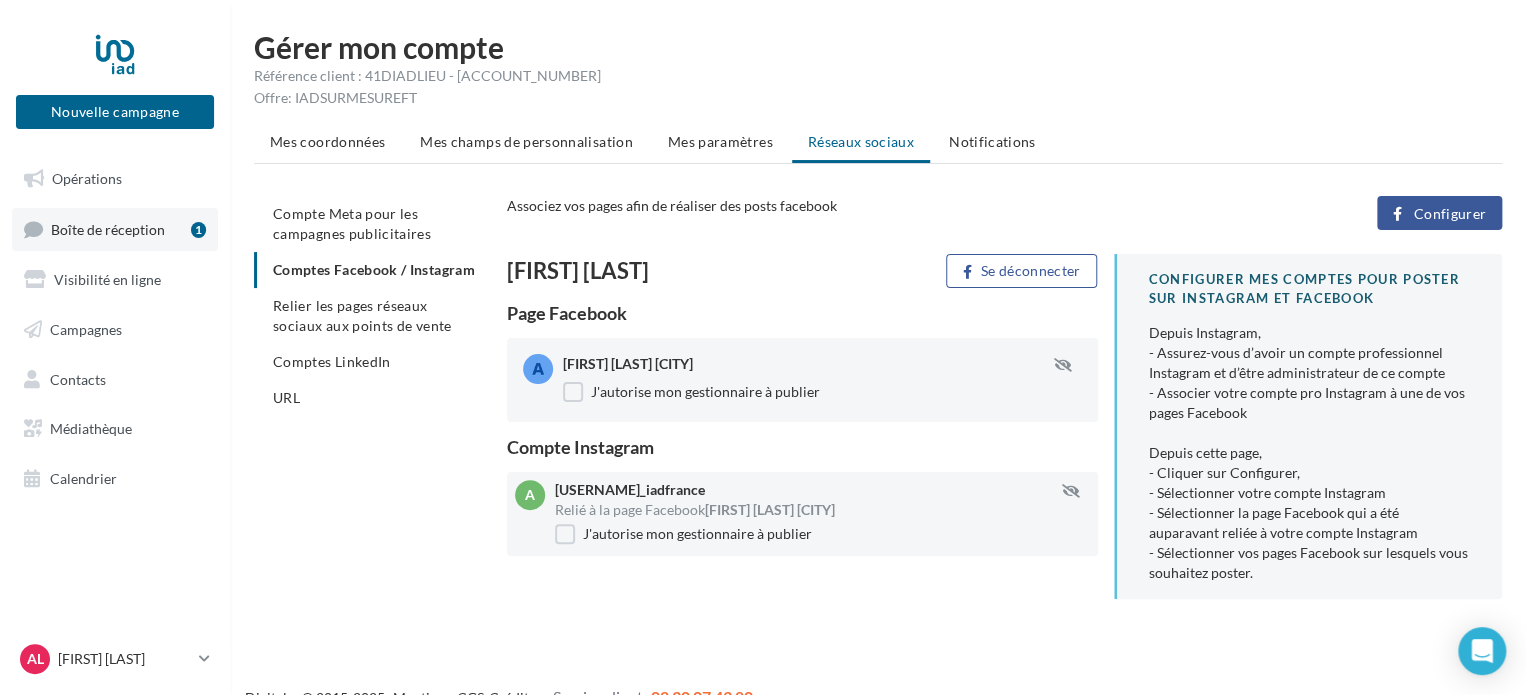 click on "Boîte de réception
1" at bounding box center [115, 229] 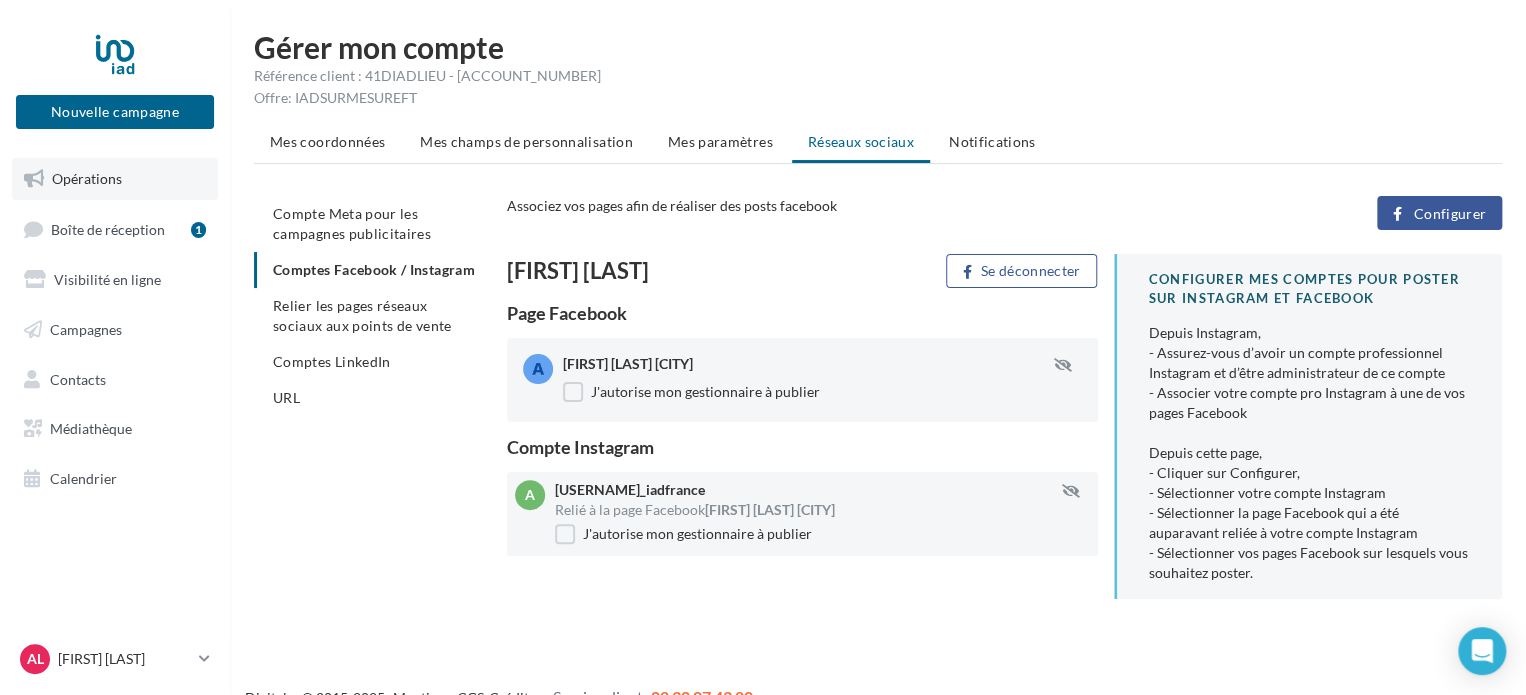 click on "Opérations" at bounding box center [115, 179] 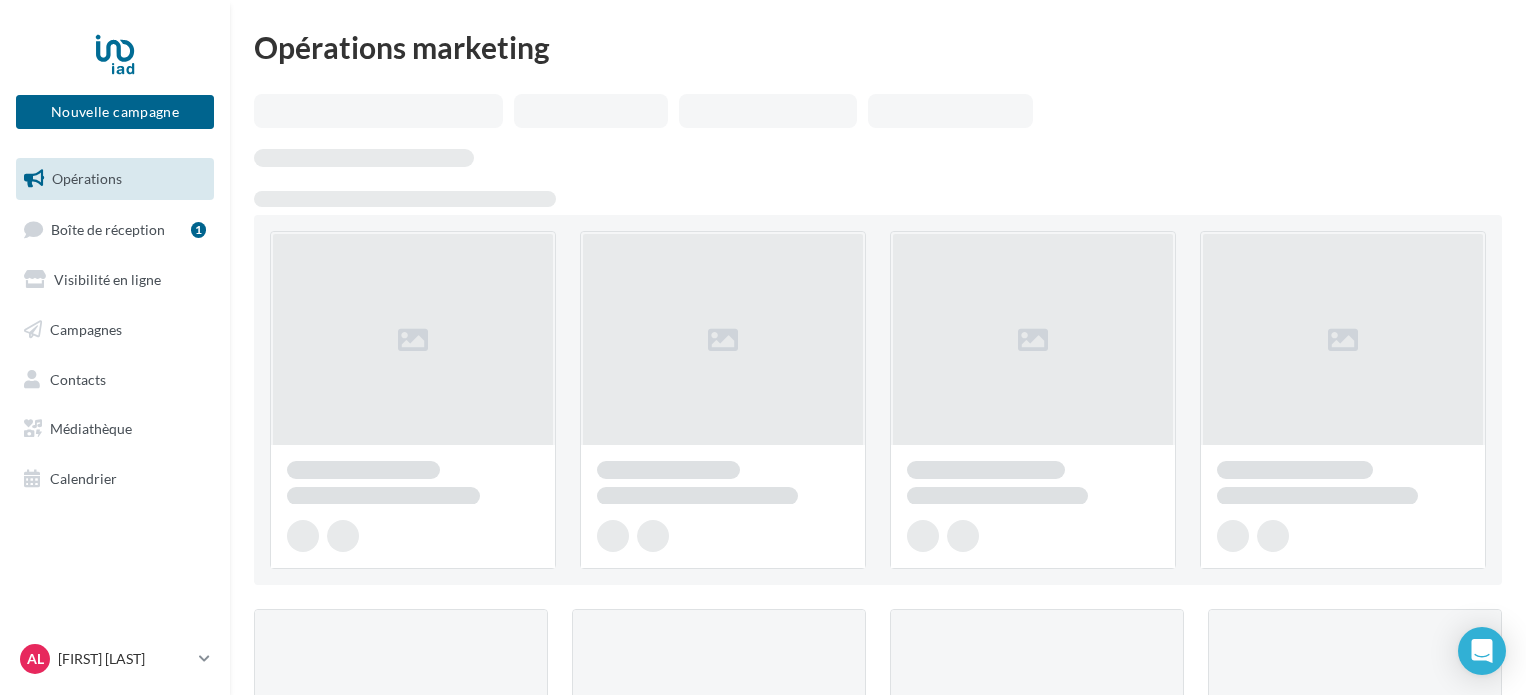 scroll, scrollTop: 0, scrollLeft: 0, axis: both 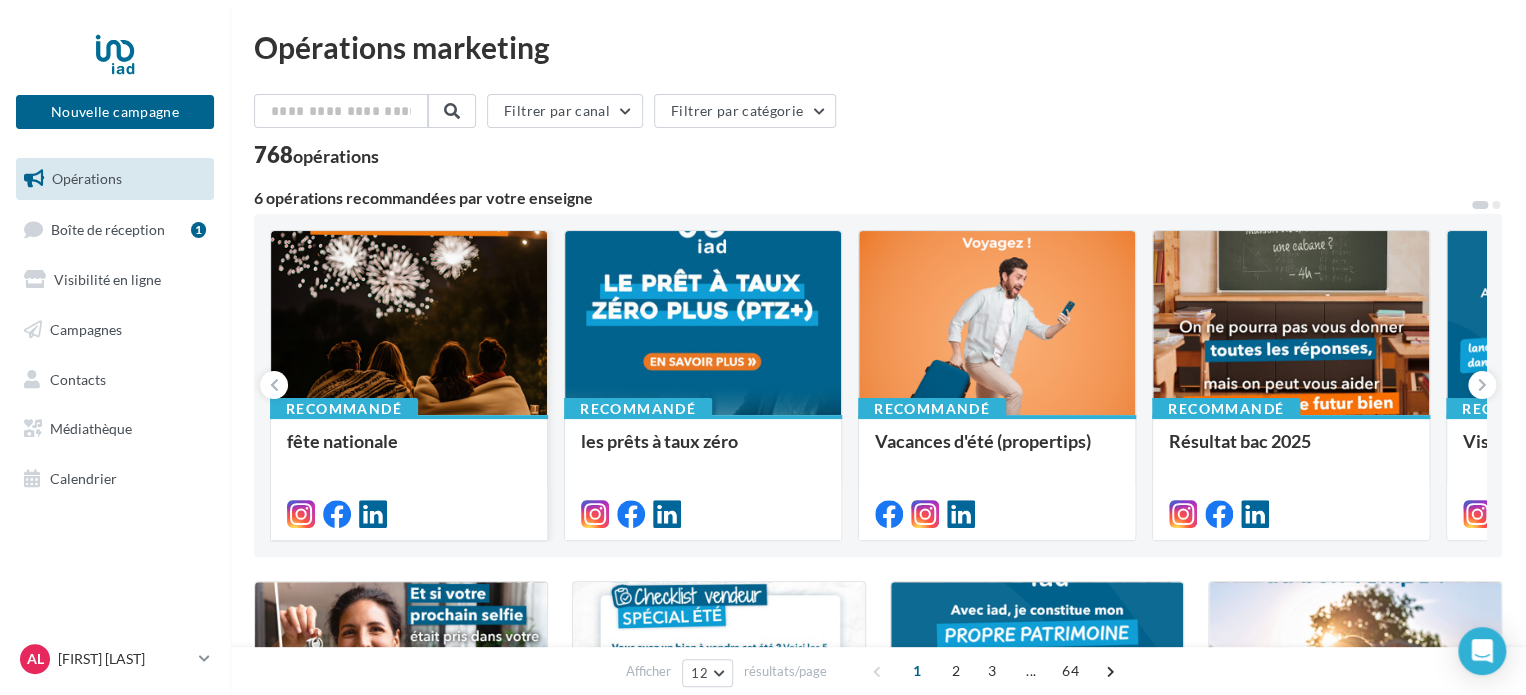 click at bounding box center [409, 324] 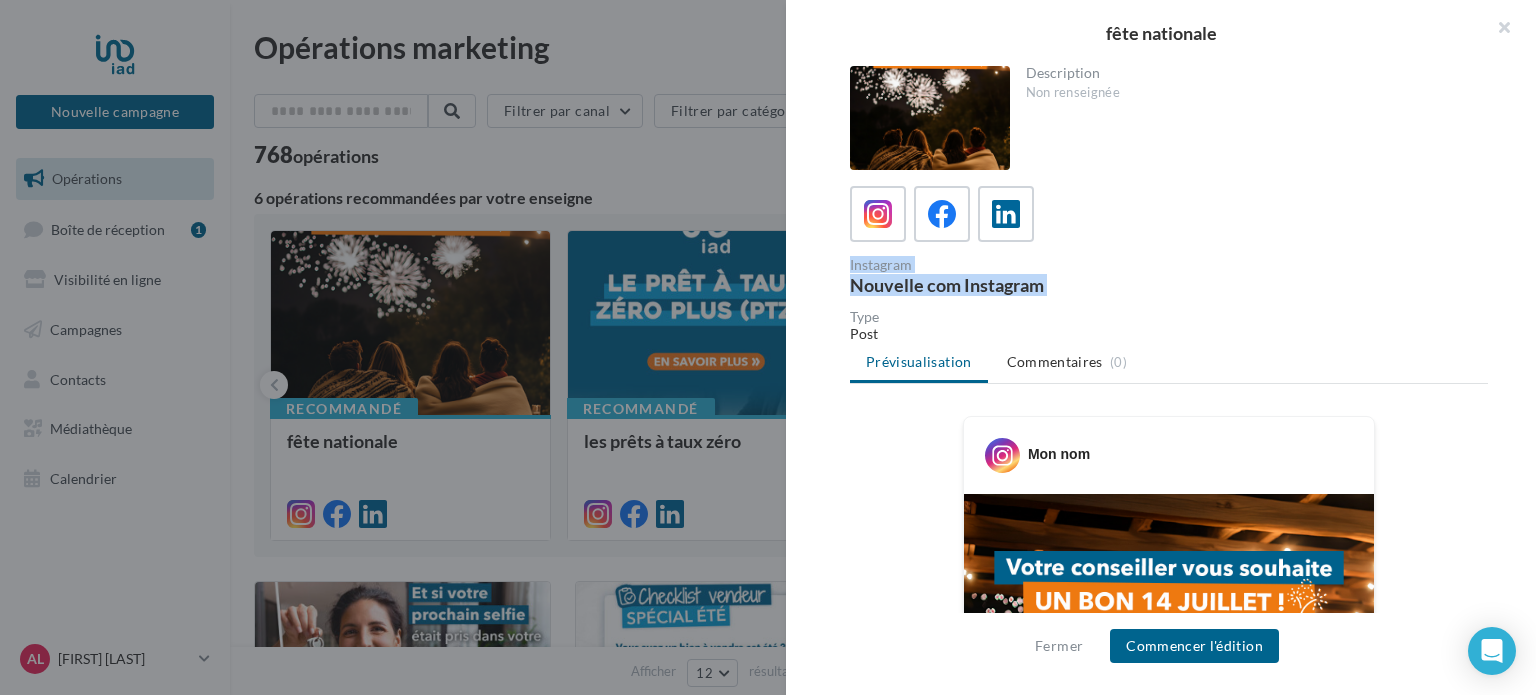 drag, startPoint x: 1535, startPoint y: 198, endPoint x: 1535, endPoint y: 271, distance: 73 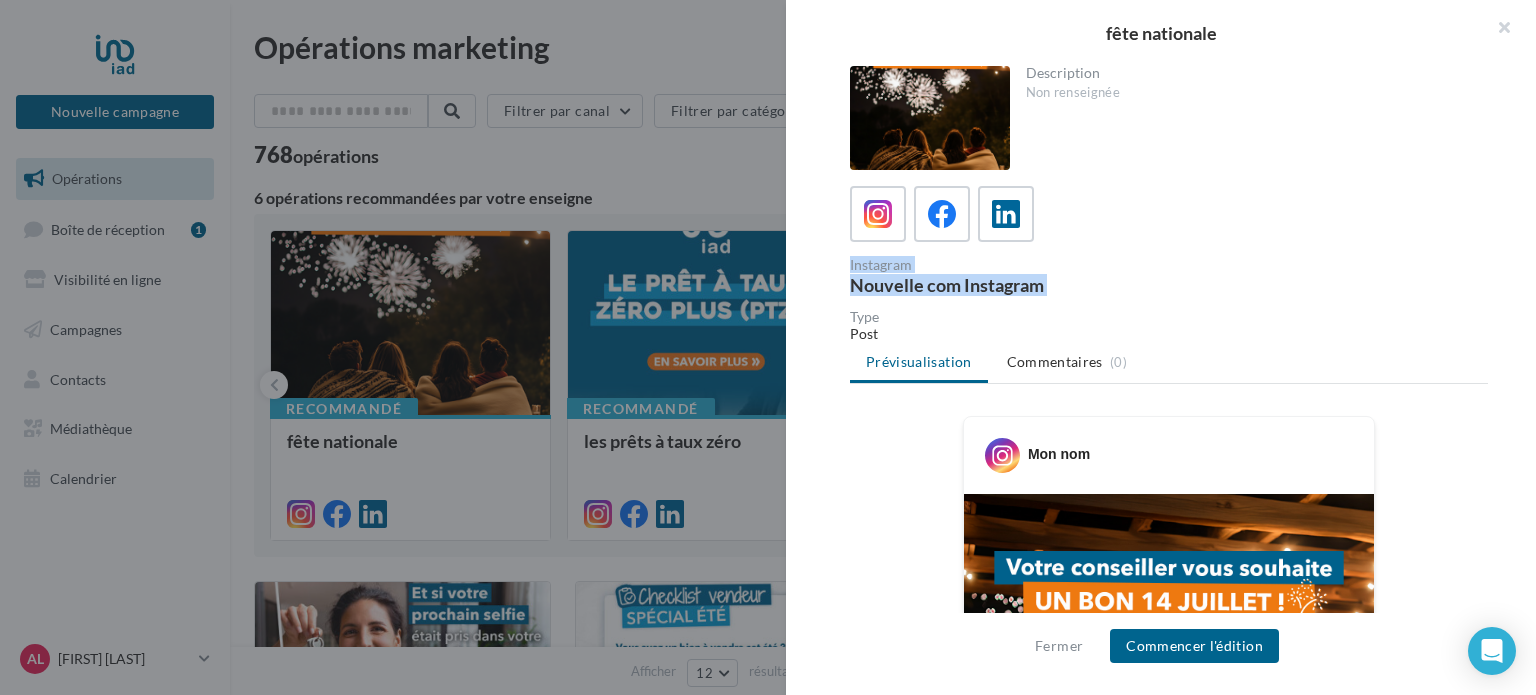 click on "Description
Non renseignée
Instagram
Nouvelle com Instagram
Type
Post
Prévisualisation
Commentaires
(0)
Mon nom" at bounding box center (1169, 348) 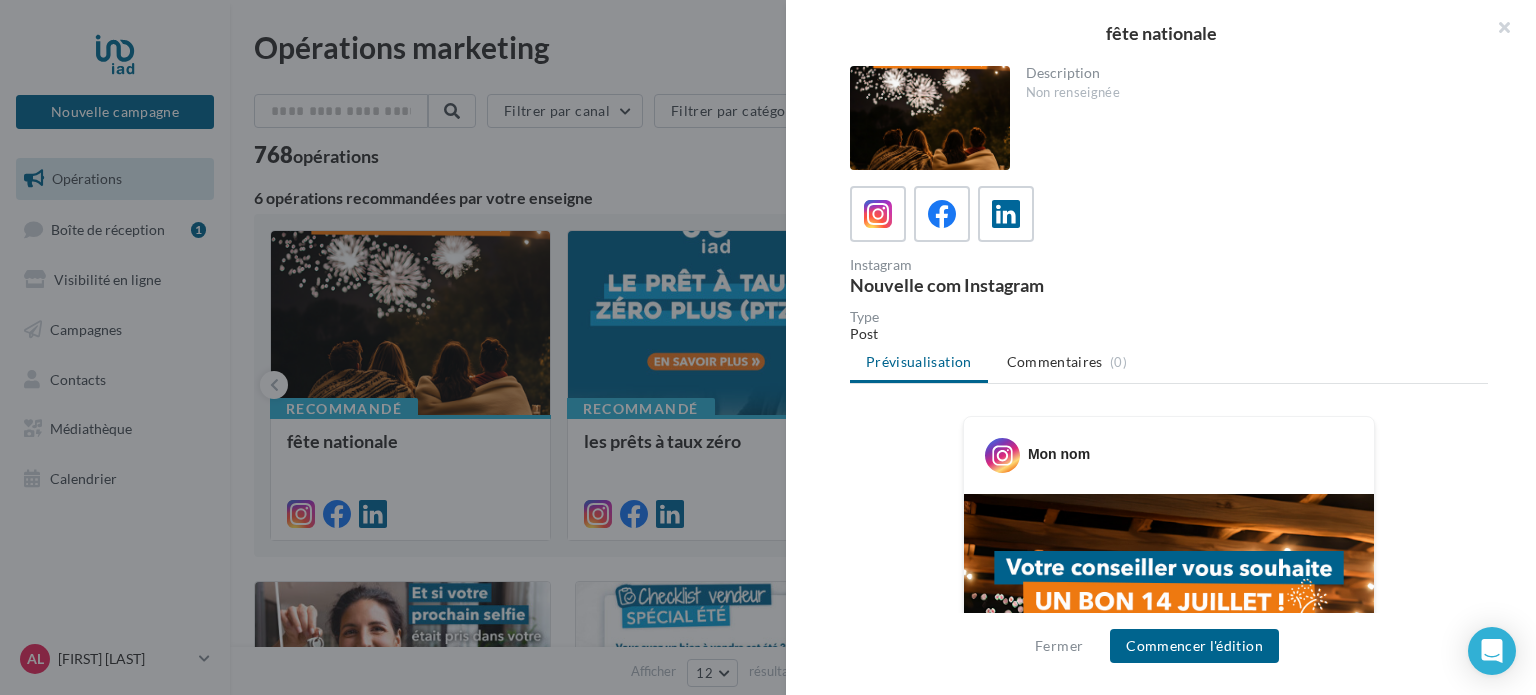 click on "Description
Non renseignée
Instagram
Nouvelle com Instagram
Type
Post
Prévisualisation
Commentaires
(0)
Mon nom" at bounding box center [1169, 348] 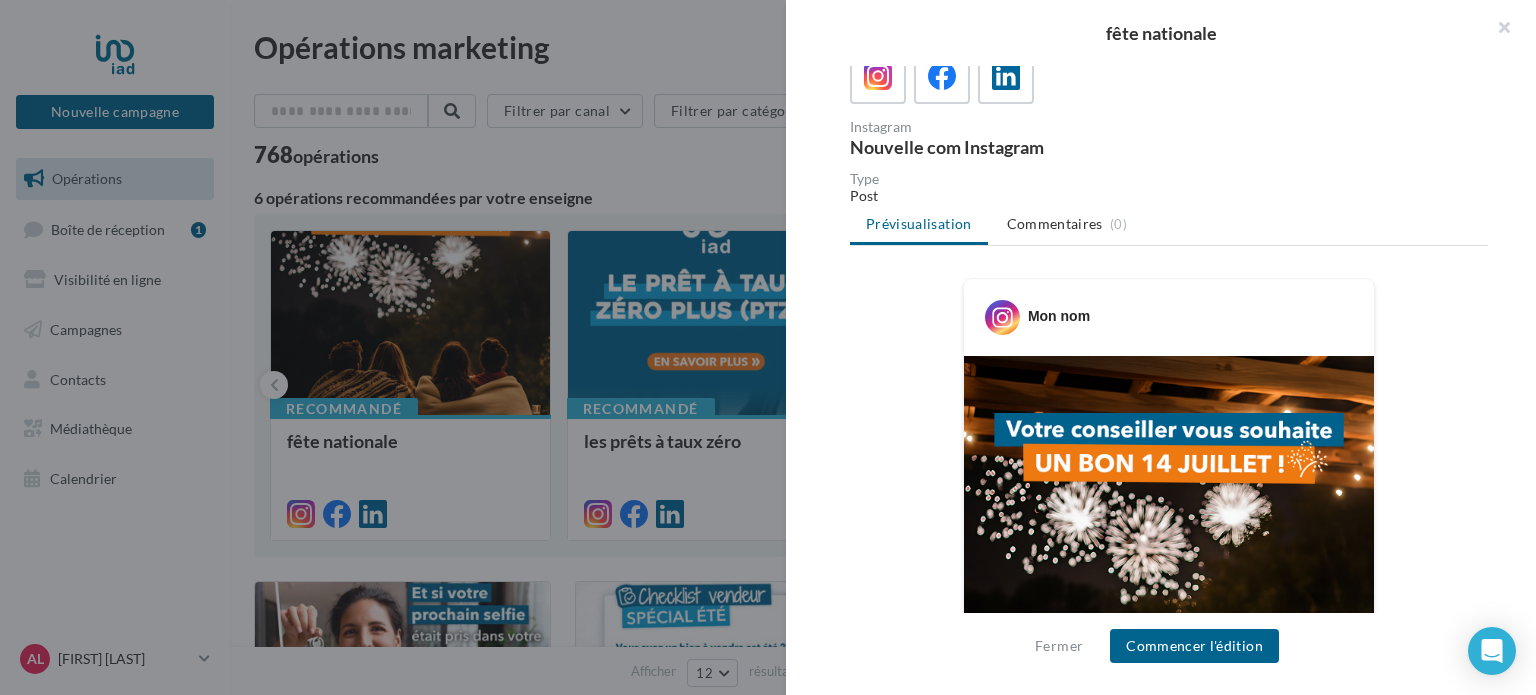 scroll, scrollTop: 0, scrollLeft: 0, axis: both 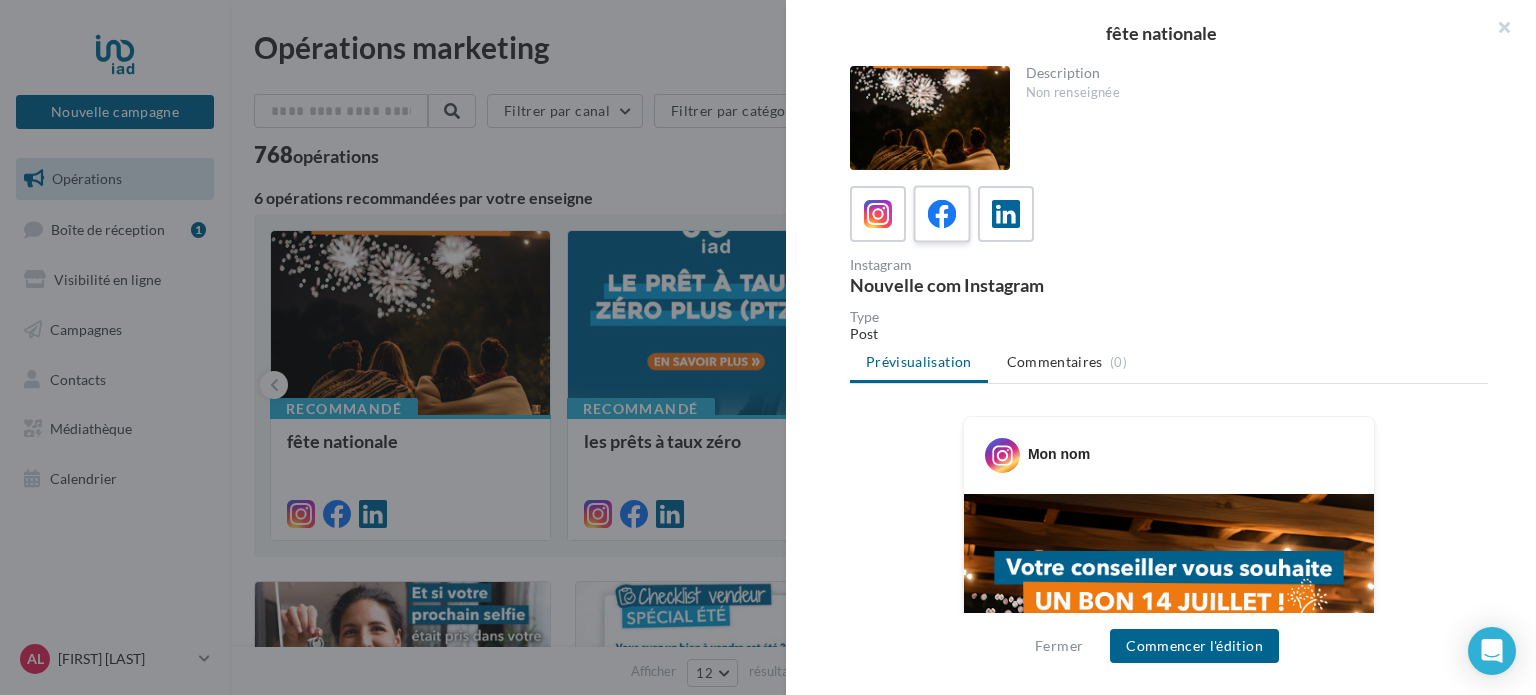 click at bounding box center (942, 214) 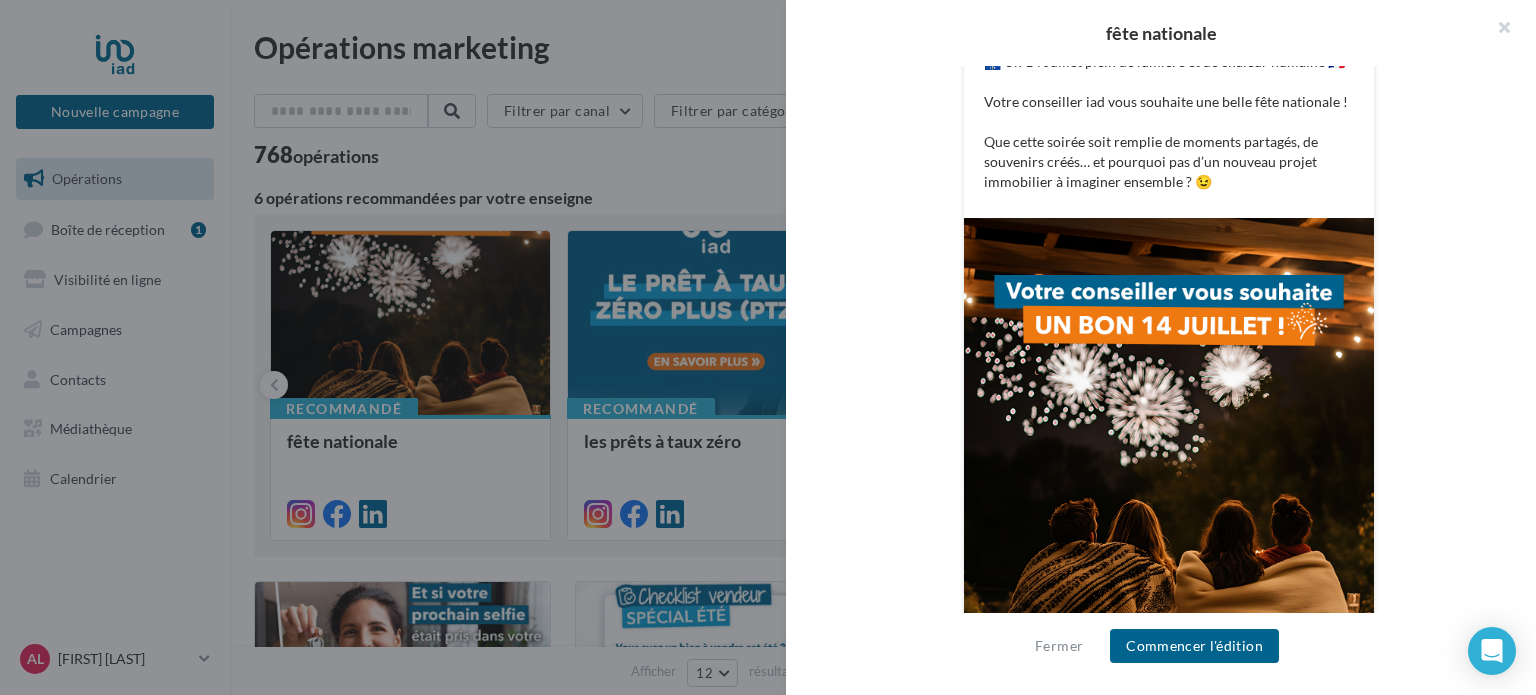 scroll, scrollTop: 566, scrollLeft: 0, axis: vertical 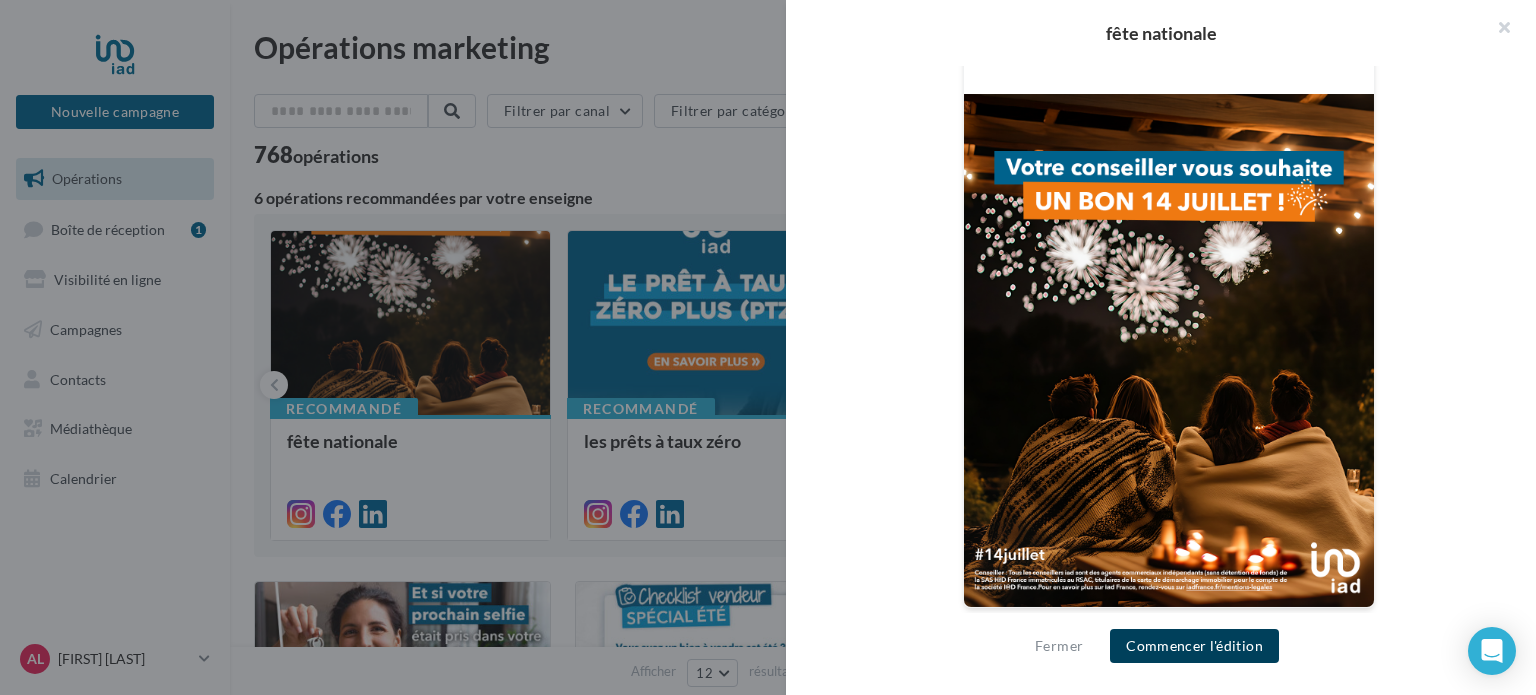 click on "Commencer l'édition" at bounding box center (1194, 646) 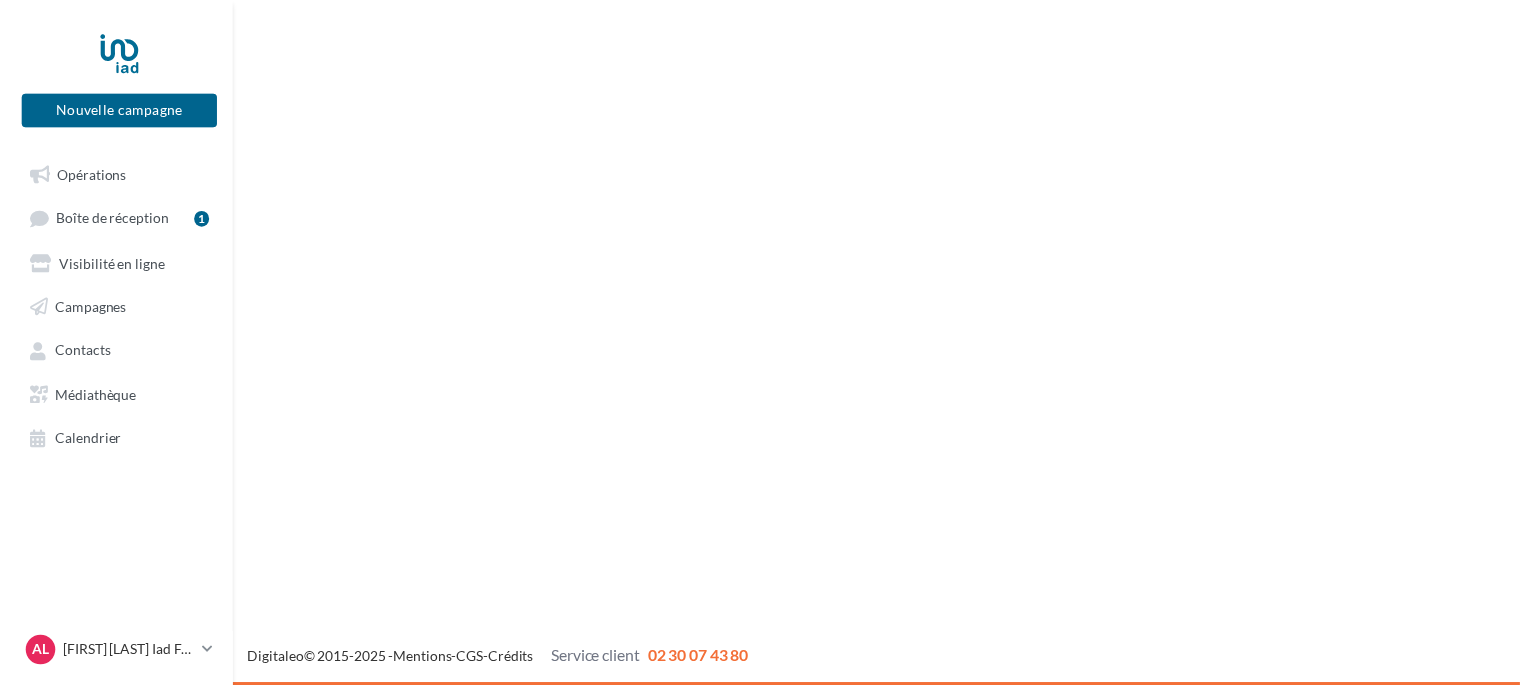 scroll, scrollTop: 0, scrollLeft: 0, axis: both 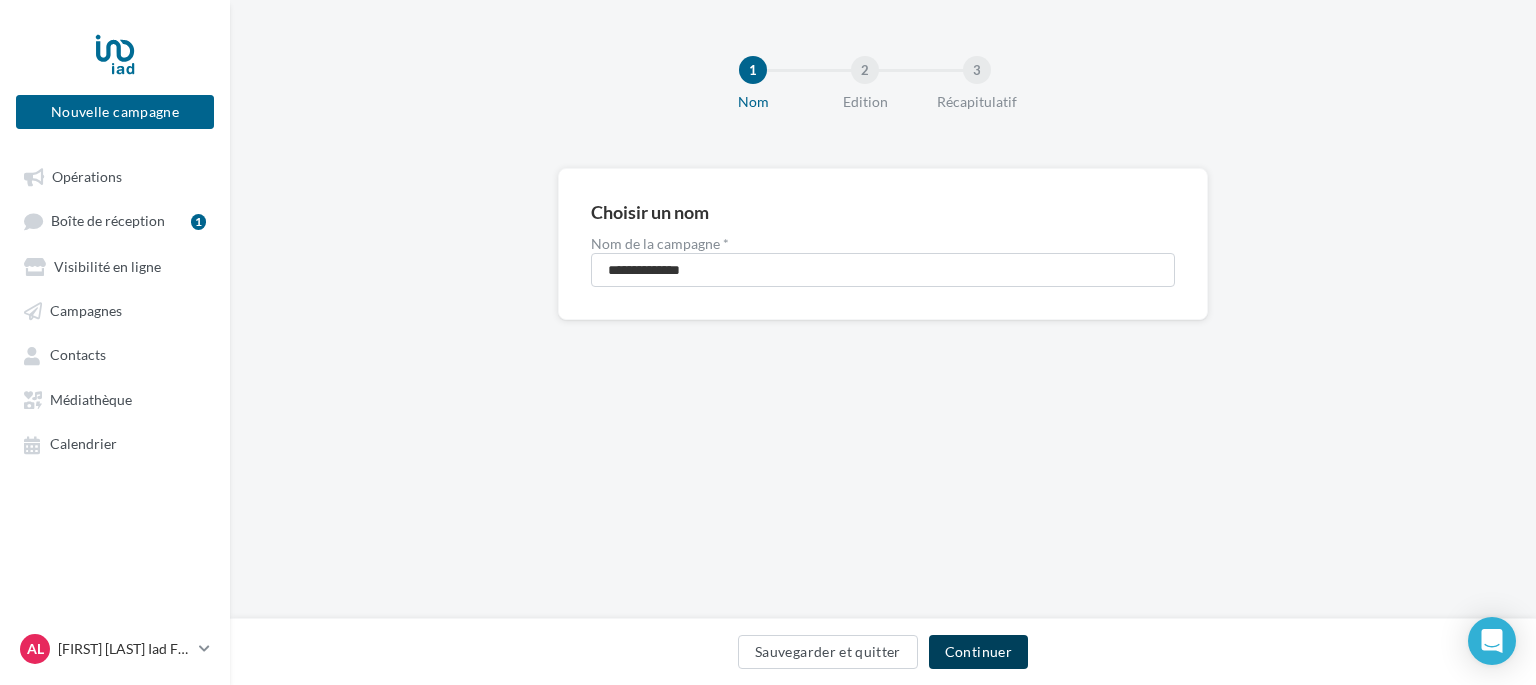 click on "Continuer" at bounding box center [978, 652] 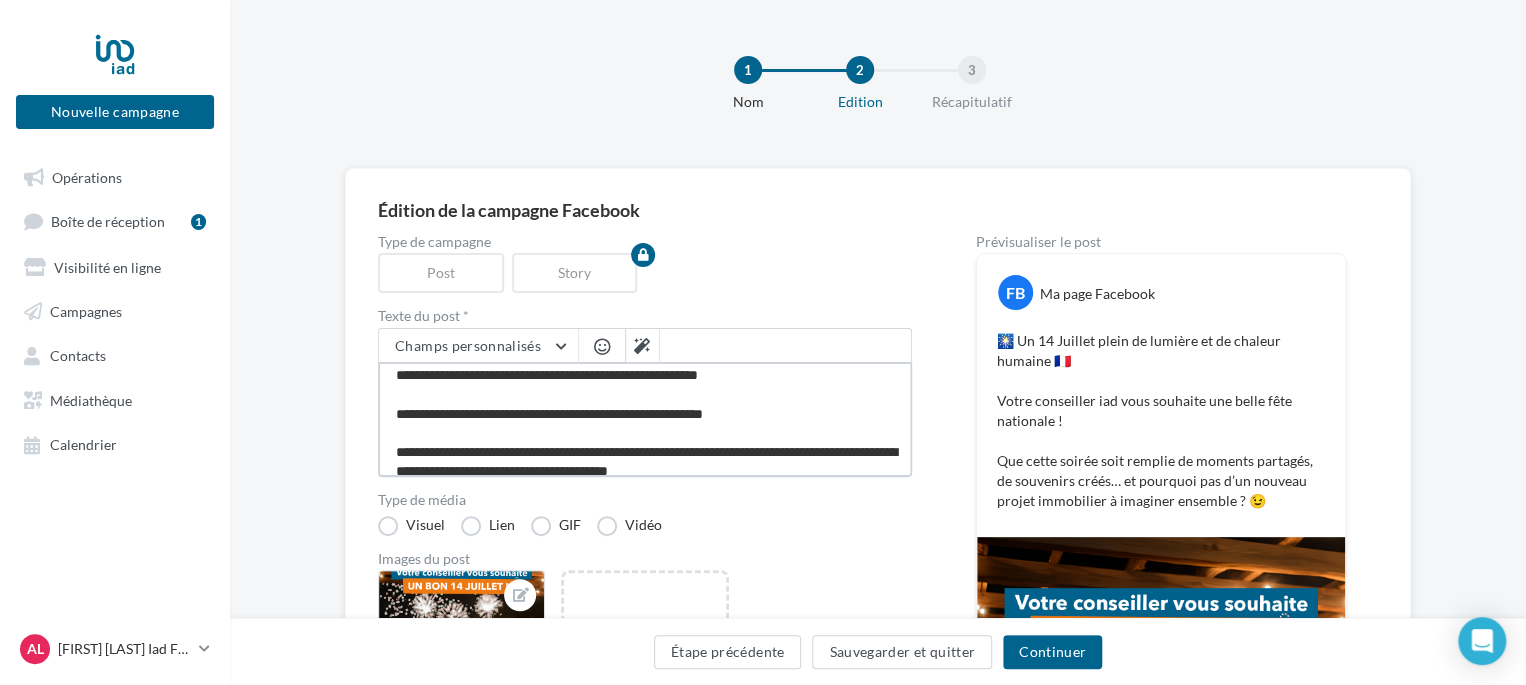 scroll, scrollTop: 0, scrollLeft: 0, axis: both 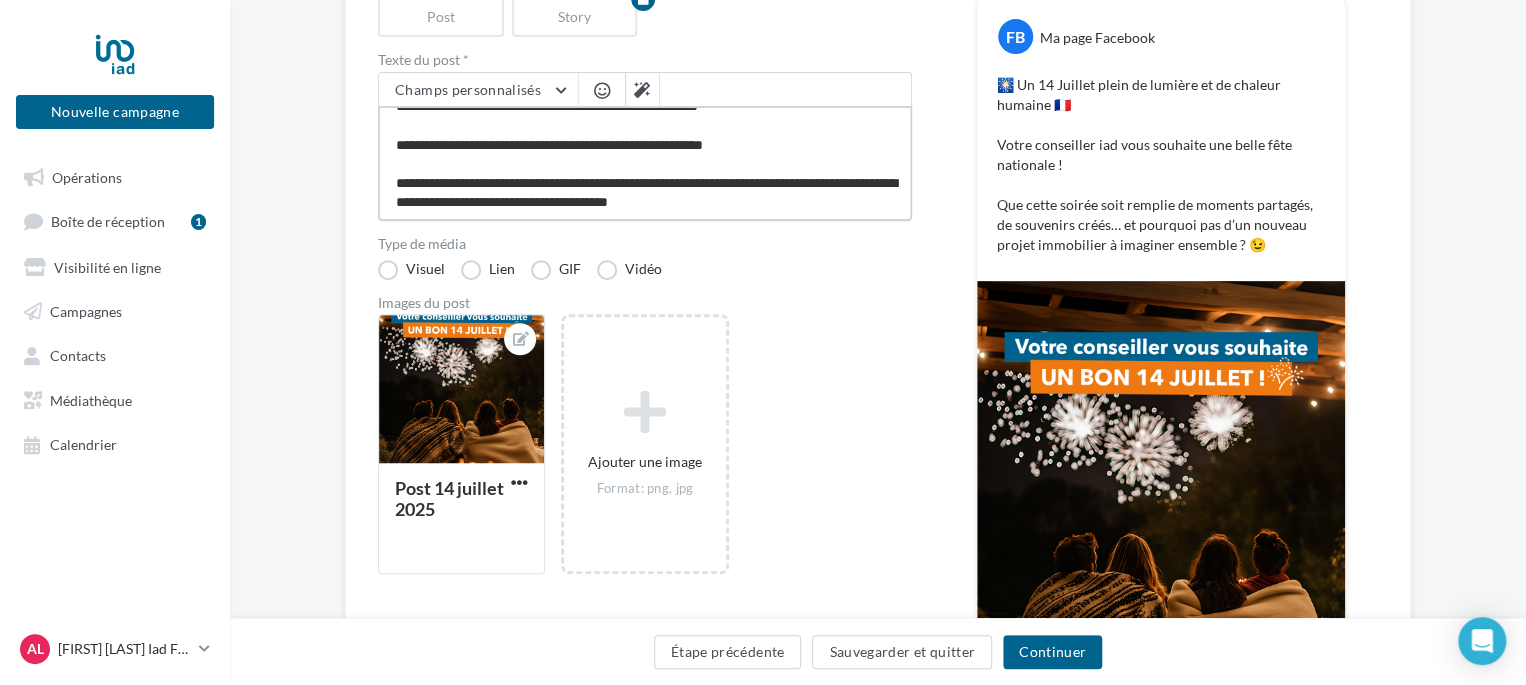 click on "**********" at bounding box center (645, 163) 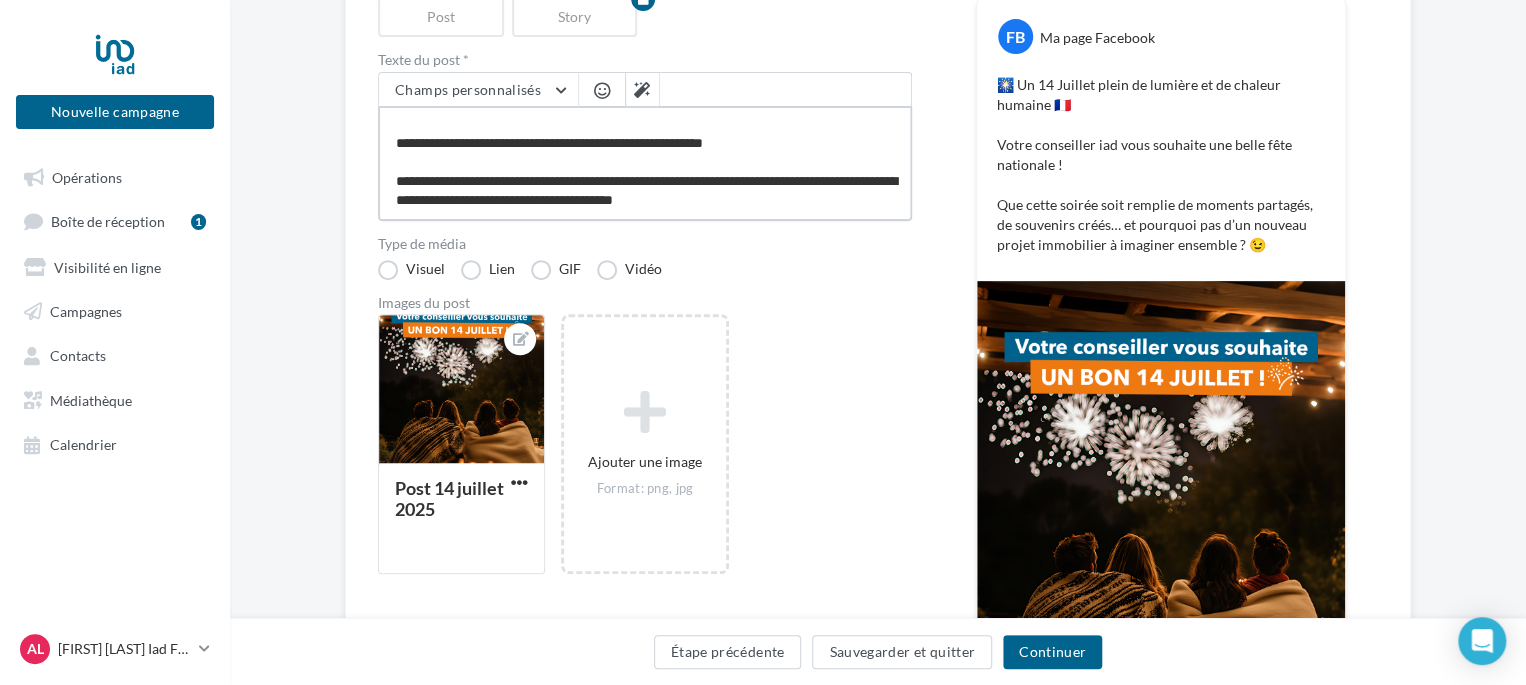 type on "**********" 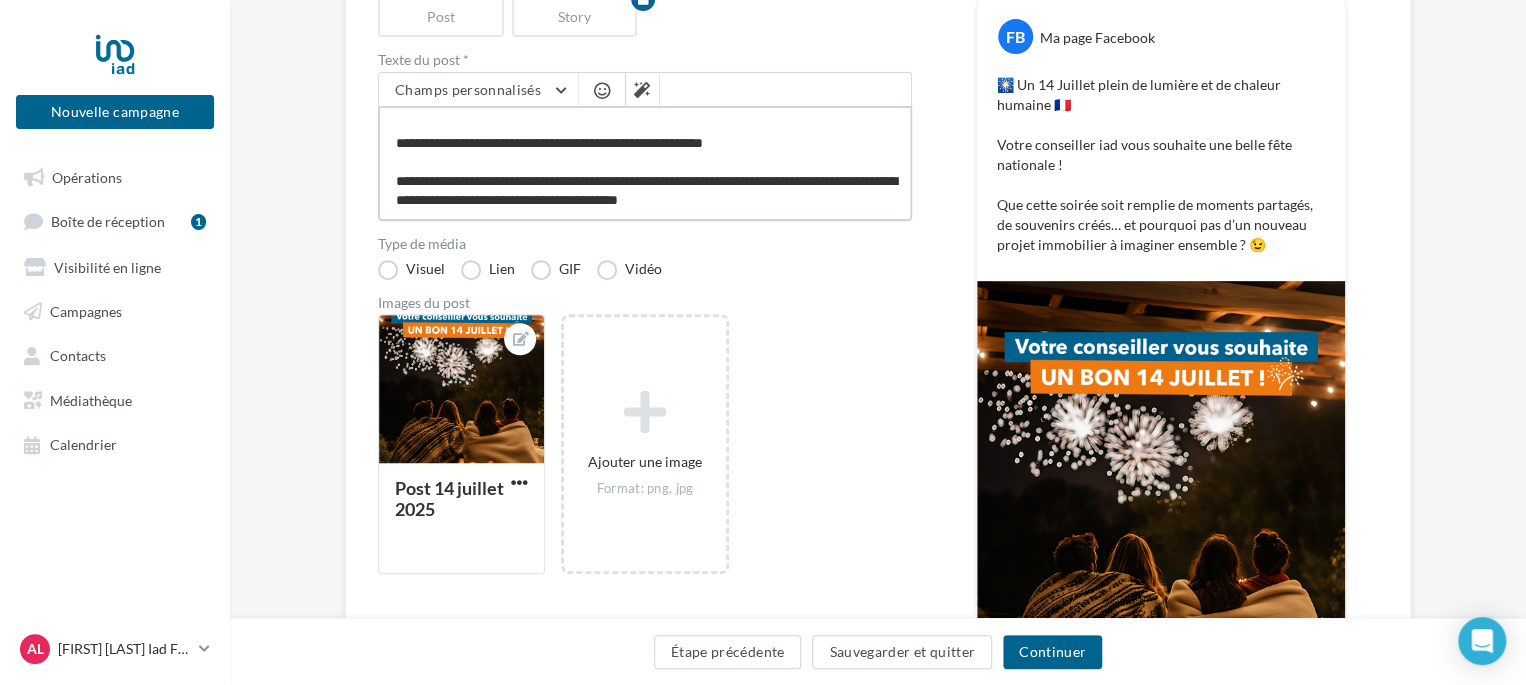scroll, scrollTop: 48, scrollLeft: 0, axis: vertical 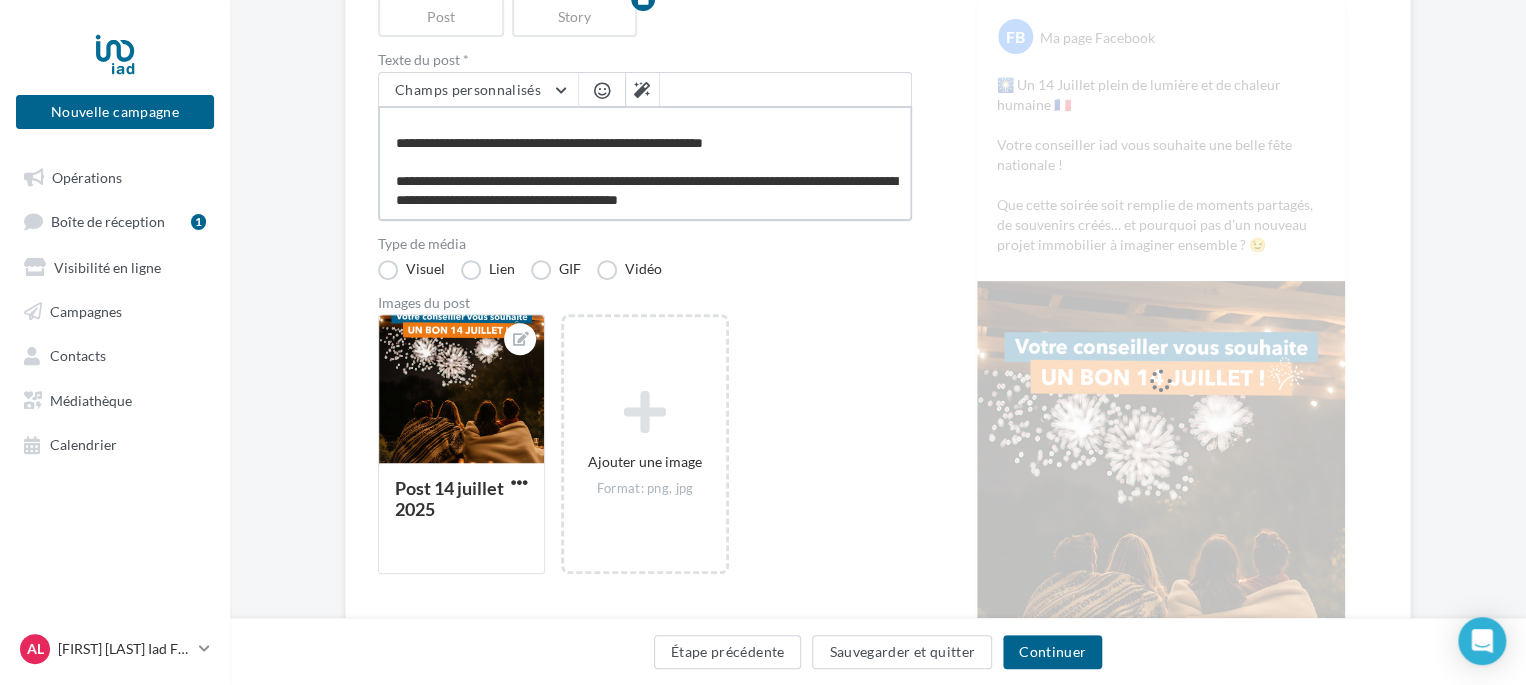 type on "**********" 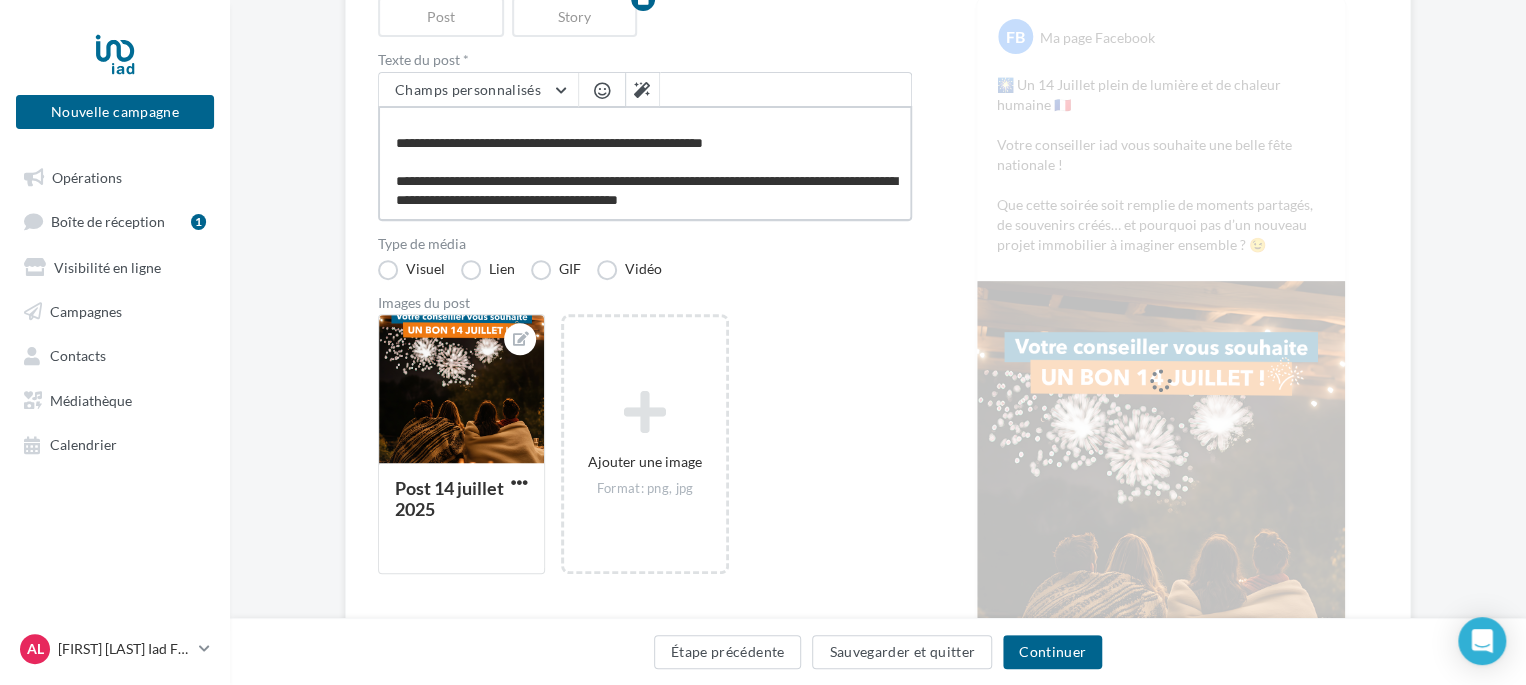 type on "**********" 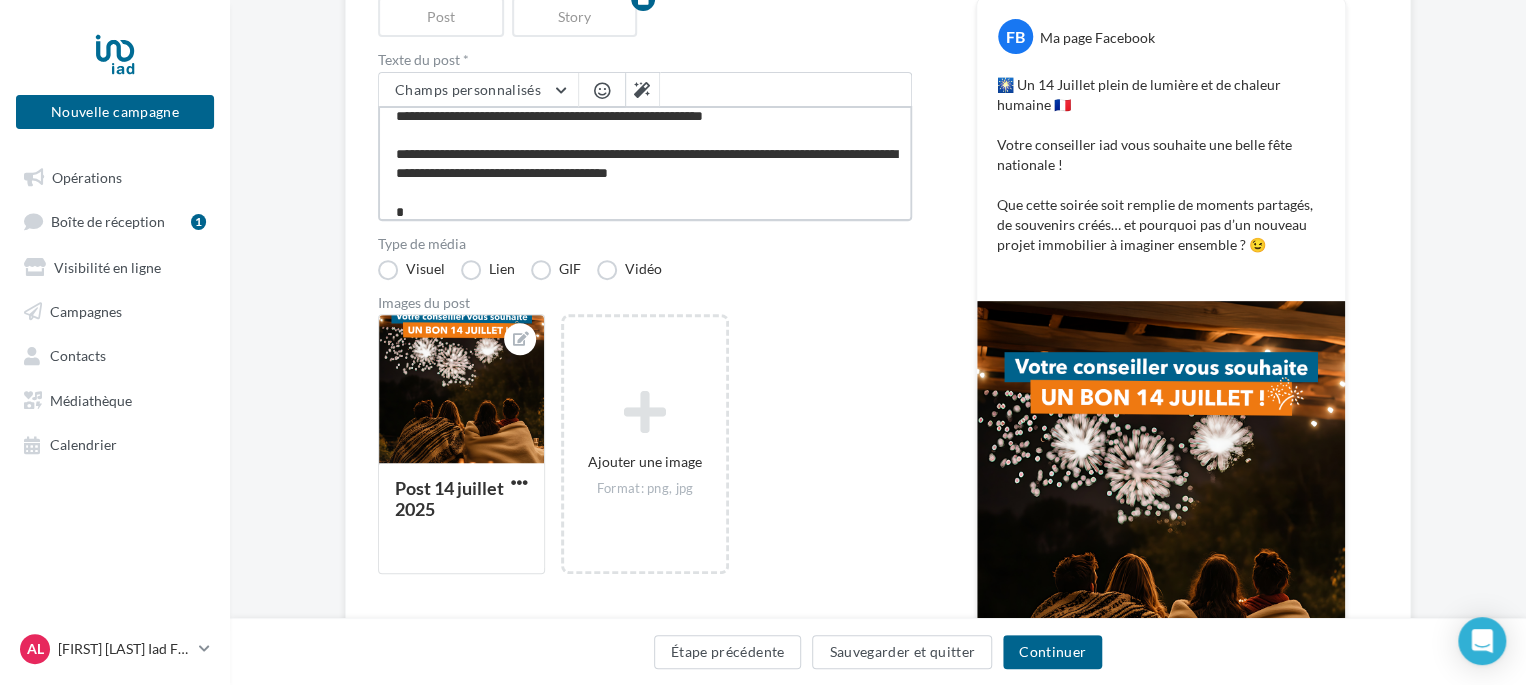 type on "**********" 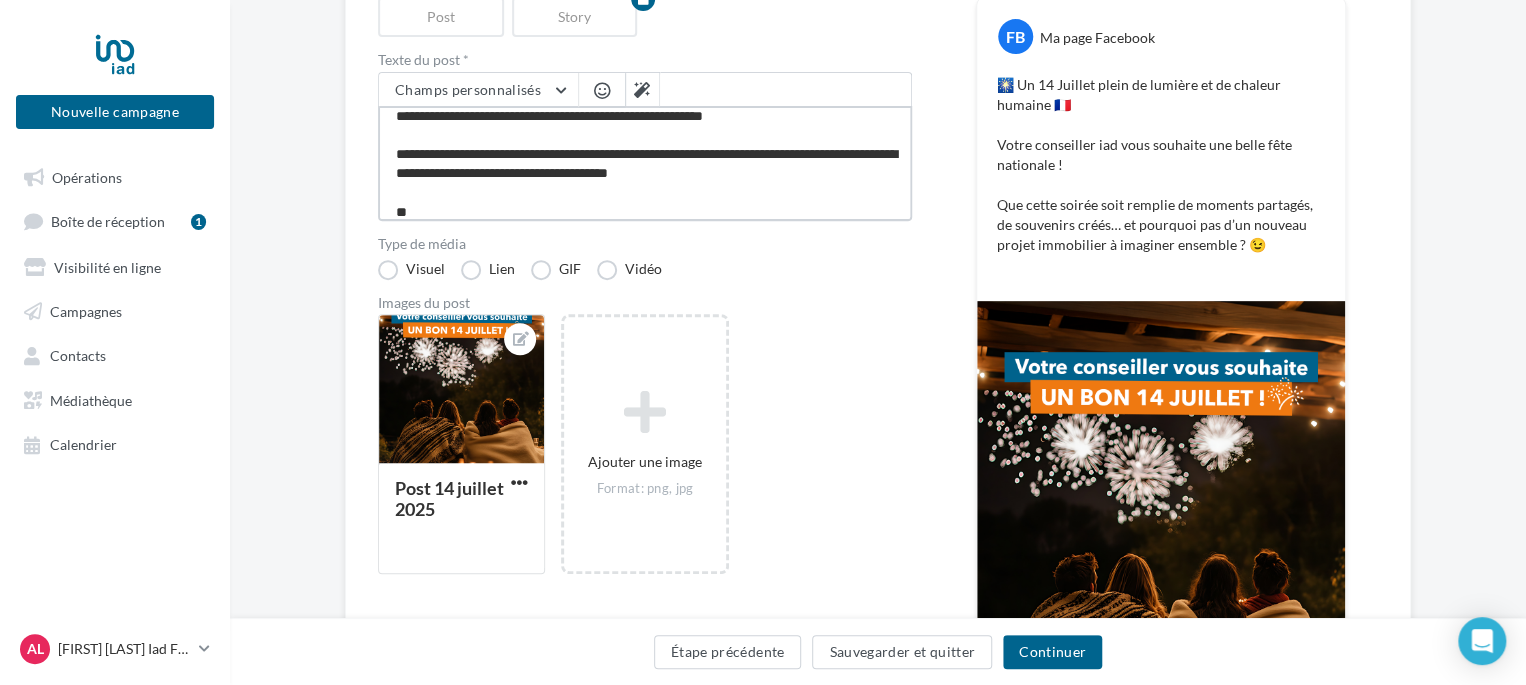 type on "**********" 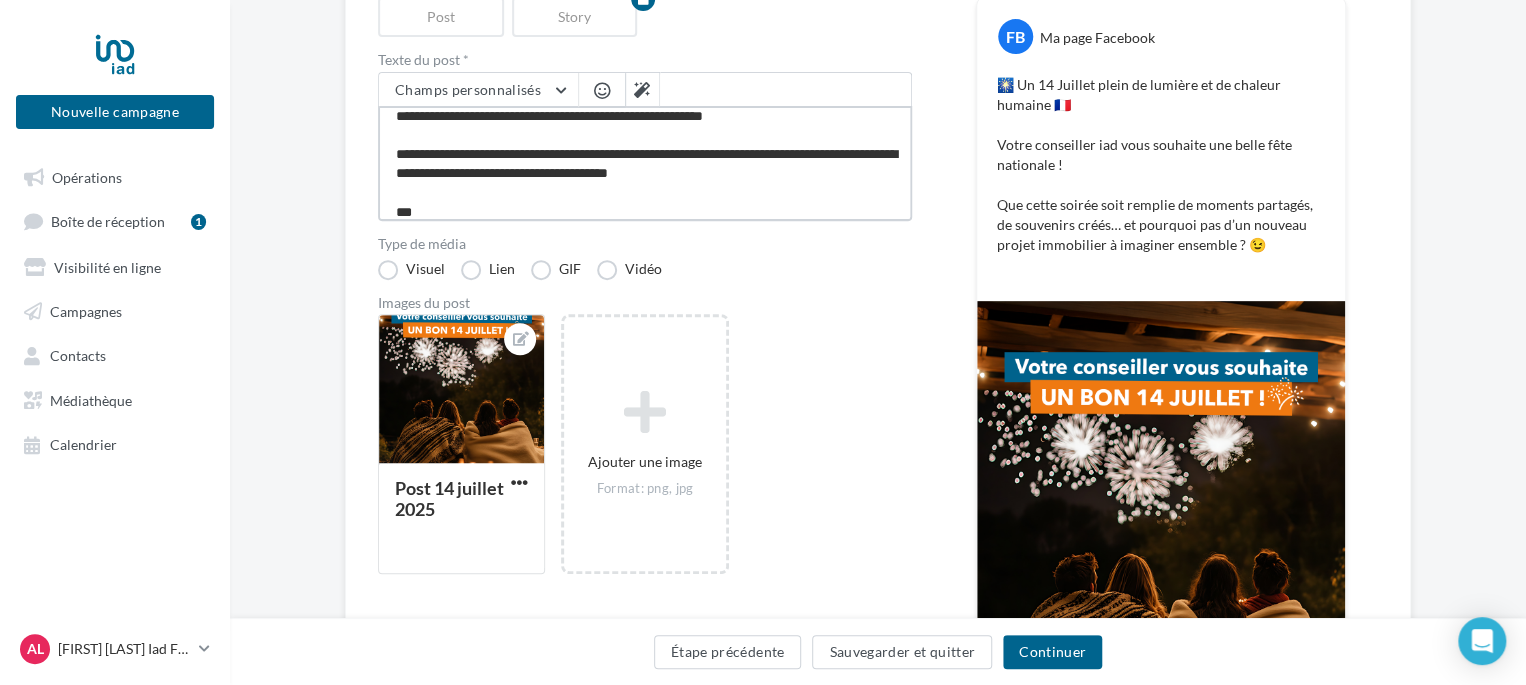type on "**********" 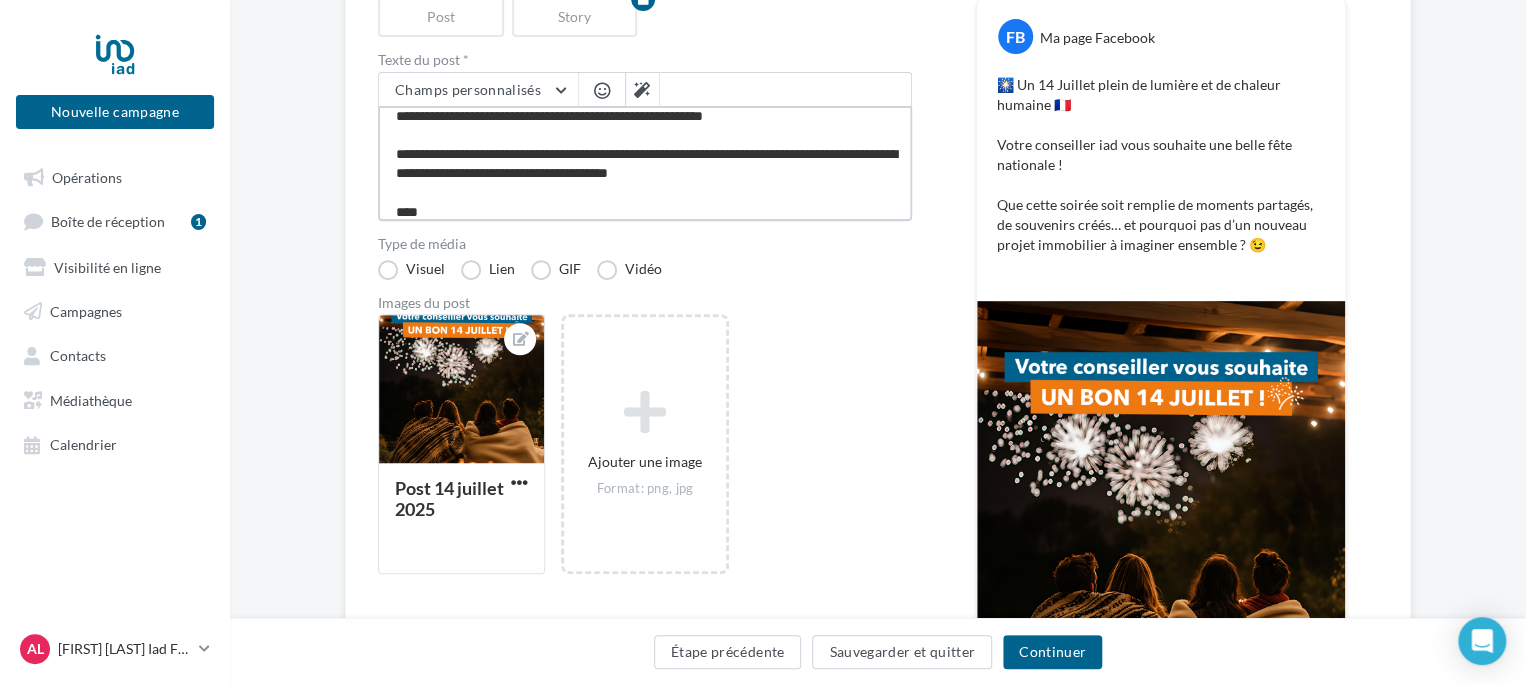 type on "**********" 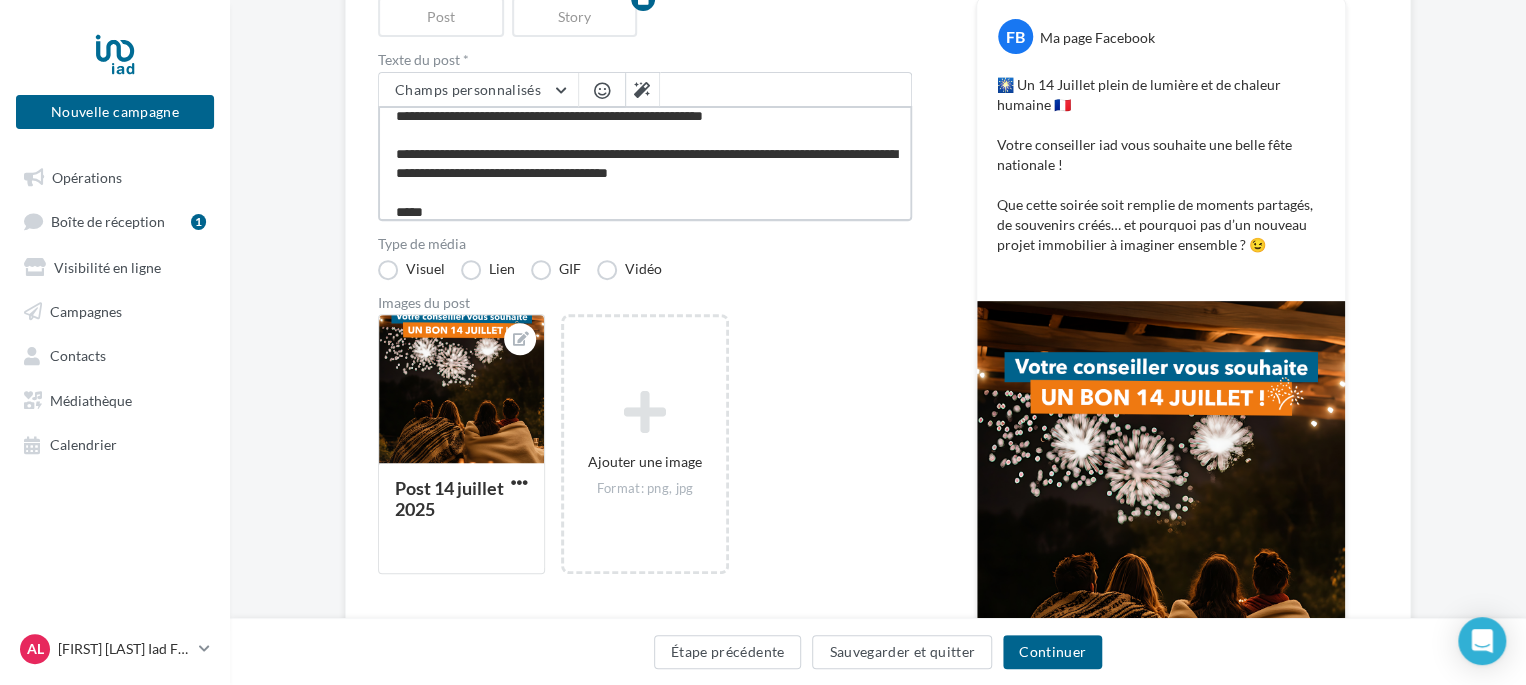 type on "**********" 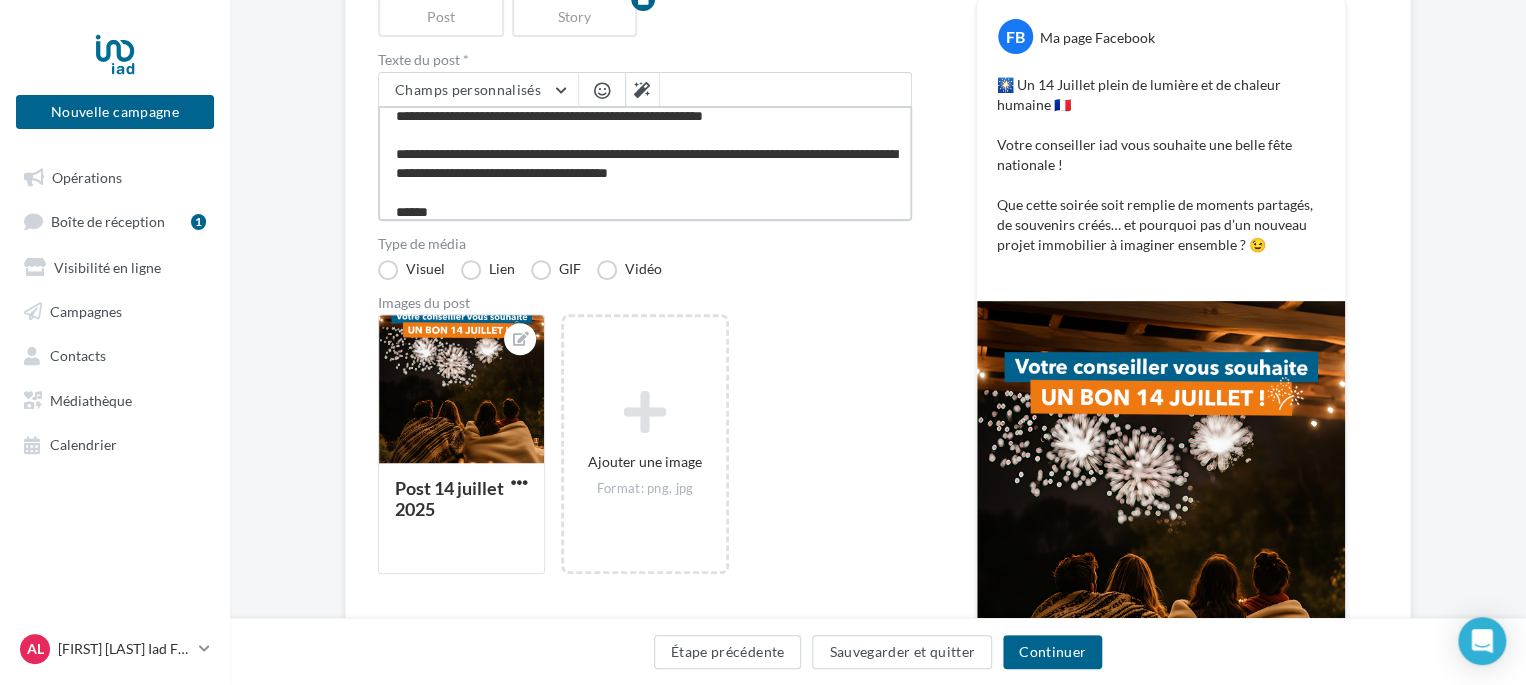 type on "**********" 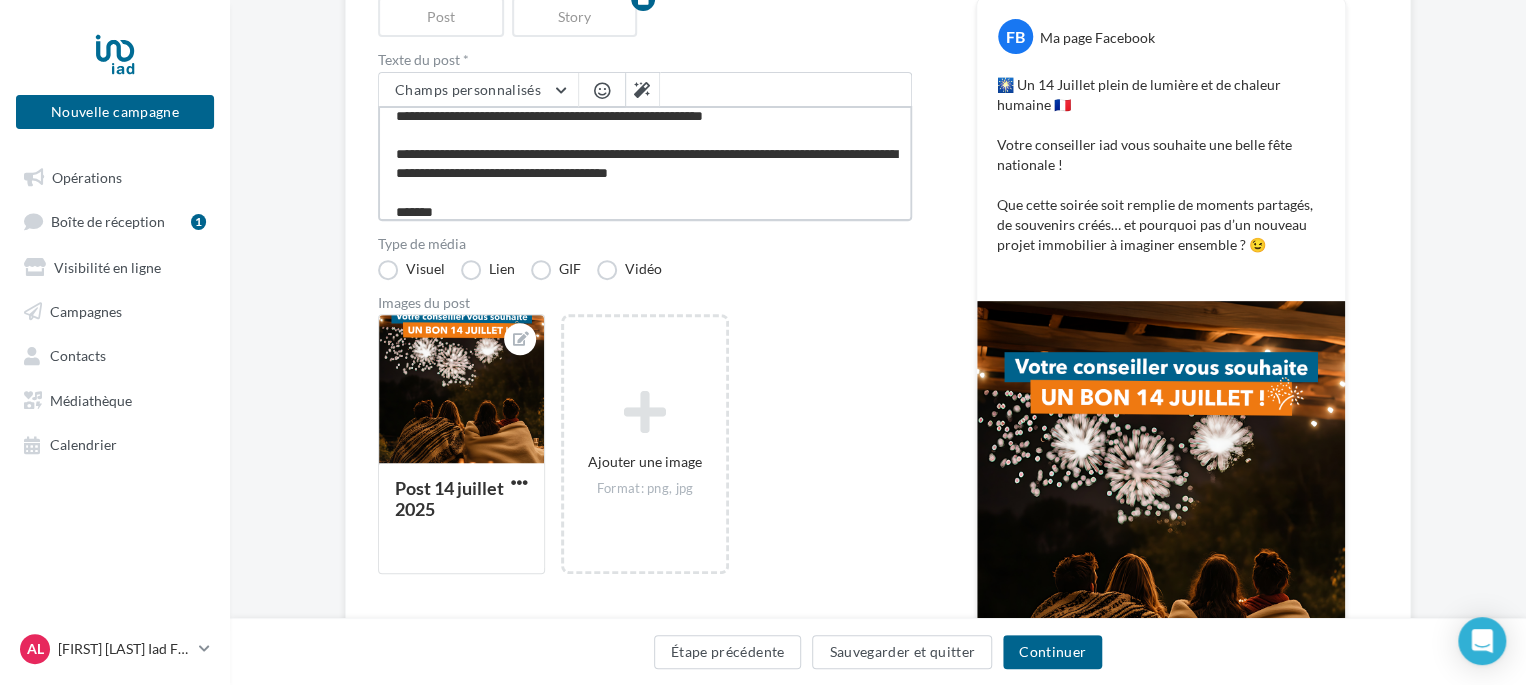 type on "**********" 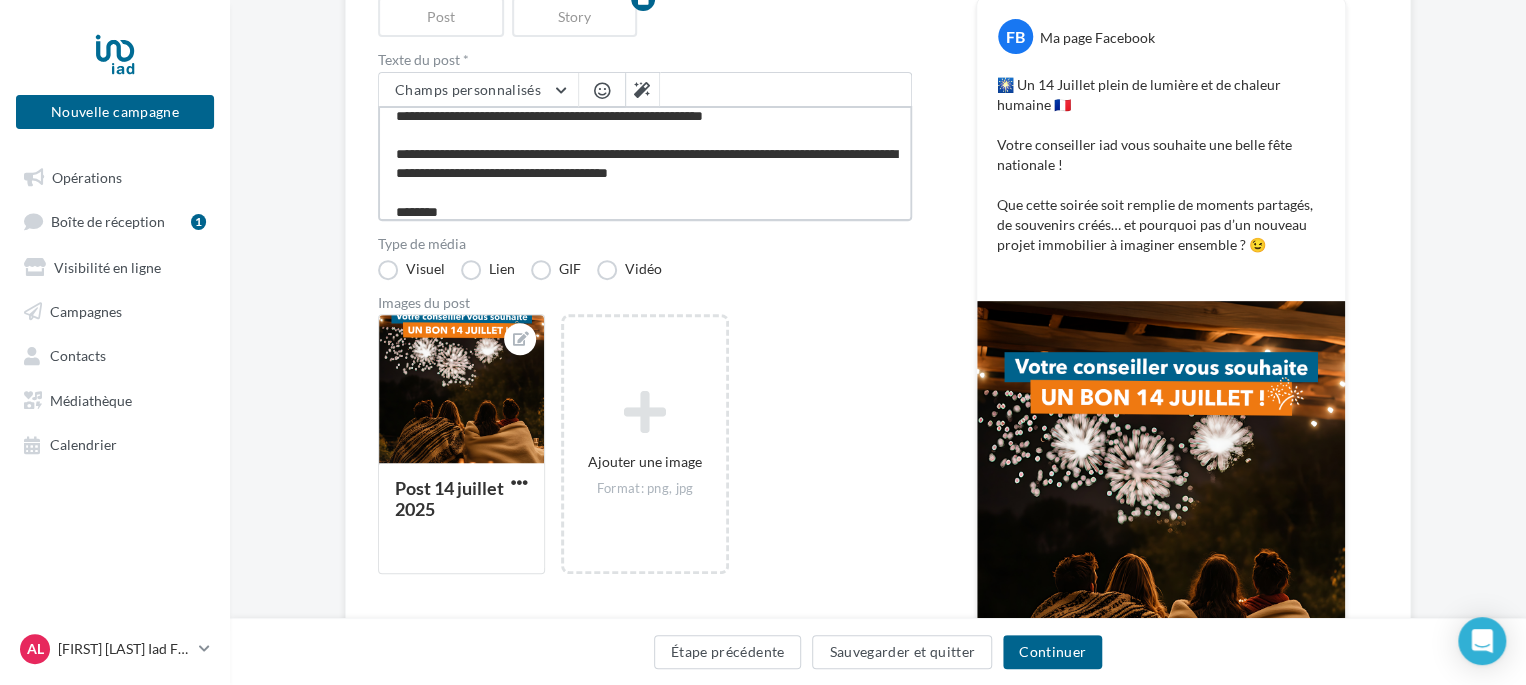 type on "**********" 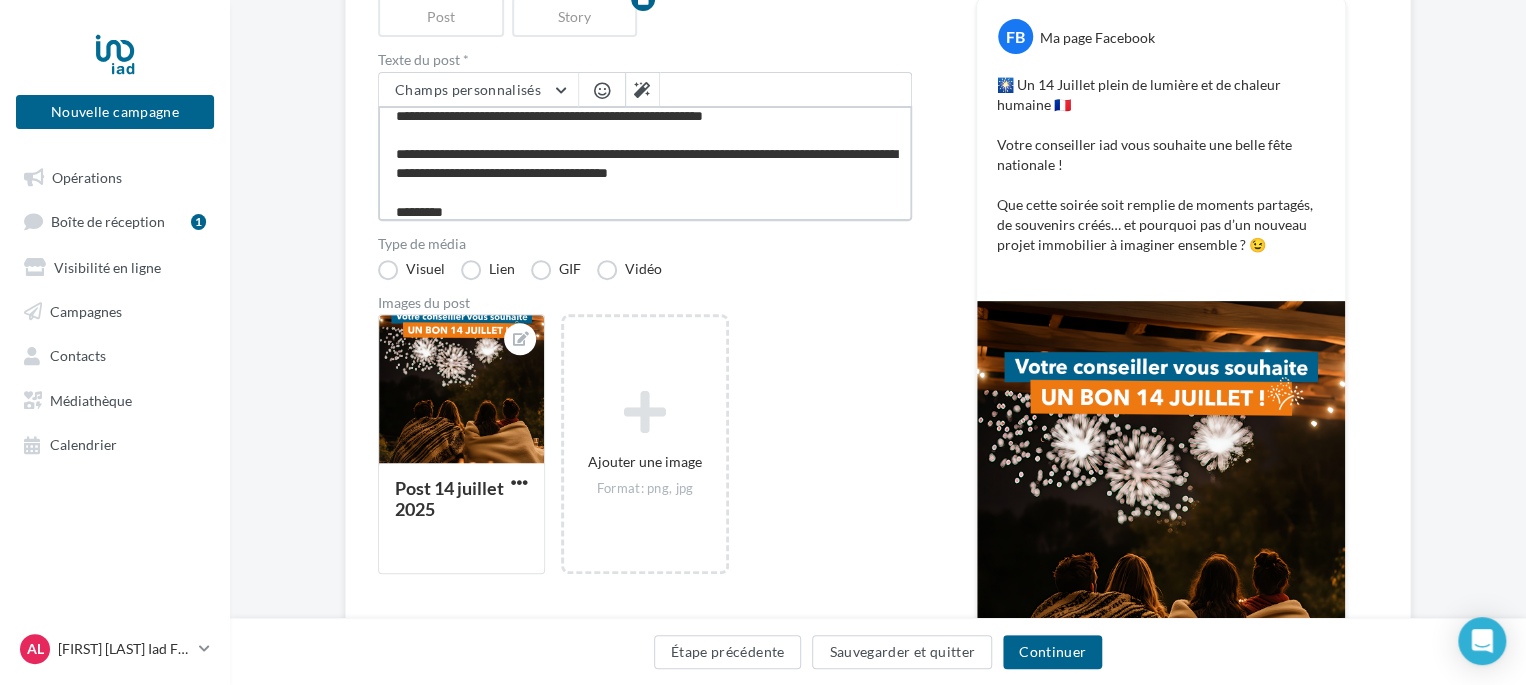 type on "**********" 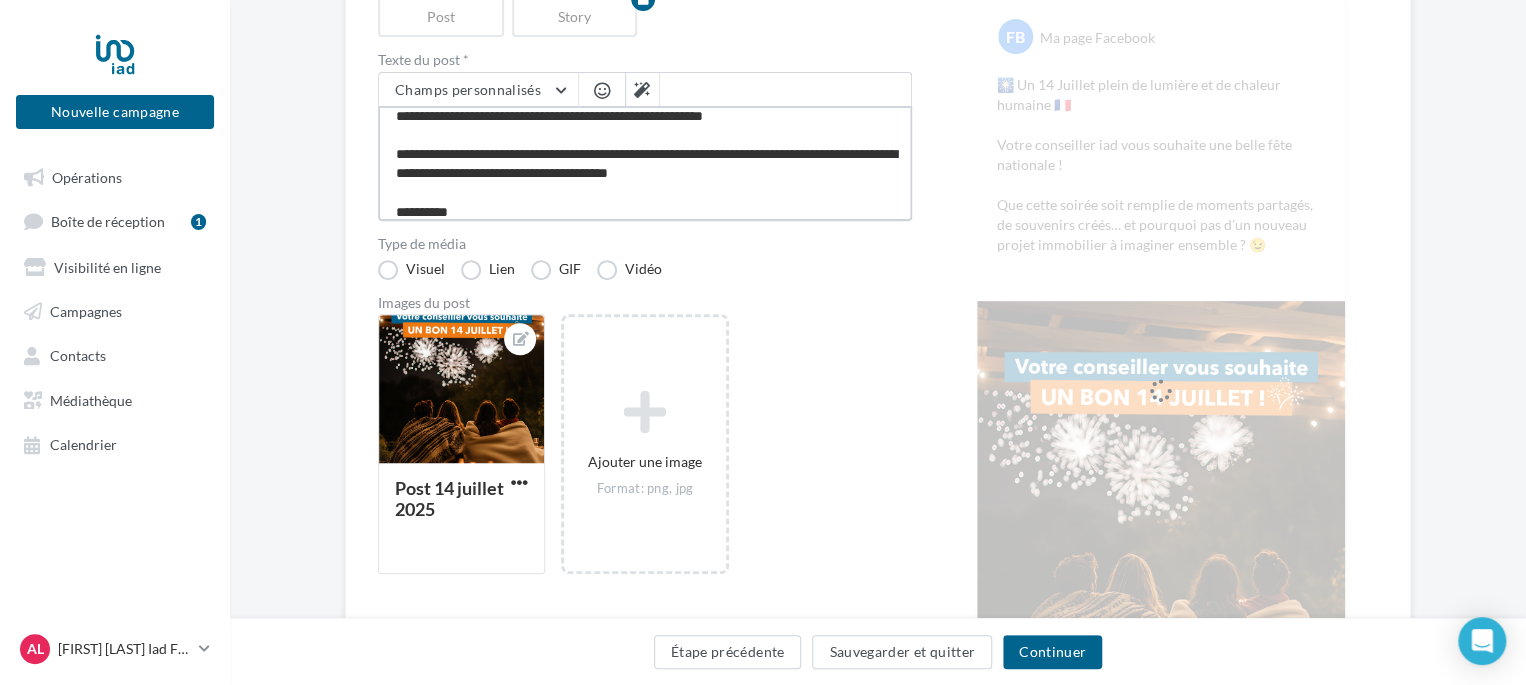 type on "**********" 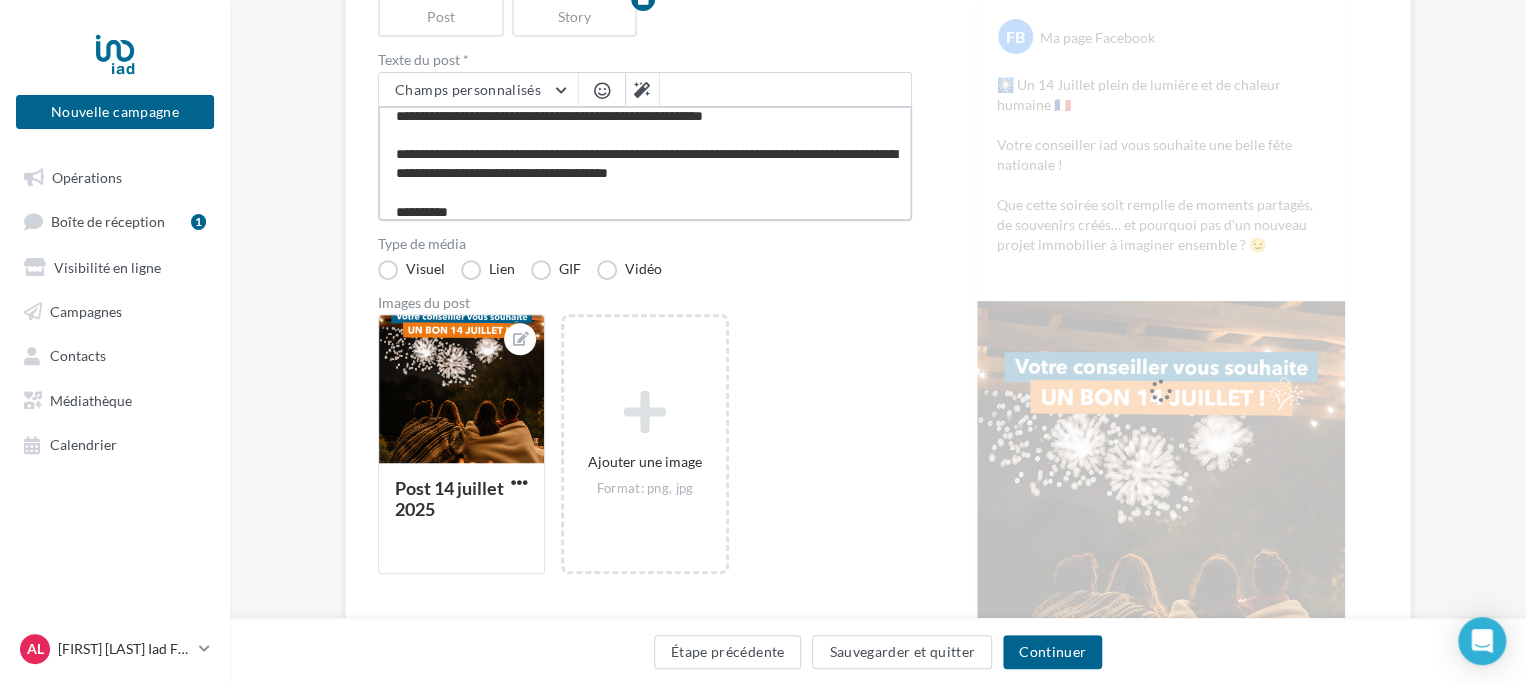 type on "**********" 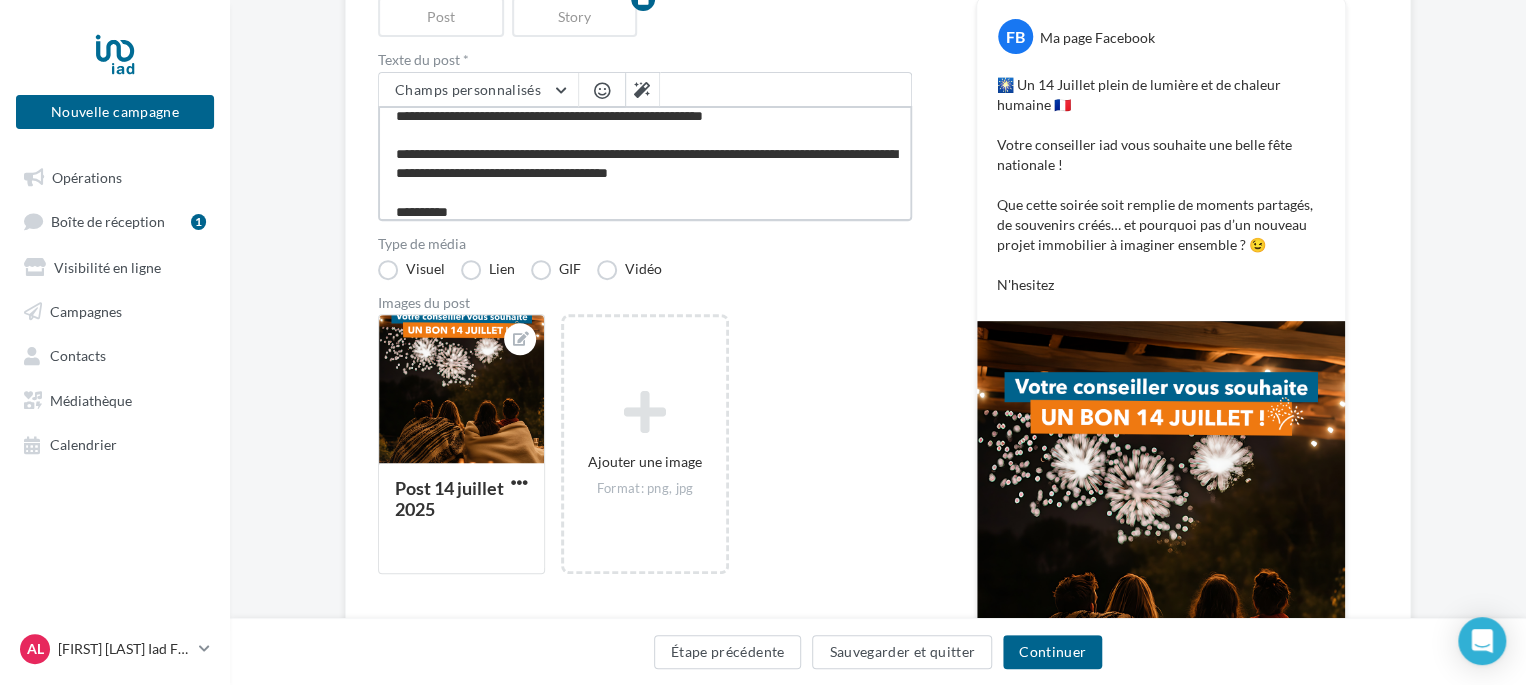 type on "**********" 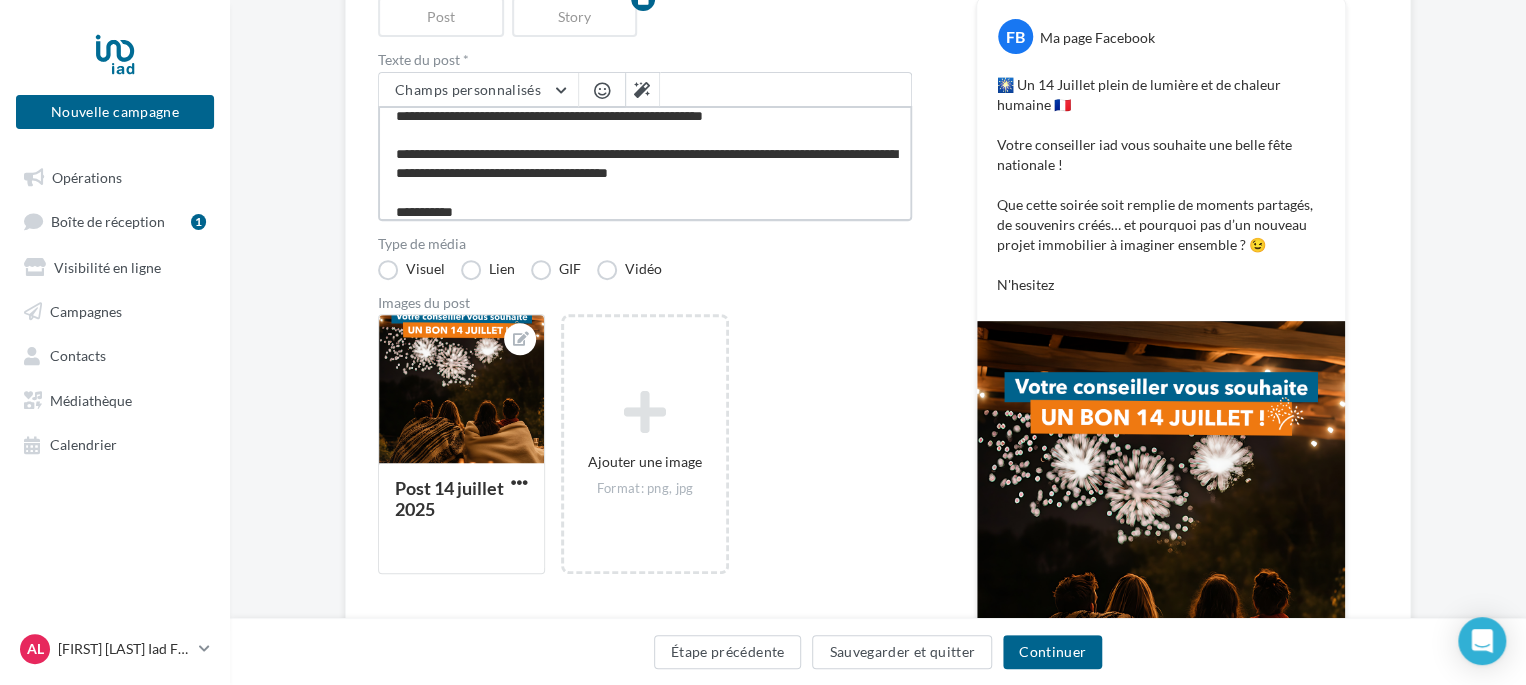 type on "**********" 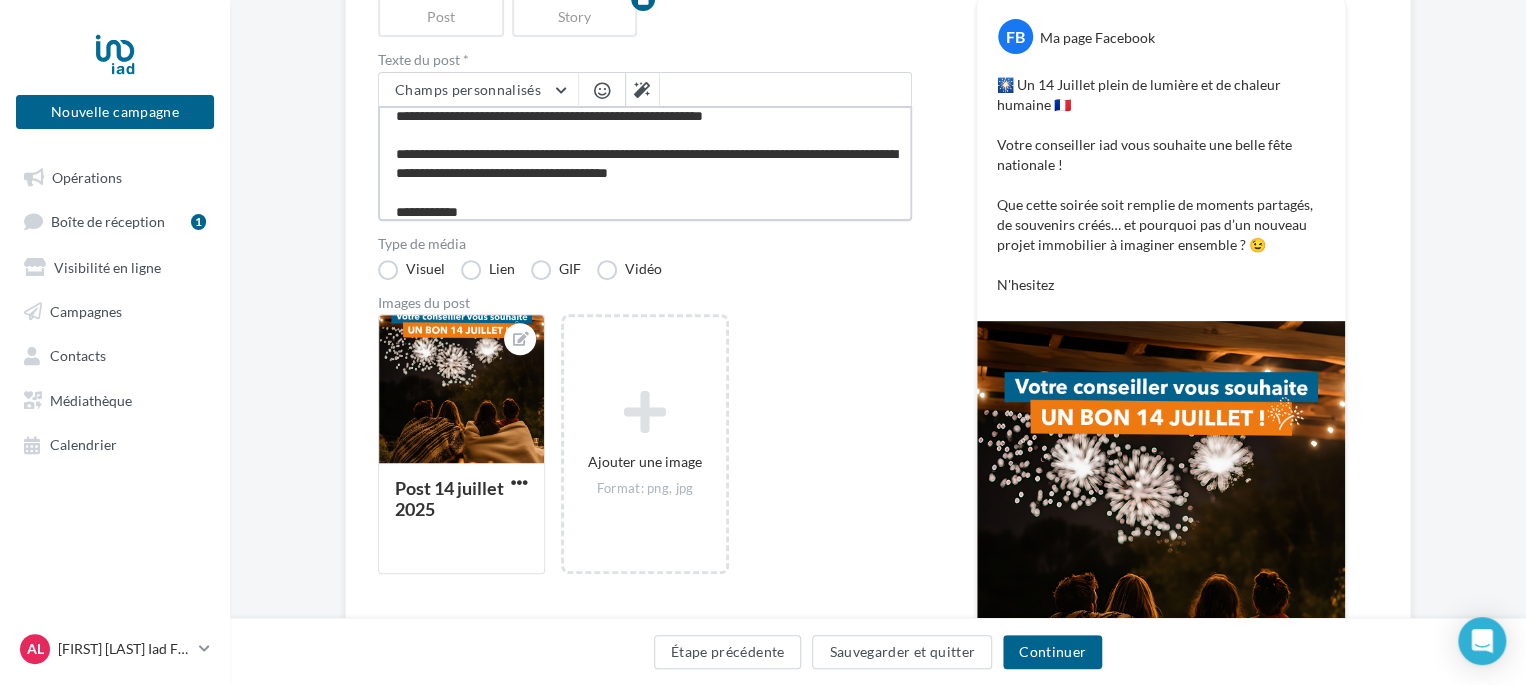 type on "**********" 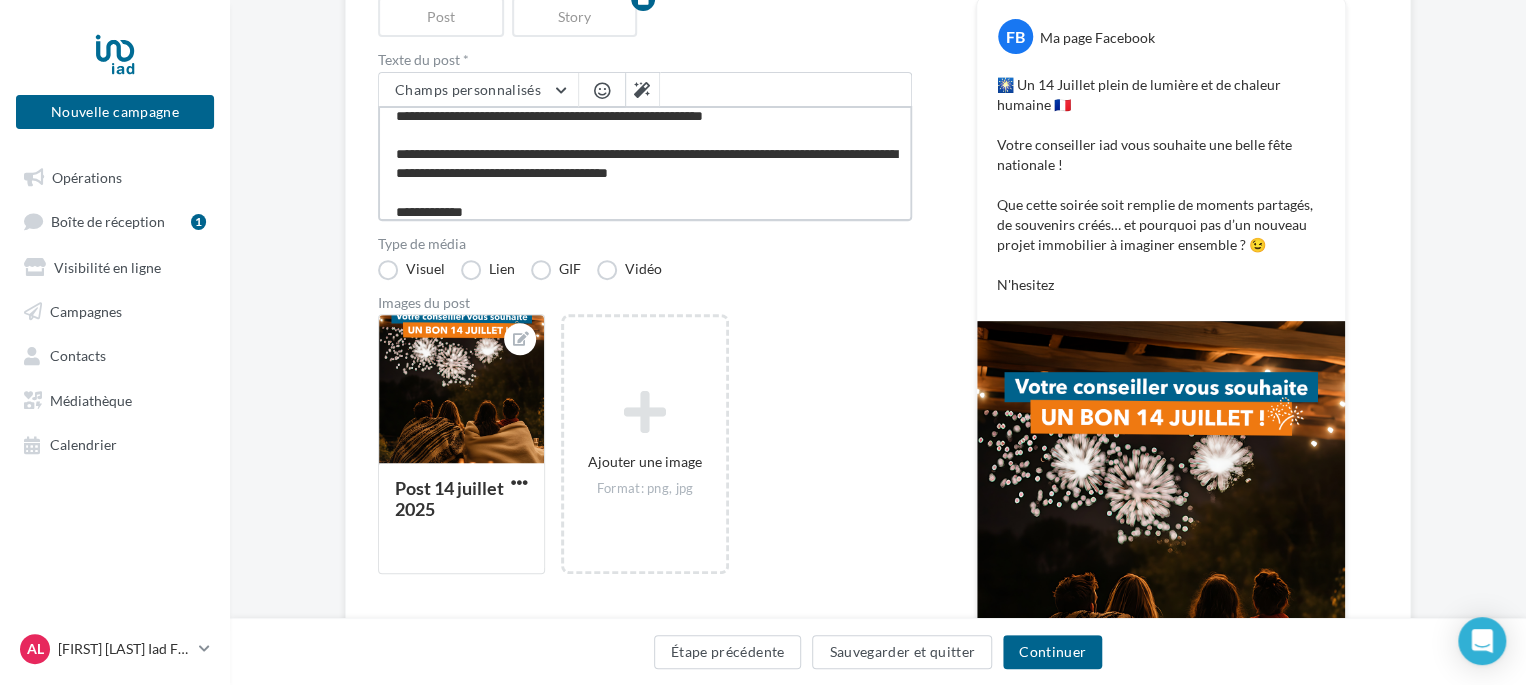 type on "**********" 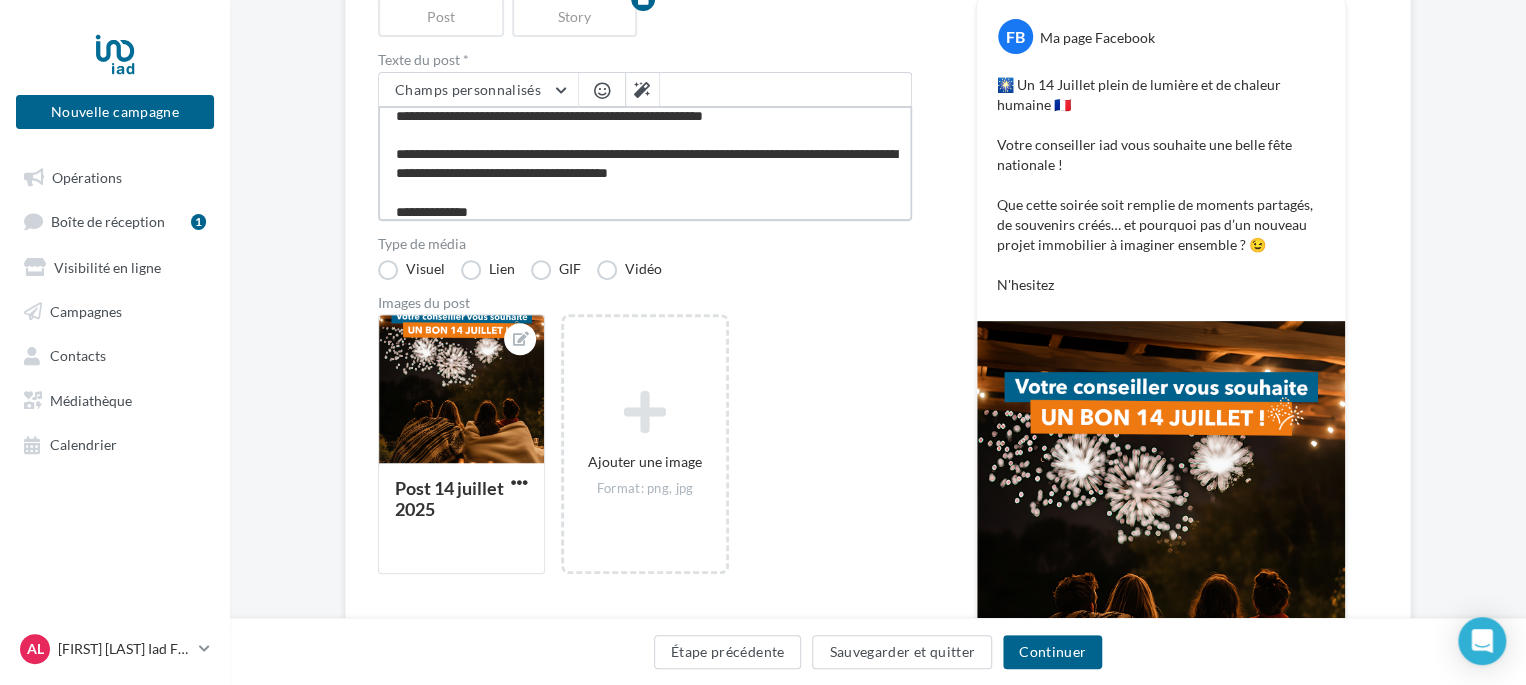 type on "**********" 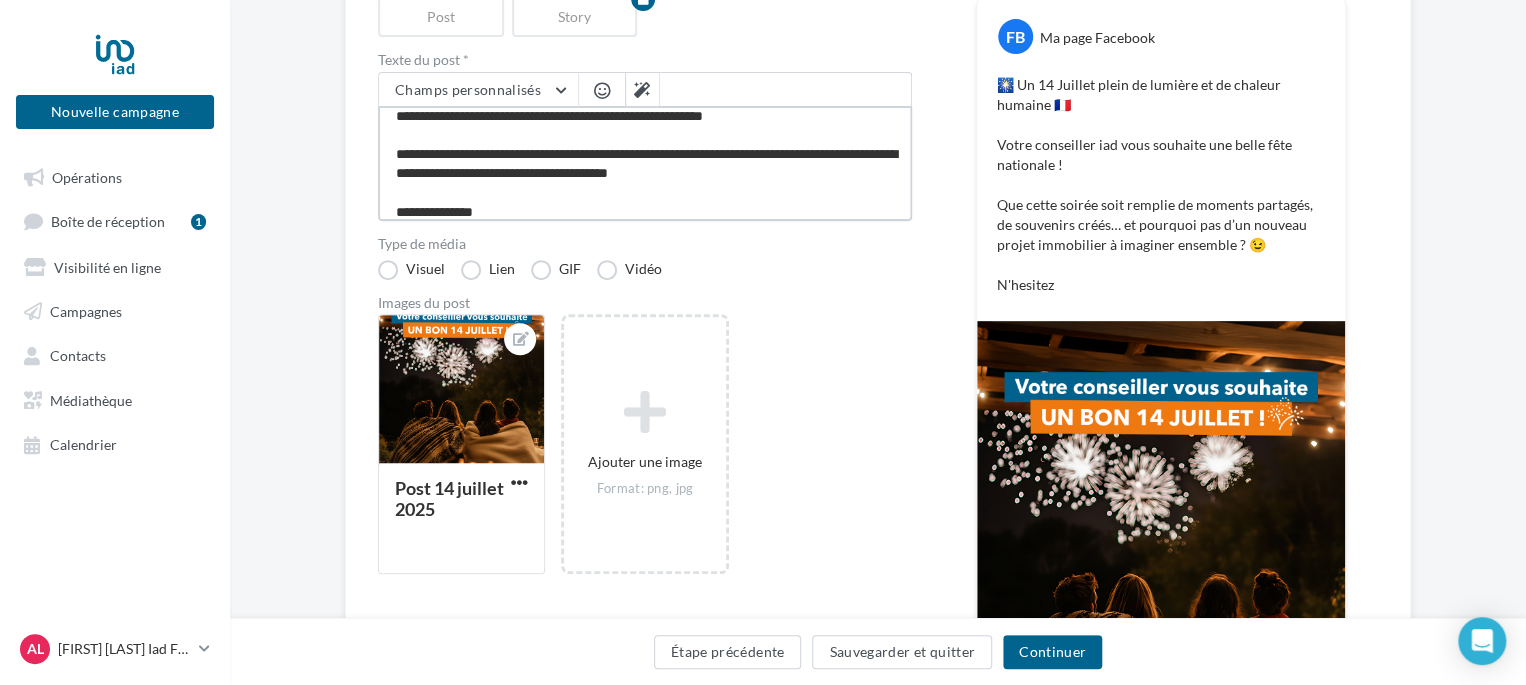 type on "**********" 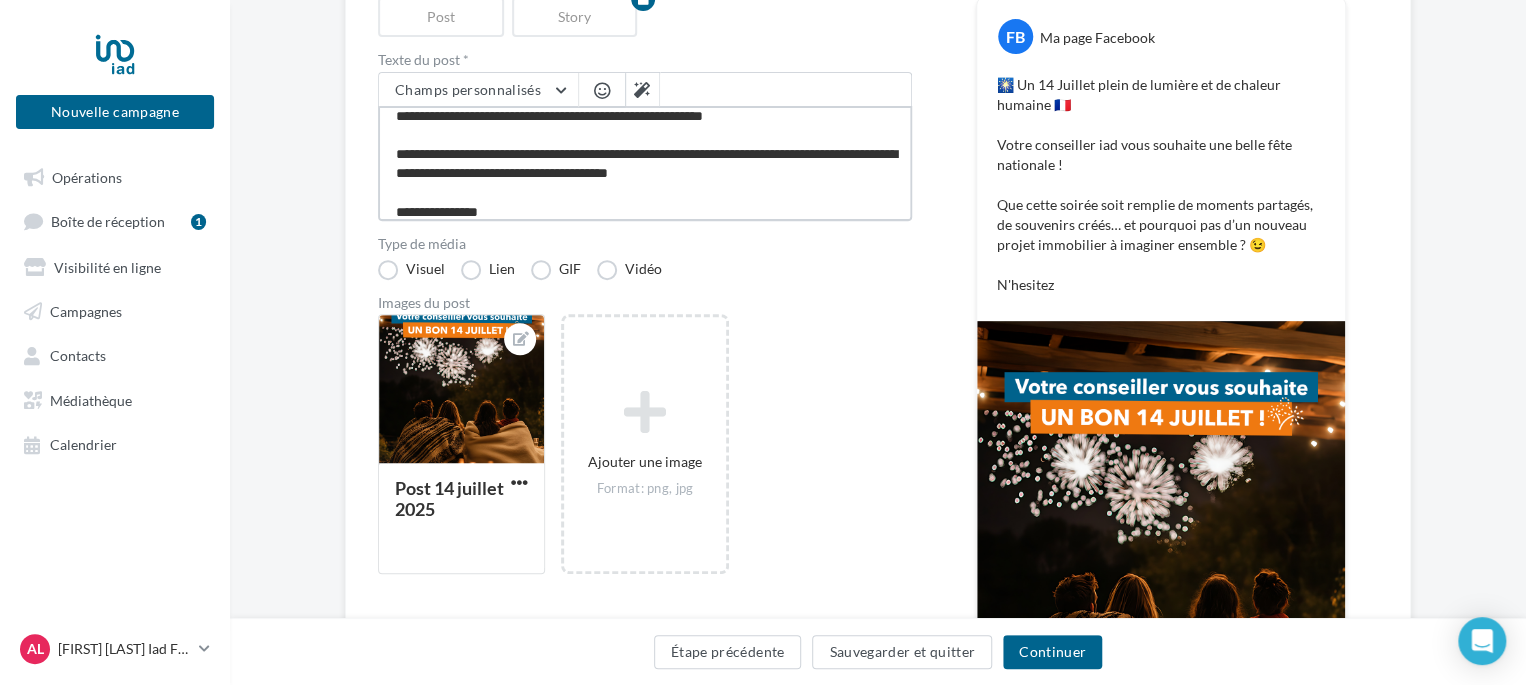 type on "**********" 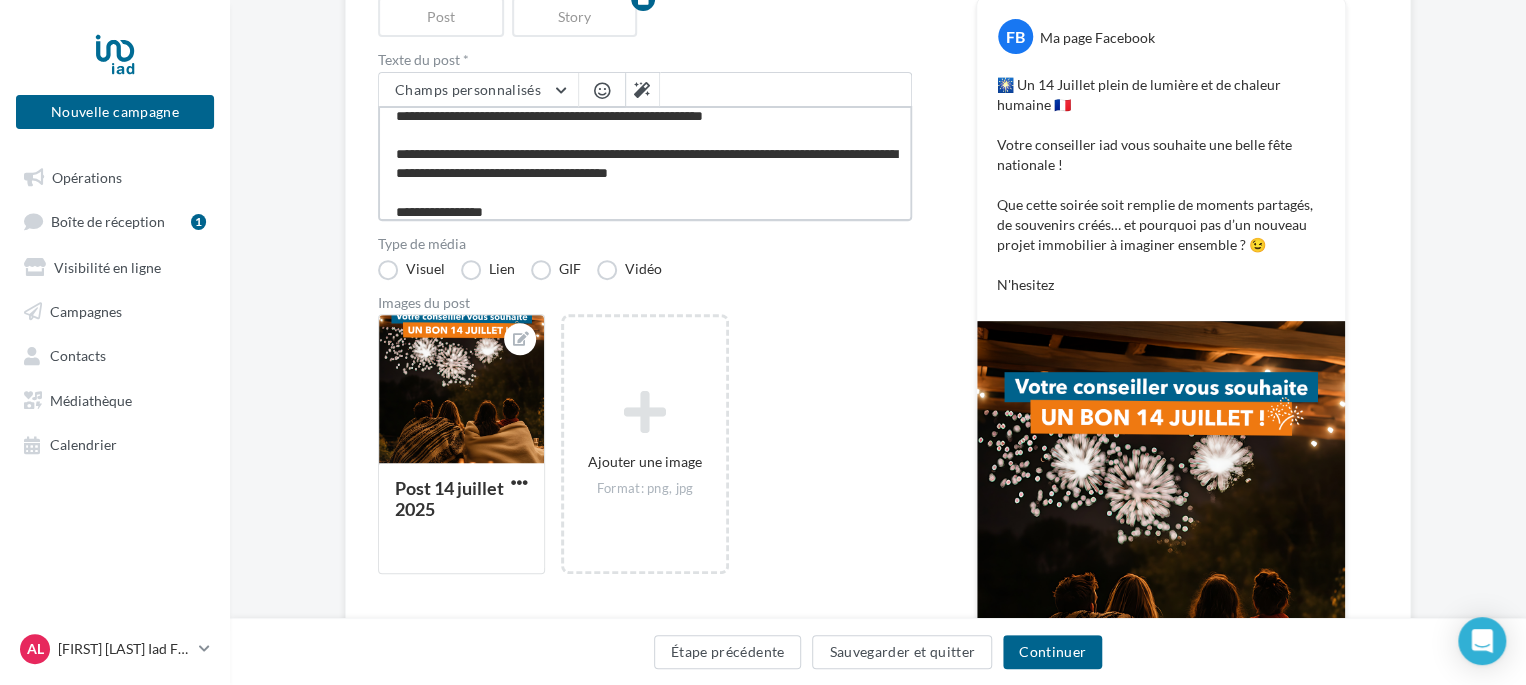 type on "**********" 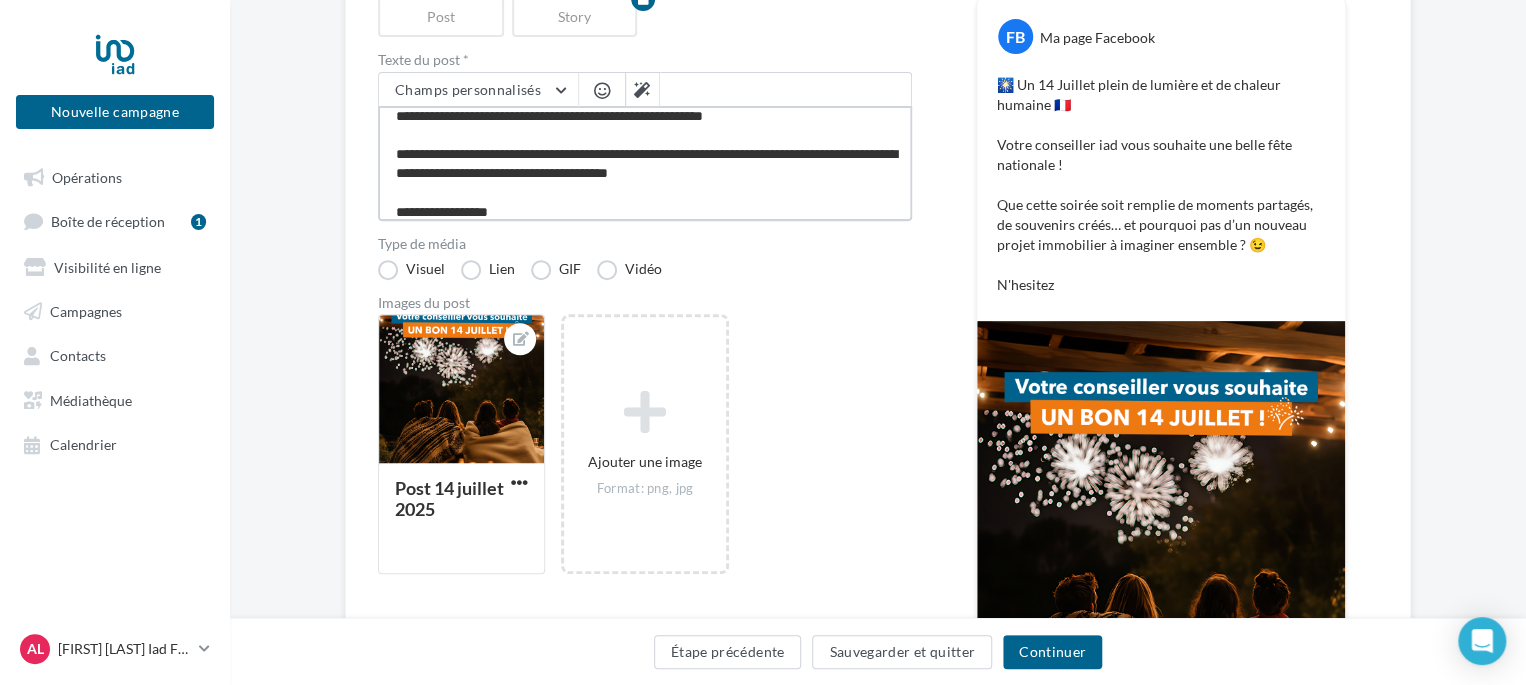 type on "**********" 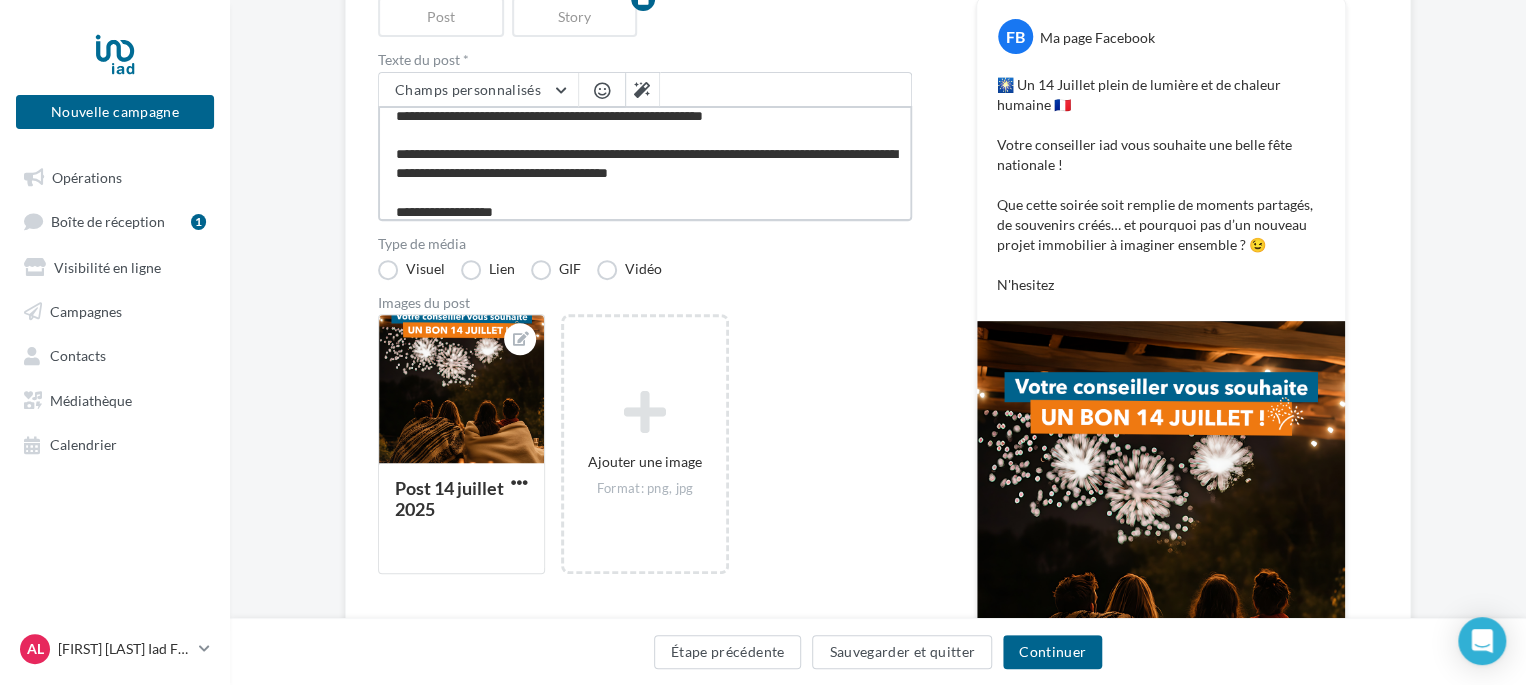type on "**********" 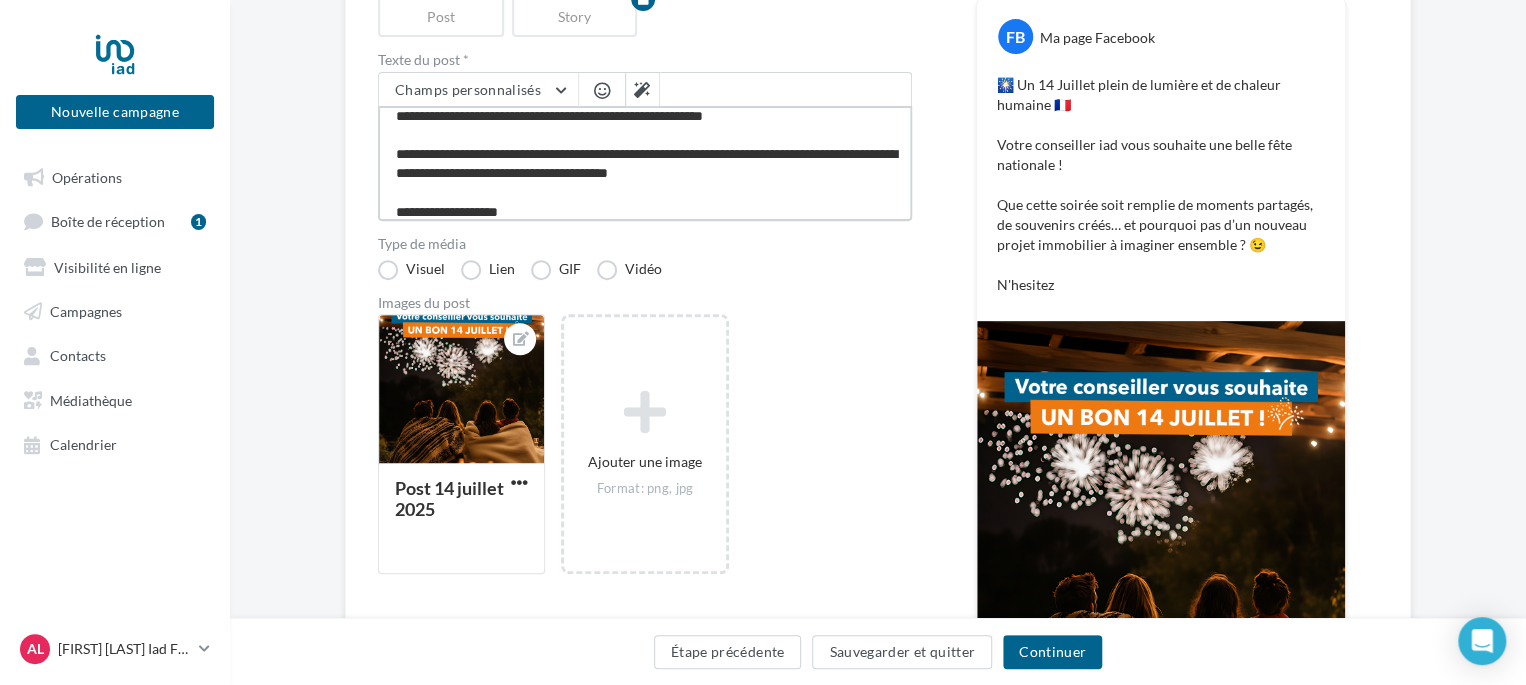 type on "**********" 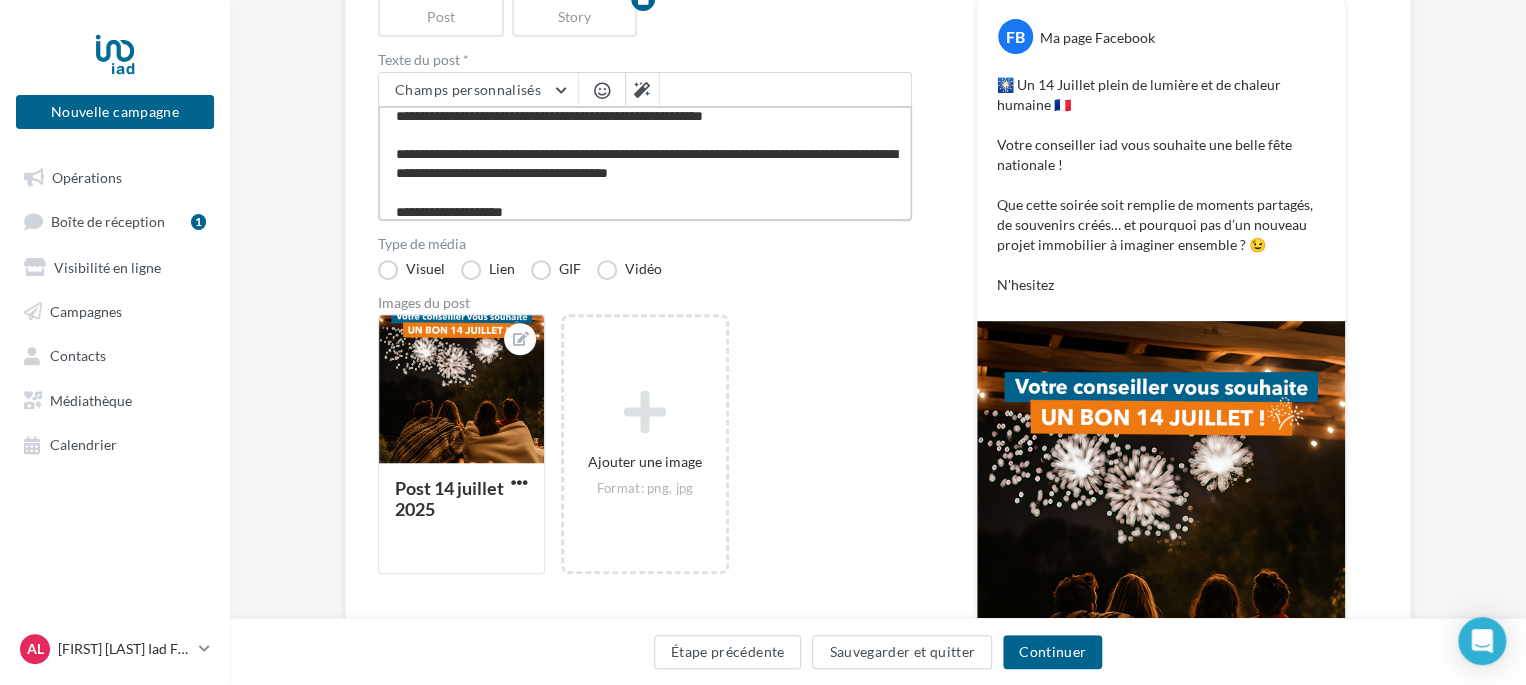 type on "**********" 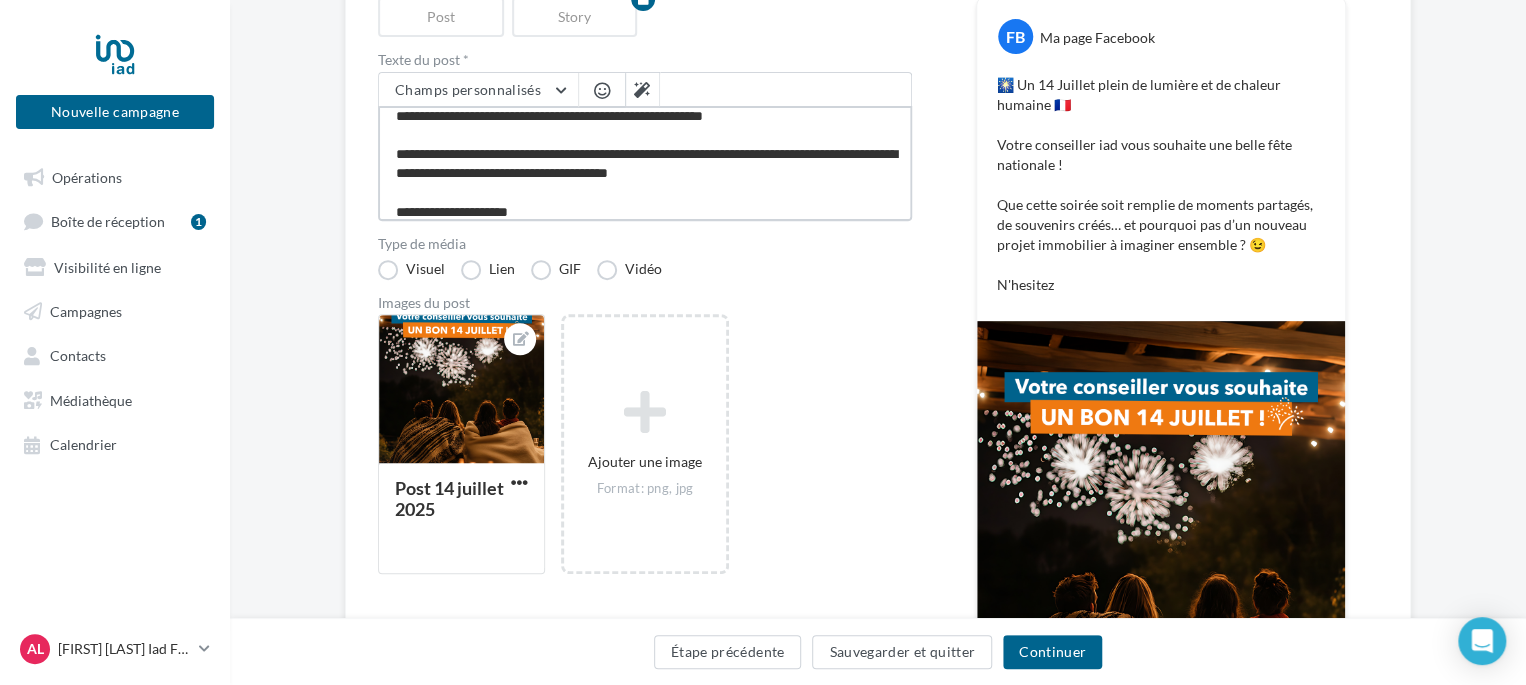 type on "**********" 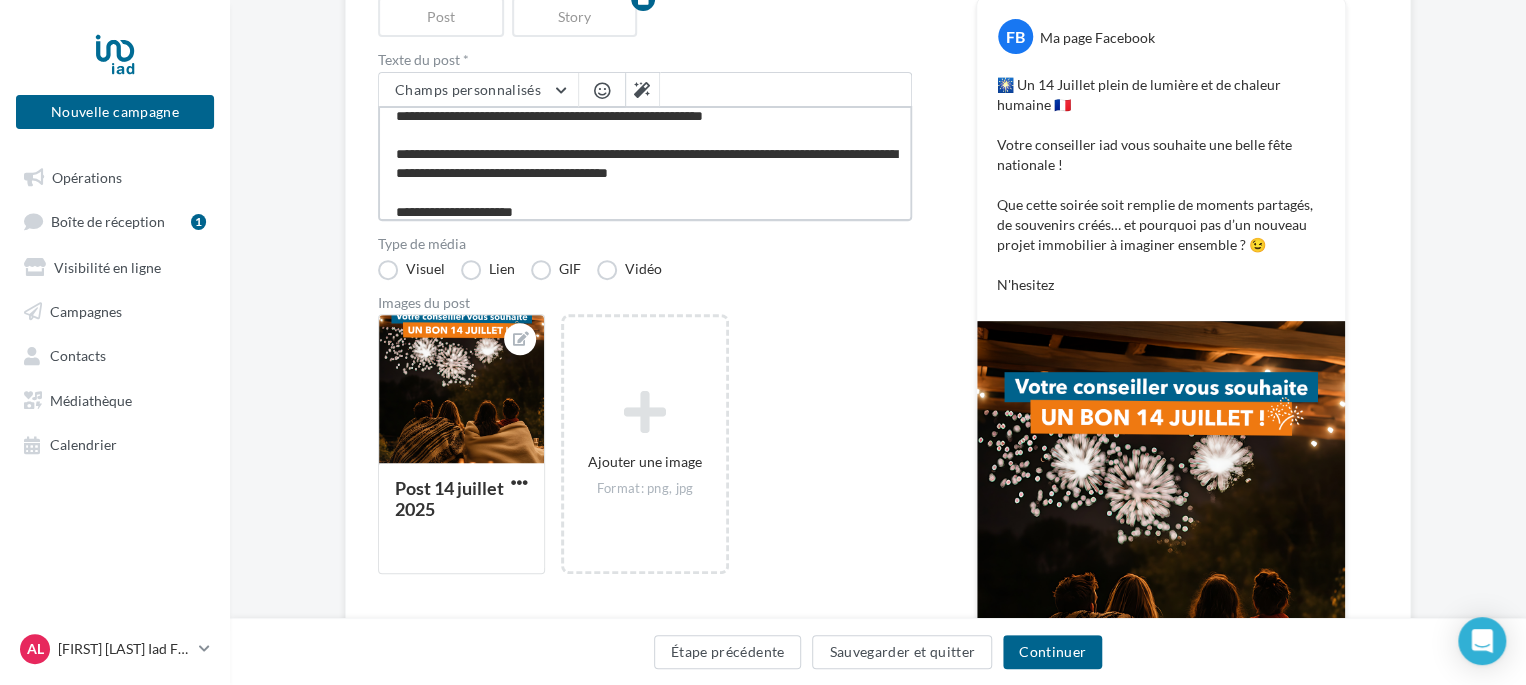 type on "**********" 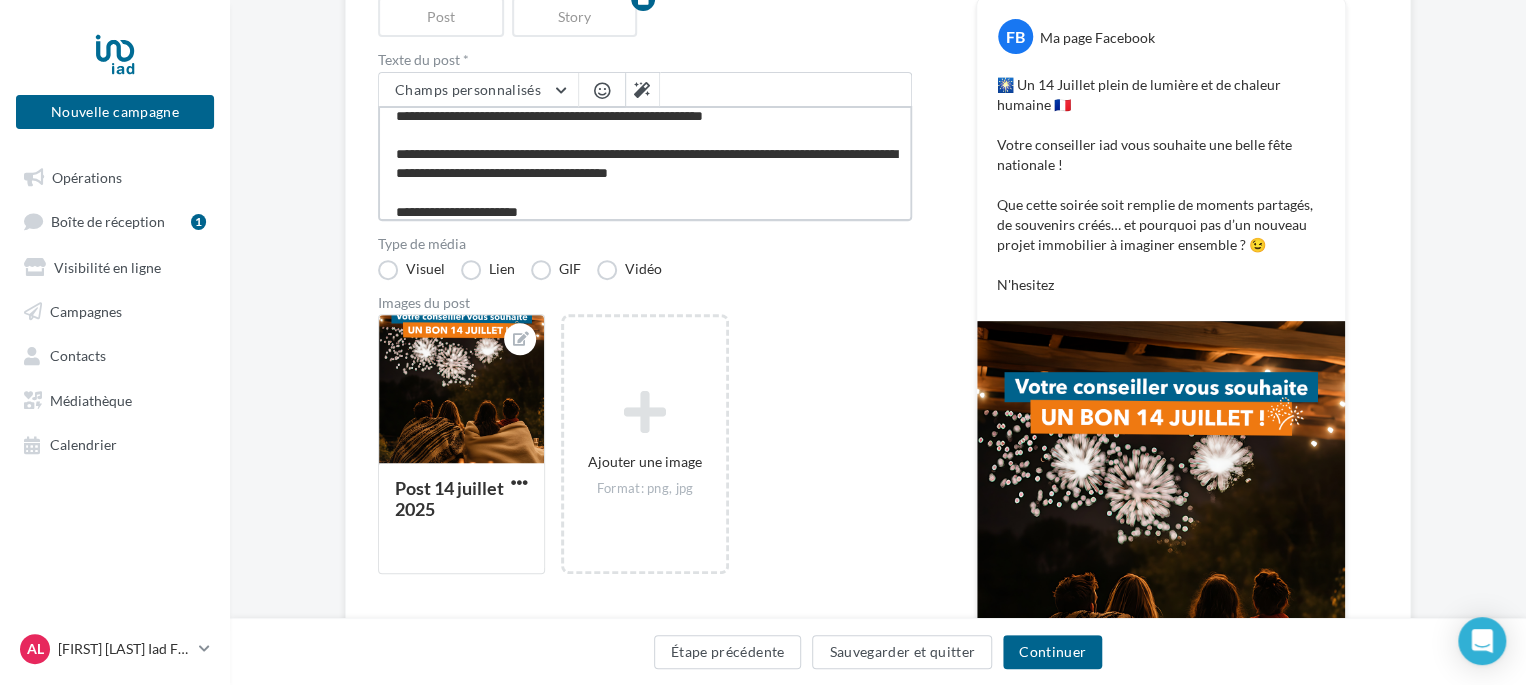 type on "**********" 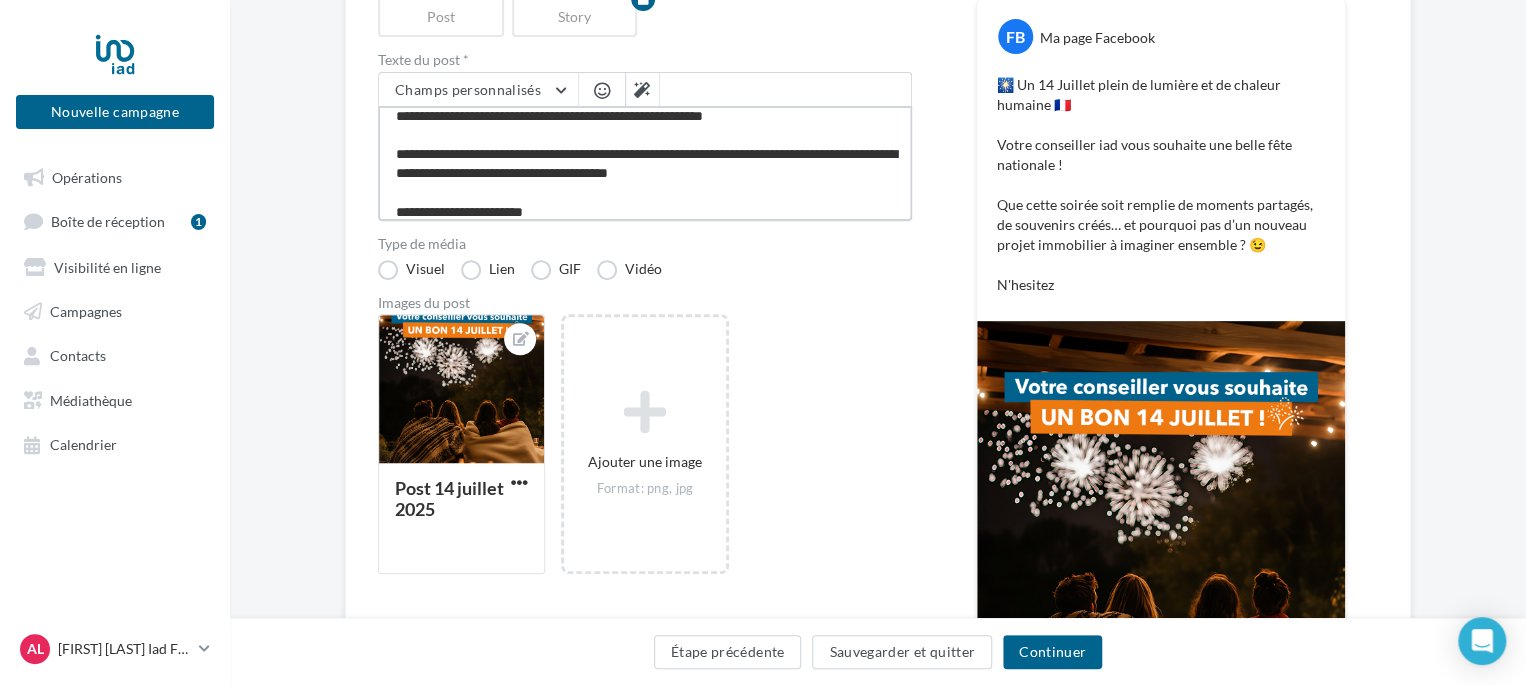 type on "**********" 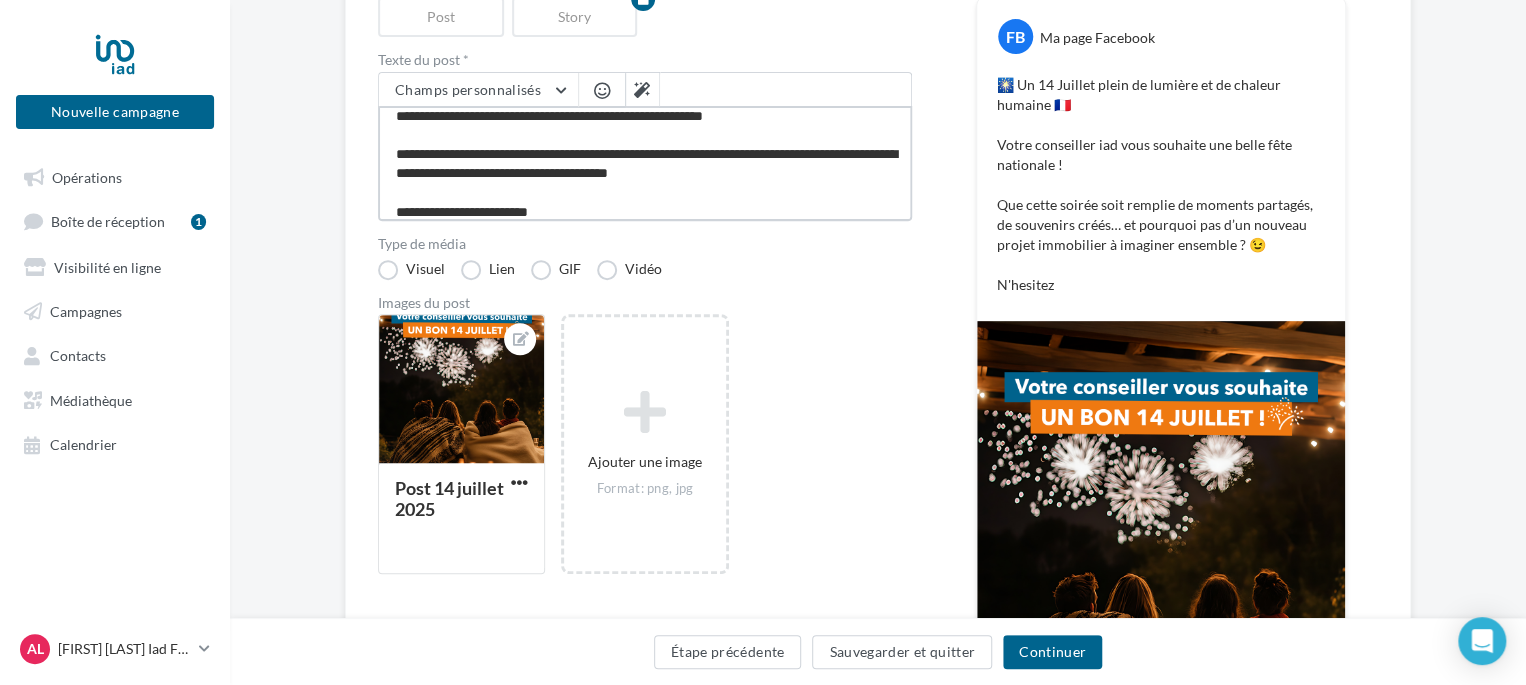 type on "**********" 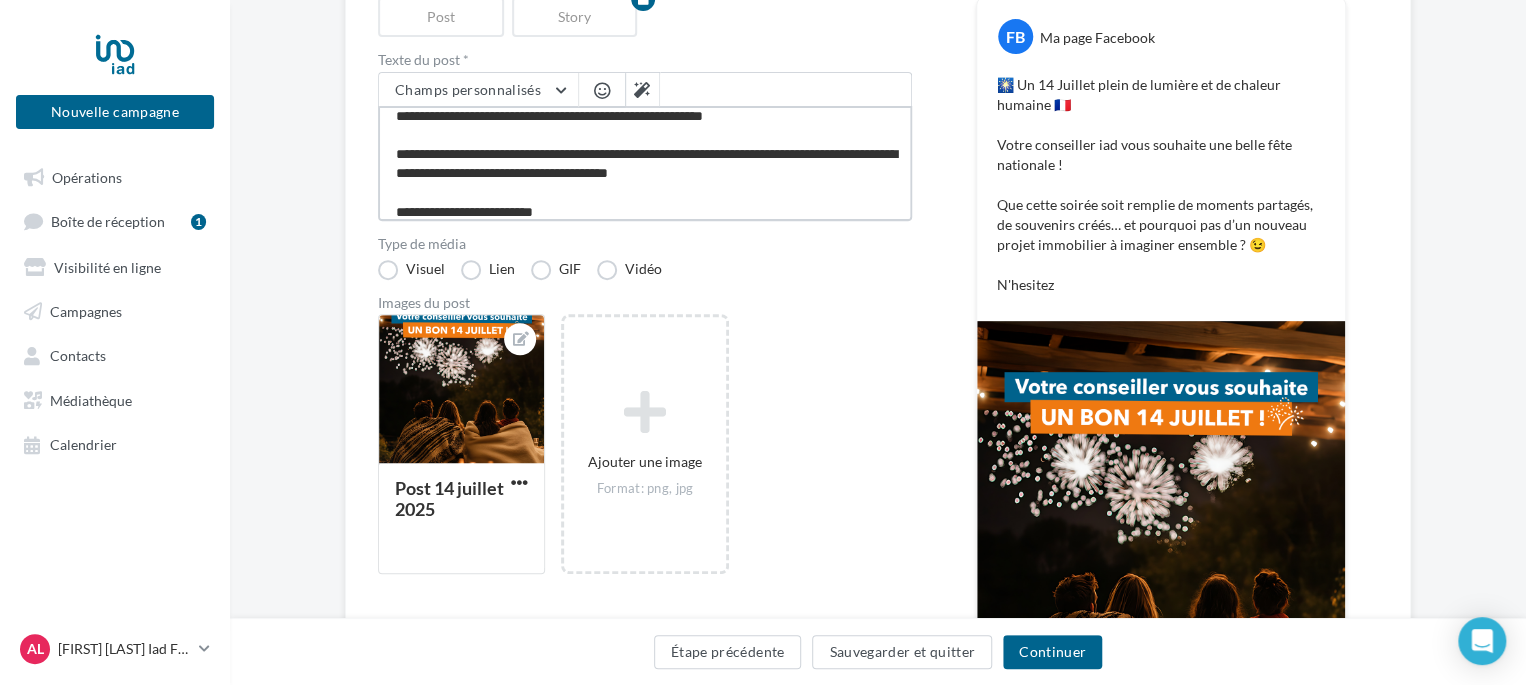type on "**********" 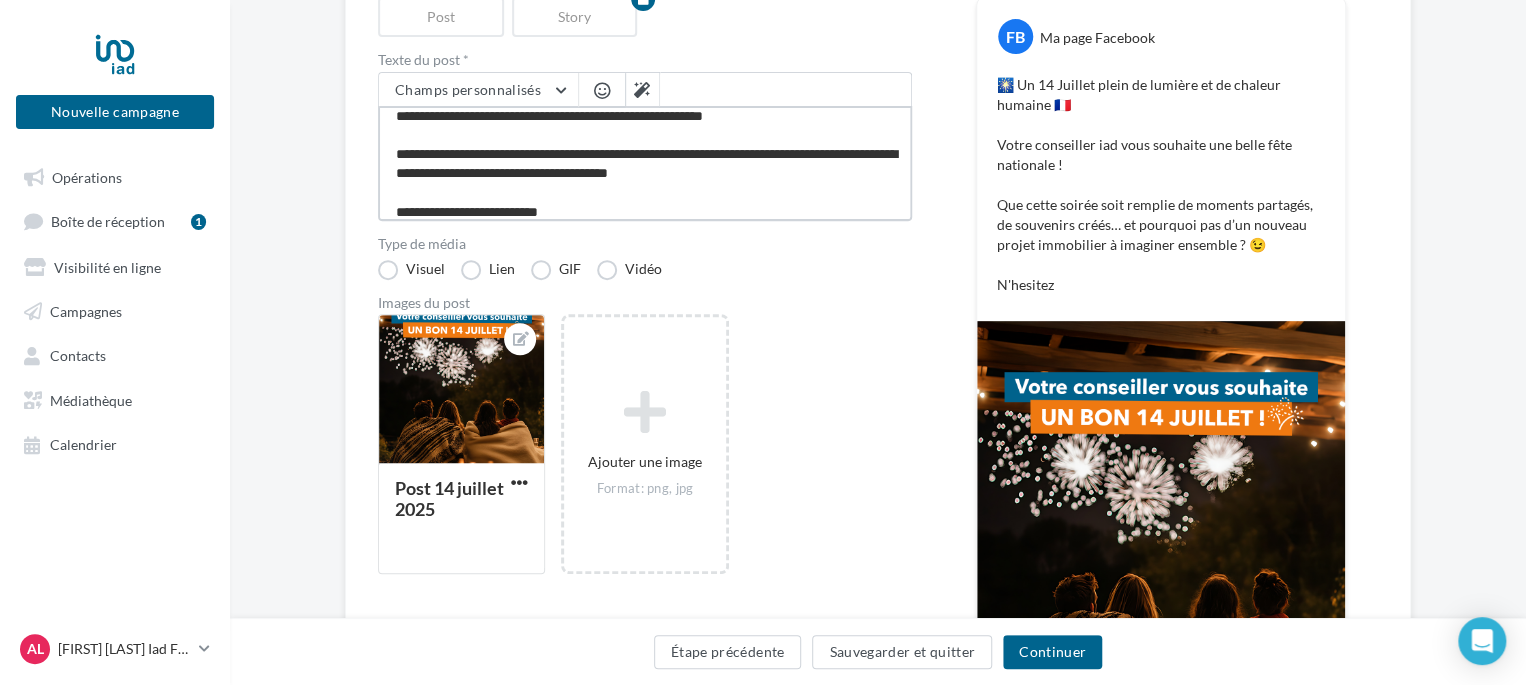 type on "**********" 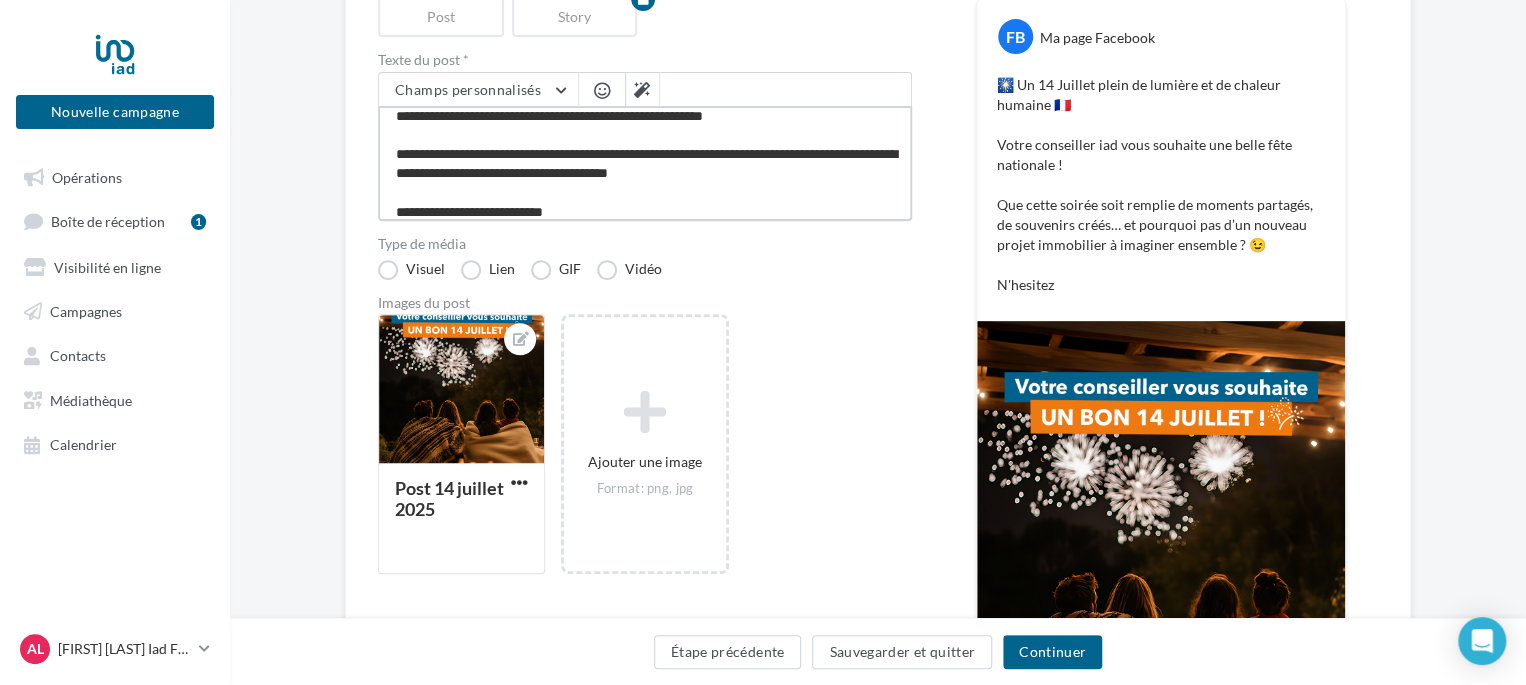 type on "**********" 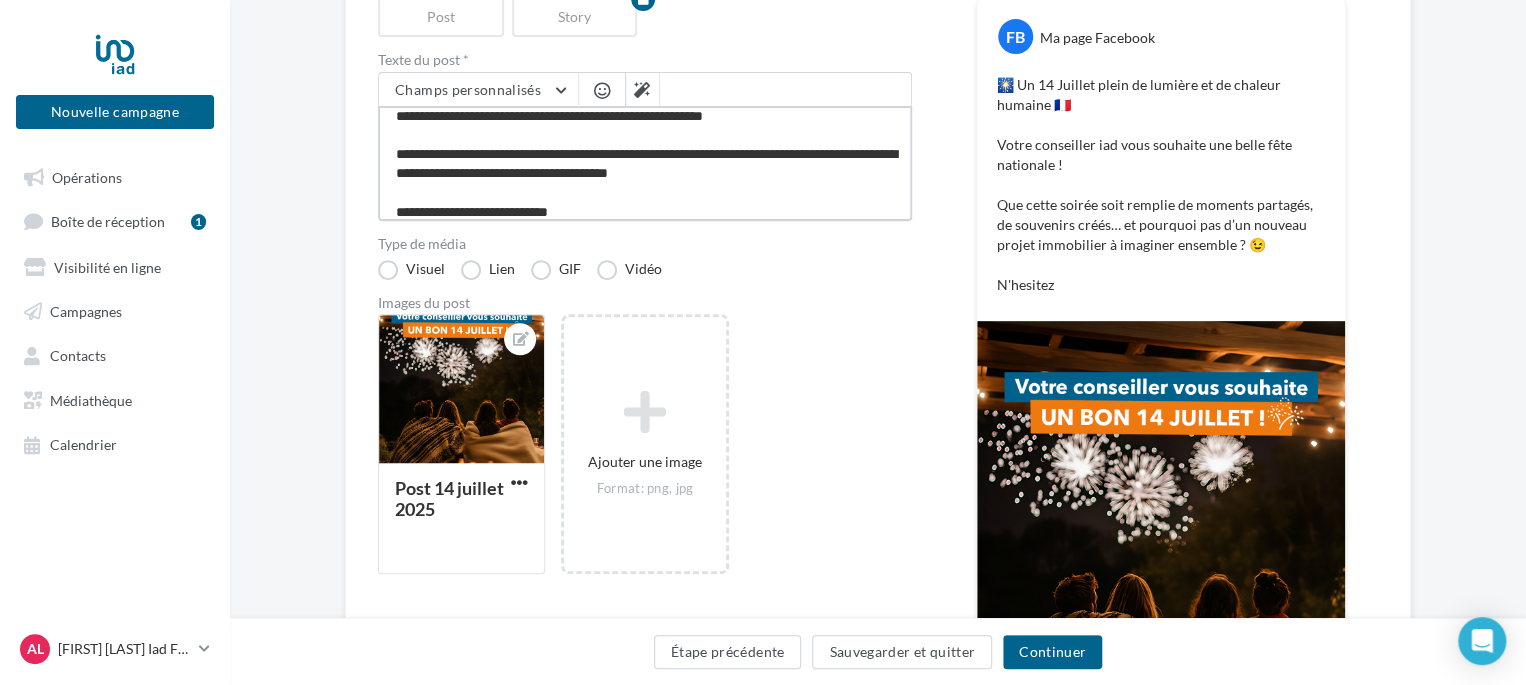type on "**********" 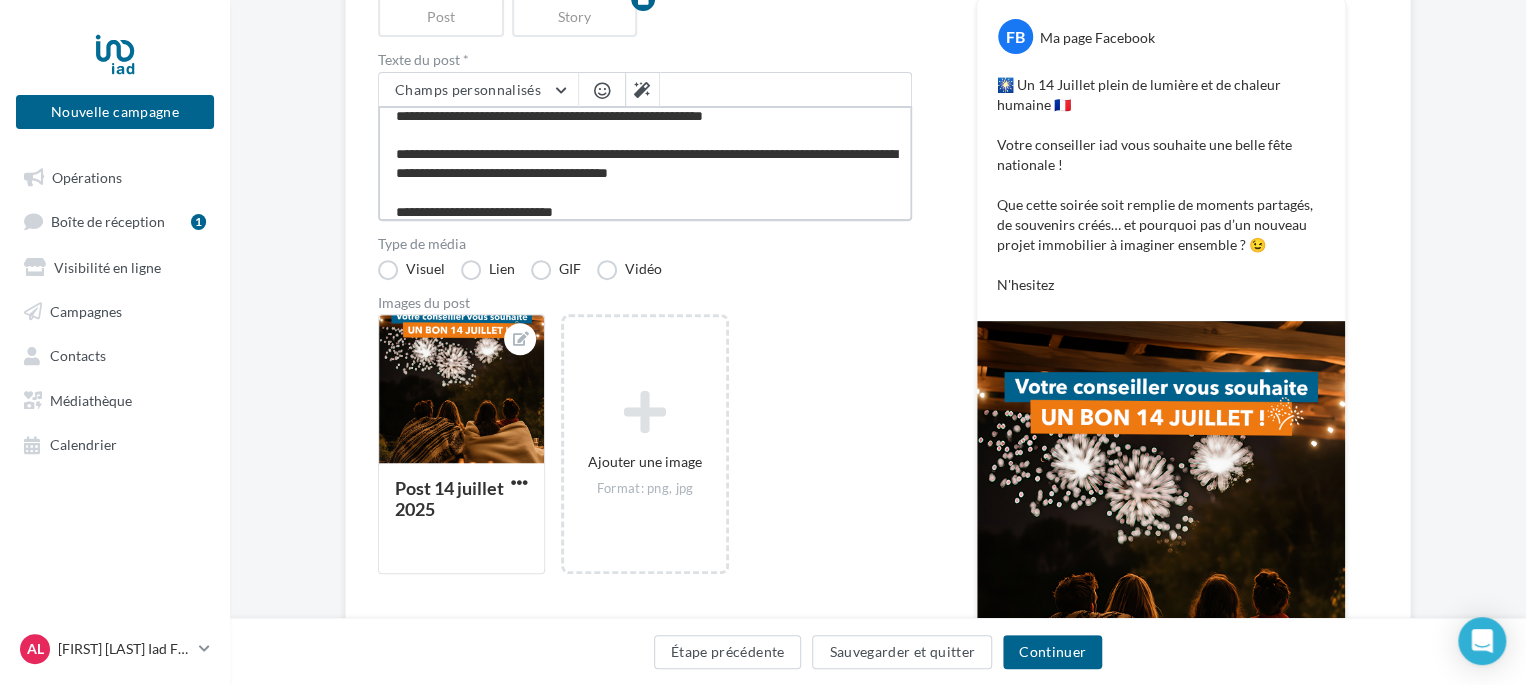 type on "**********" 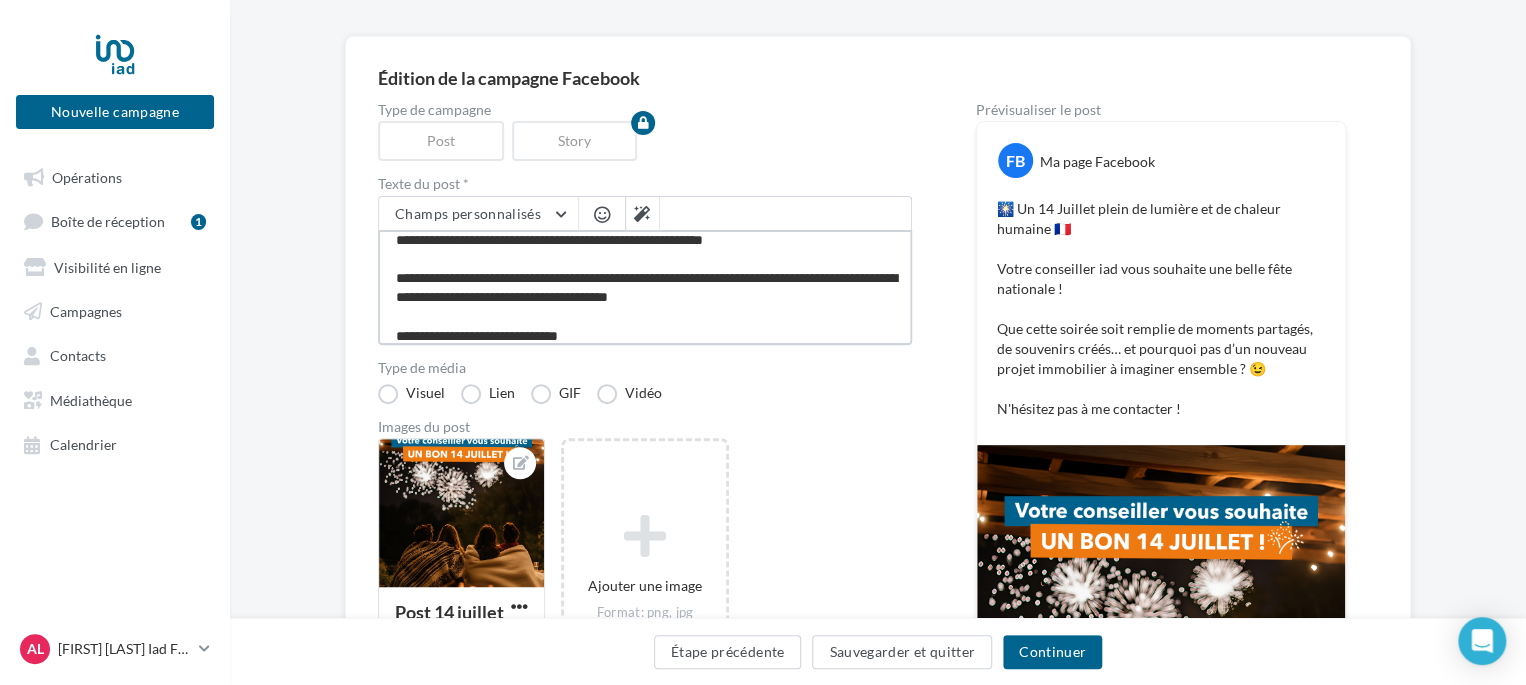 scroll, scrollTop: 152, scrollLeft: 0, axis: vertical 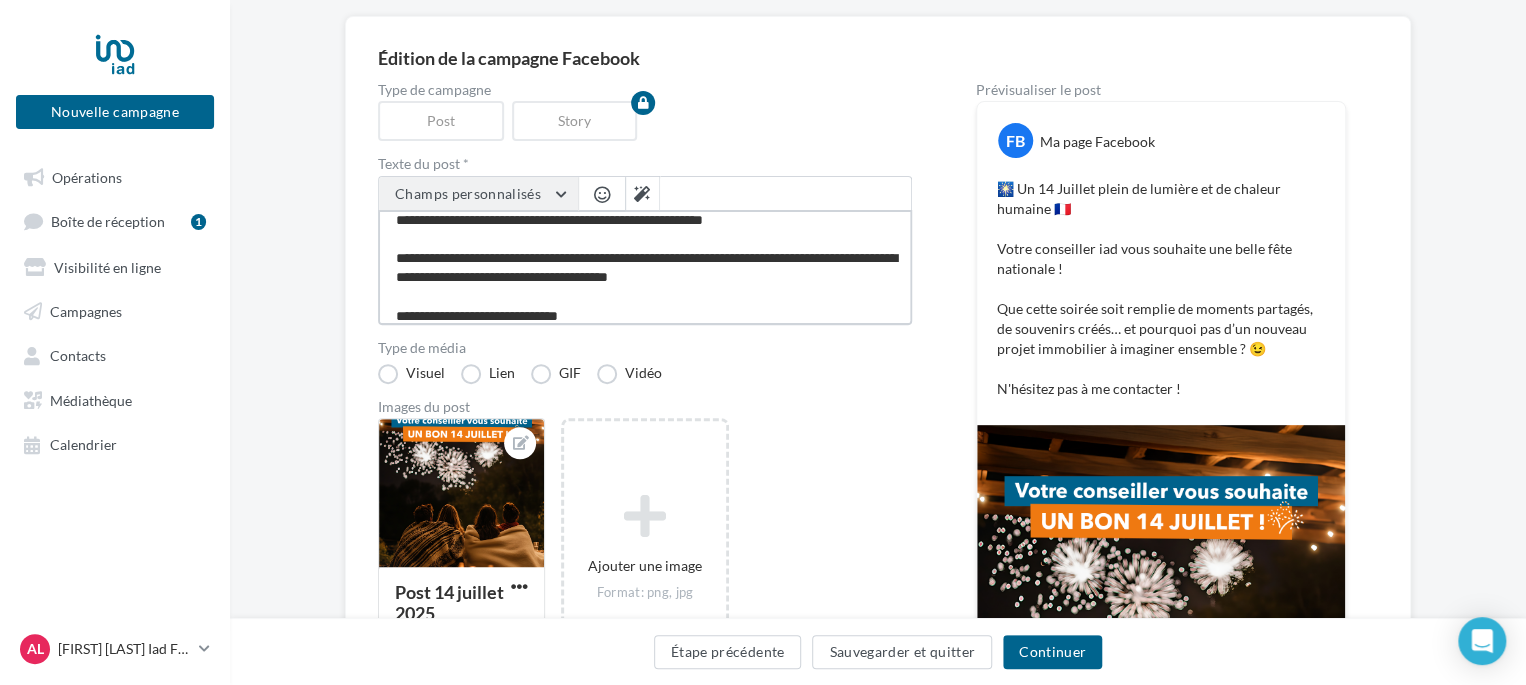 type on "**********" 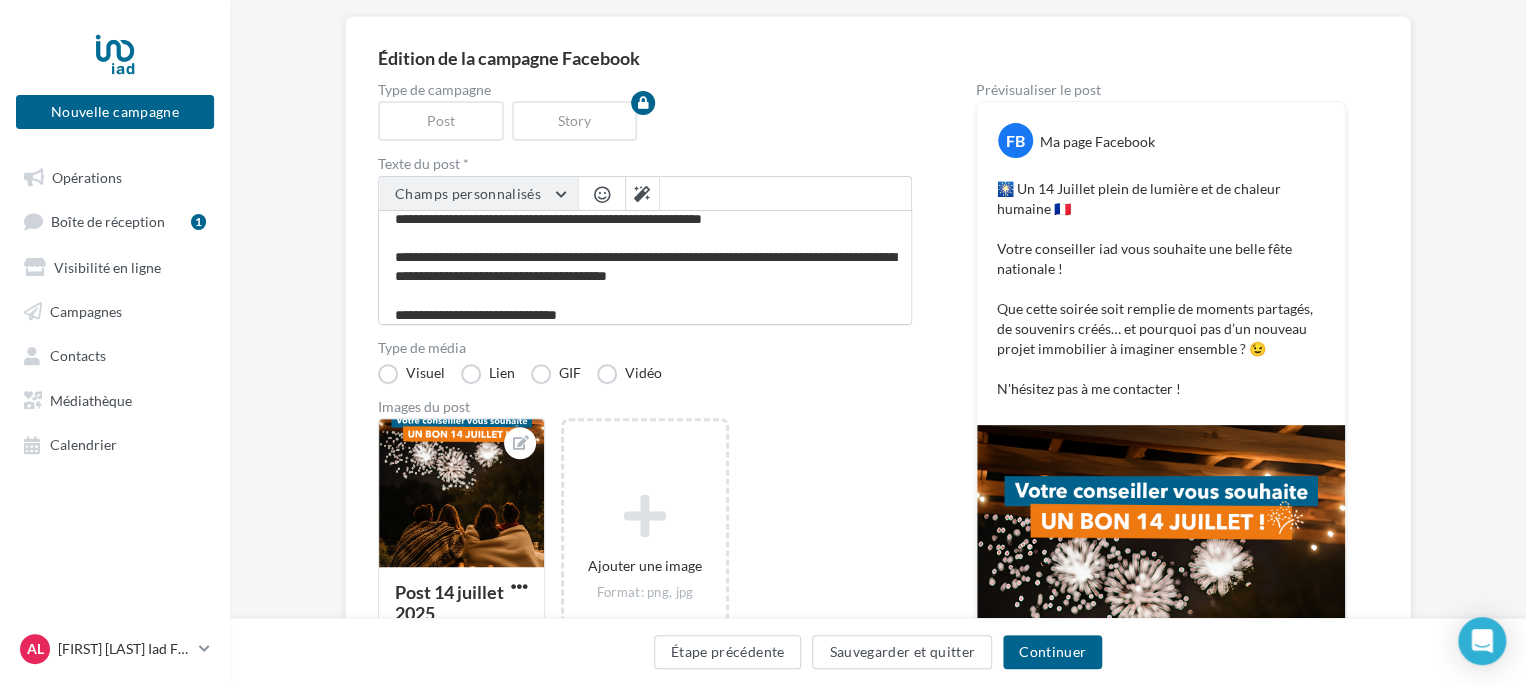scroll, scrollTop: 48, scrollLeft: 0, axis: vertical 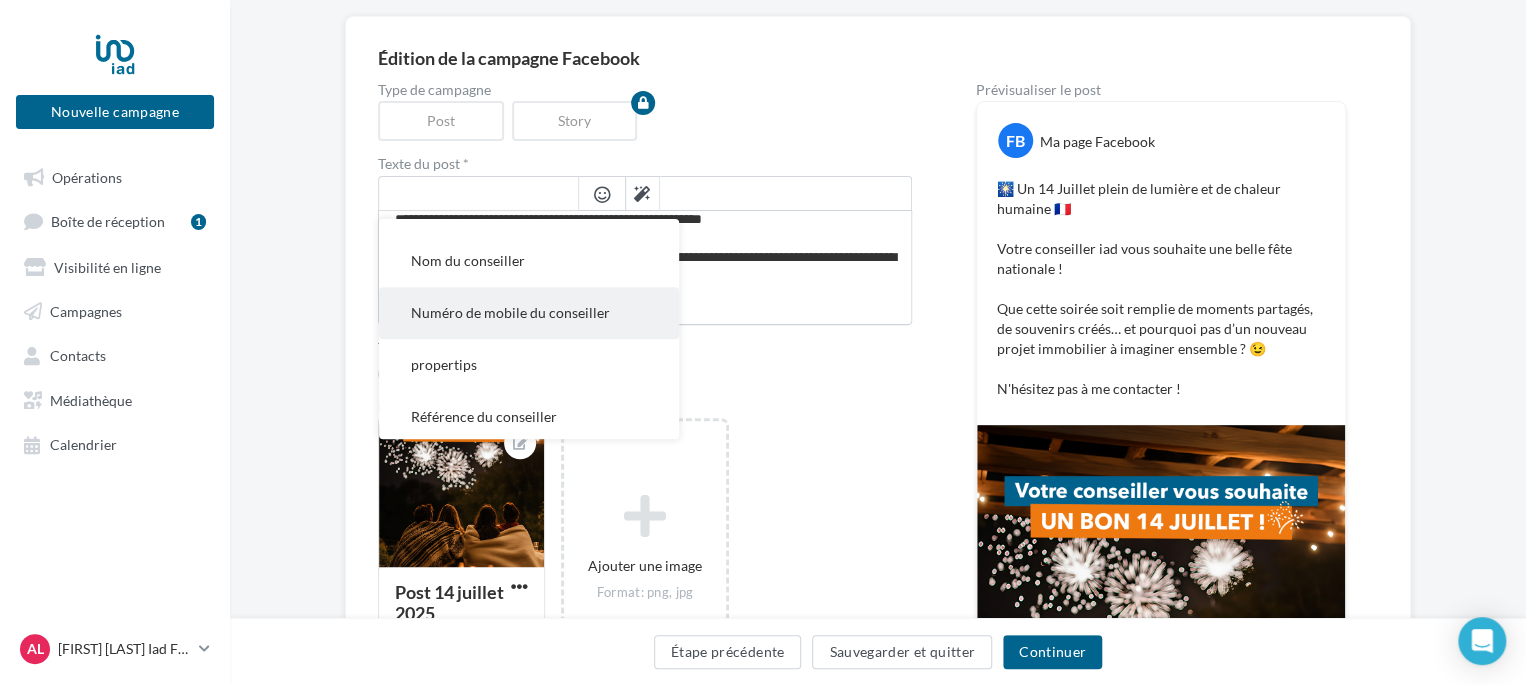 click on "Numéro de mobile du conseiller" at bounding box center [510, 312] 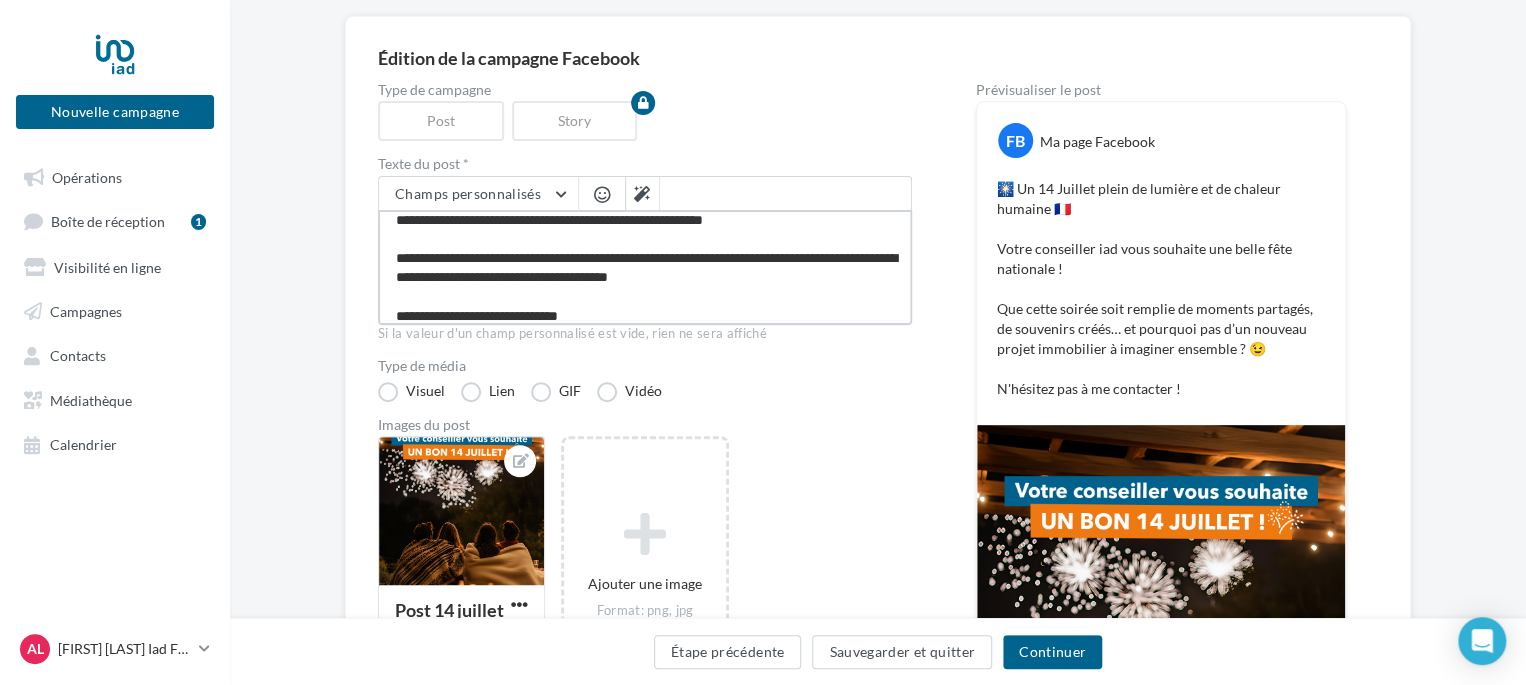 type on "**********" 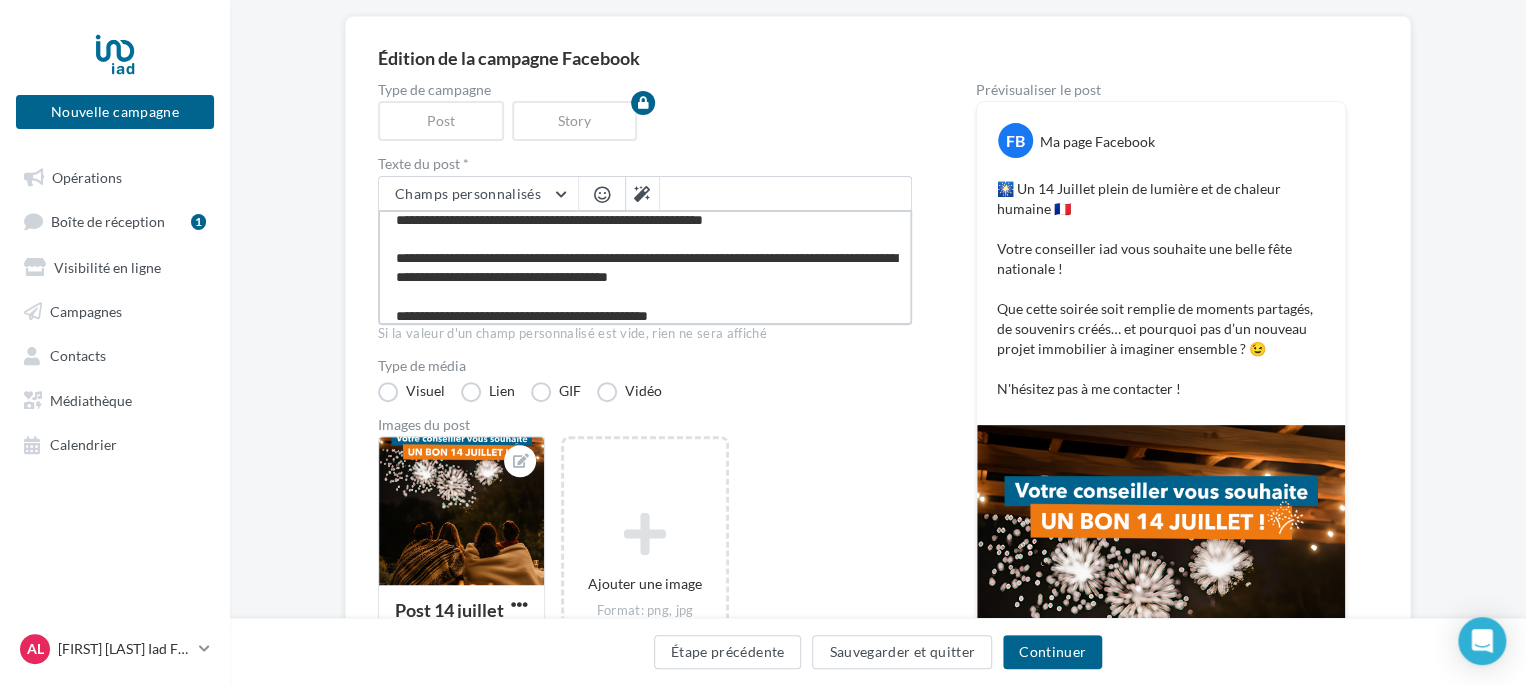 scroll, scrollTop: 48, scrollLeft: 0, axis: vertical 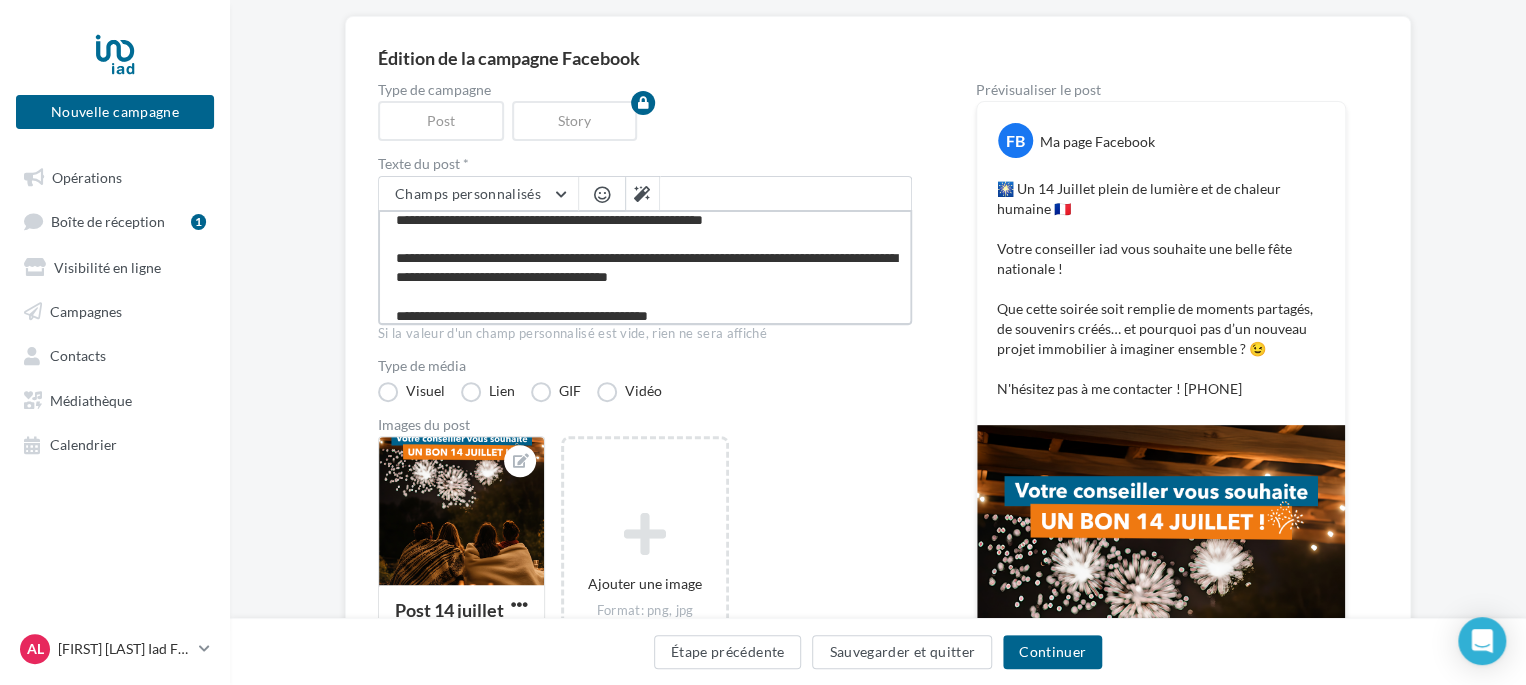 click on "**********" at bounding box center (645, 267) 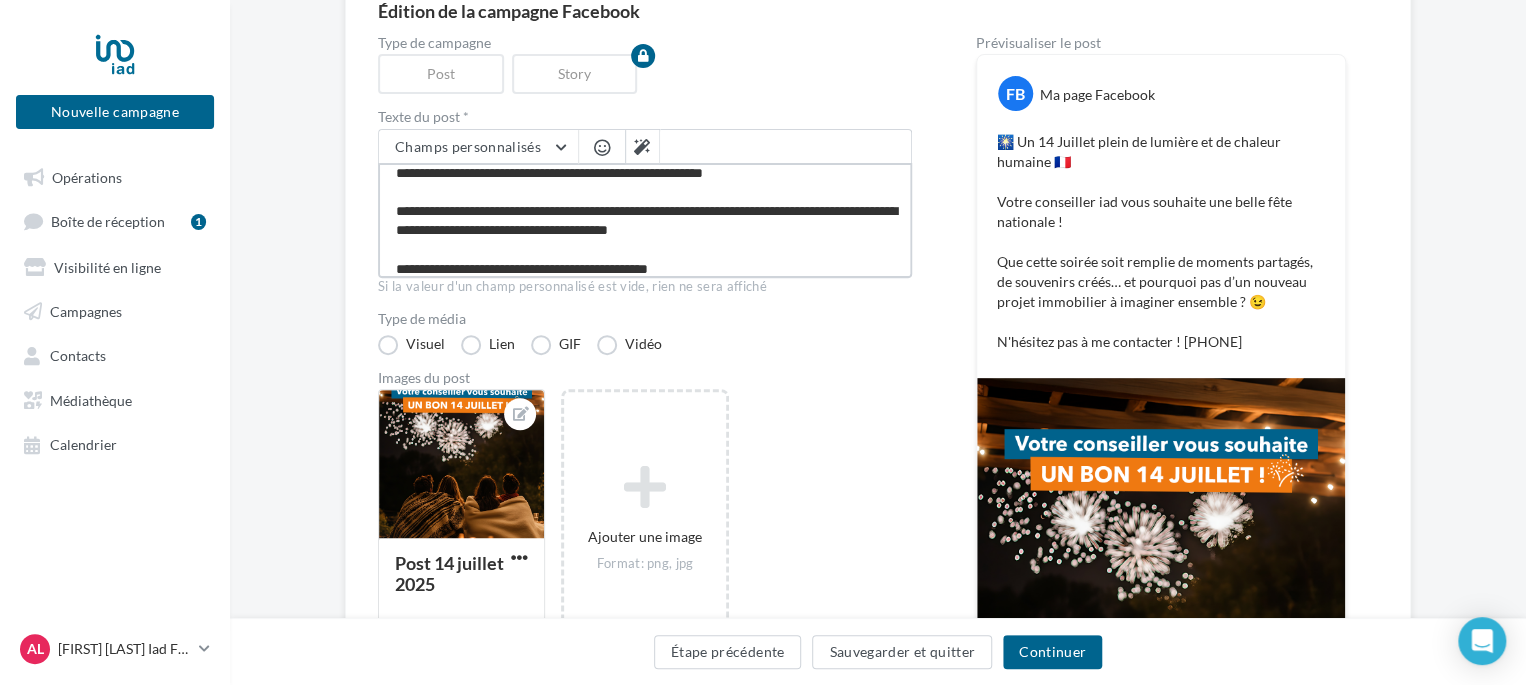 scroll, scrollTop: 200, scrollLeft: 0, axis: vertical 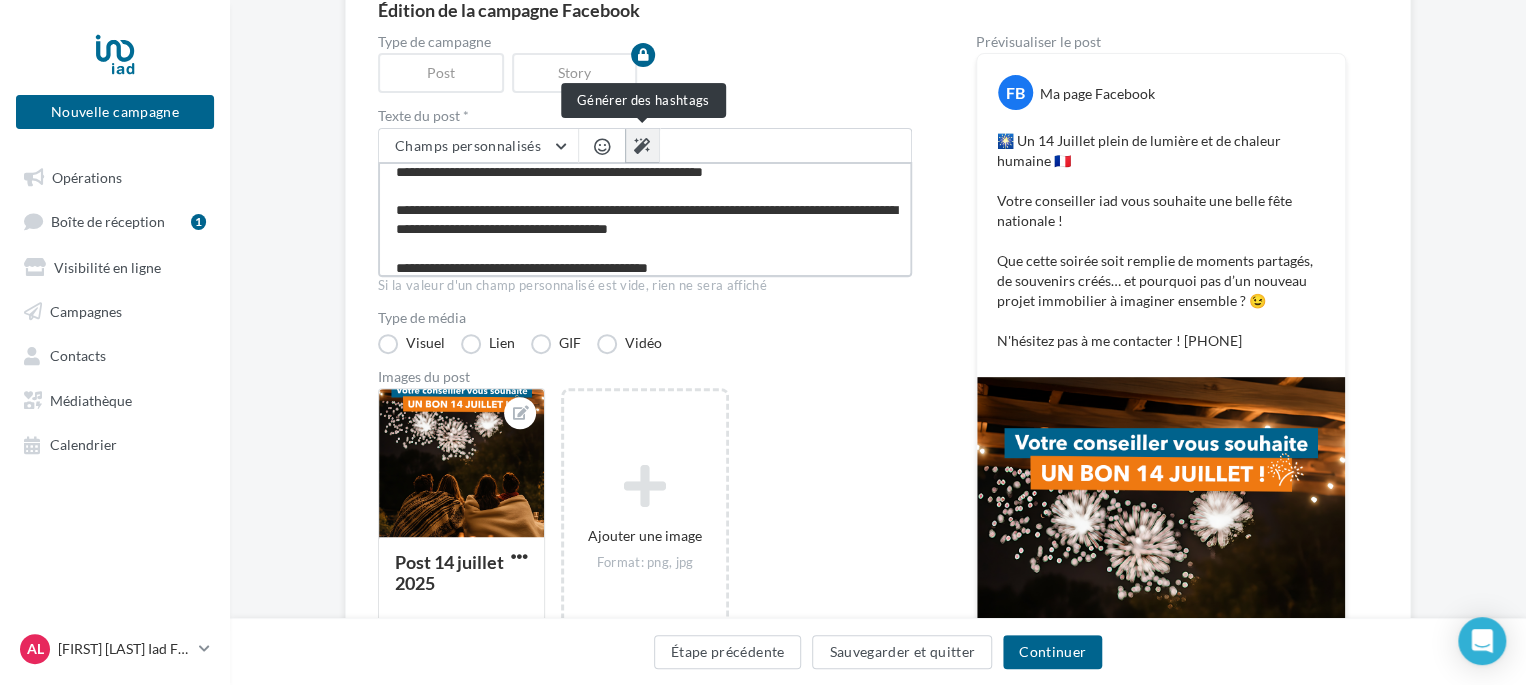 type on "**********" 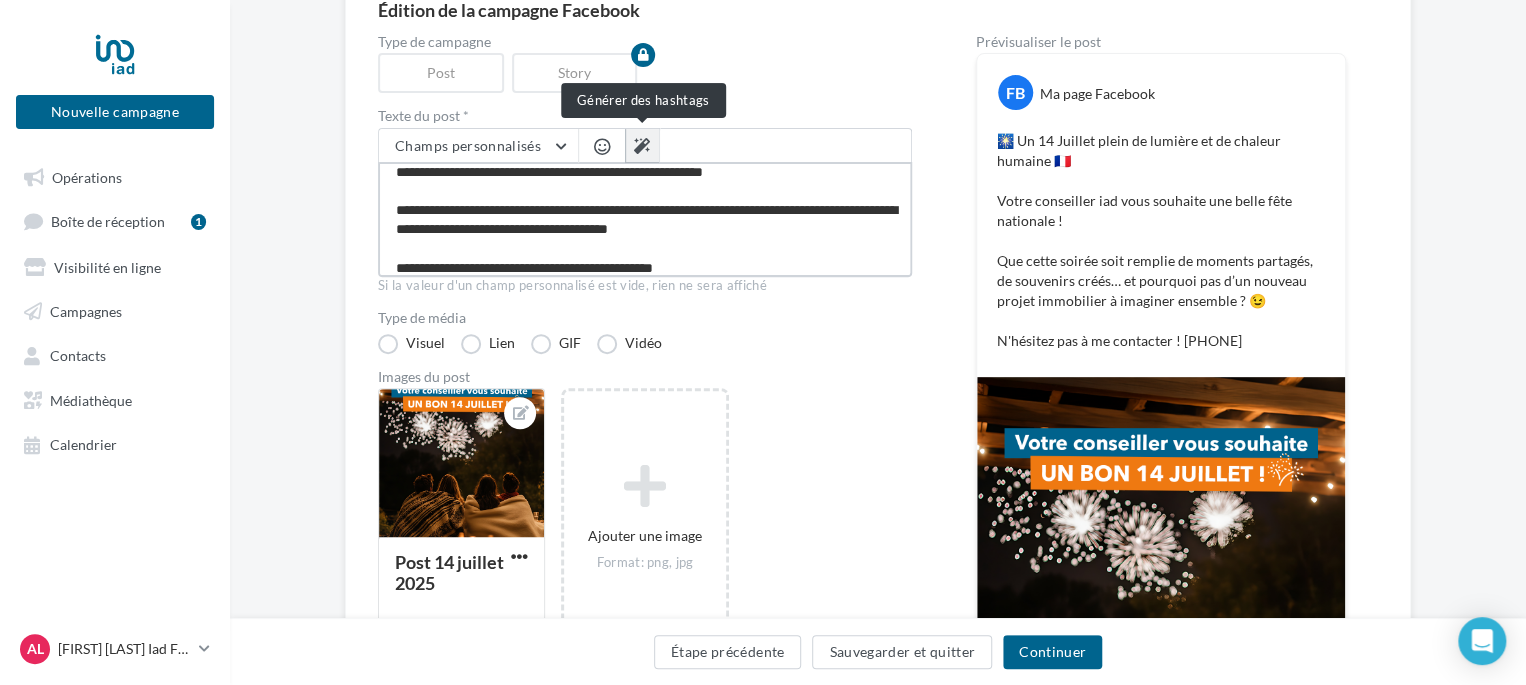 scroll, scrollTop: 68, scrollLeft: 0, axis: vertical 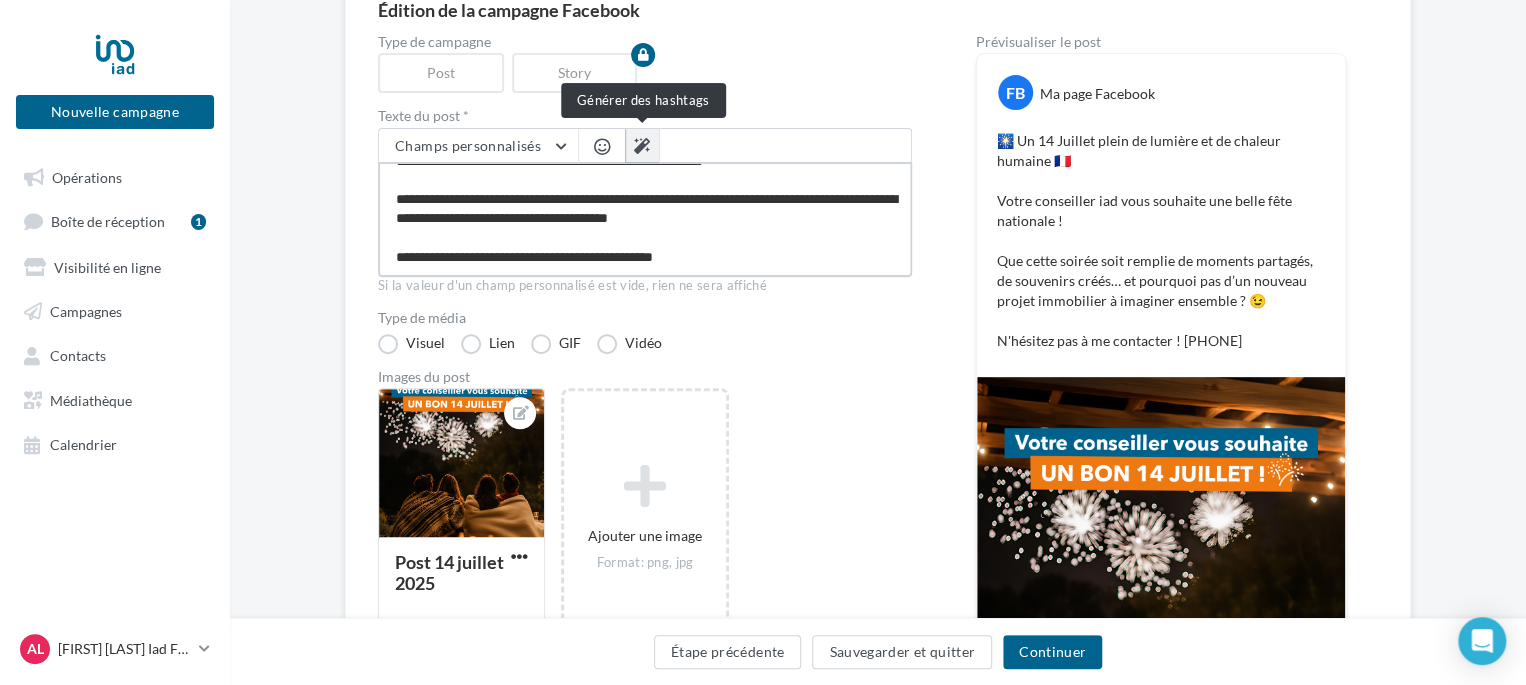 type on "**********" 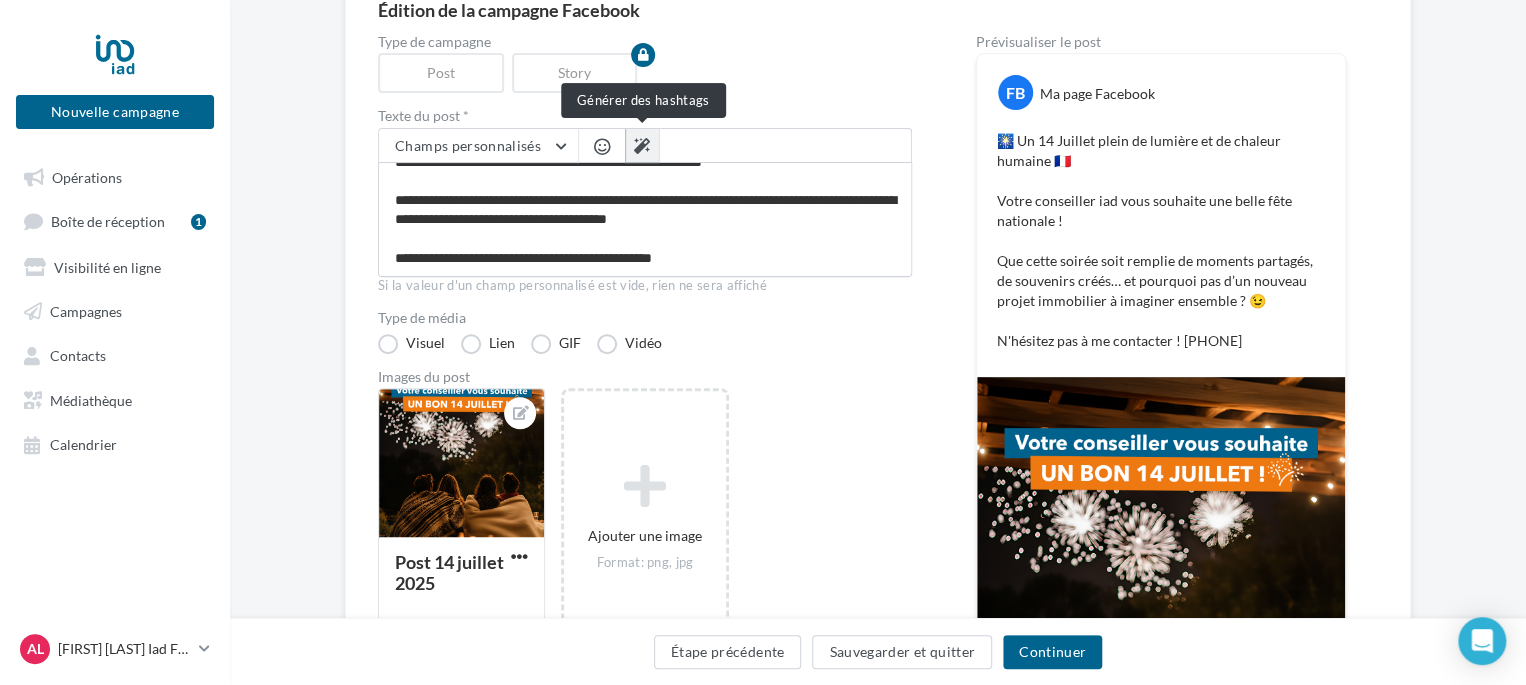 scroll, scrollTop: 67, scrollLeft: 0, axis: vertical 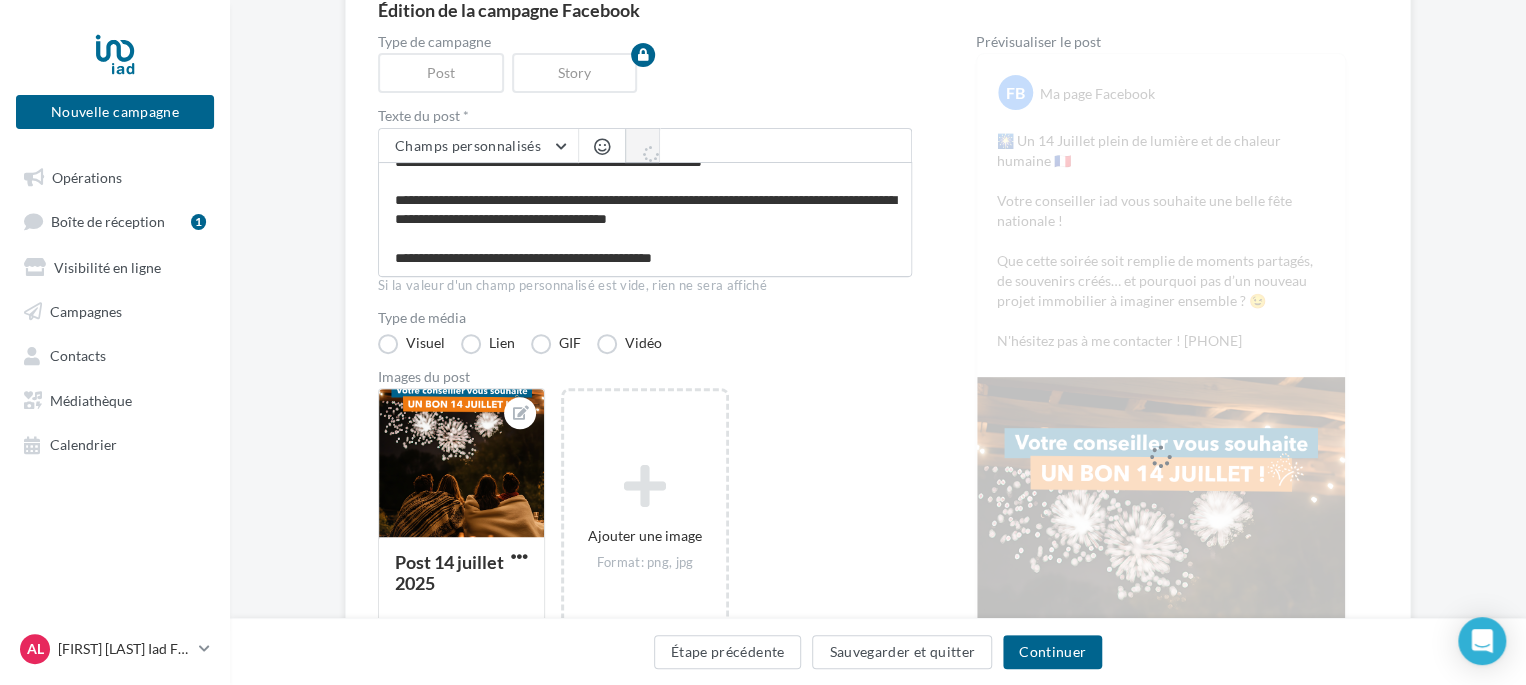 type on "**********" 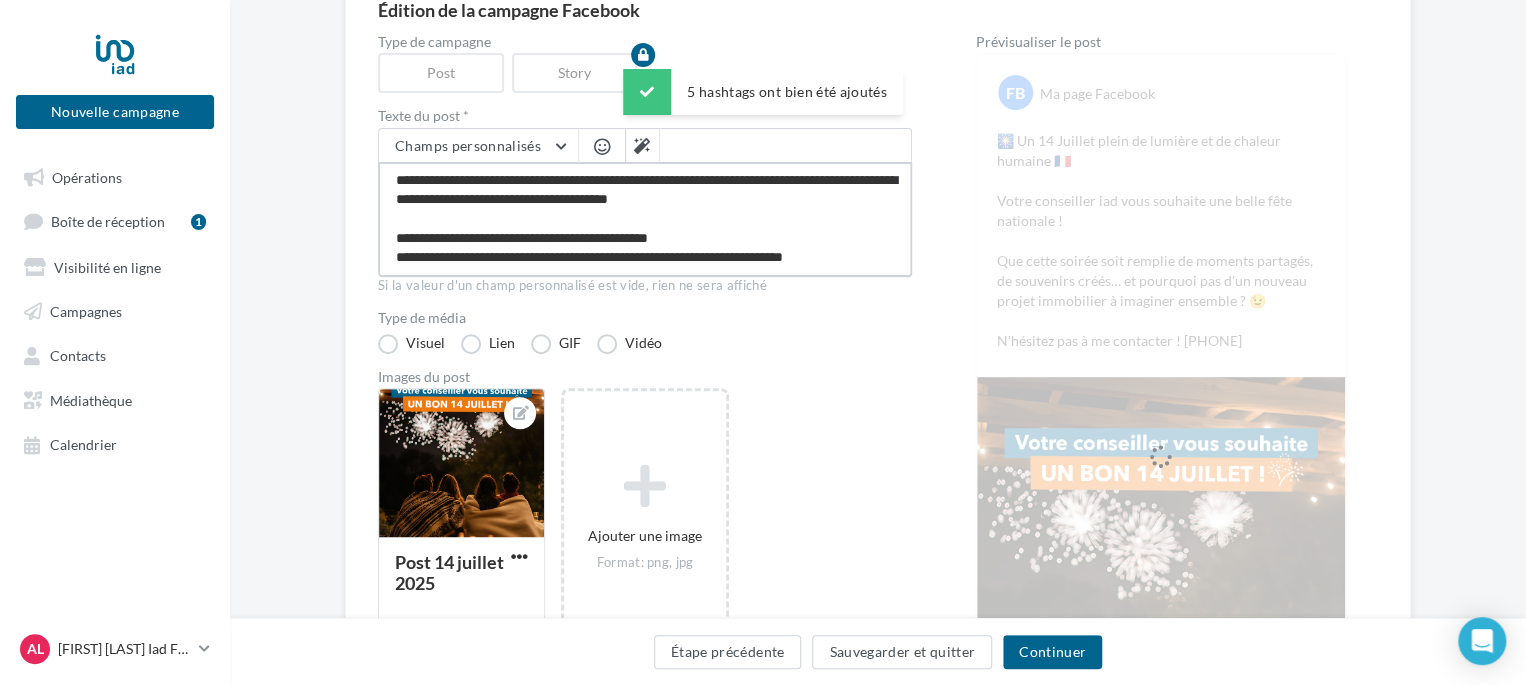 scroll, scrollTop: 96, scrollLeft: 0, axis: vertical 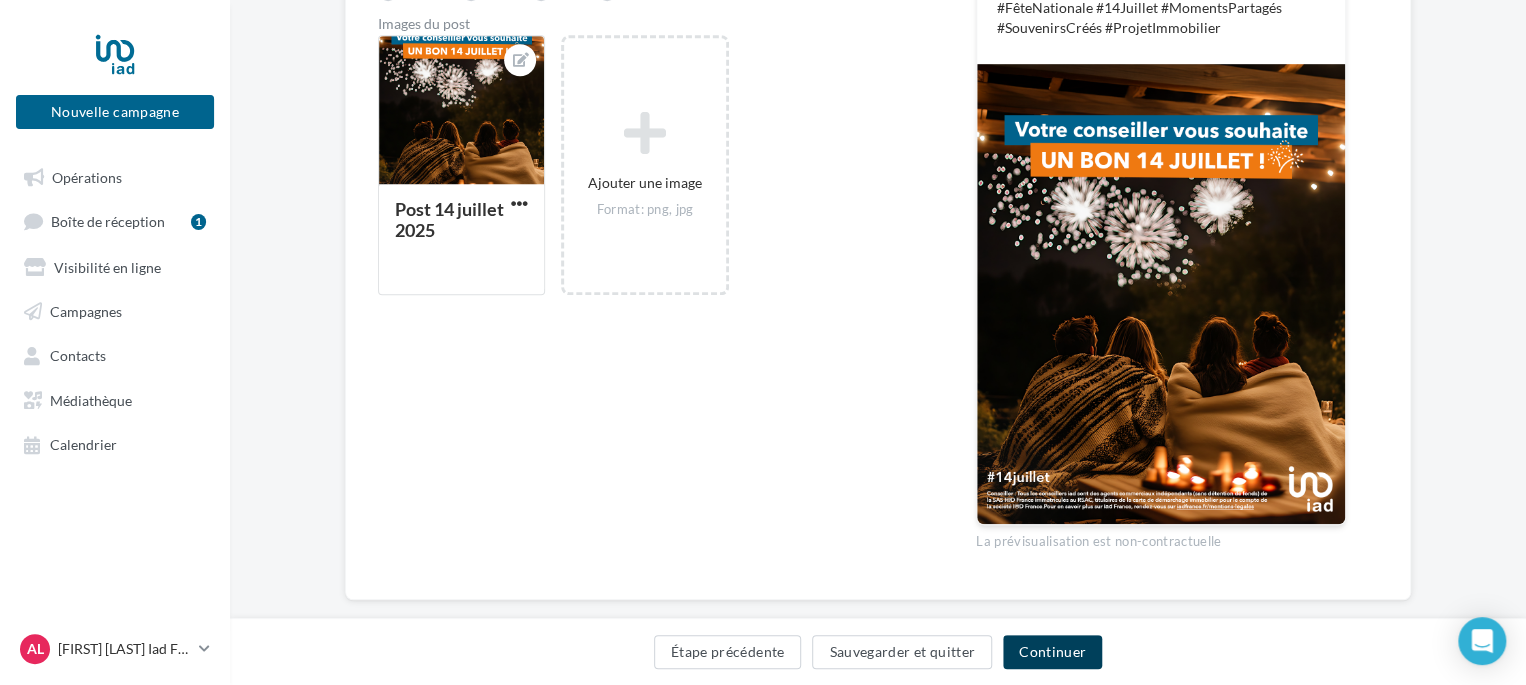 click on "Continuer" at bounding box center [1052, 652] 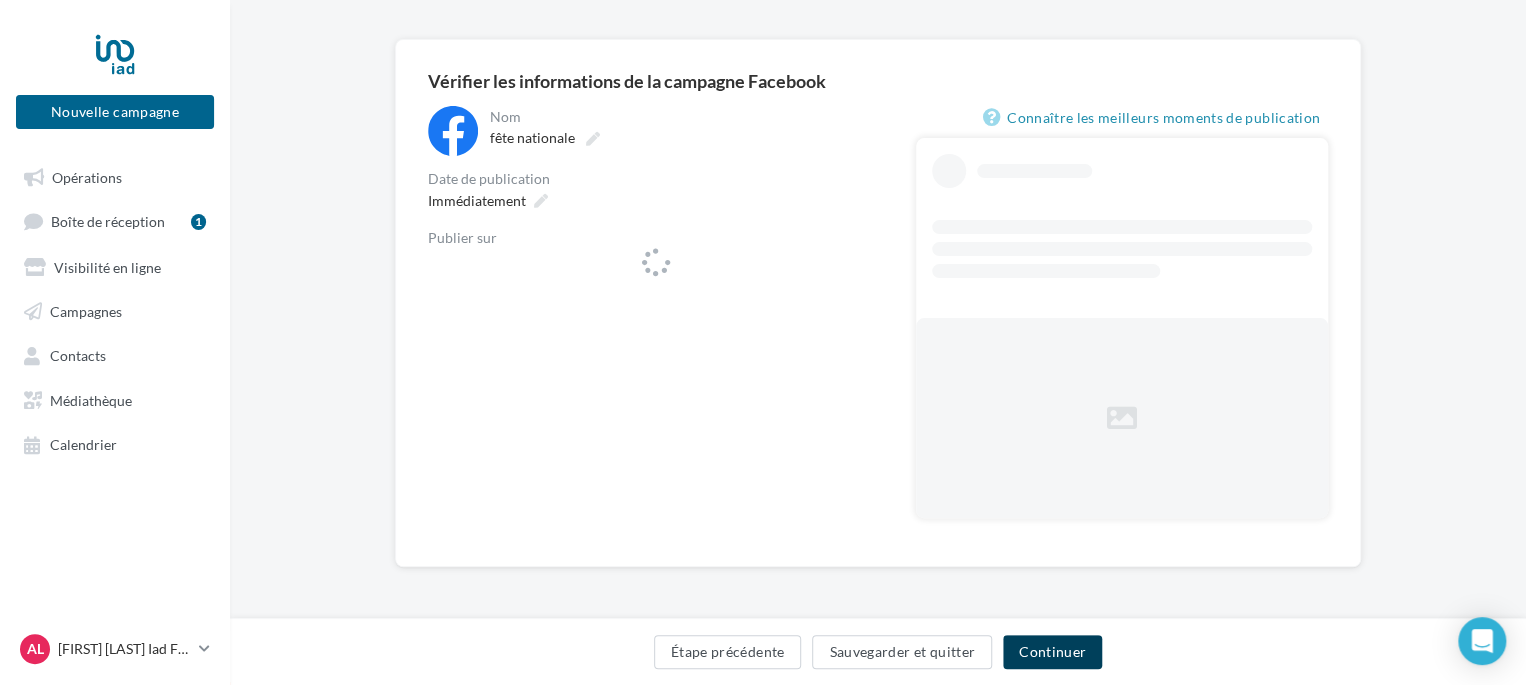 scroll, scrollTop: 0, scrollLeft: 0, axis: both 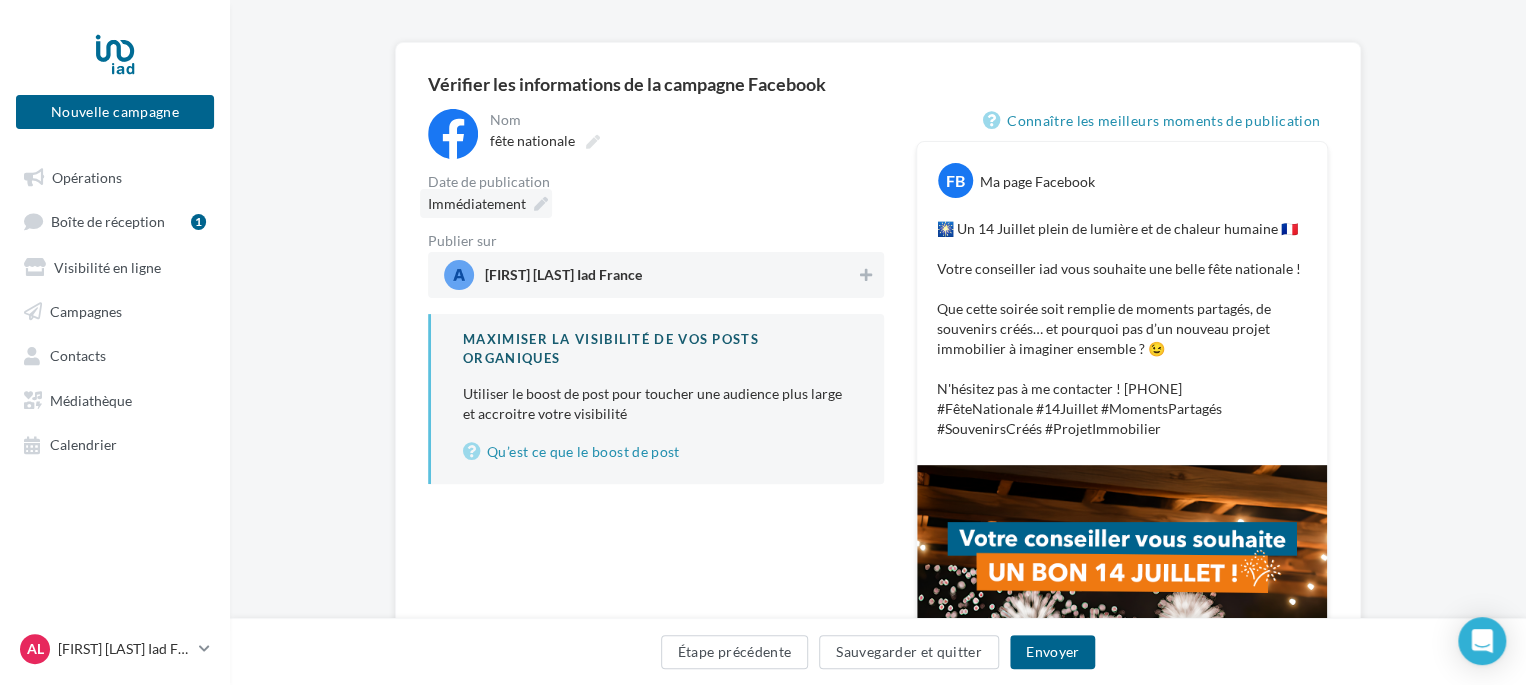 click at bounding box center [541, 204] 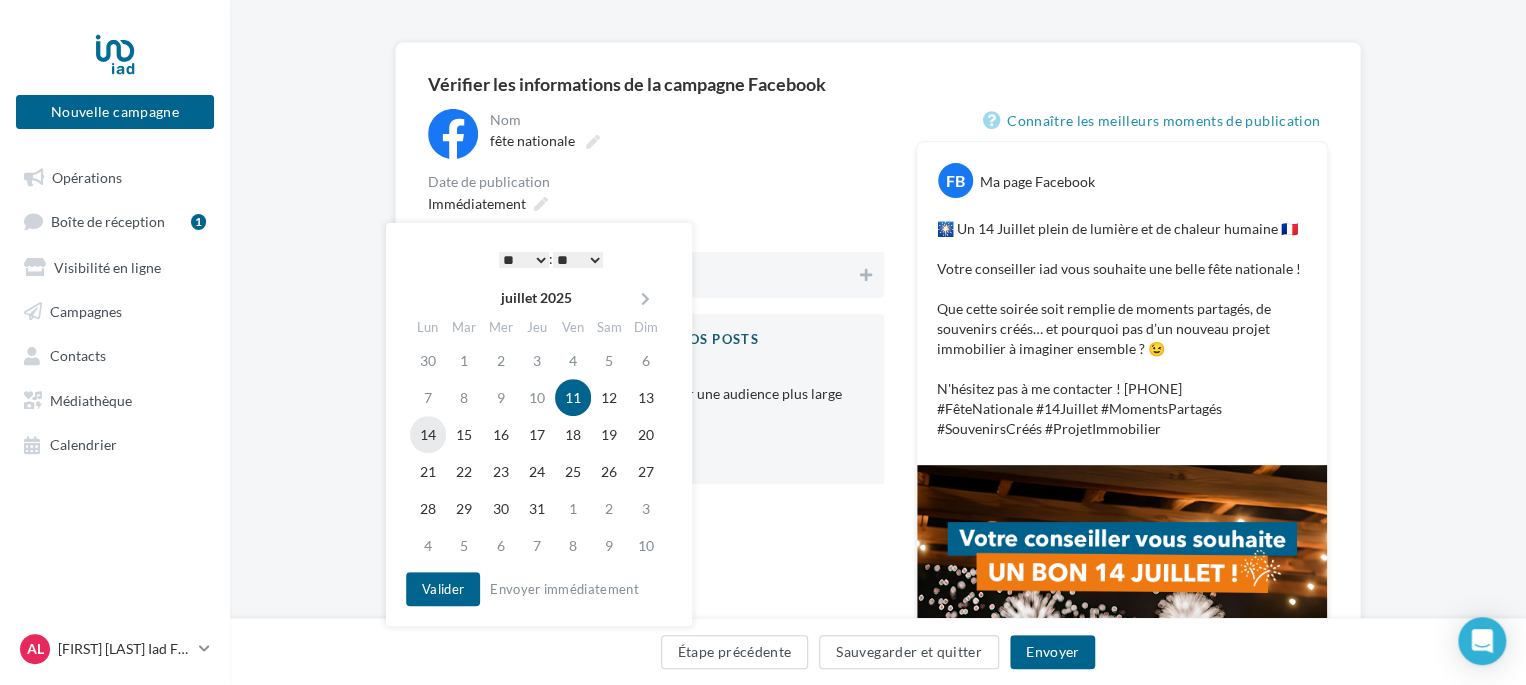 click on "14" at bounding box center [428, 434] 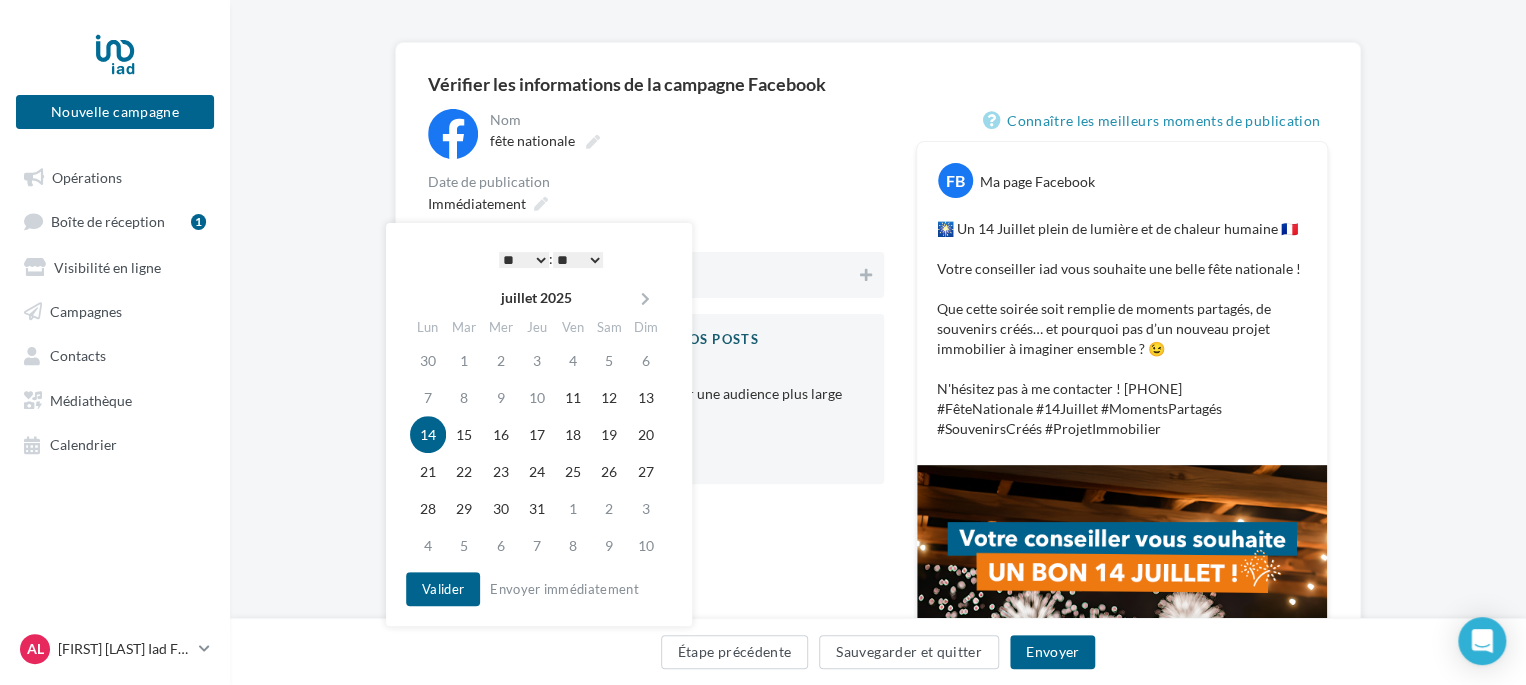 click on "* * * * * * * * * * ** ** ** ** ** ** ** ** ** ** ** ** ** **" at bounding box center [524, 260] 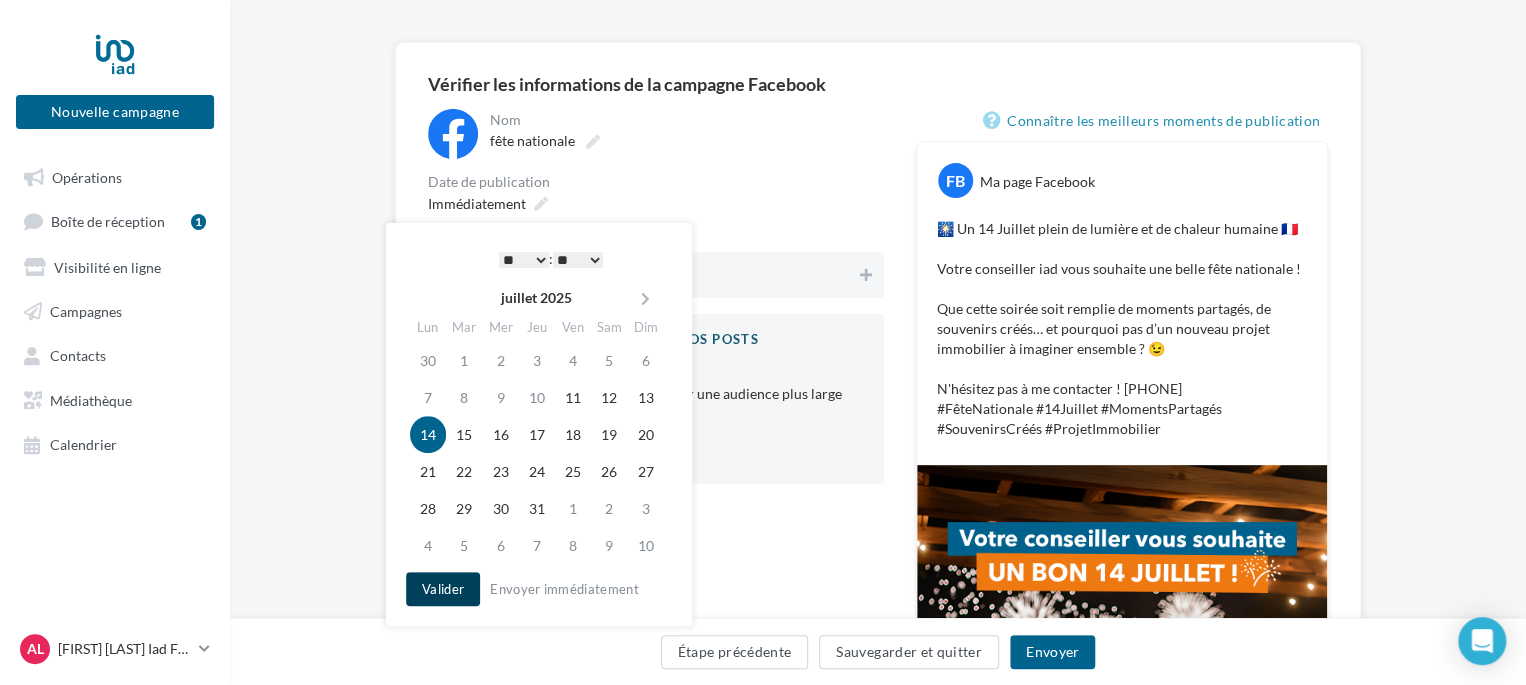 click on "Valider" at bounding box center (443, 589) 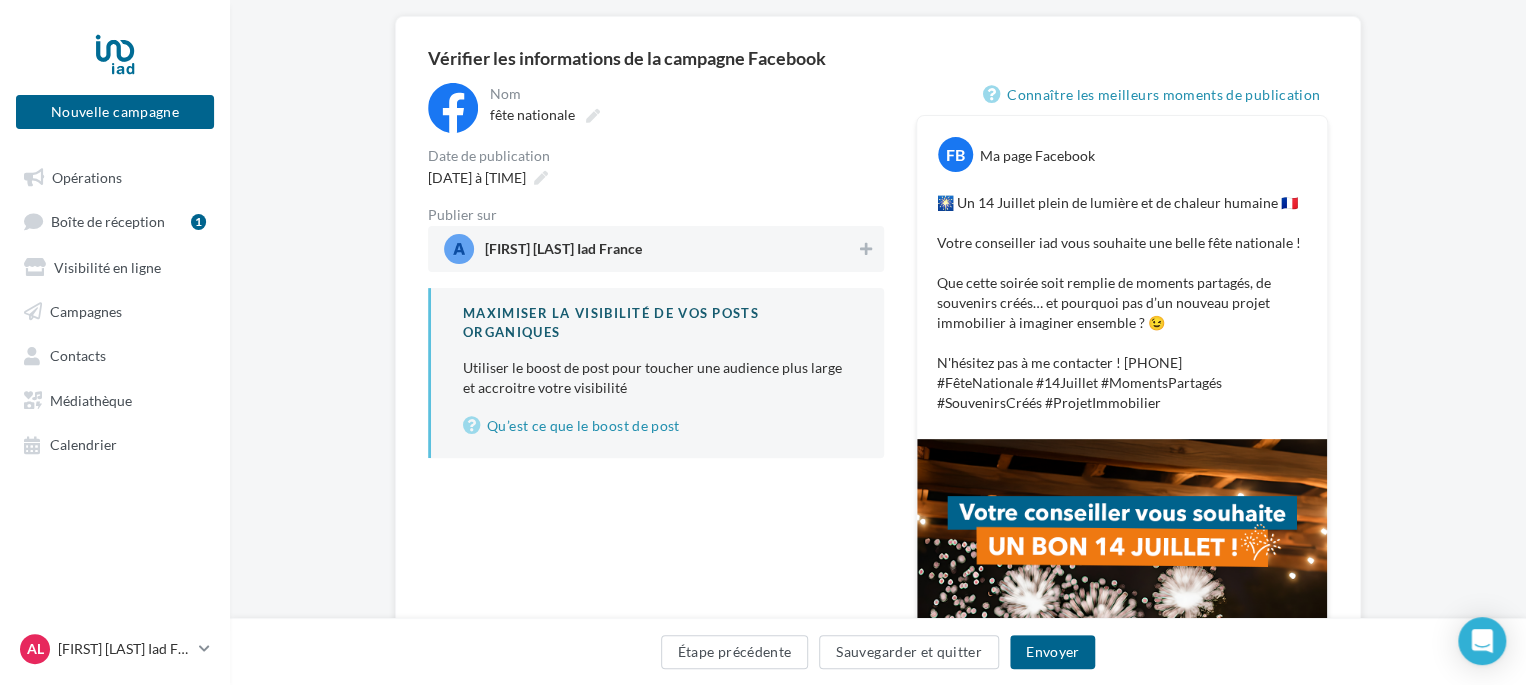 scroll, scrollTop: 154, scrollLeft: 0, axis: vertical 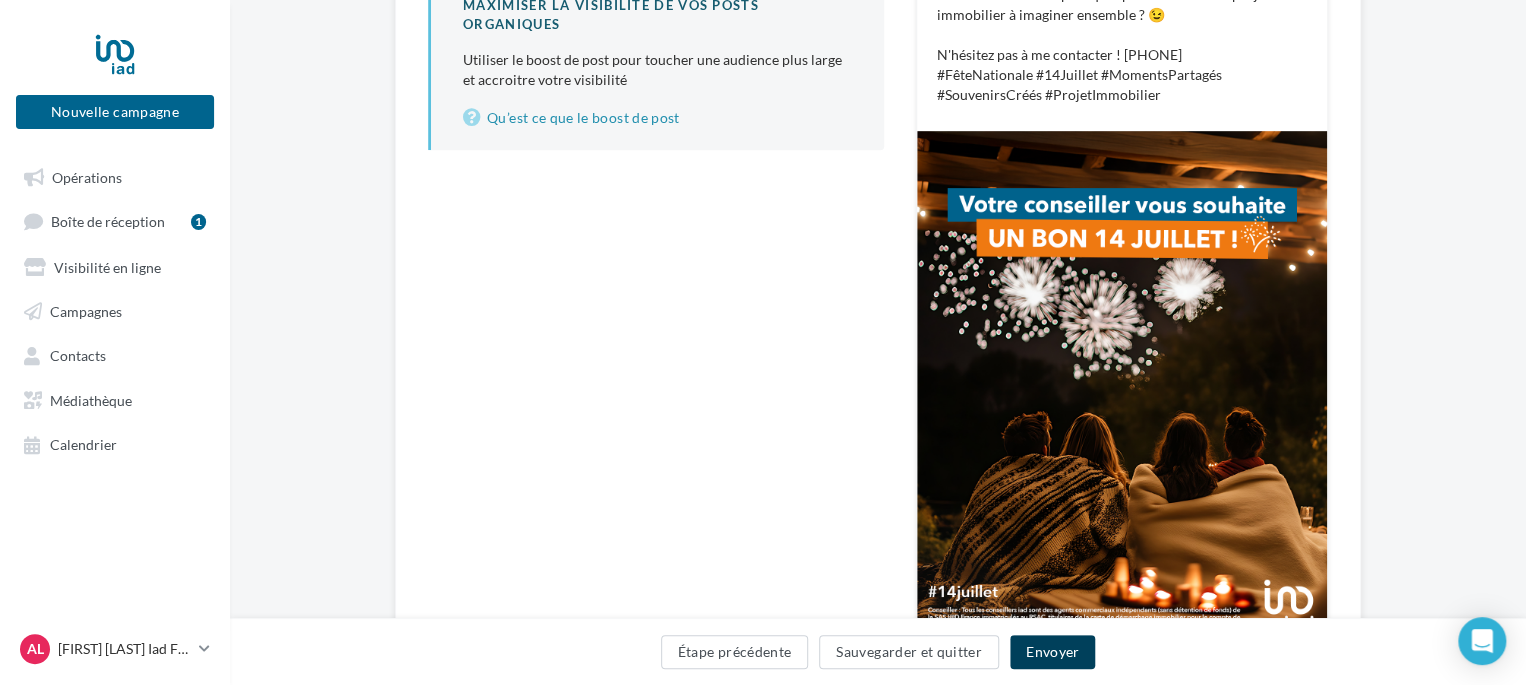click on "Envoyer" at bounding box center [1052, 652] 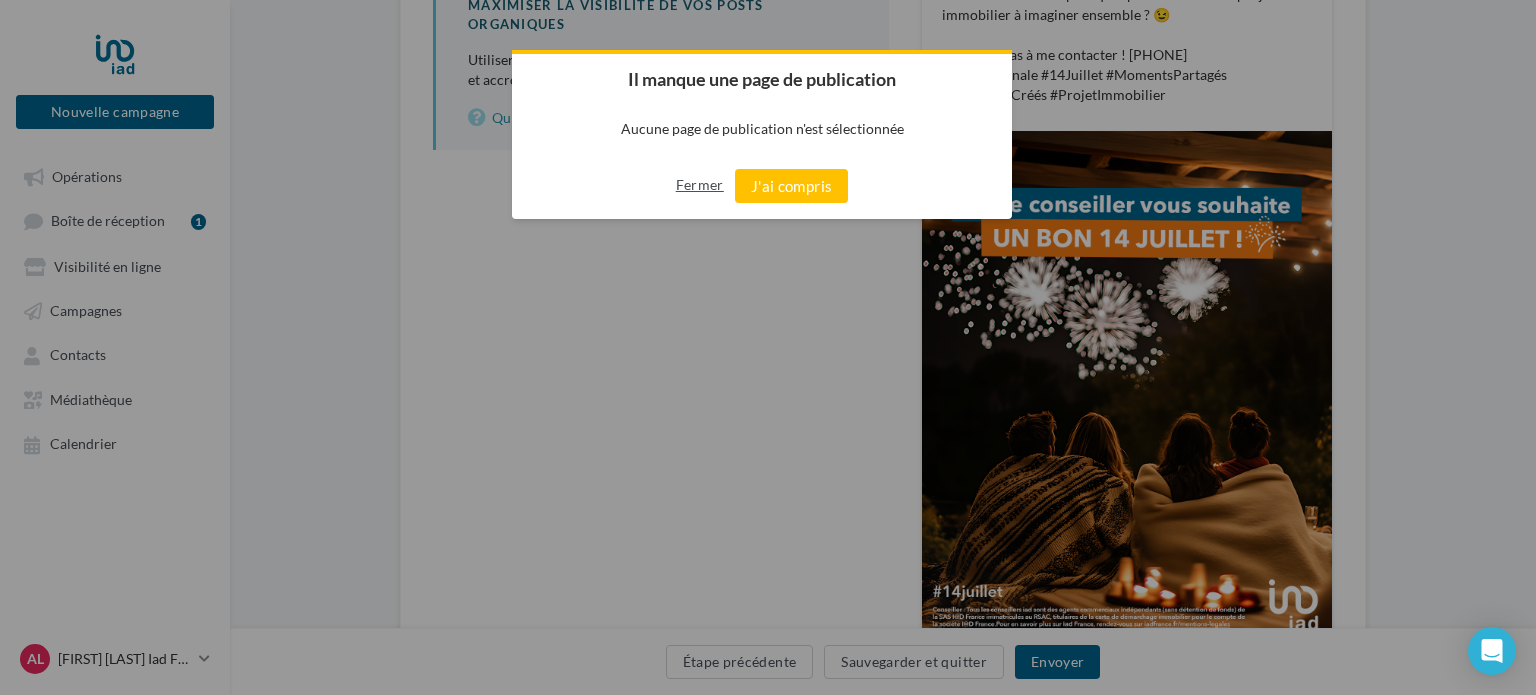 click on "Fermer" at bounding box center (700, 185) 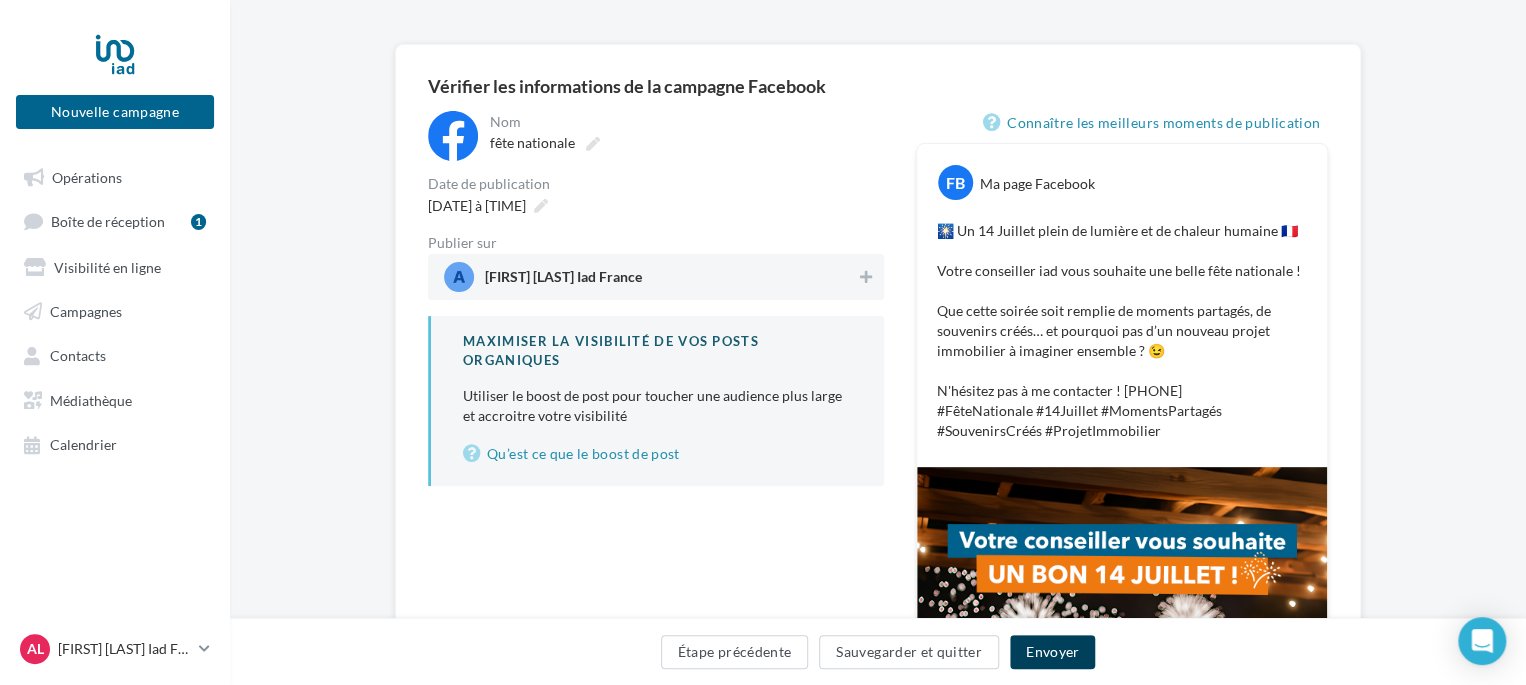scroll, scrollTop: 122, scrollLeft: 0, axis: vertical 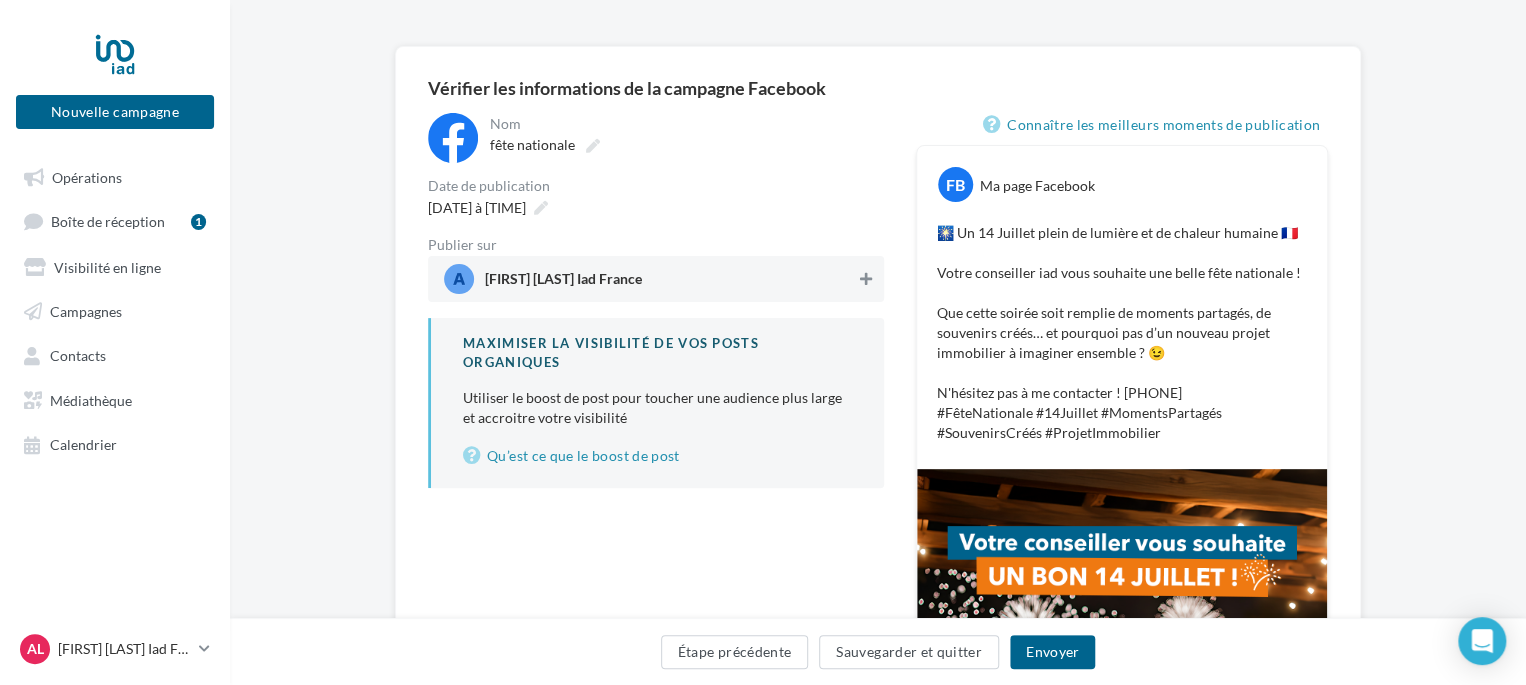 click at bounding box center (866, 279) 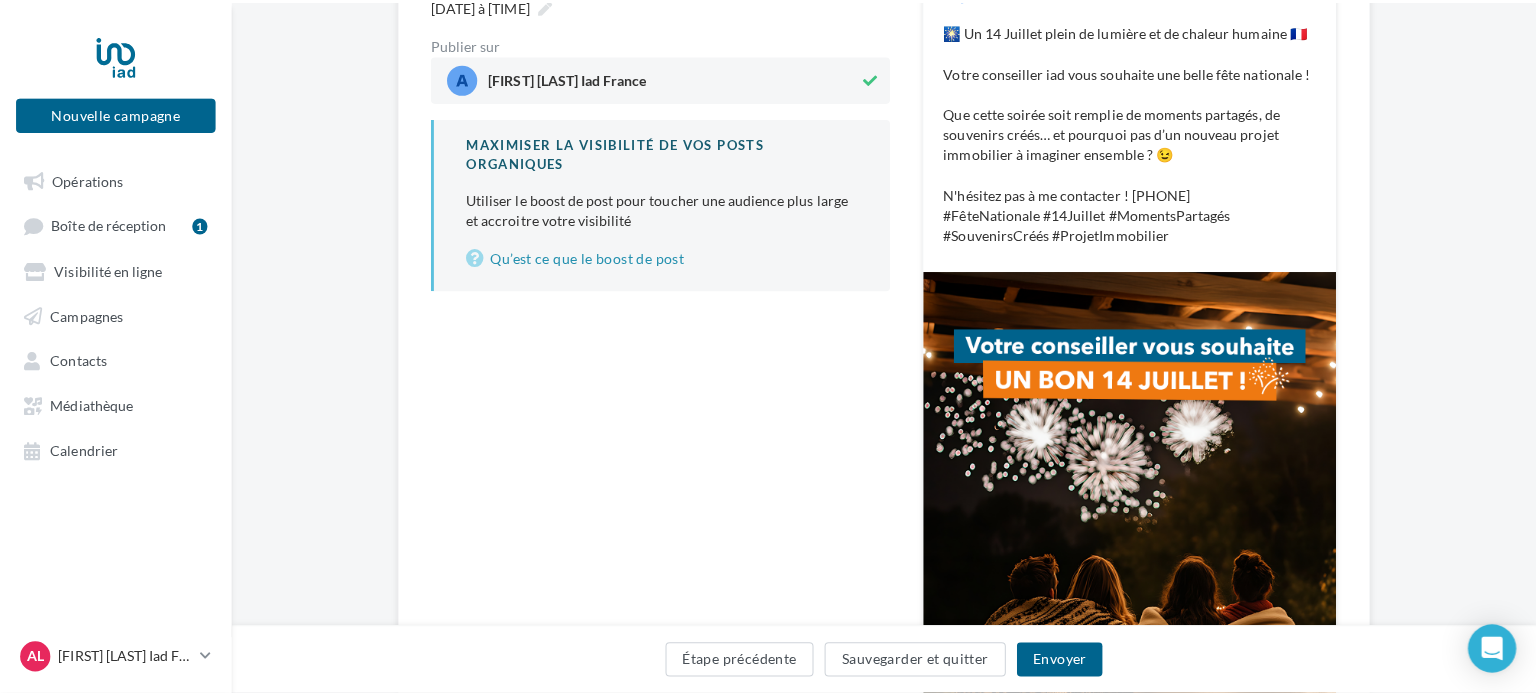scroll, scrollTop: 379, scrollLeft: 0, axis: vertical 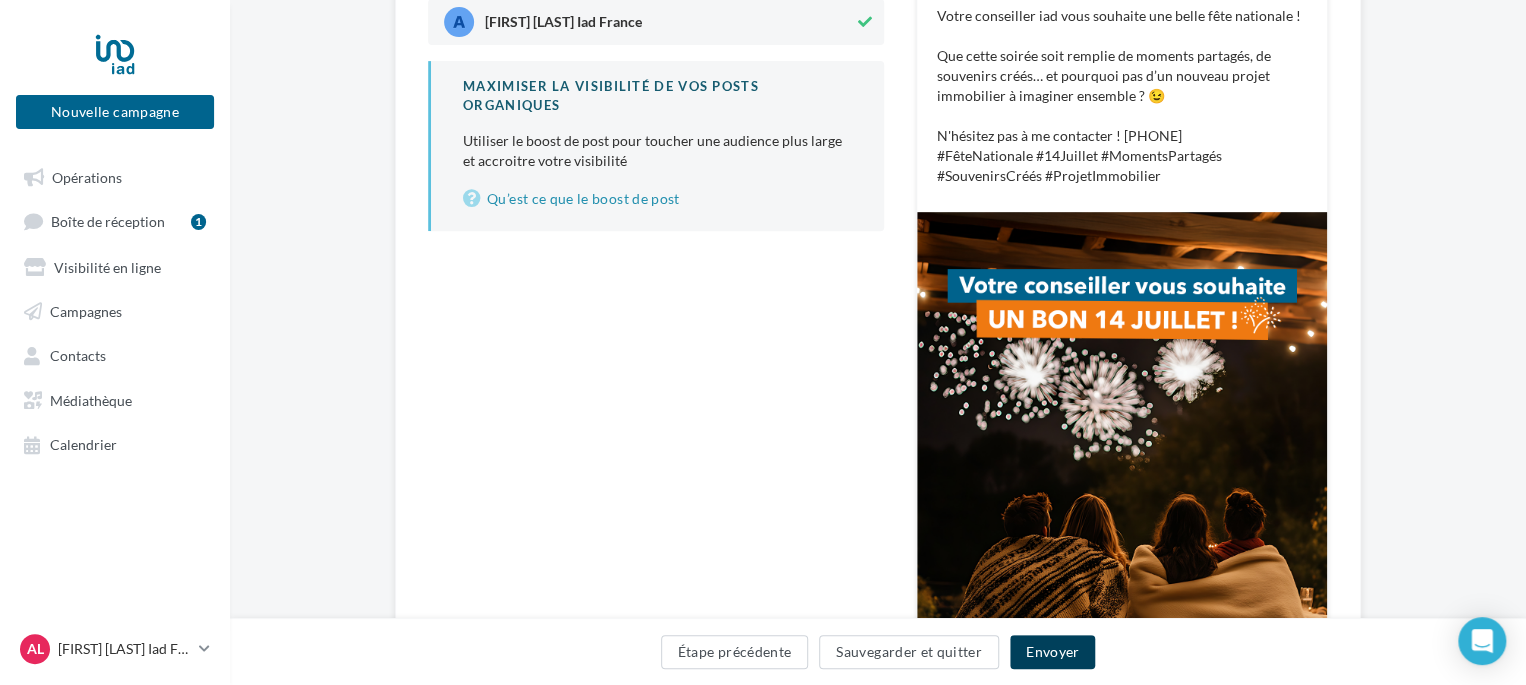 click on "Envoyer" at bounding box center (1052, 652) 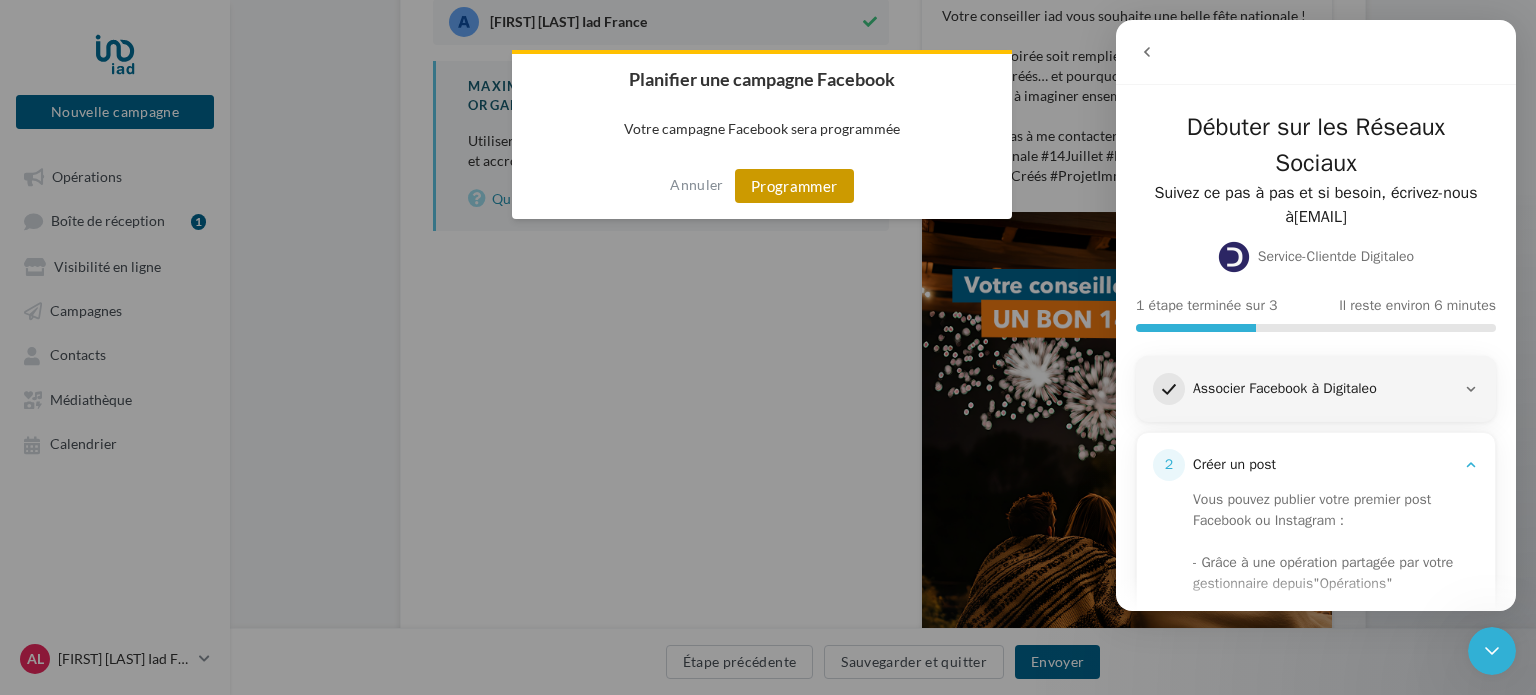 scroll, scrollTop: 0, scrollLeft: 0, axis: both 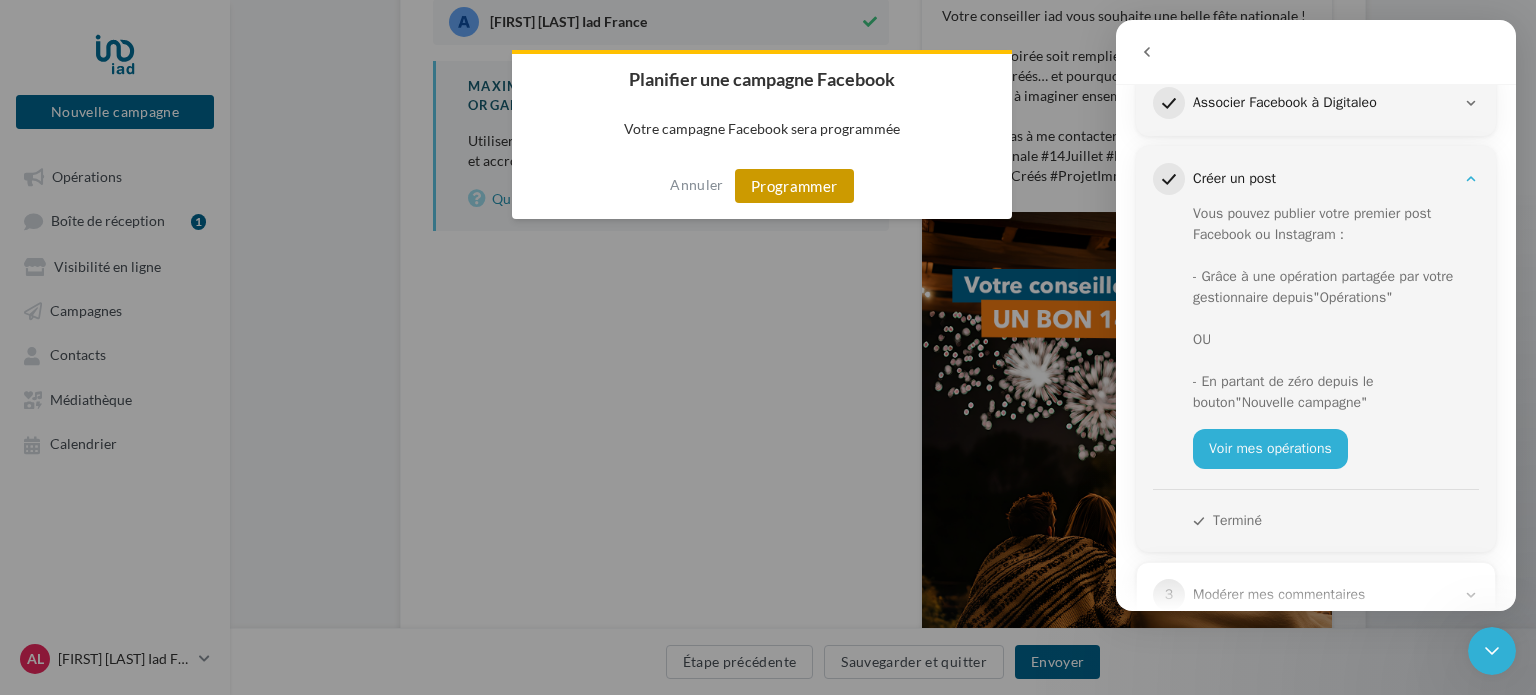click on "Programmer" at bounding box center (794, 186) 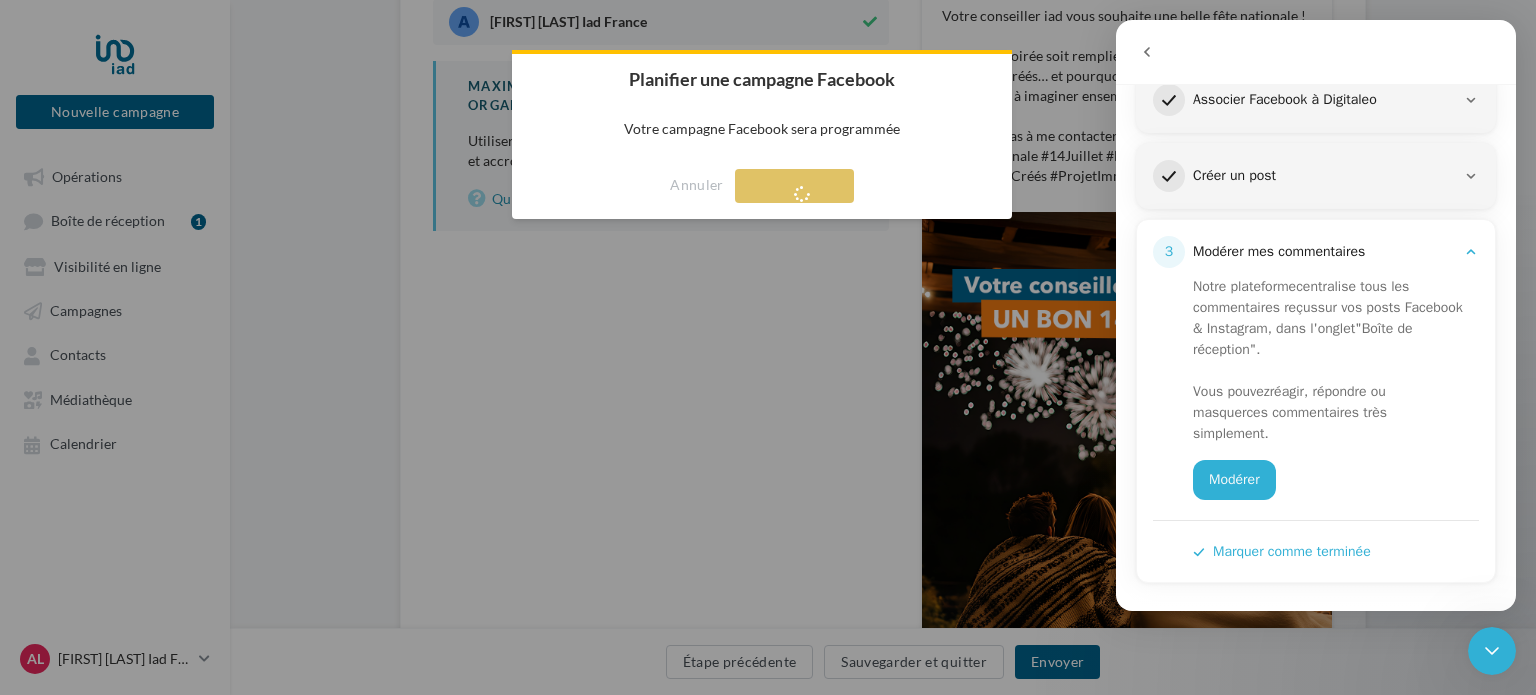 scroll, scrollTop: 289, scrollLeft: 0, axis: vertical 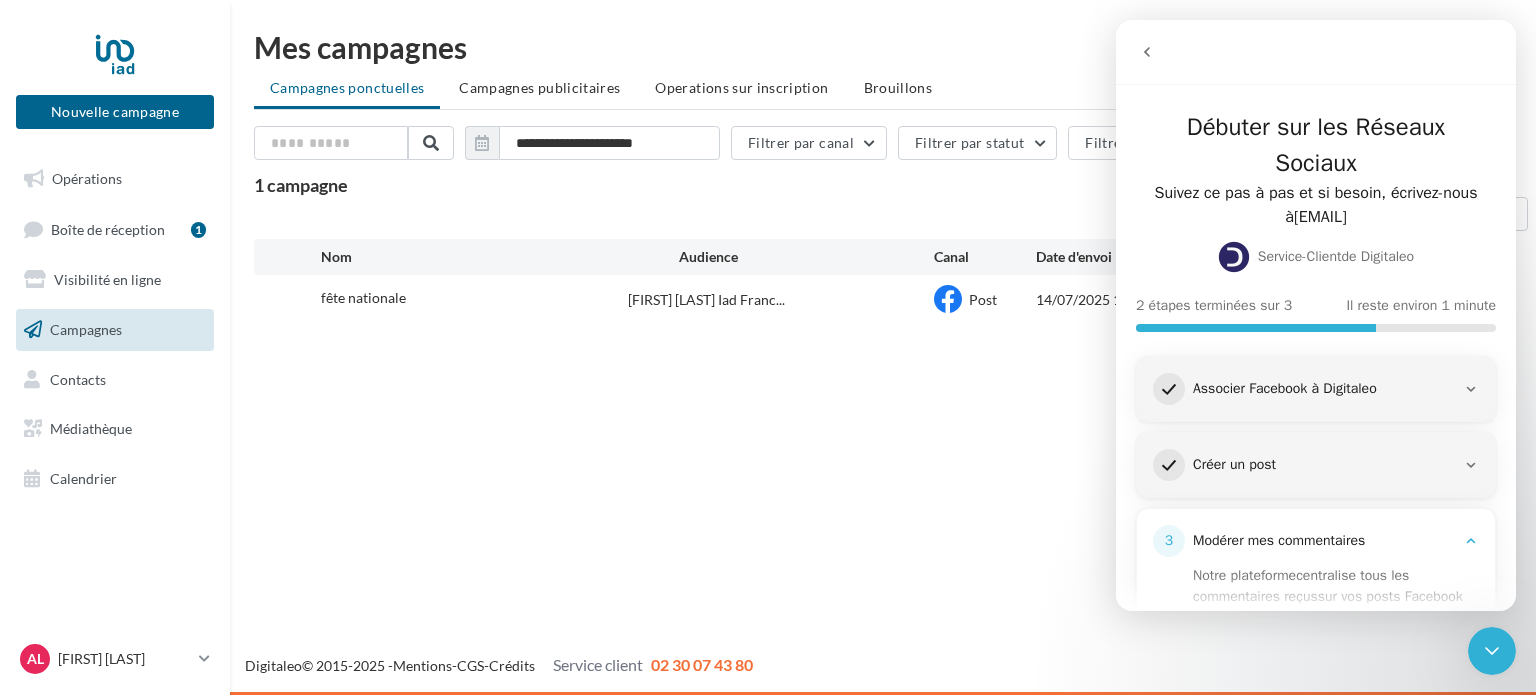 click 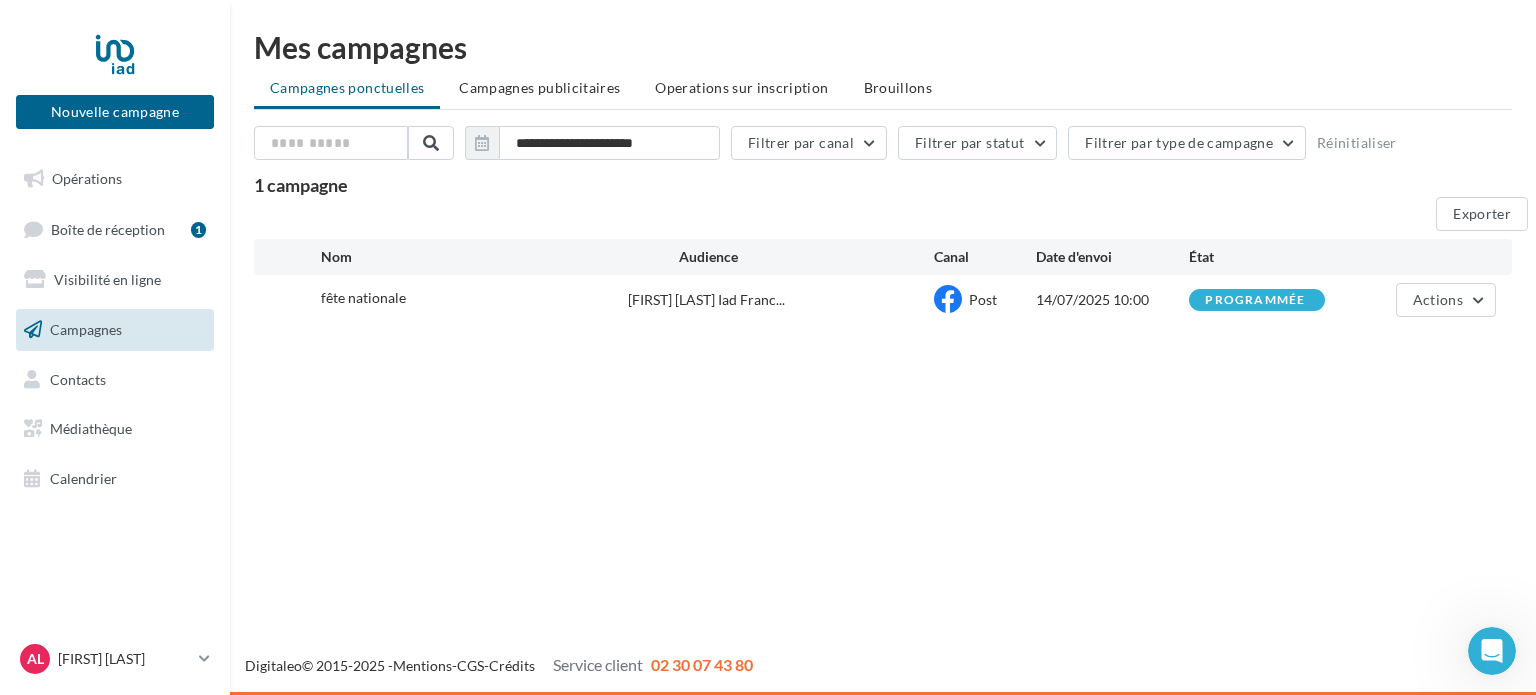 scroll, scrollTop: 0, scrollLeft: 0, axis: both 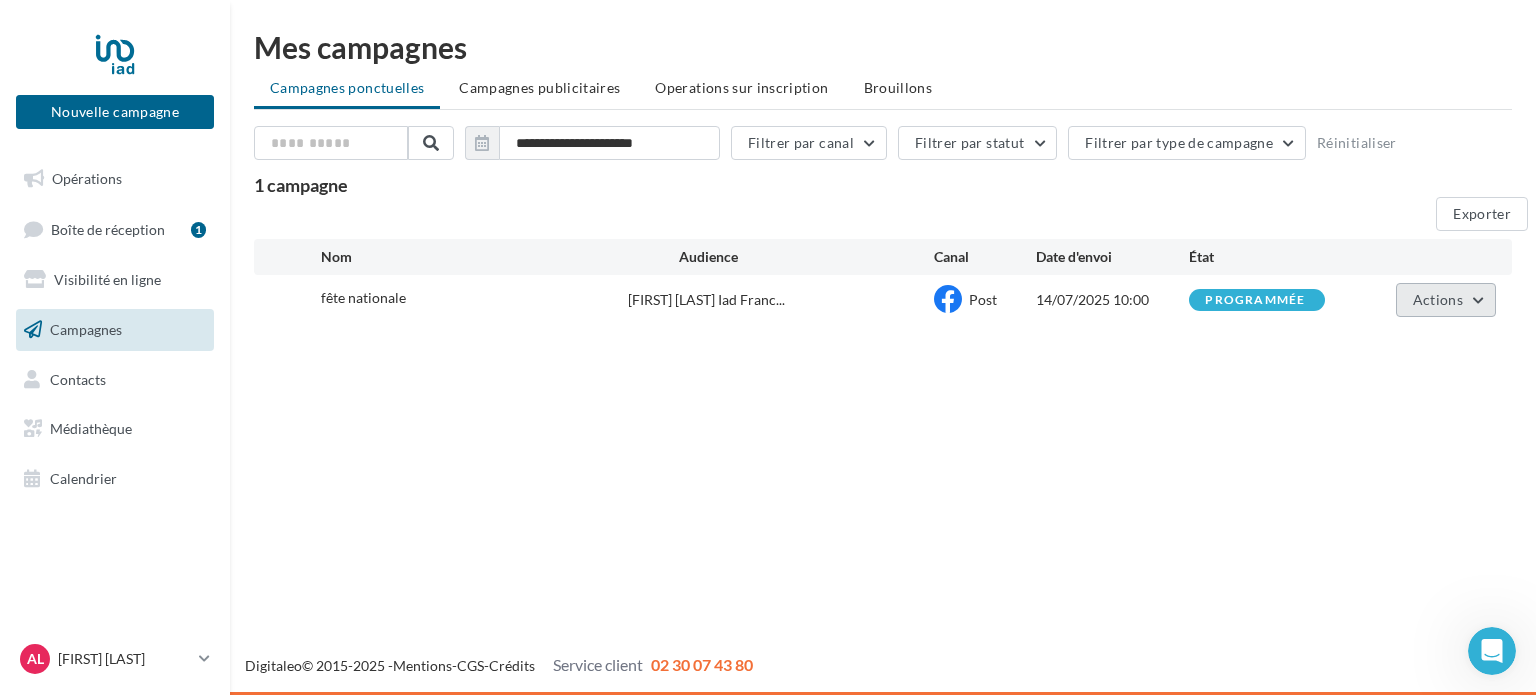 click on "Actions" at bounding box center (1446, 300) 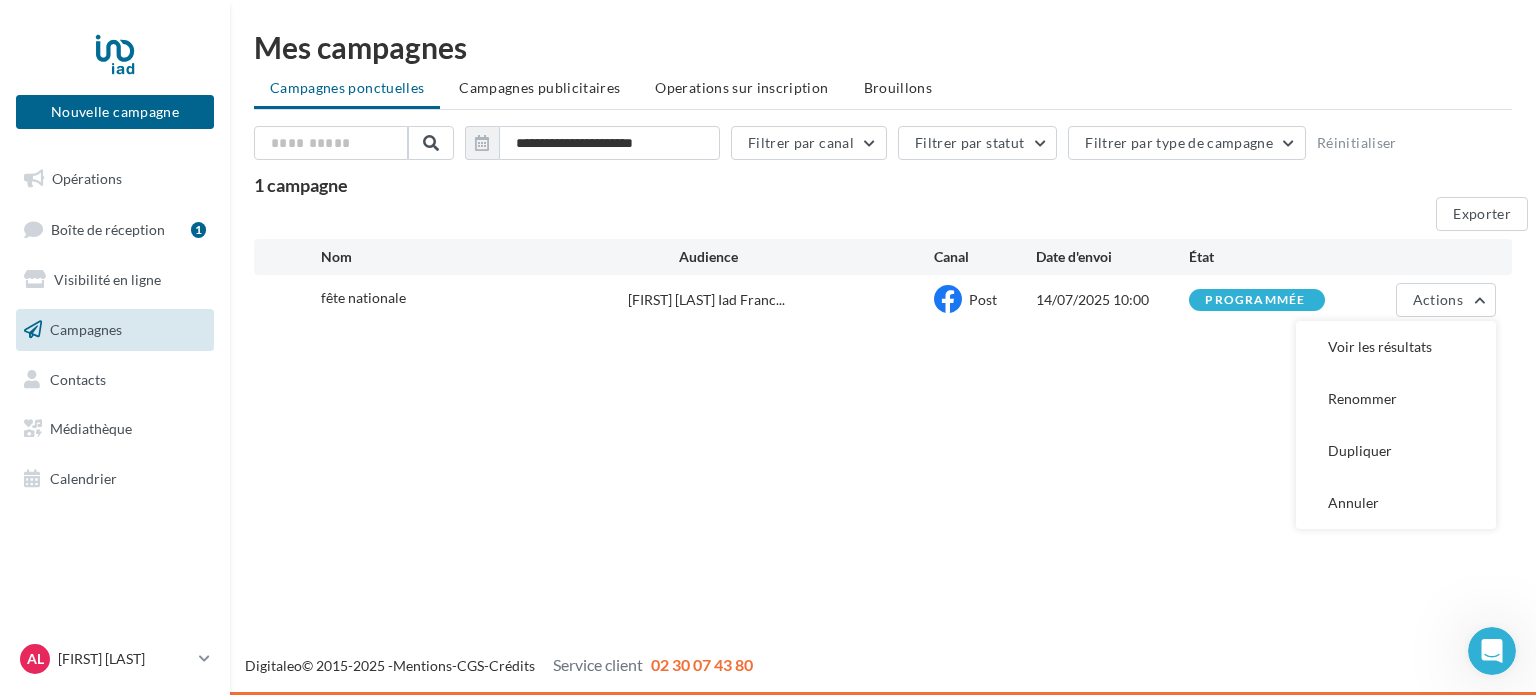 click on "**********" at bounding box center [883, 182] 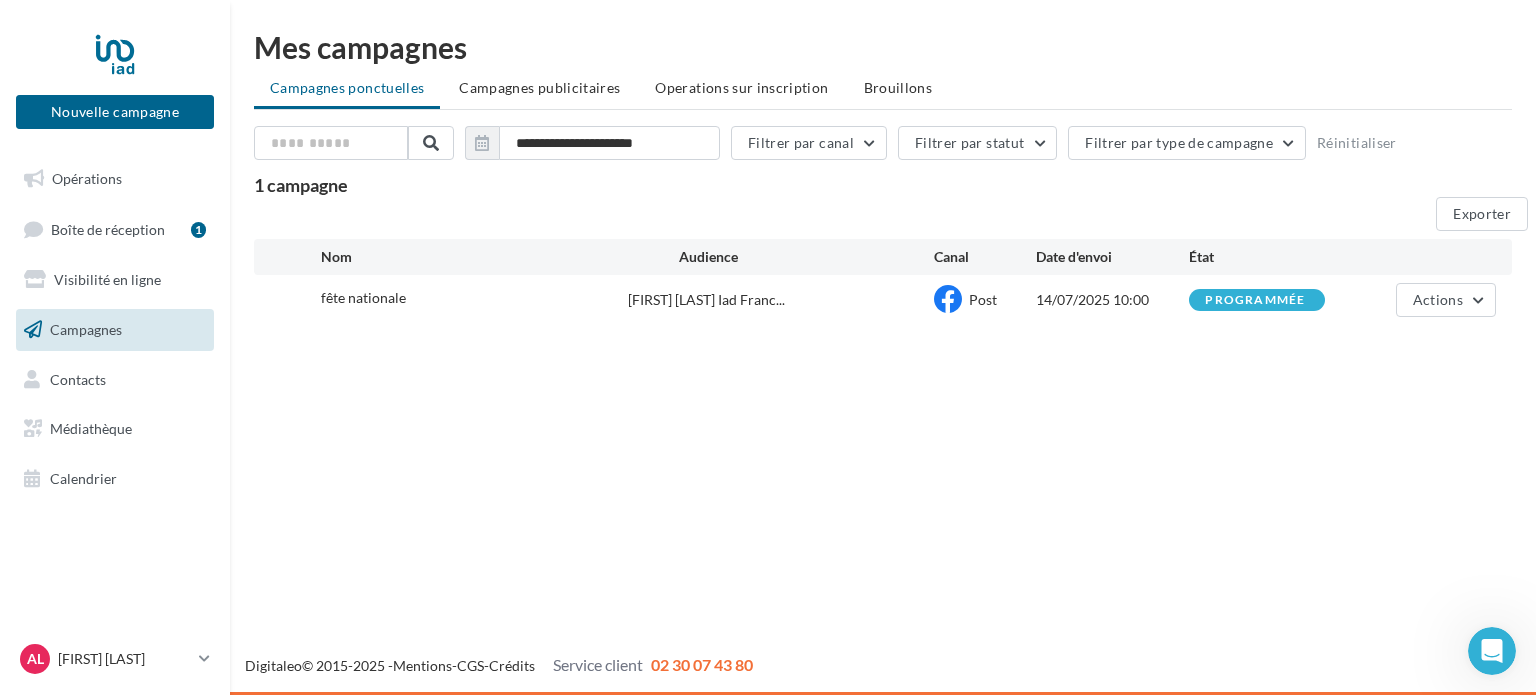 click 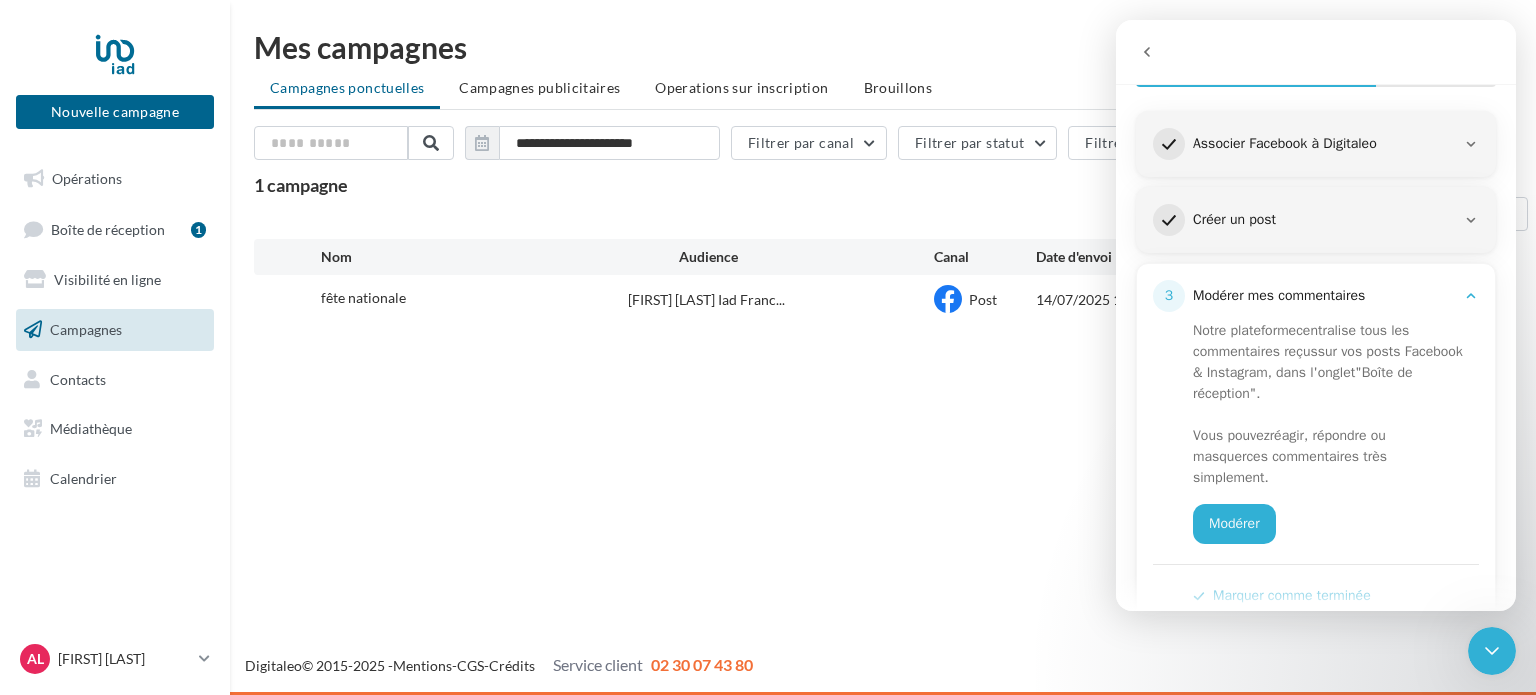 scroll, scrollTop: 289, scrollLeft: 0, axis: vertical 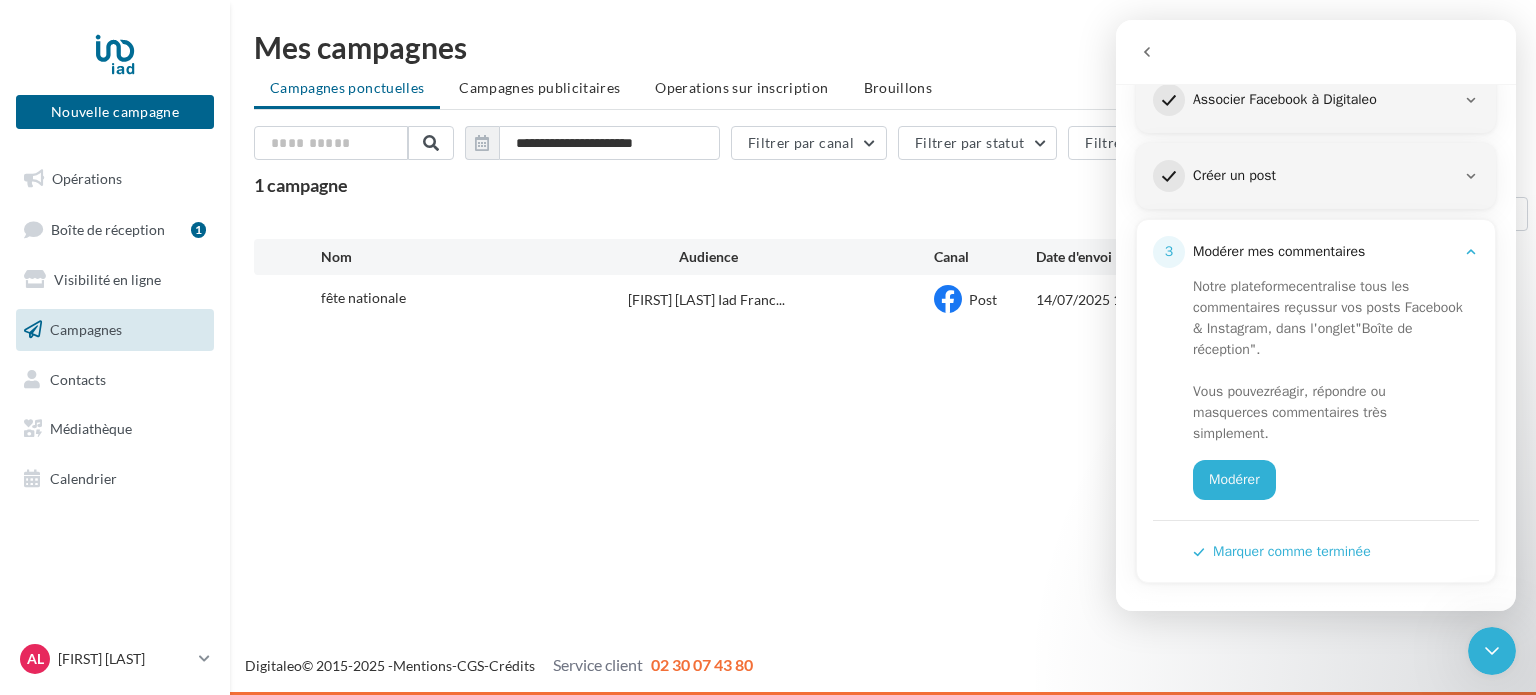 drag, startPoint x: 1509, startPoint y: 396, endPoint x: 2651, endPoint y: 633, distance: 1166.3331 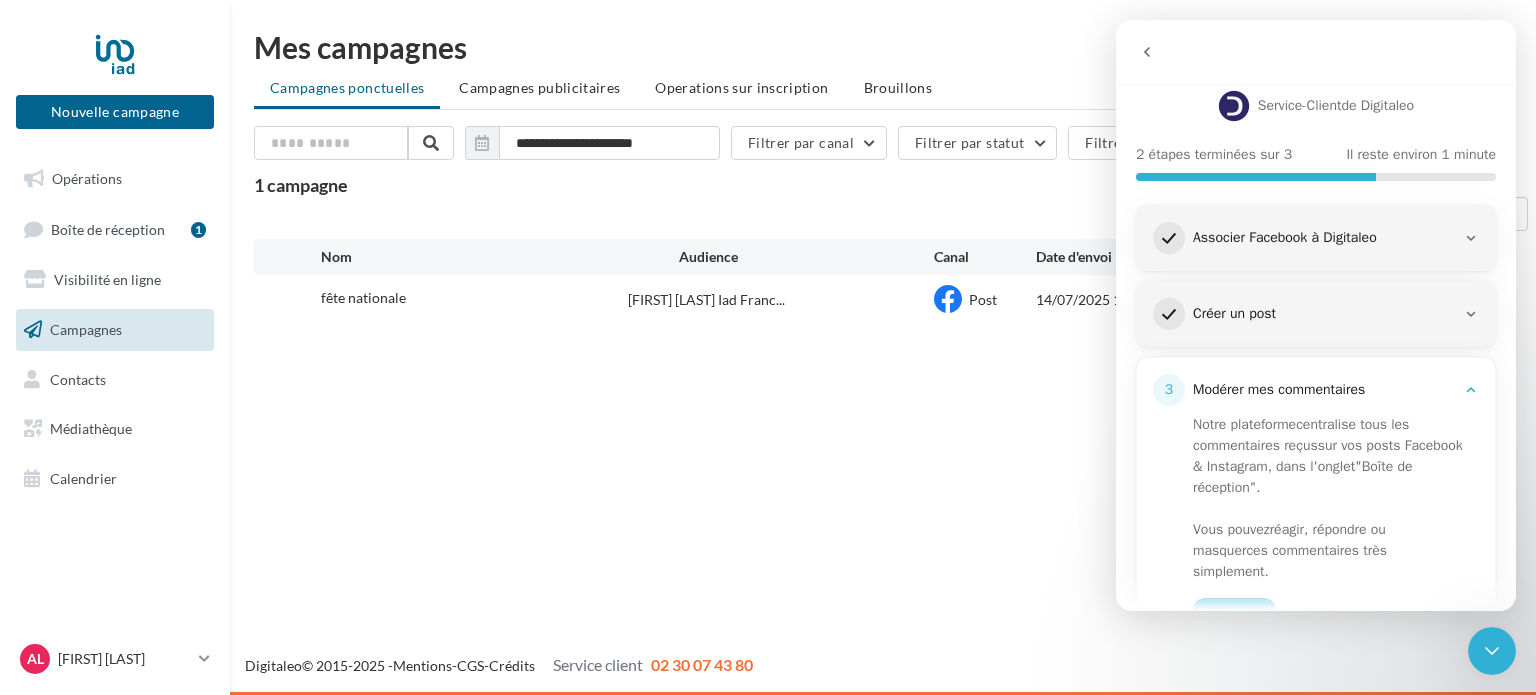 scroll, scrollTop: 176, scrollLeft: 0, axis: vertical 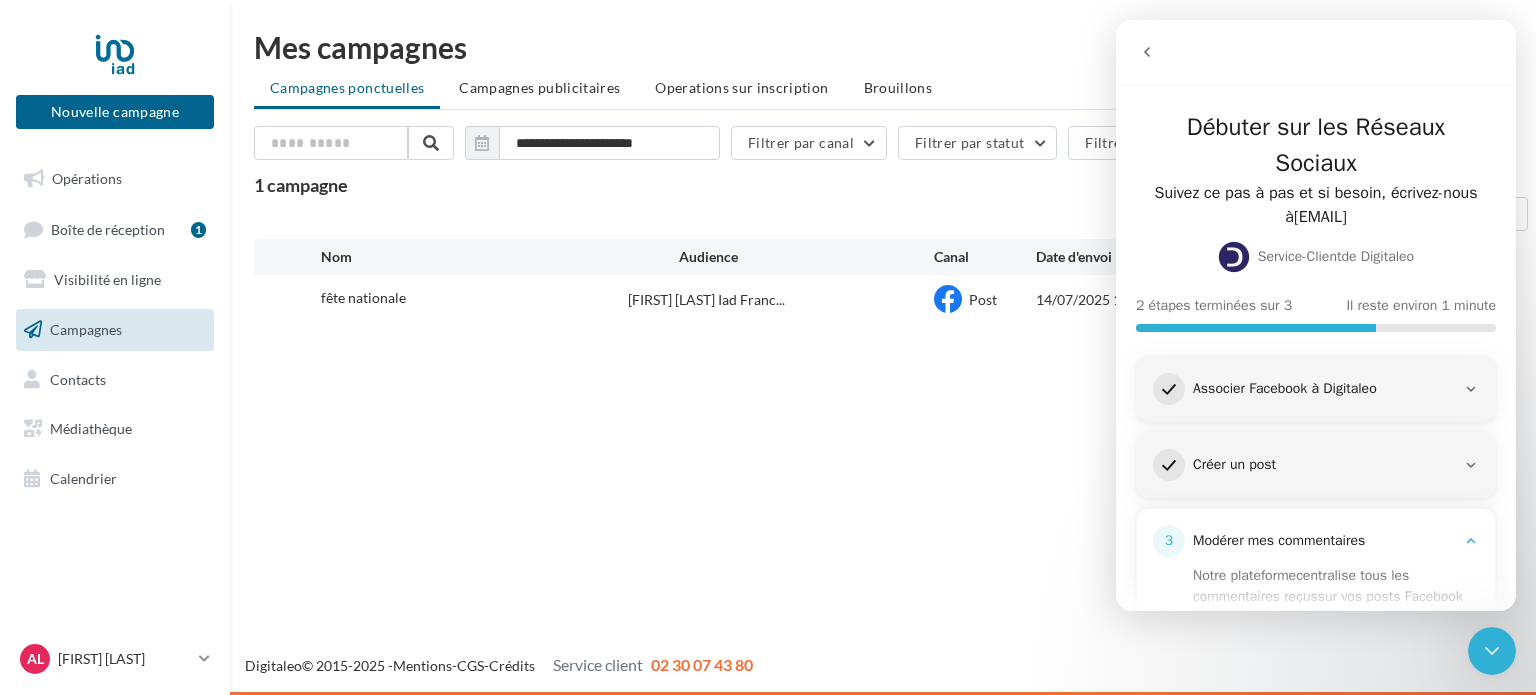 drag, startPoint x: 1508, startPoint y: 448, endPoint x: 2651, endPoint y: 182, distance: 1173.5438 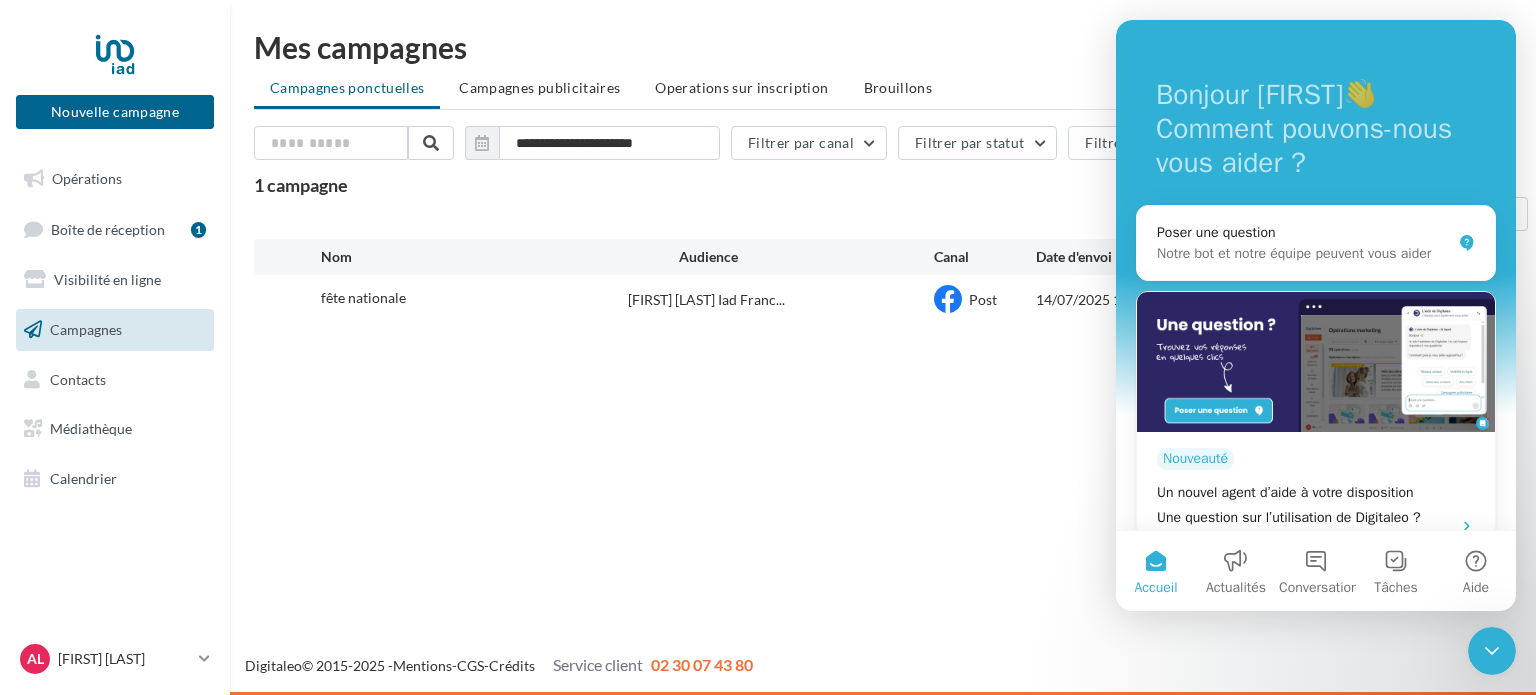 scroll, scrollTop: 116, scrollLeft: 0, axis: vertical 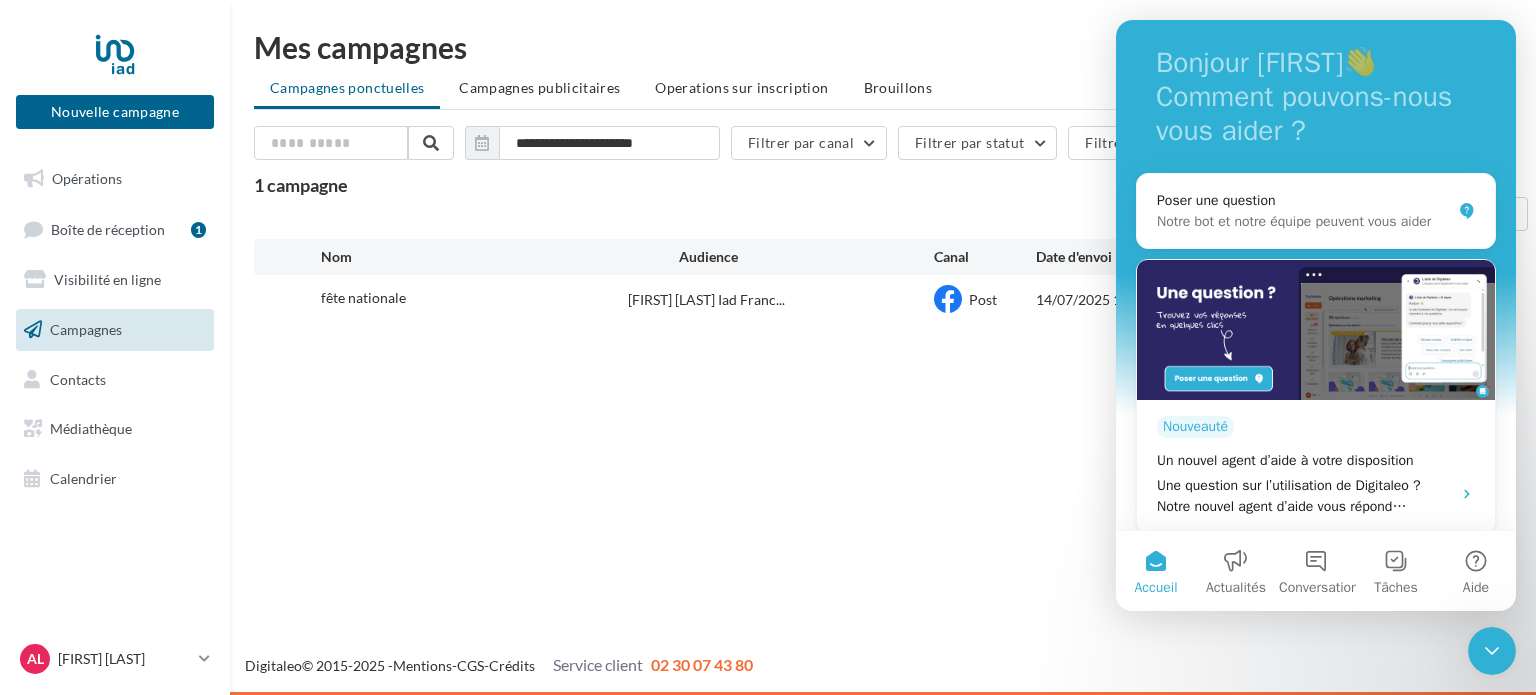drag, startPoint x: 1512, startPoint y: 154, endPoint x: 2636, endPoint y: 226, distance: 1126.3037 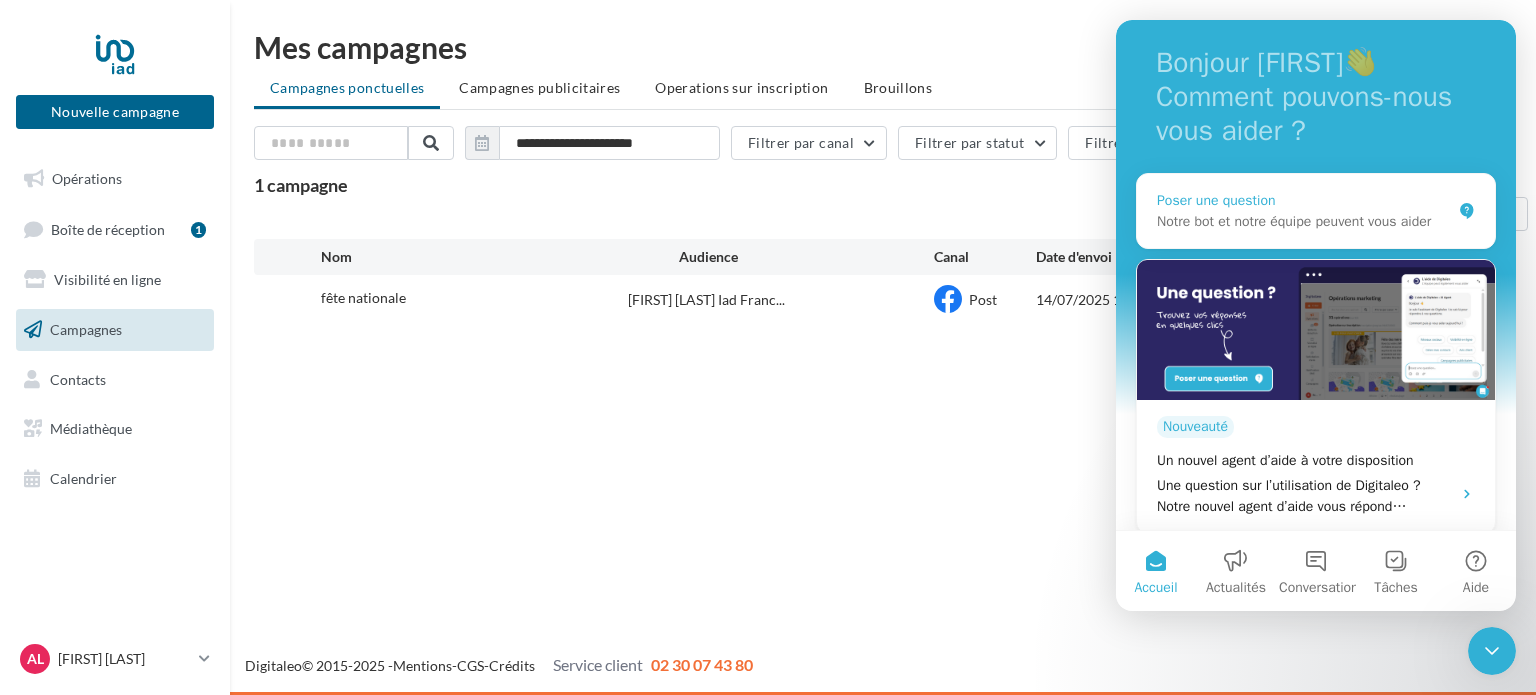 click on "Notre bot et notre équipe peuvent vous aider" at bounding box center (1304, 221) 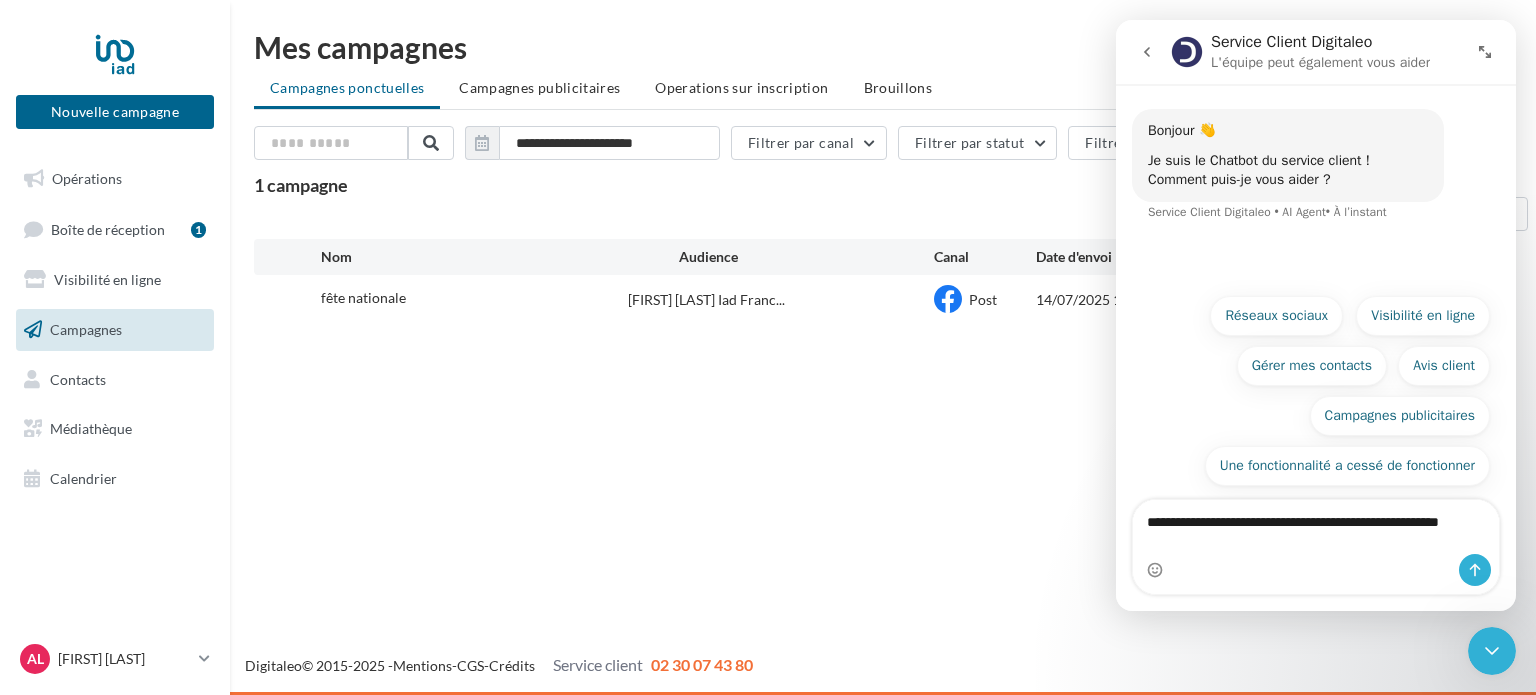type on "**********" 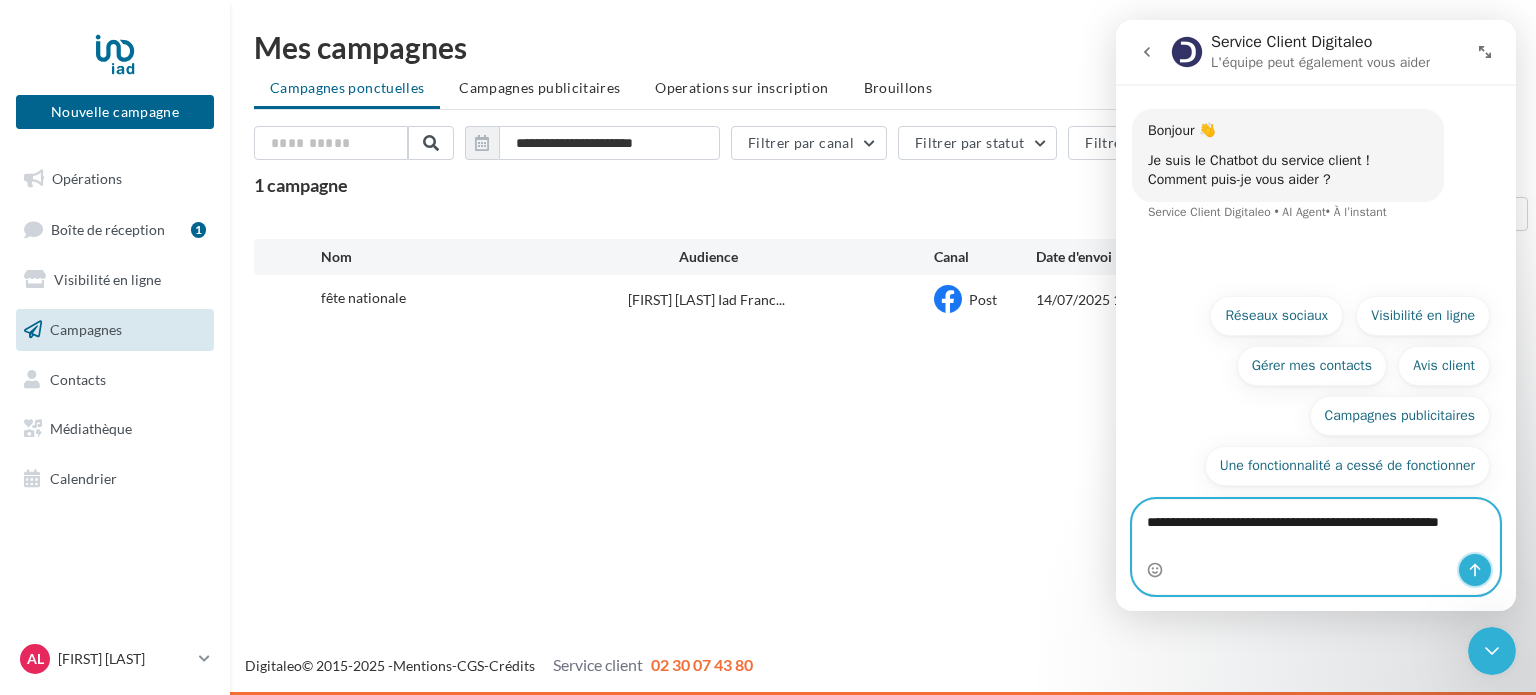 click at bounding box center [1475, 570] 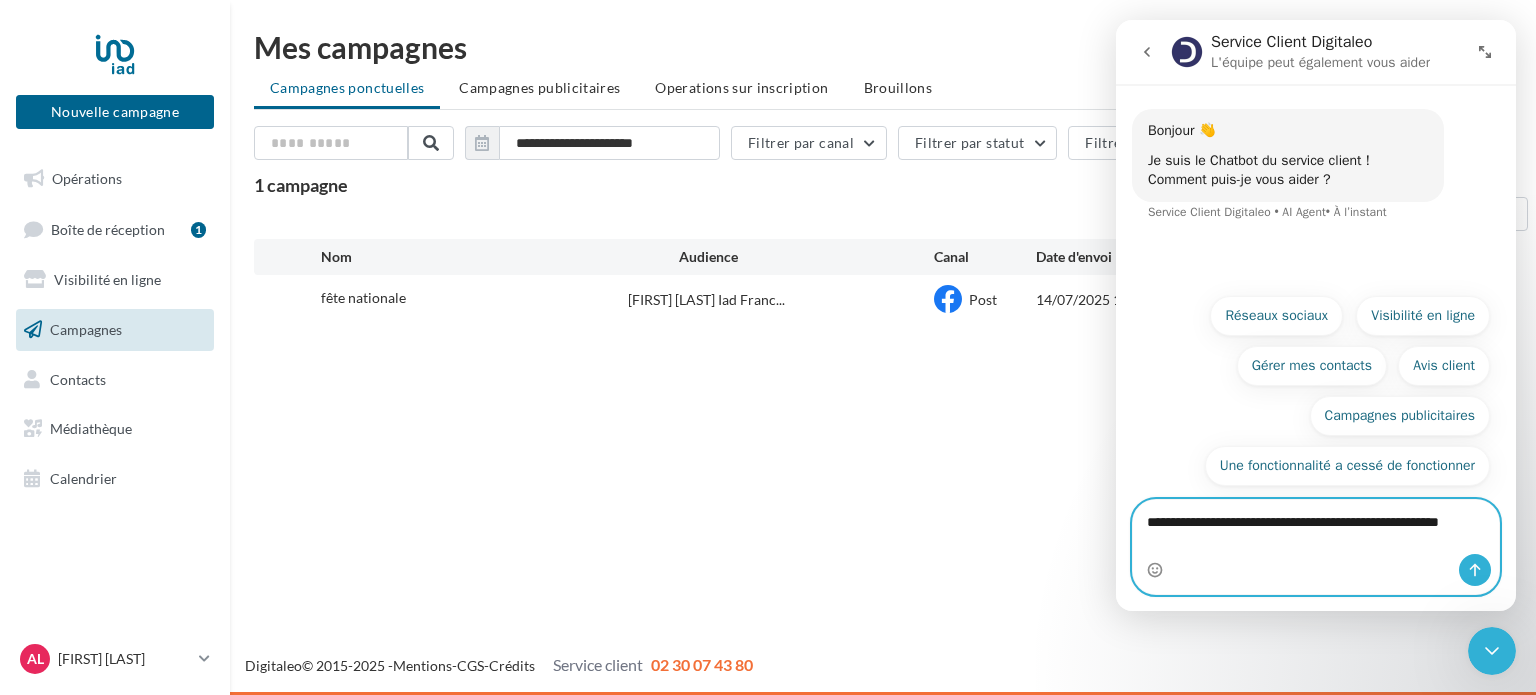 type 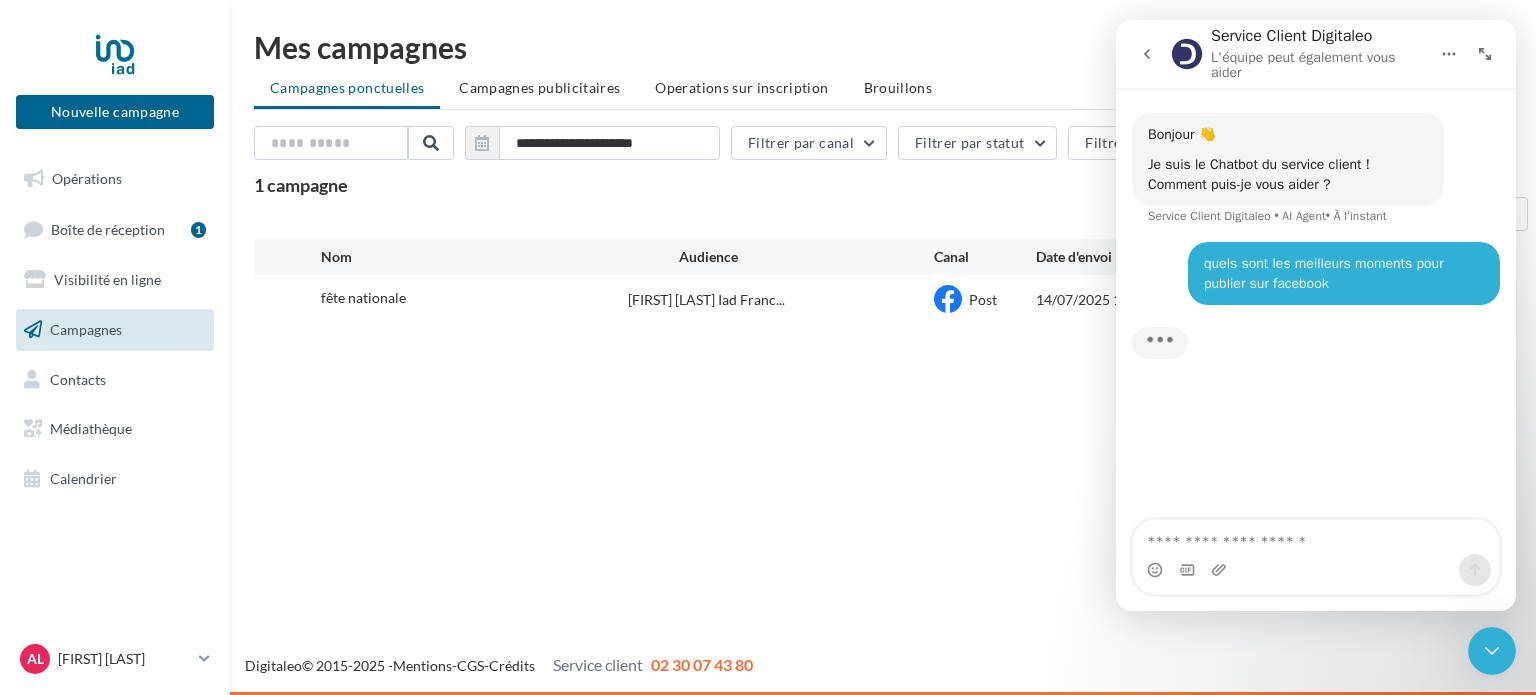 scroll, scrollTop: 3, scrollLeft: 0, axis: vertical 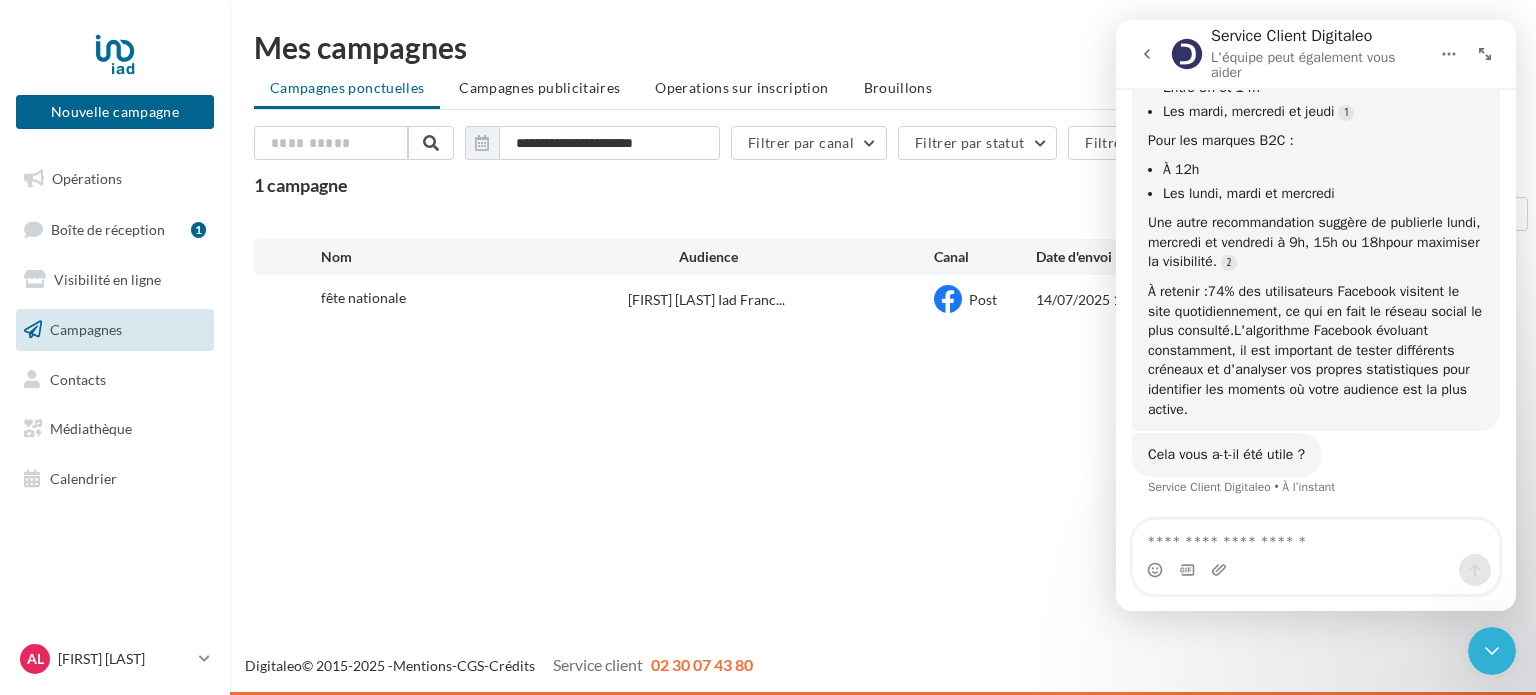 drag, startPoint x: 1510, startPoint y: 363, endPoint x: 2651, endPoint y: 451, distance: 1144.3884 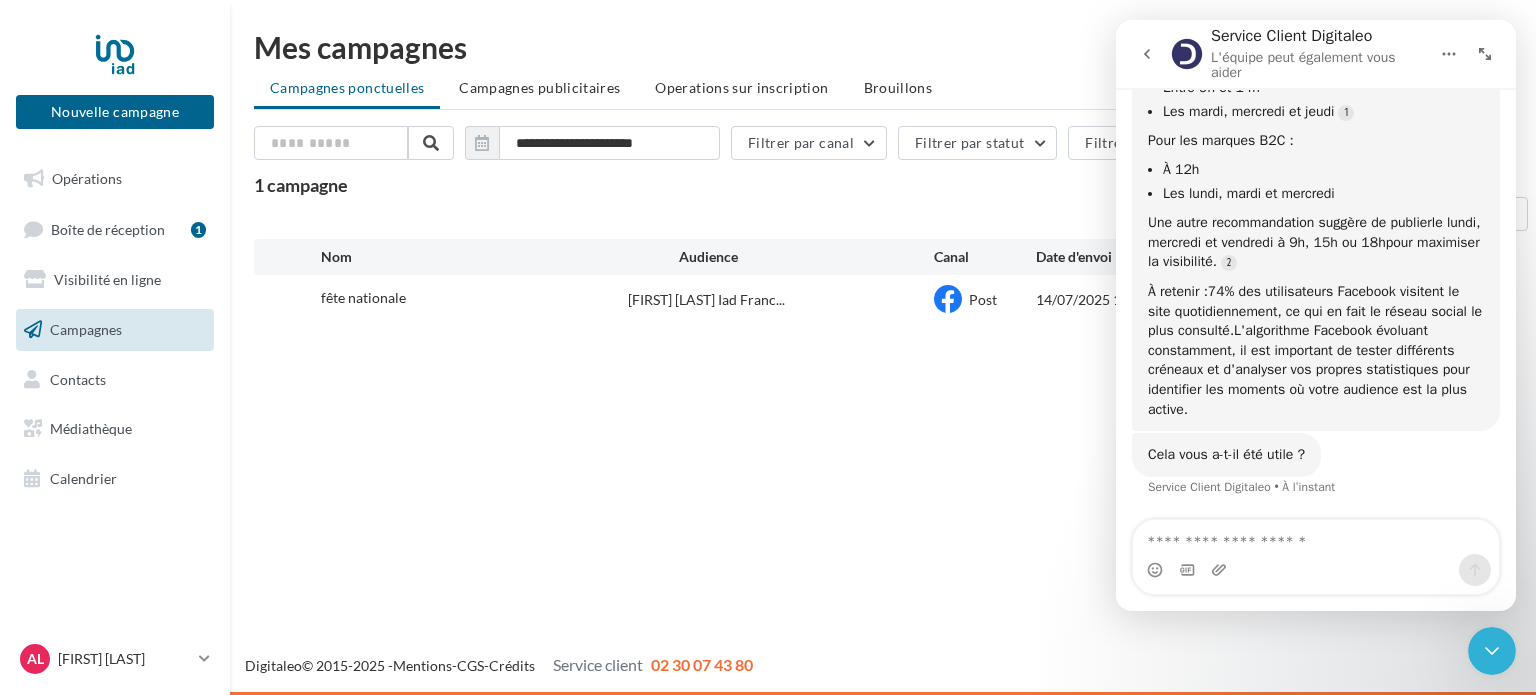 click at bounding box center [1147, 54] 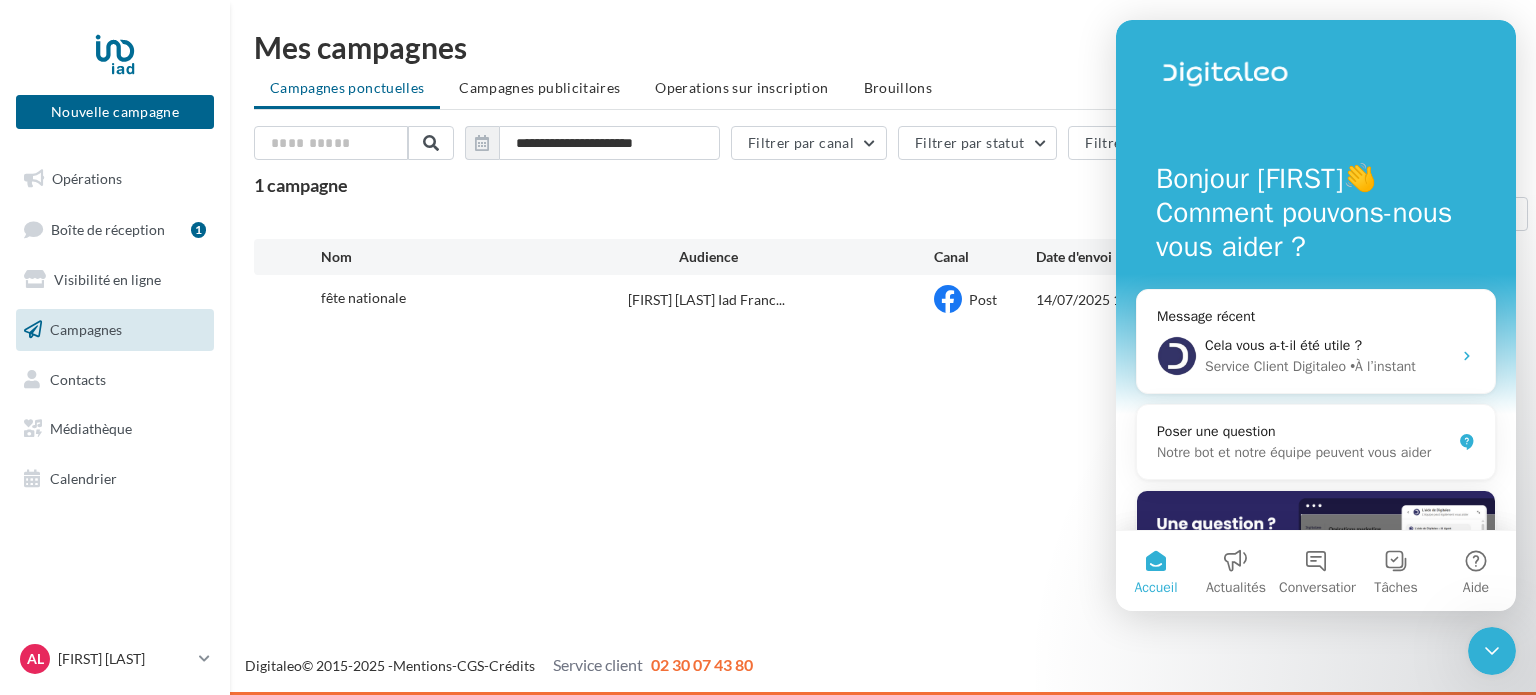 scroll, scrollTop: 0, scrollLeft: 0, axis: both 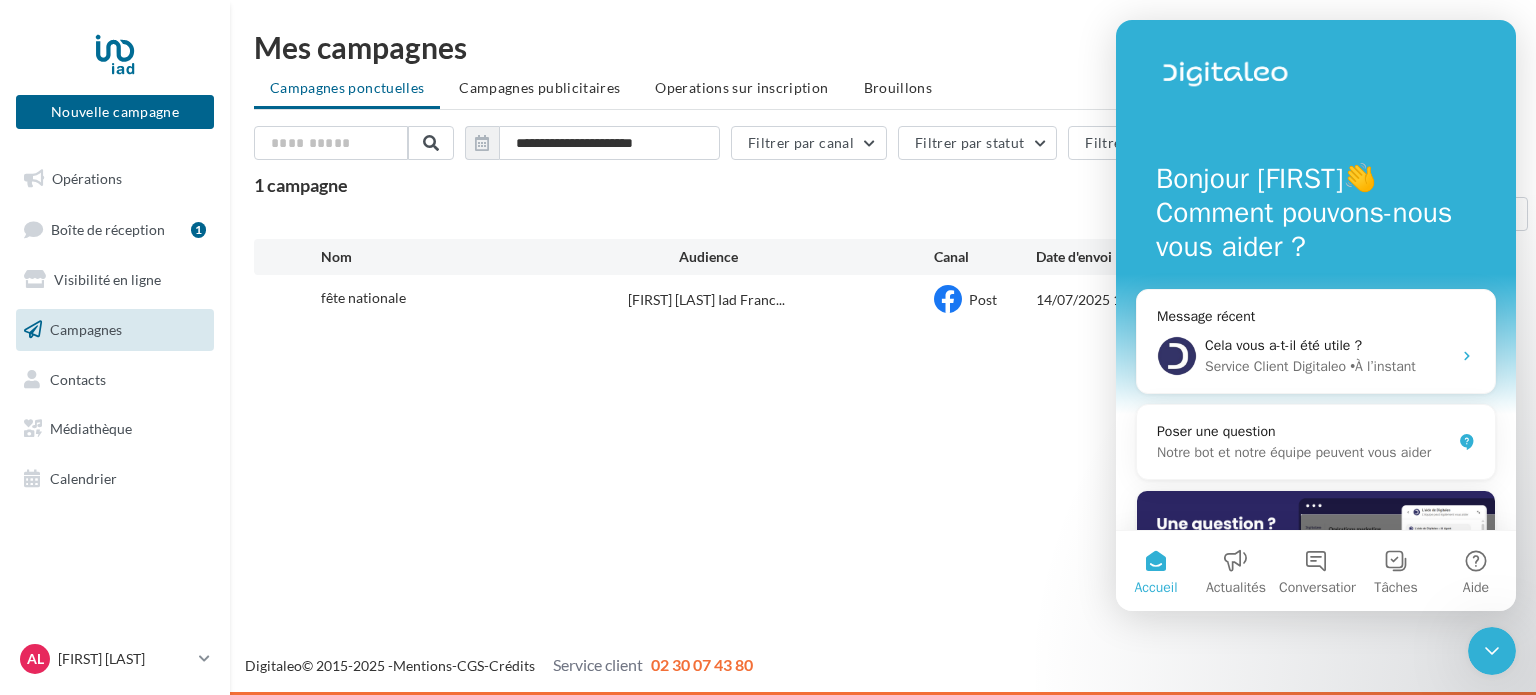 click at bounding box center [1492, 651] 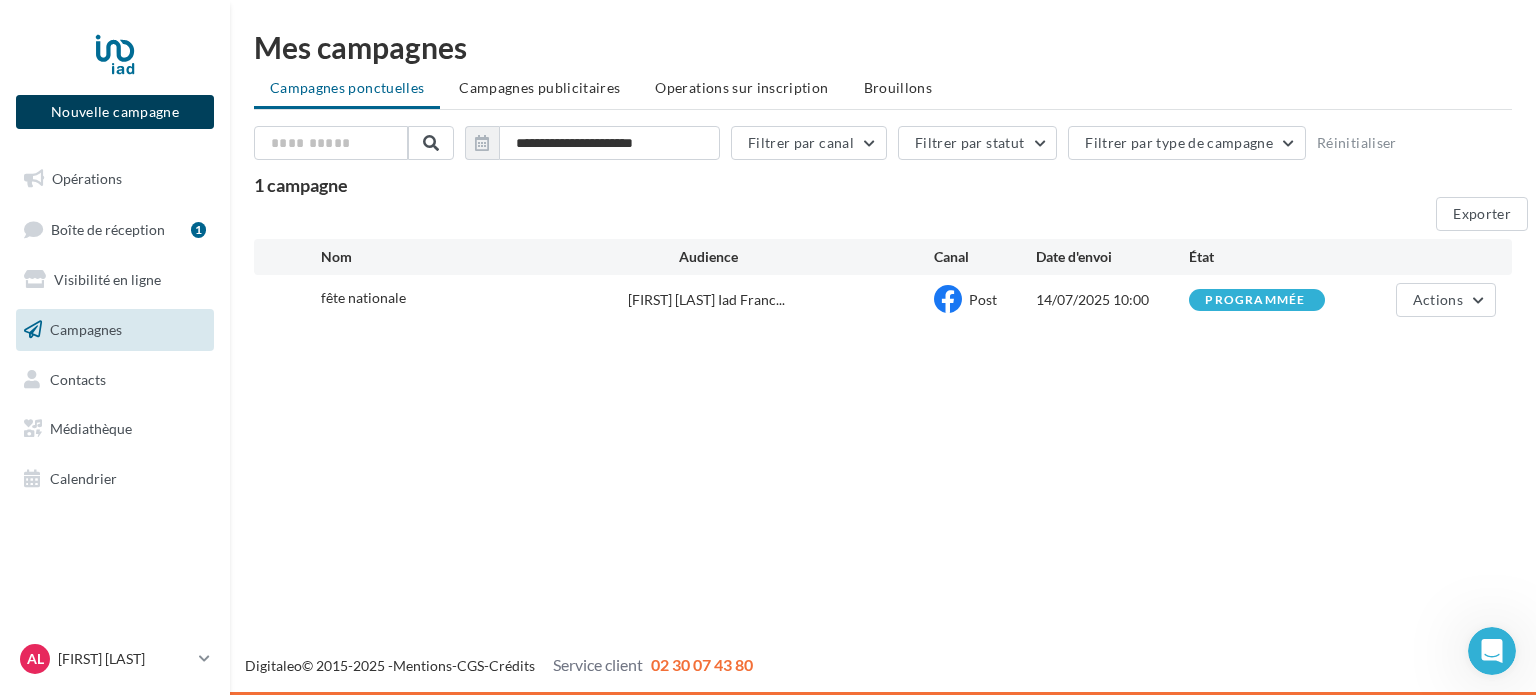 click on "Nouvelle campagne" at bounding box center (115, 112) 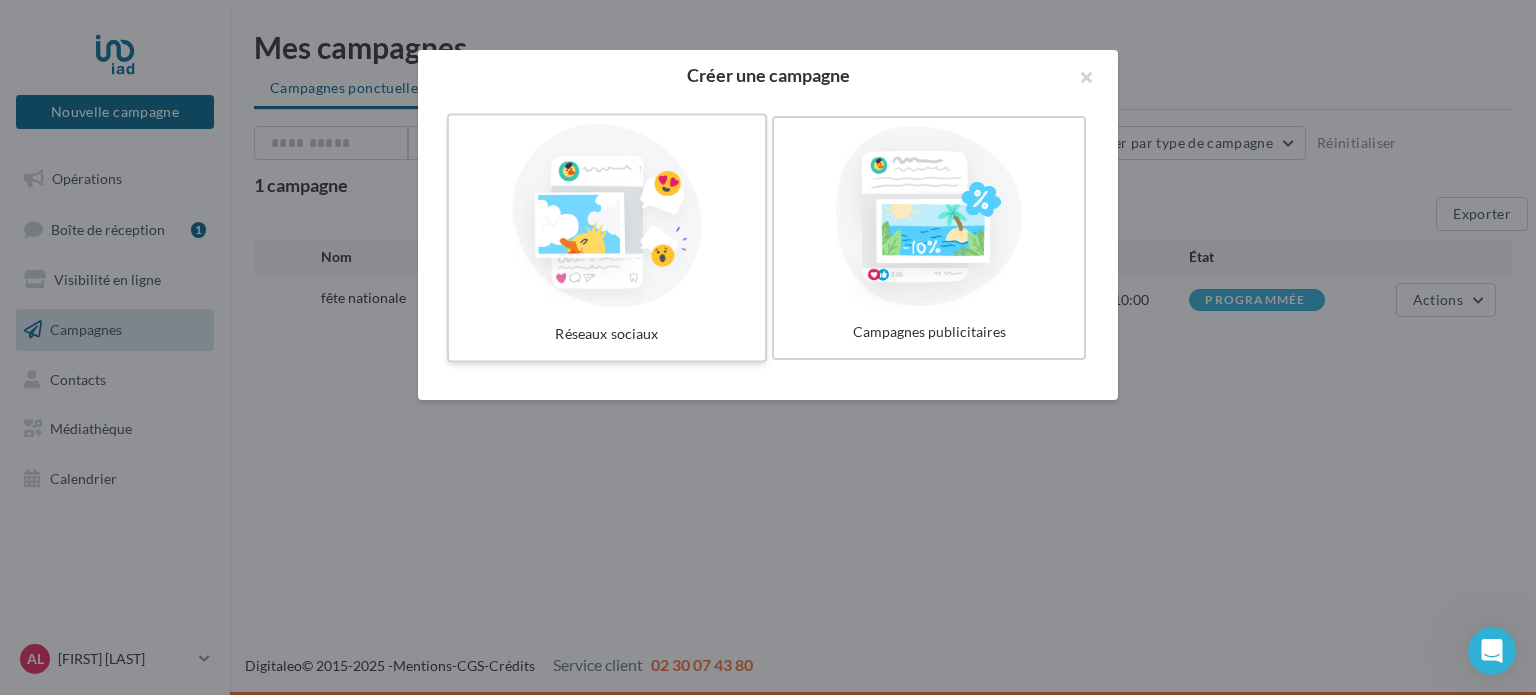click at bounding box center (607, 216) 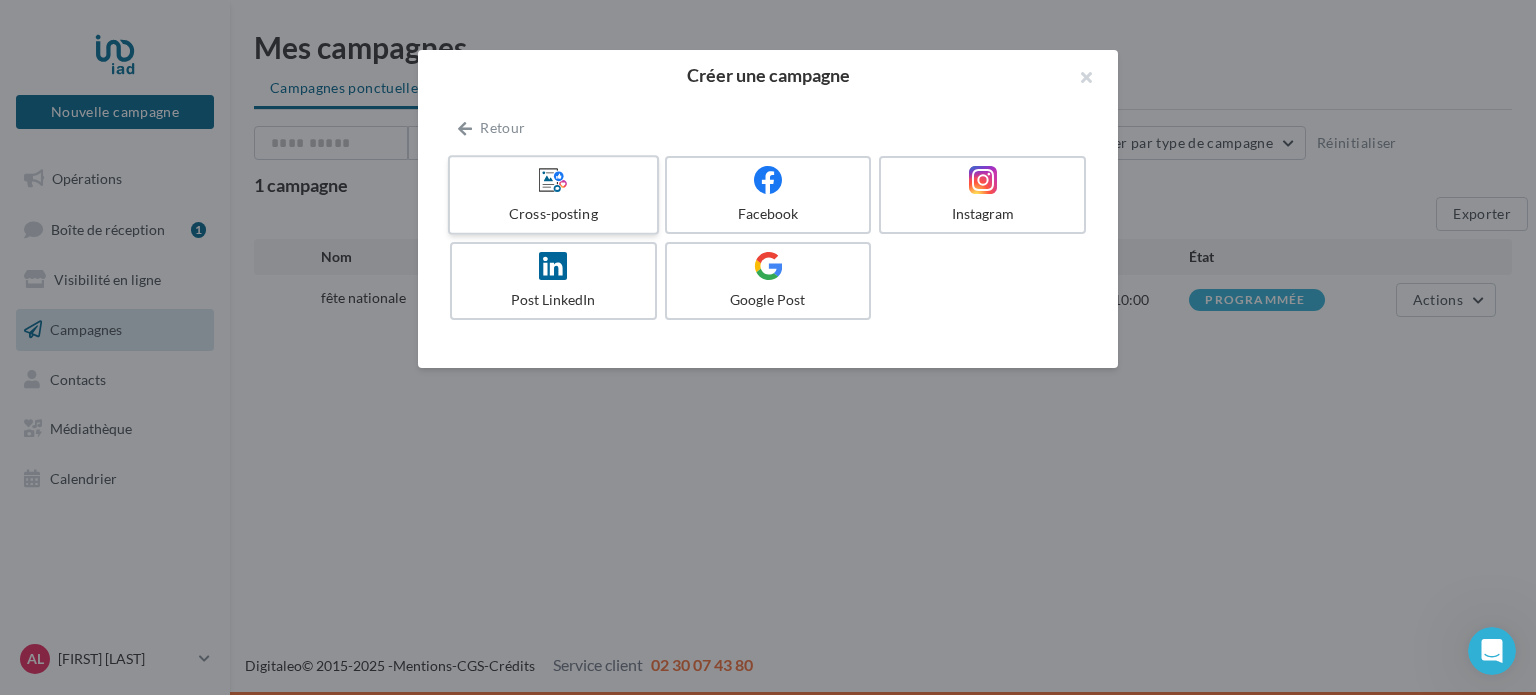 click on "Cross-posting" at bounding box center (553, 214) 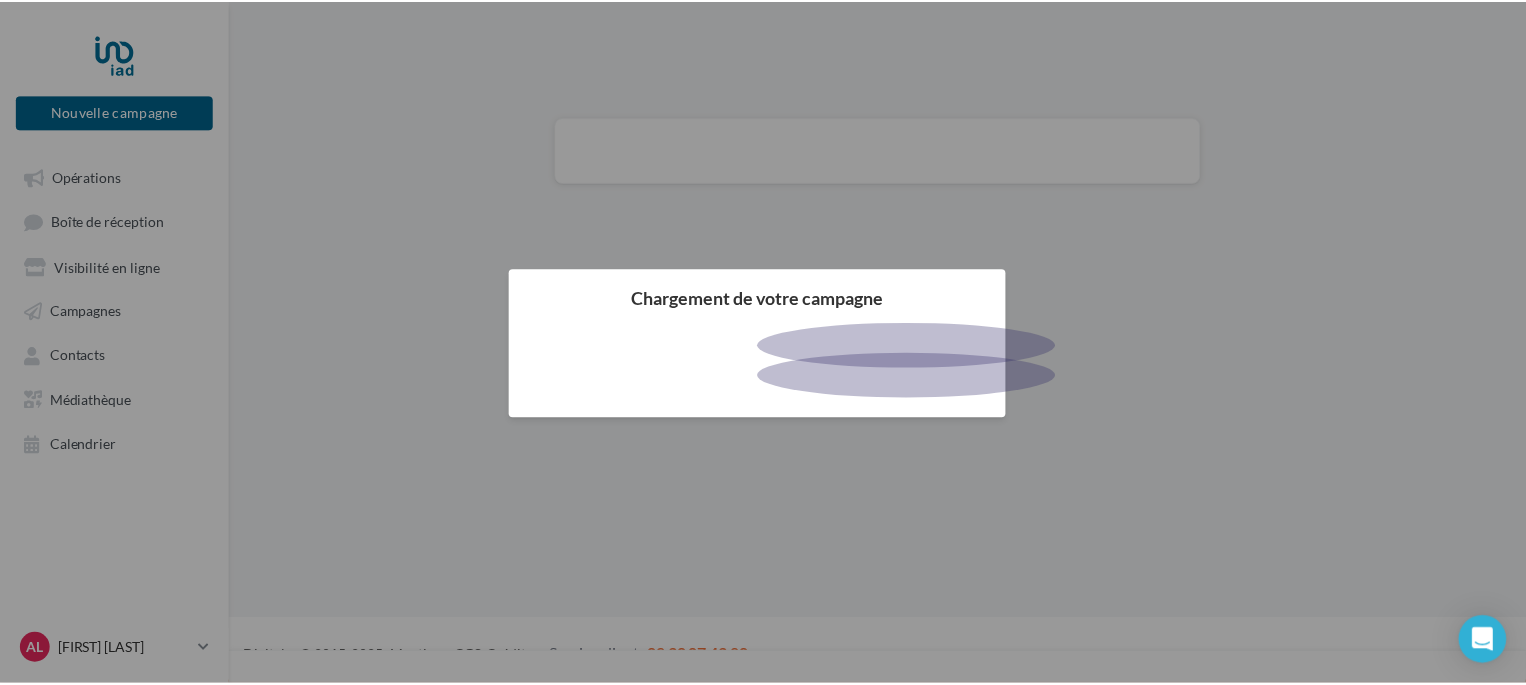 scroll, scrollTop: 0, scrollLeft: 0, axis: both 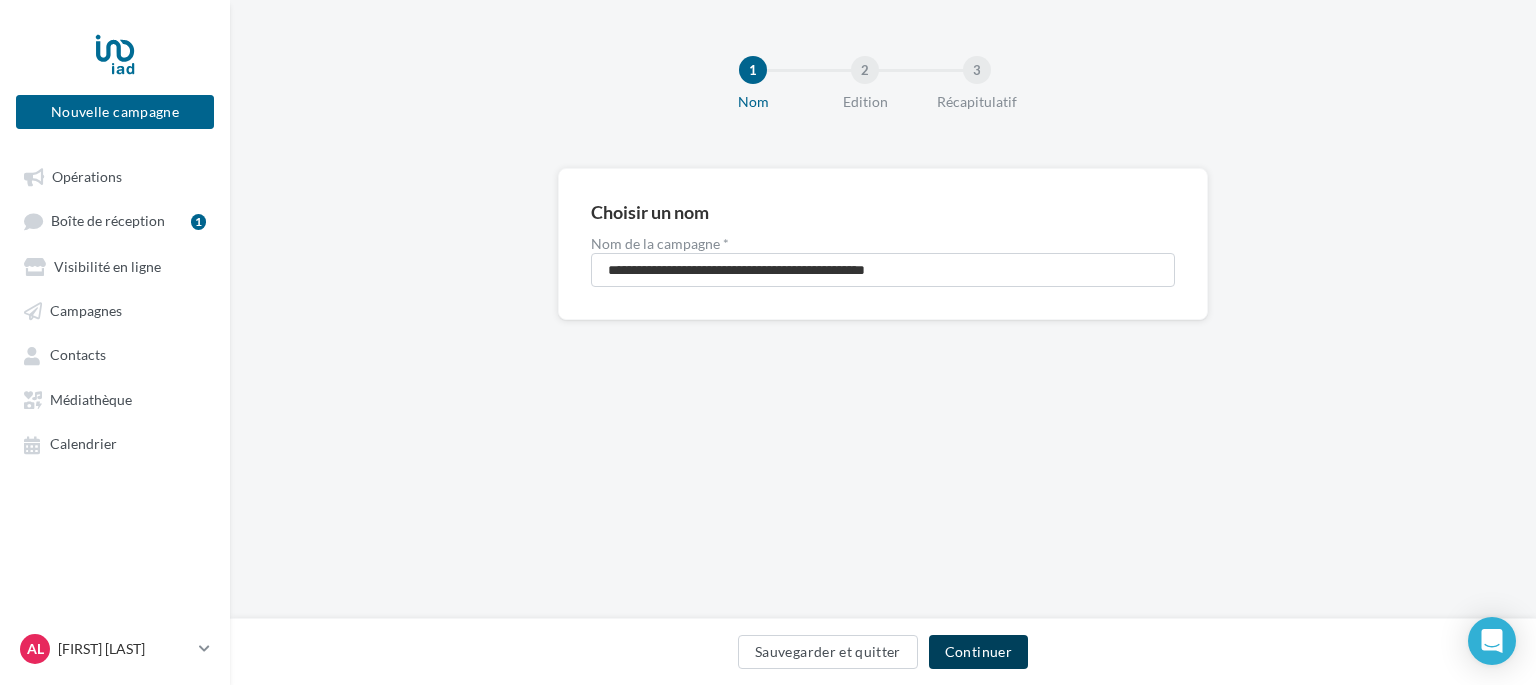 click on "Continuer" at bounding box center (978, 652) 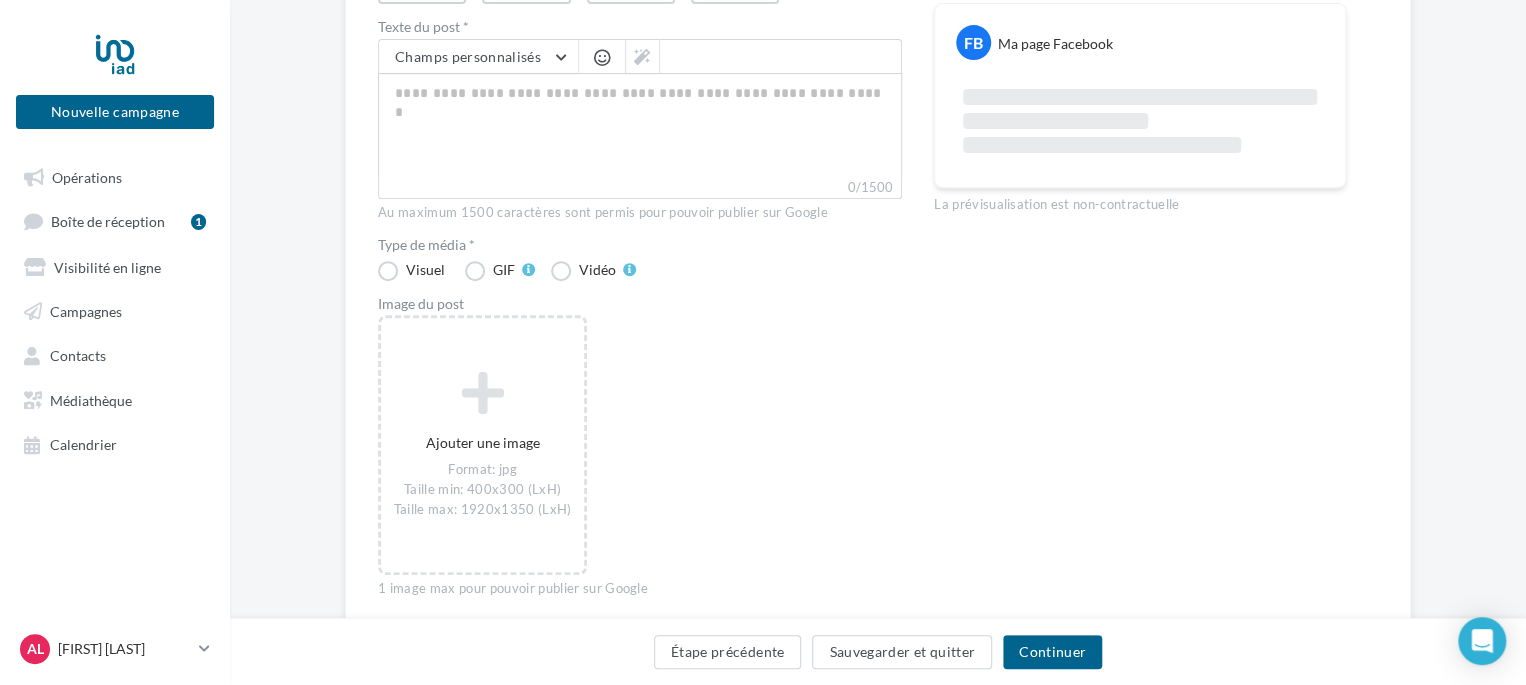scroll, scrollTop: 299, scrollLeft: 0, axis: vertical 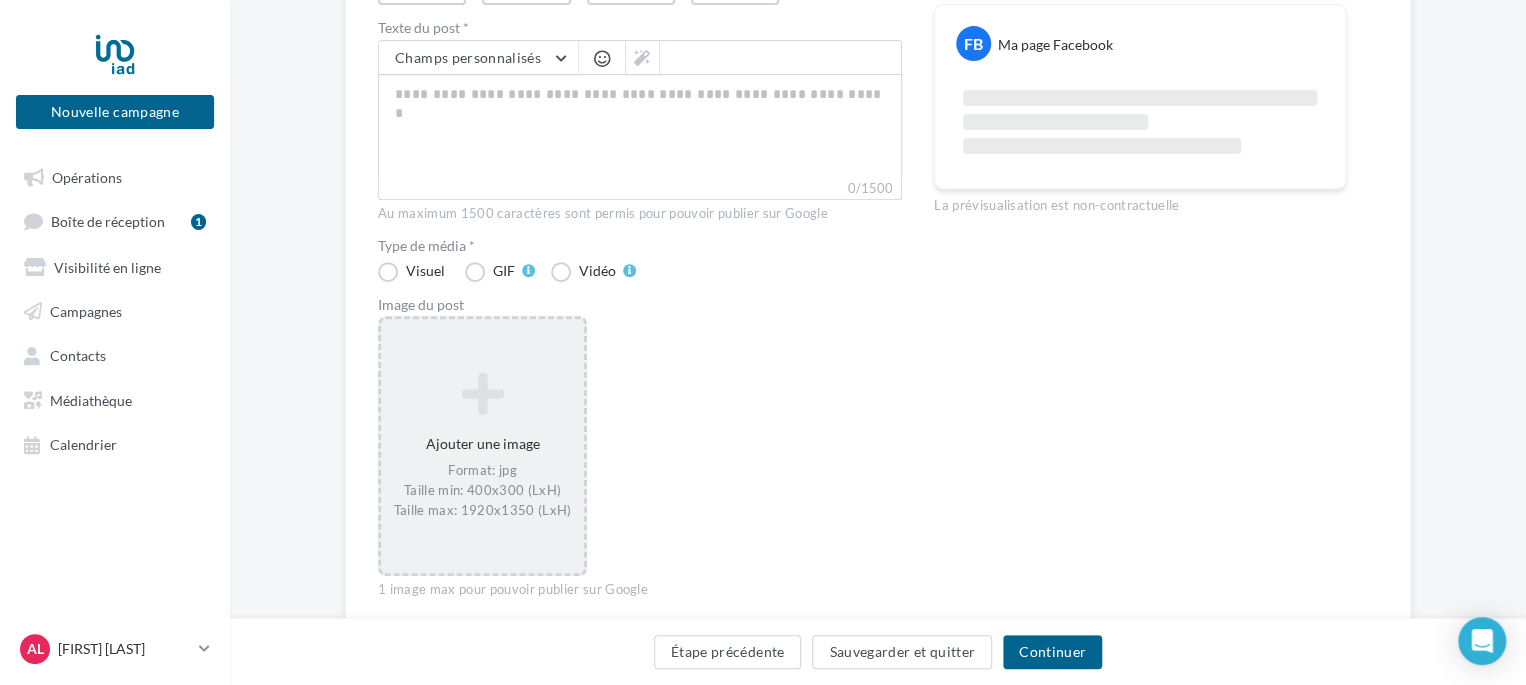 click on "Format: jpg   Taille min: 400x300 (LxH)   Taille max: 1920x1350 (LxH)" at bounding box center (482, 491) 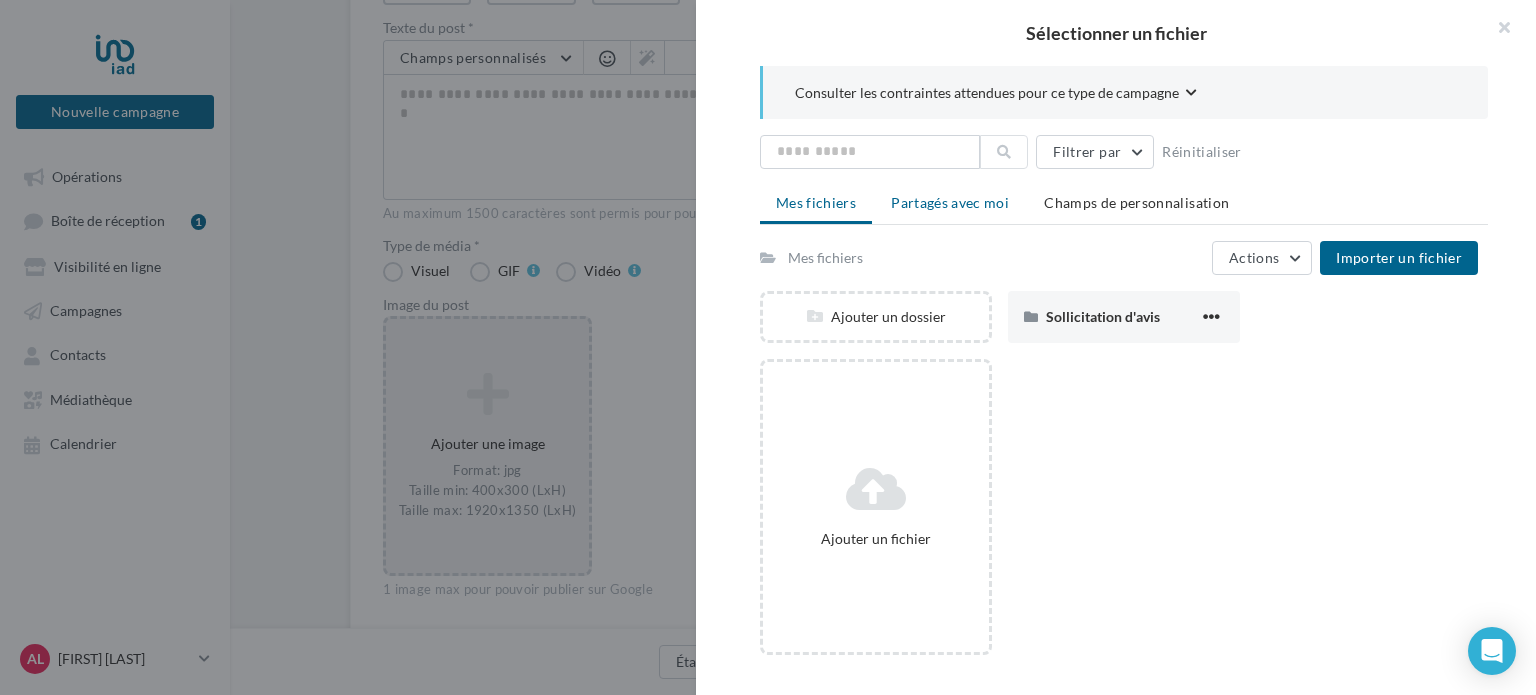 click on "Partagés avec moi" at bounding box center [950, 203] 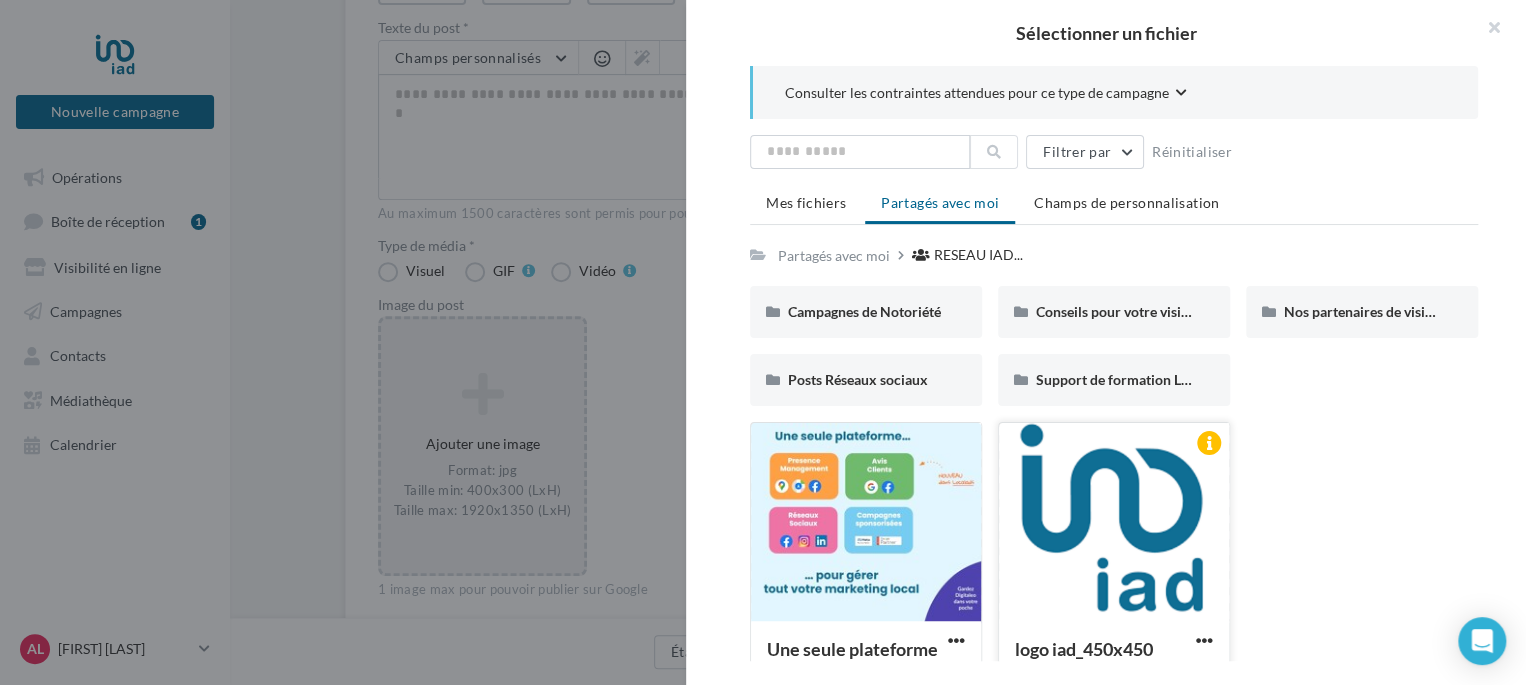 click at bounding box center (1114, 523) 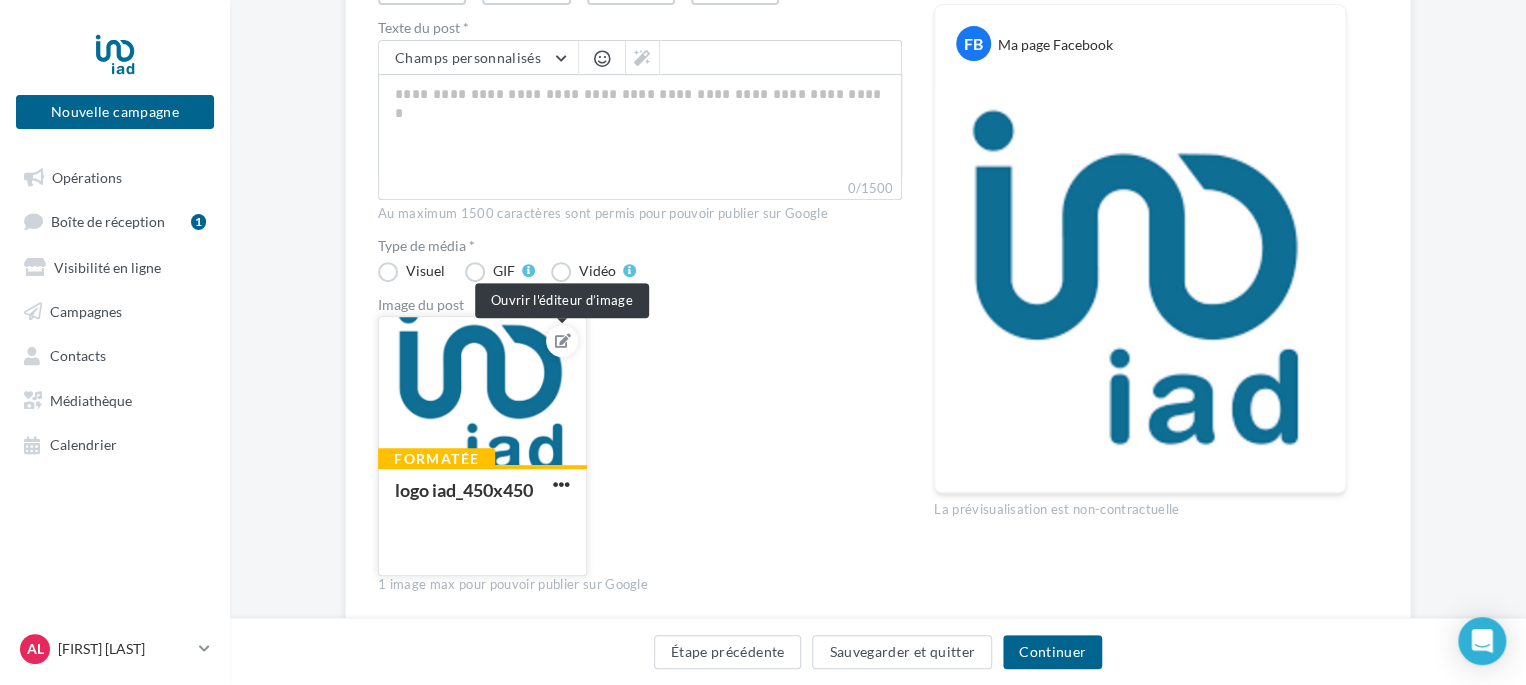 click at bounding box center (563, 341) 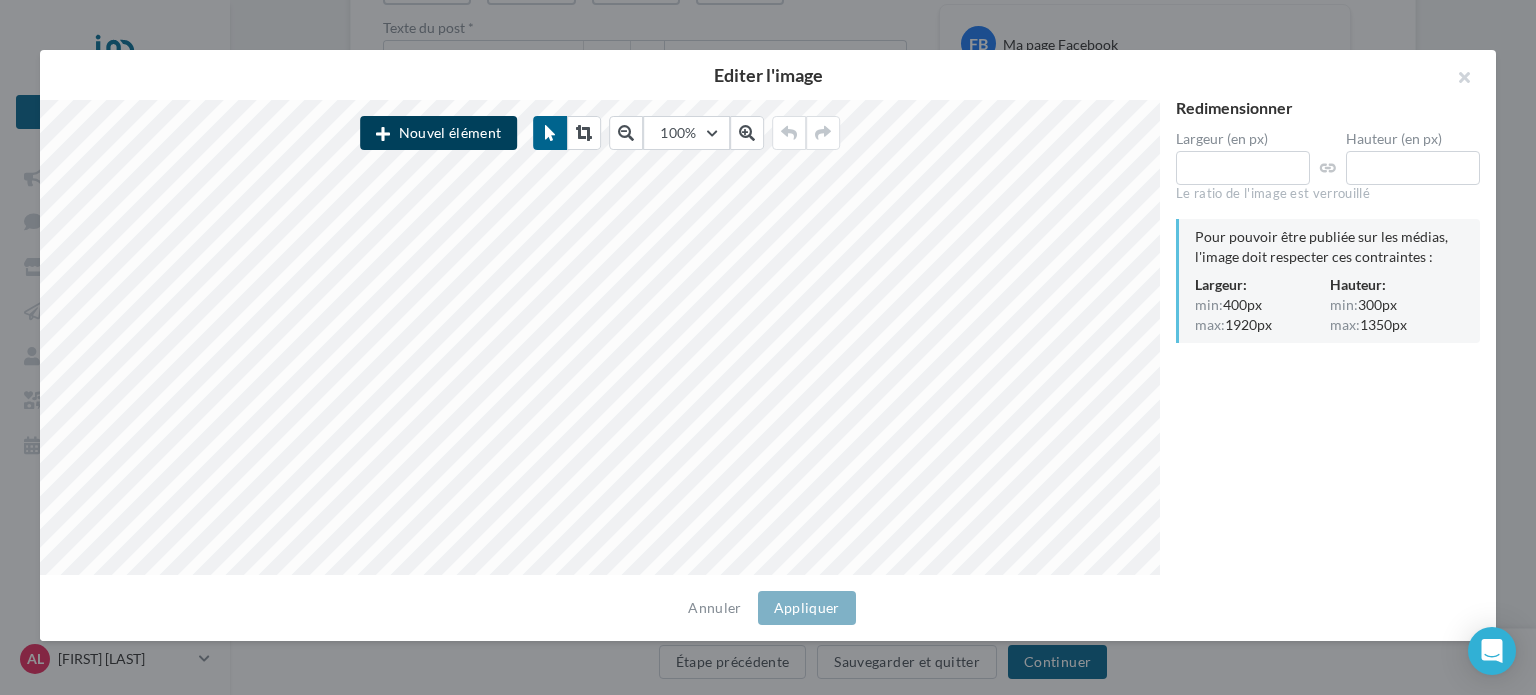 click on "Nouvel élément" at bounding box center (438, 133) 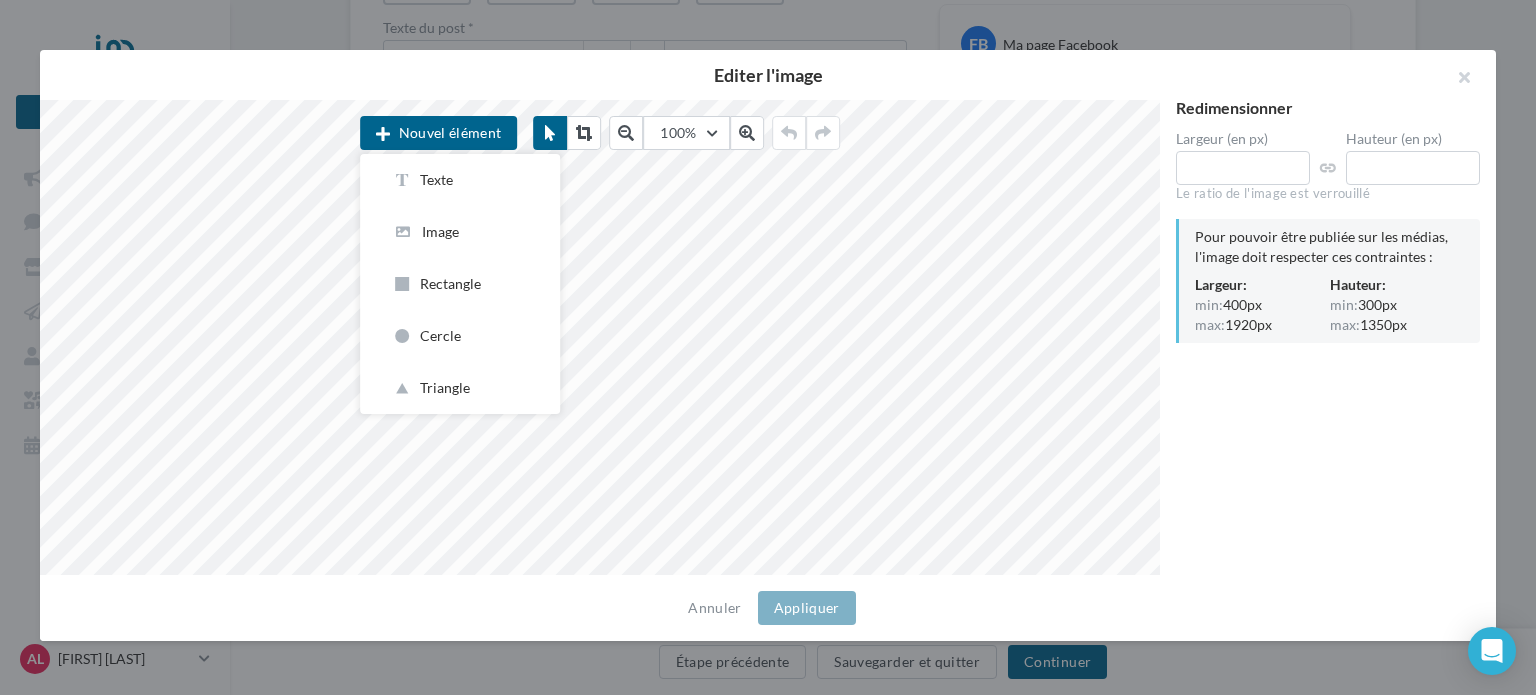 click on "Editer l'image" at bounding box center (768, 75) 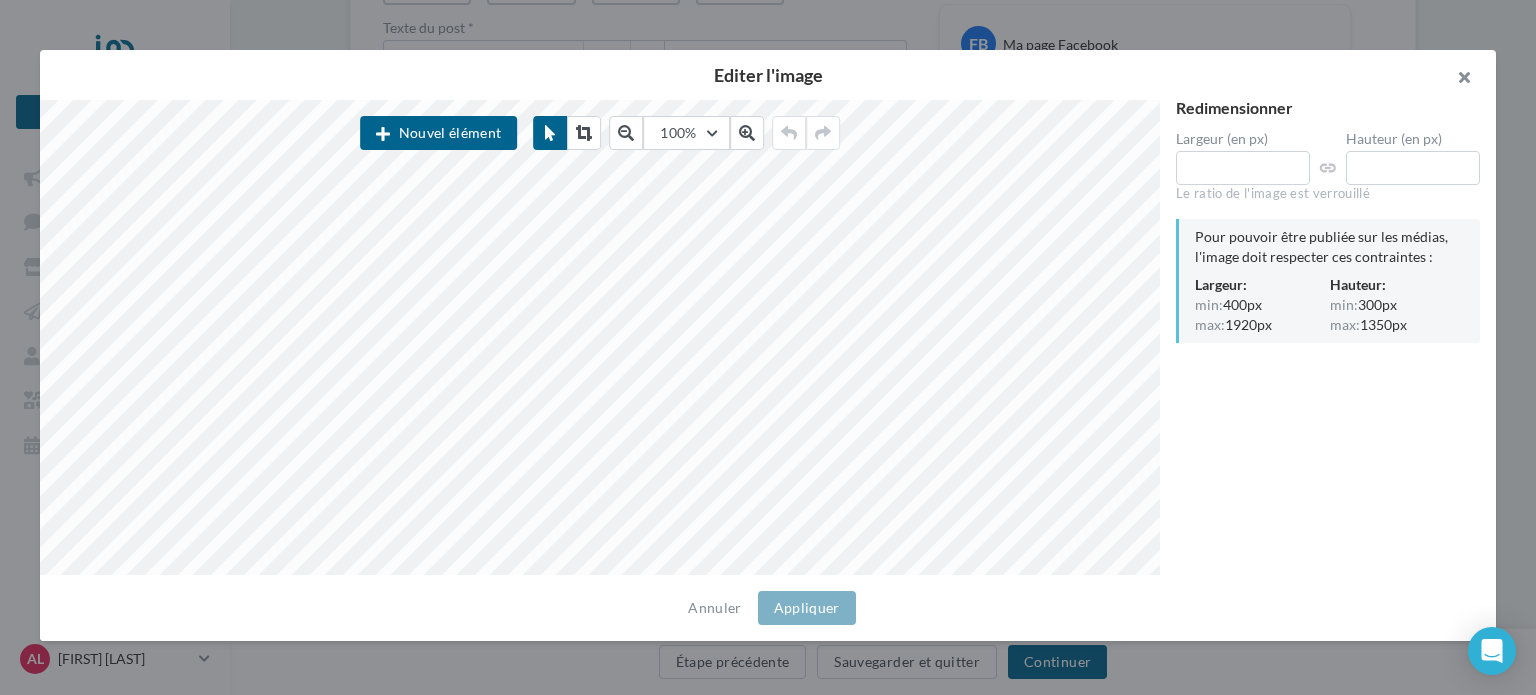 click at bounding box center (1456, 80) 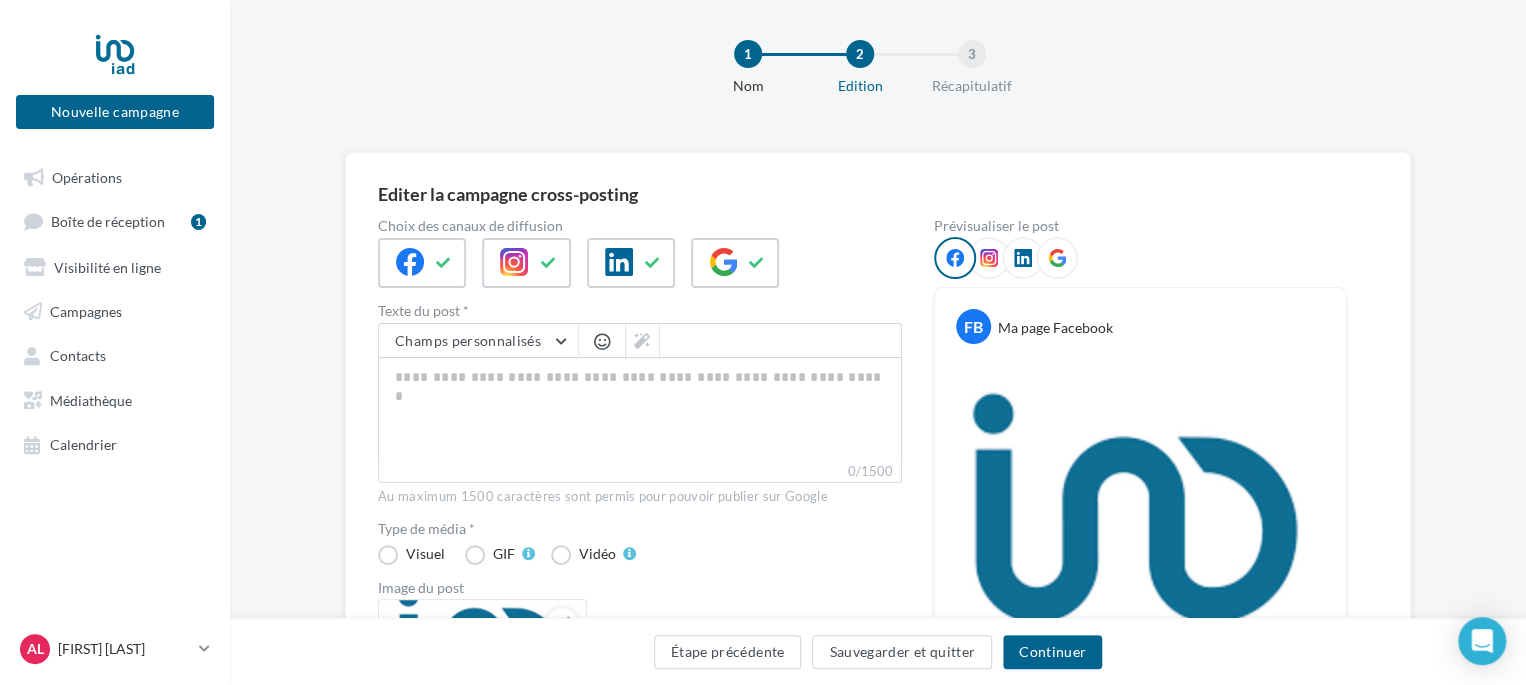 scroll, scrollTop: 0, scrollLeft: 0, axis: both 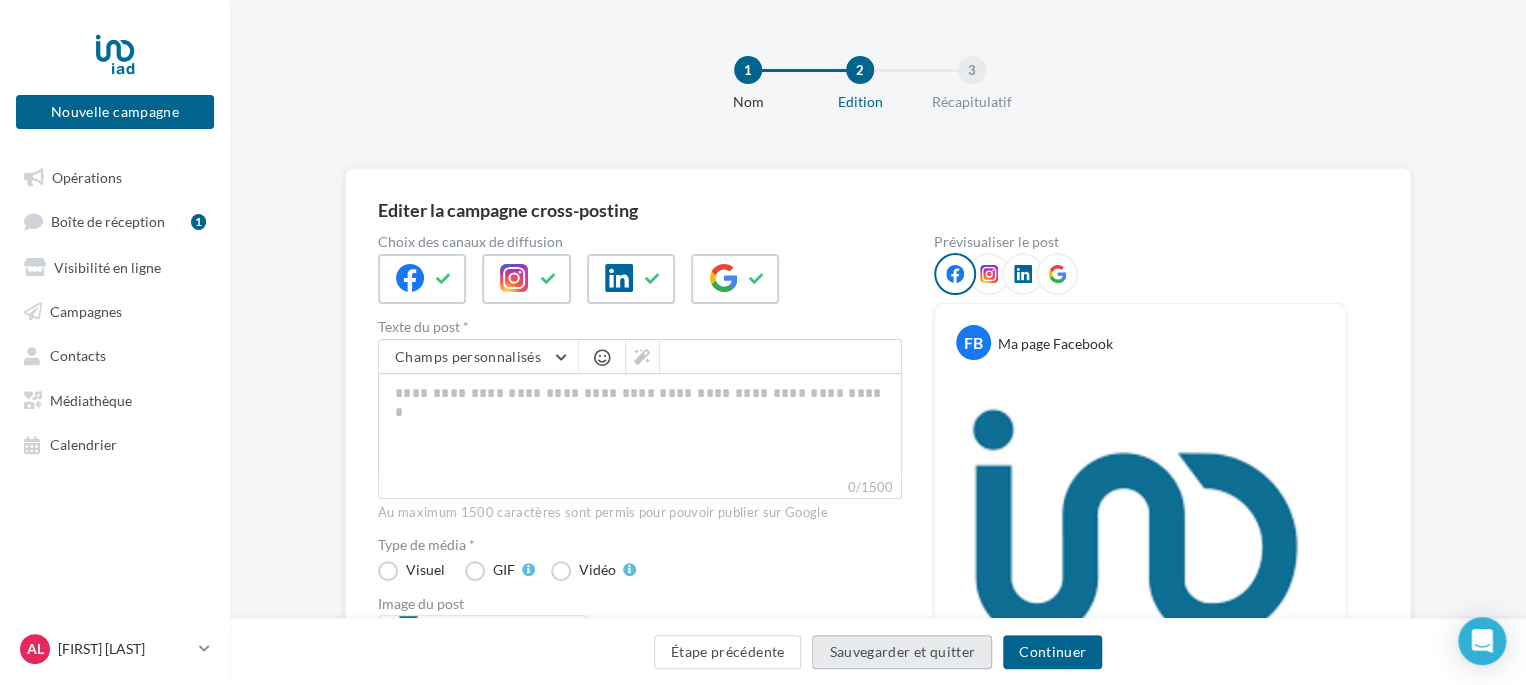 click on "Sauvegarder et quitter" at bounding box center [902, 652] 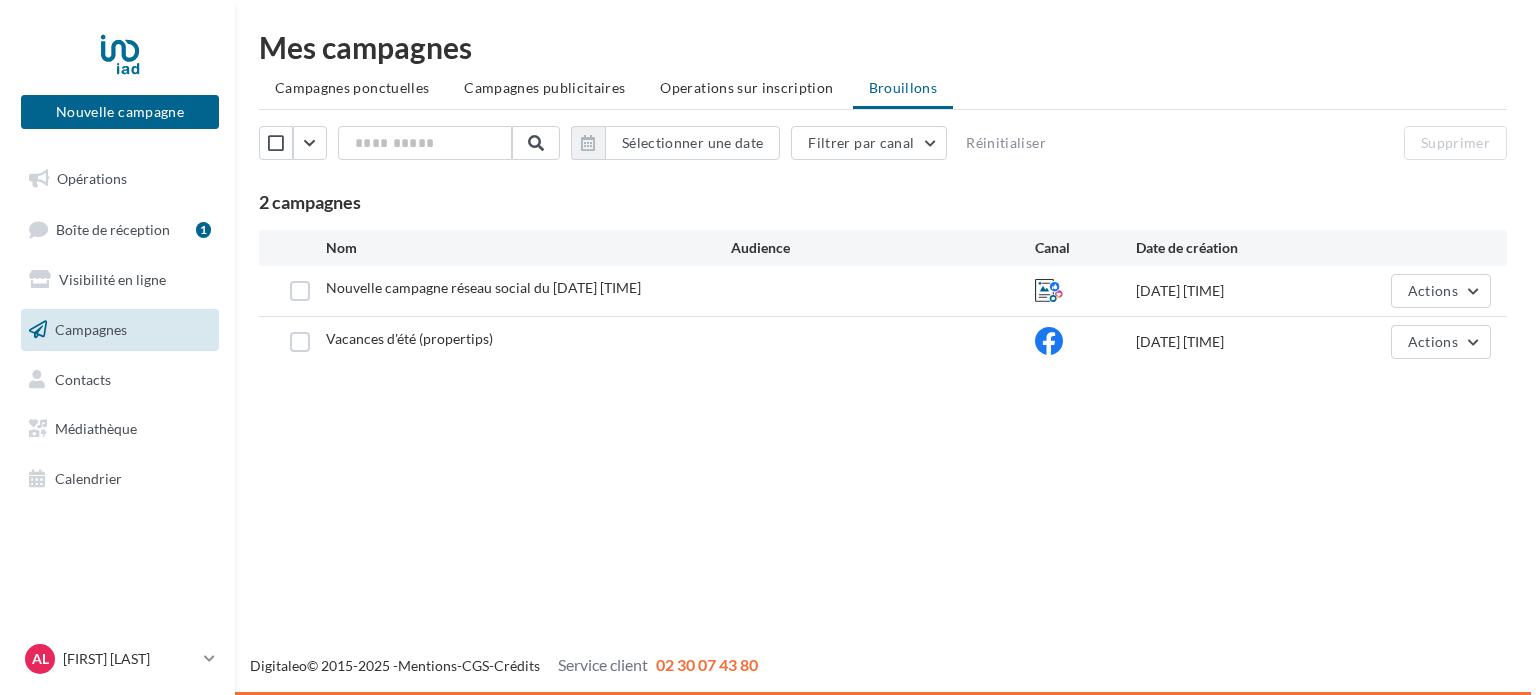 scroll, scrollTop: 0, scrollLeft: 0, axis: both 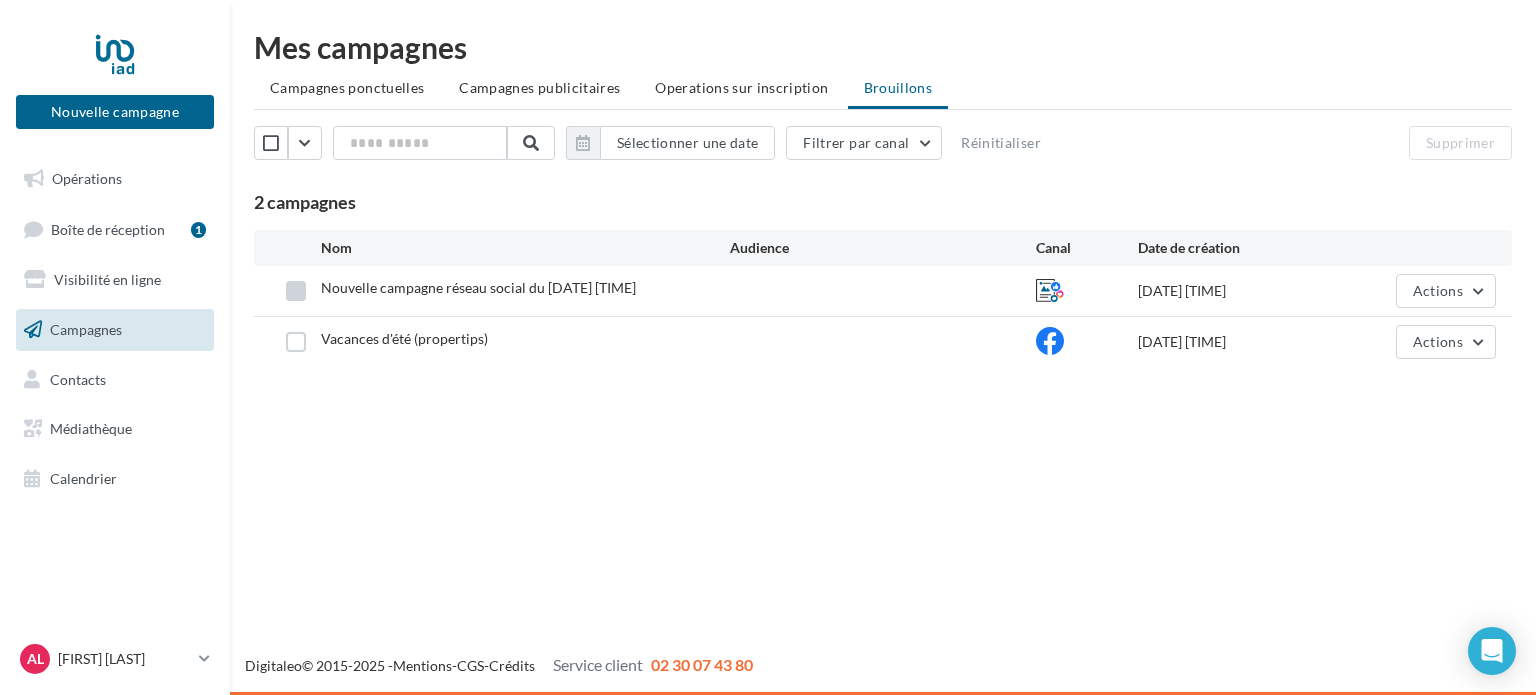 click at bounding box center [296, 291] 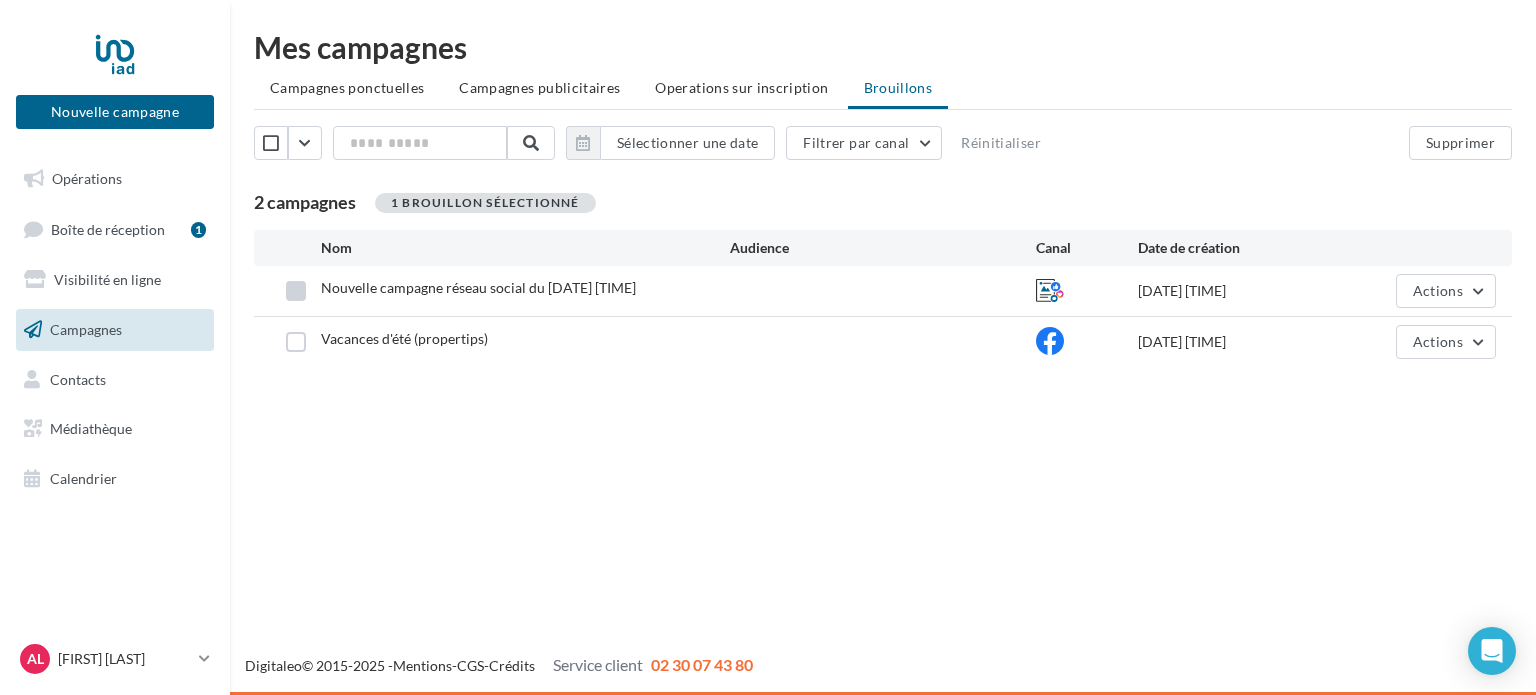 click at bounding box center [296, 291] 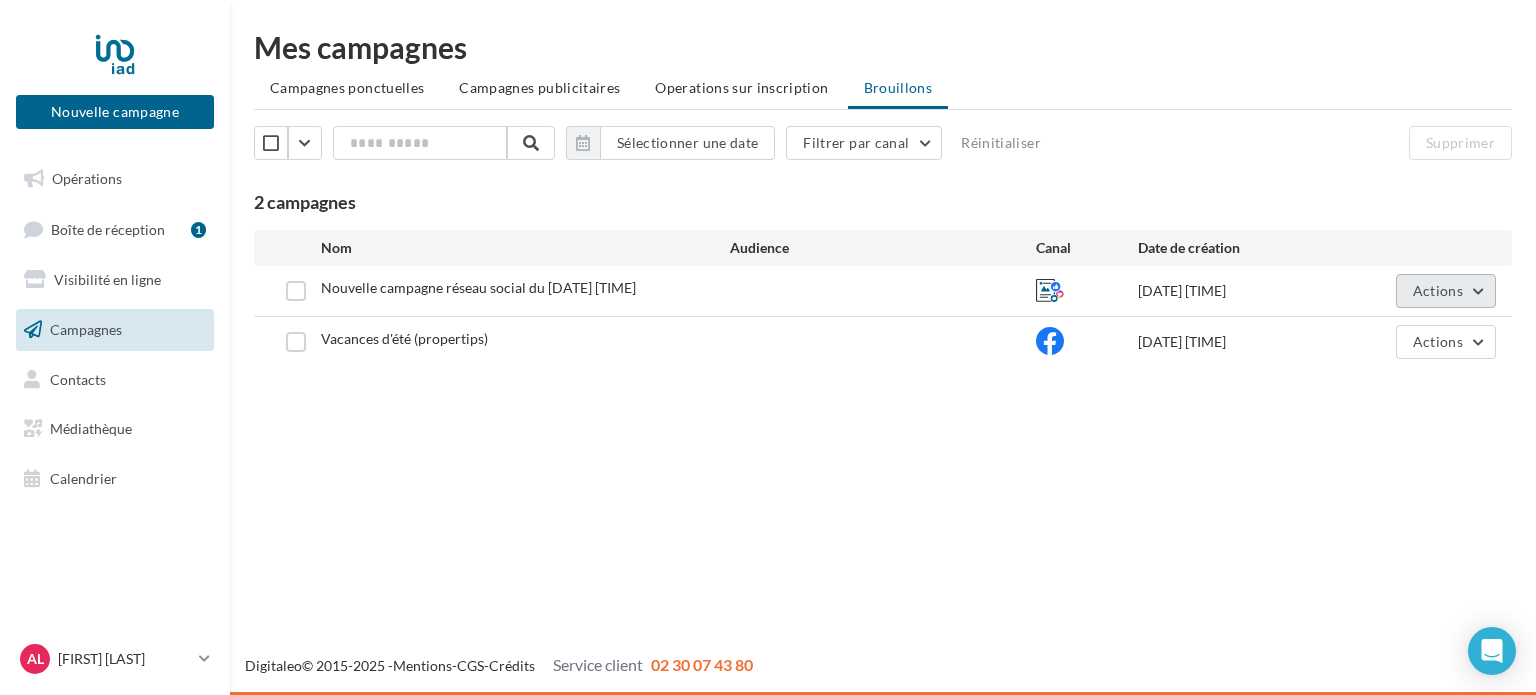click on "Actions" at bounding box center [1438, 290] 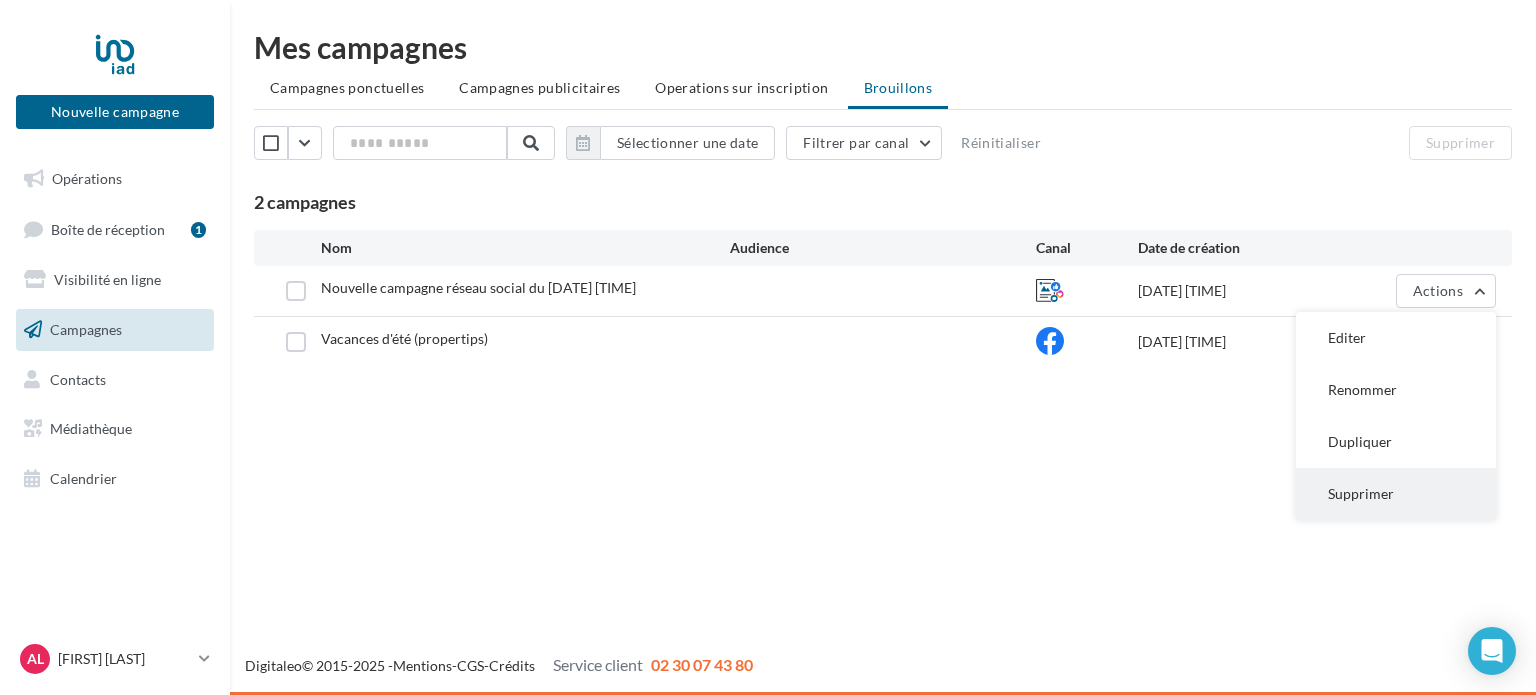 click on "Supprimer" at bounding box center [1396, 494] 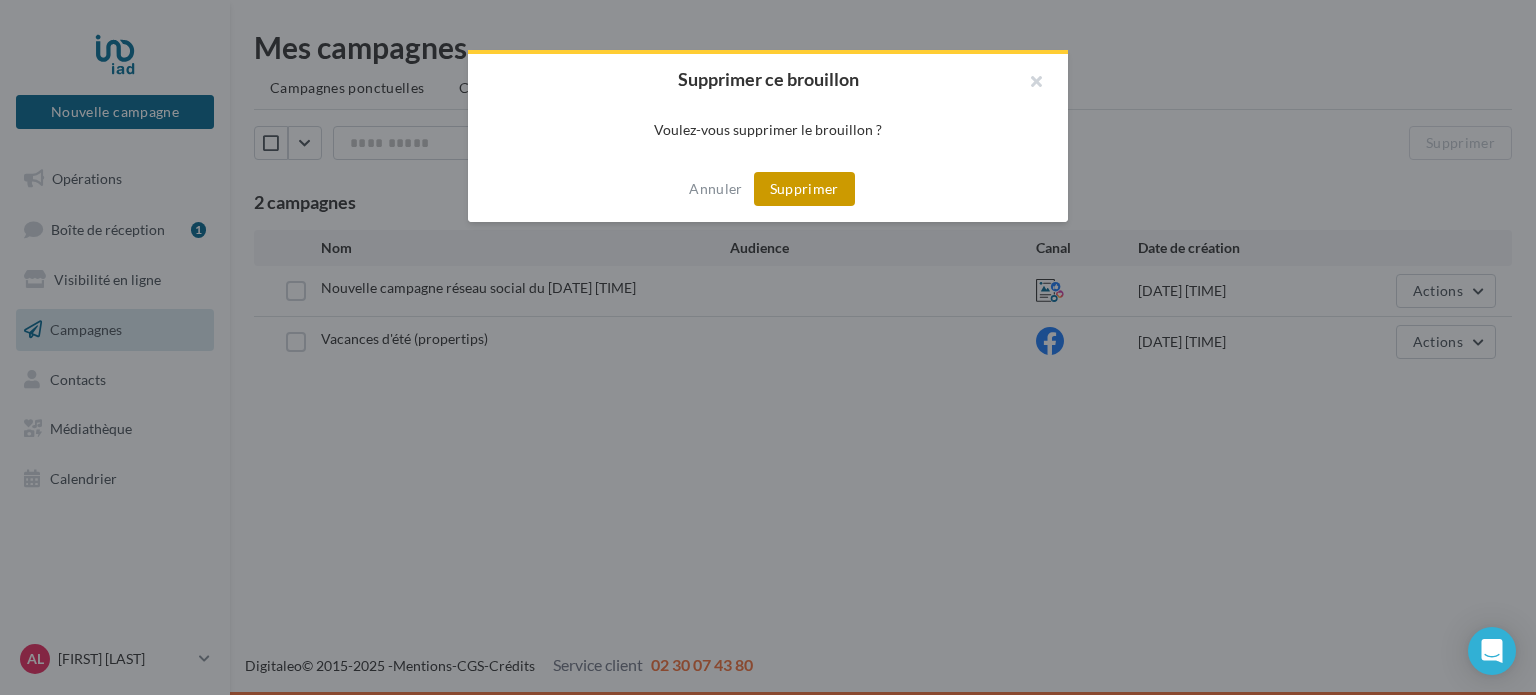 click on "Supprimer" at bounding box center (804, 189) 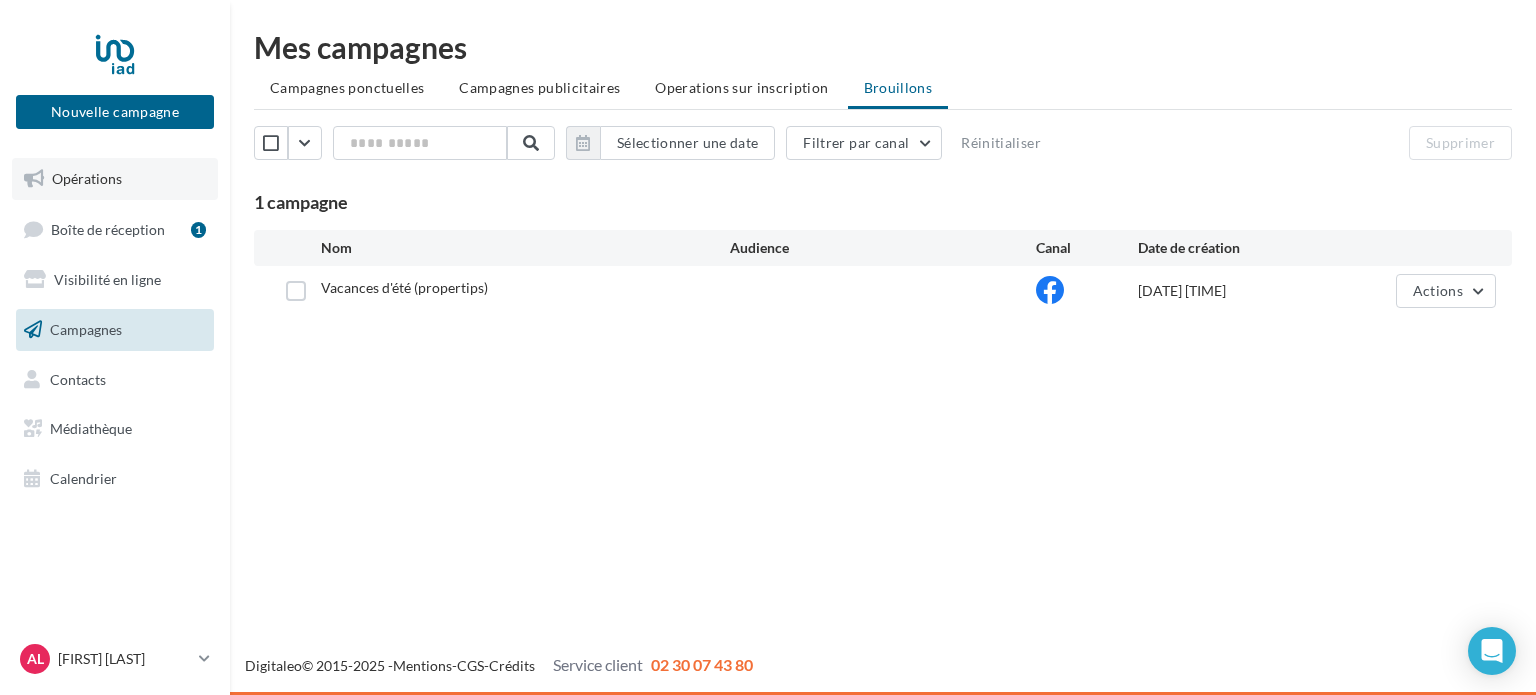 click on "Opérations" at bounding box center (115, 179) 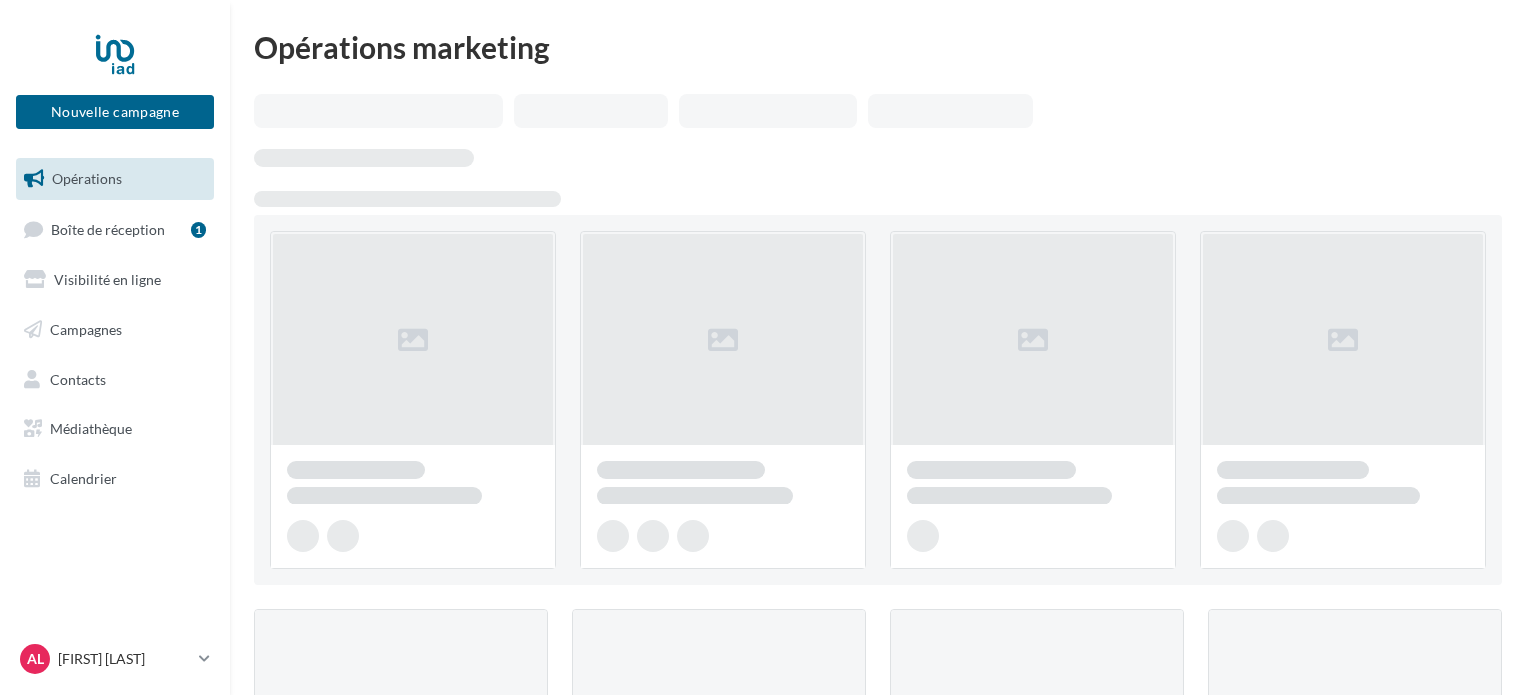 scroll, scrollTop: 0, scrollLeft: 0, axis: both 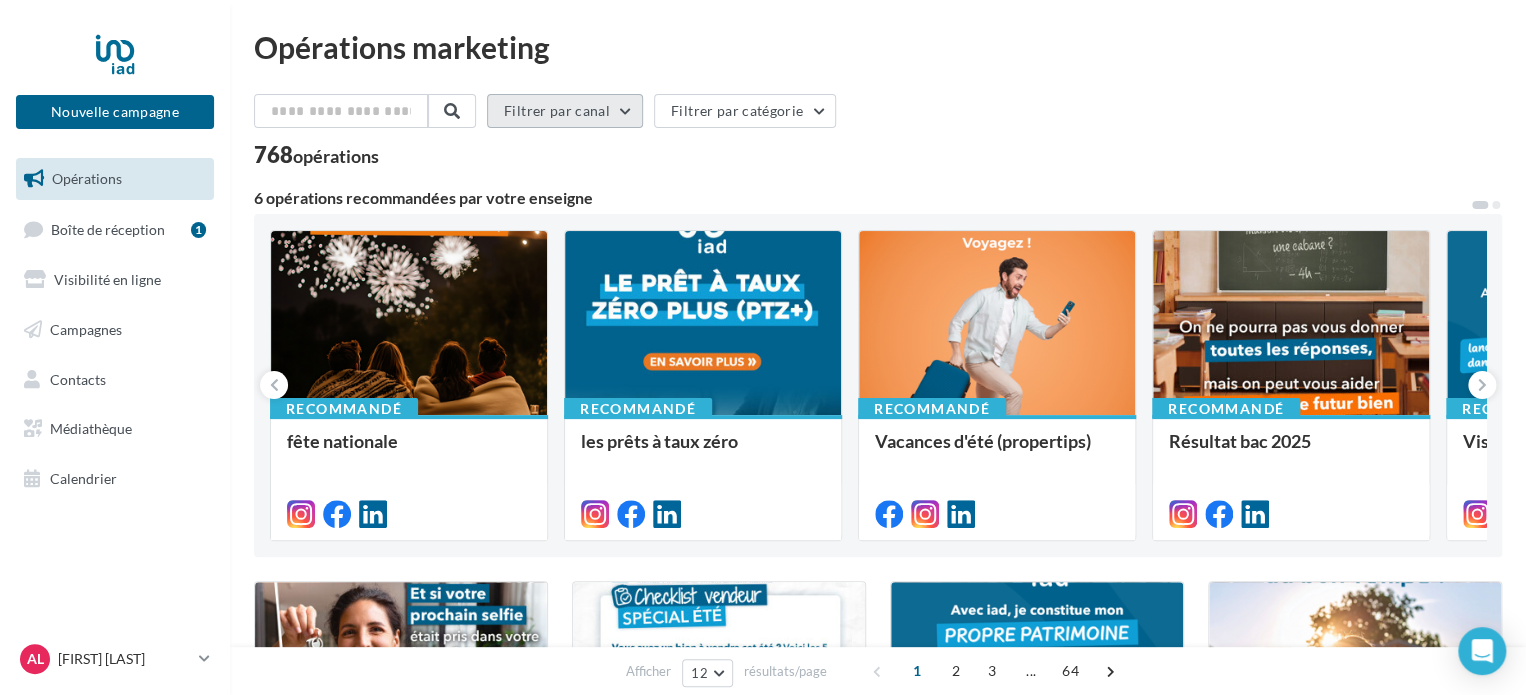 click on "Filtrer par canal" at bounding box center (565, 111) 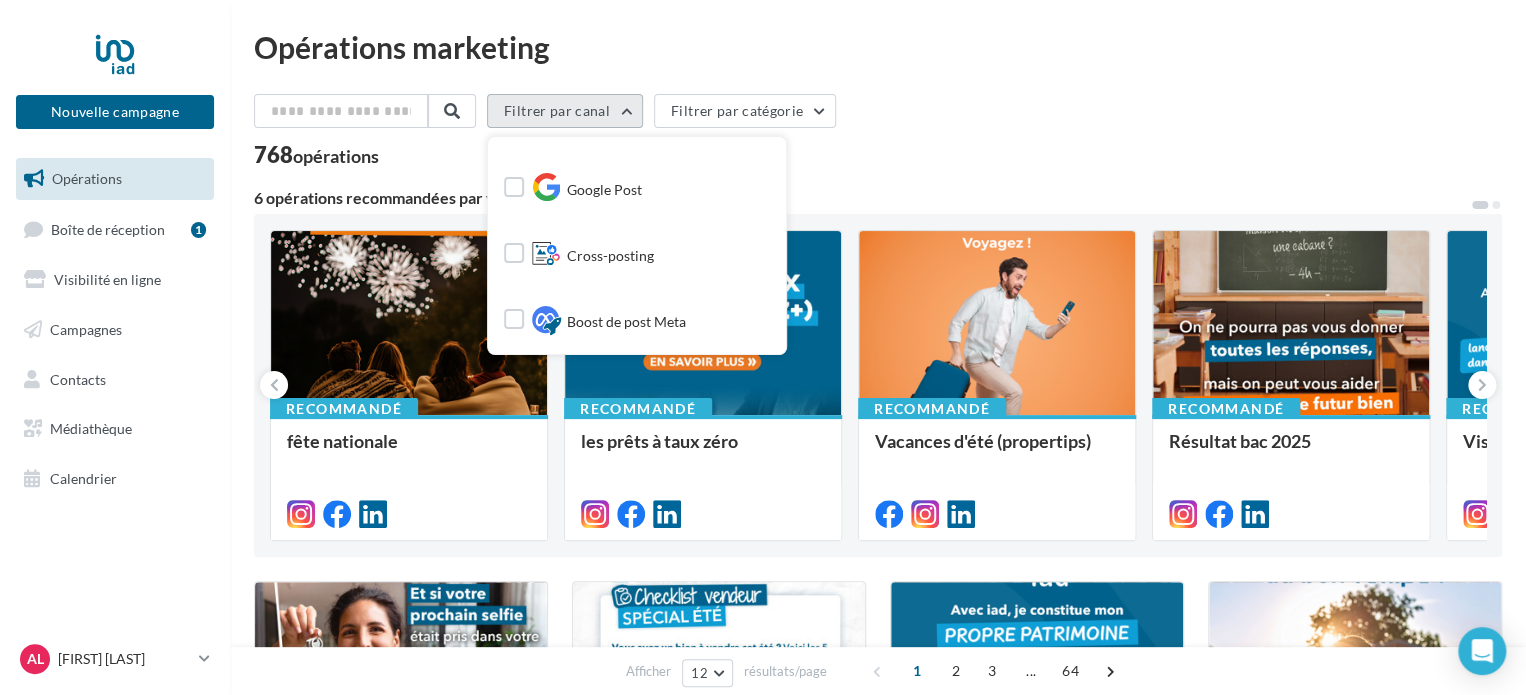 scroll, scrollTop: 234, scrollLeft: 0, axis: vertical 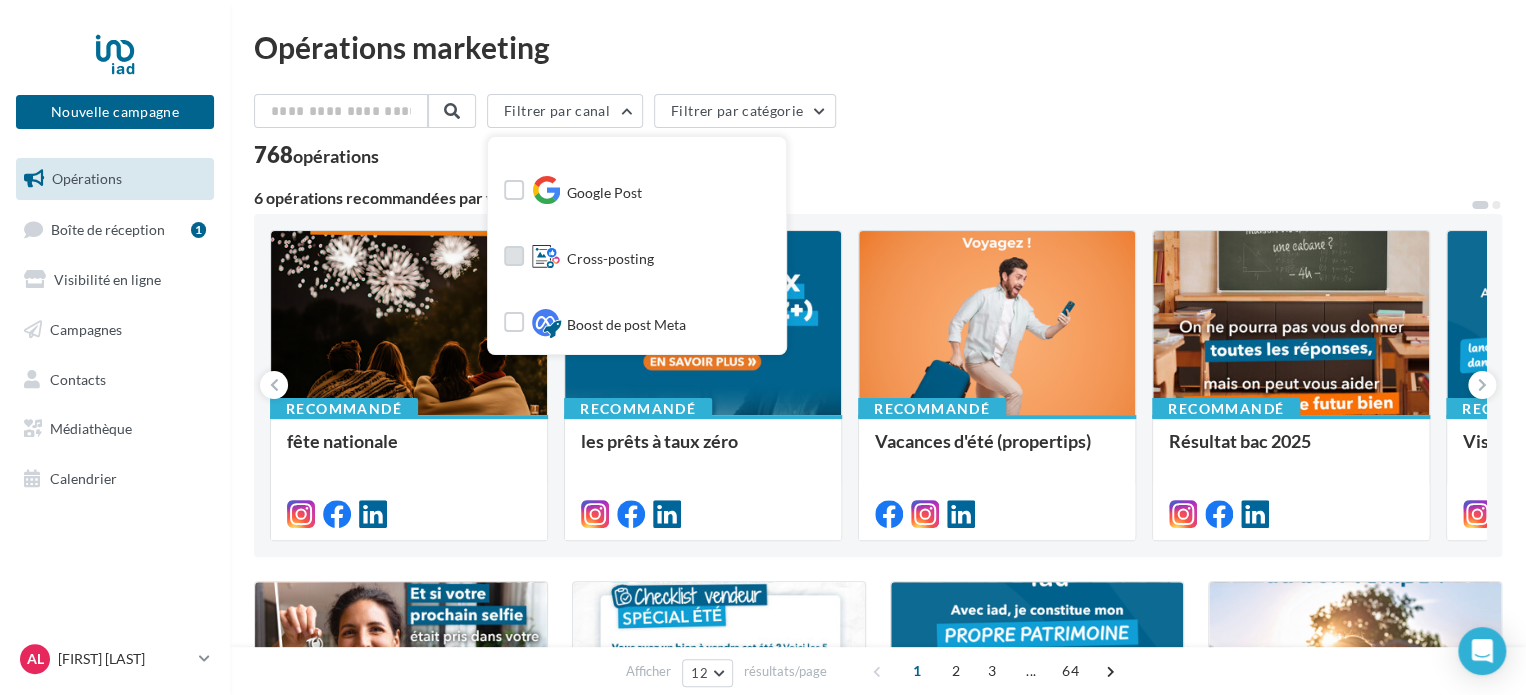 click at bounding box center [514, 256] 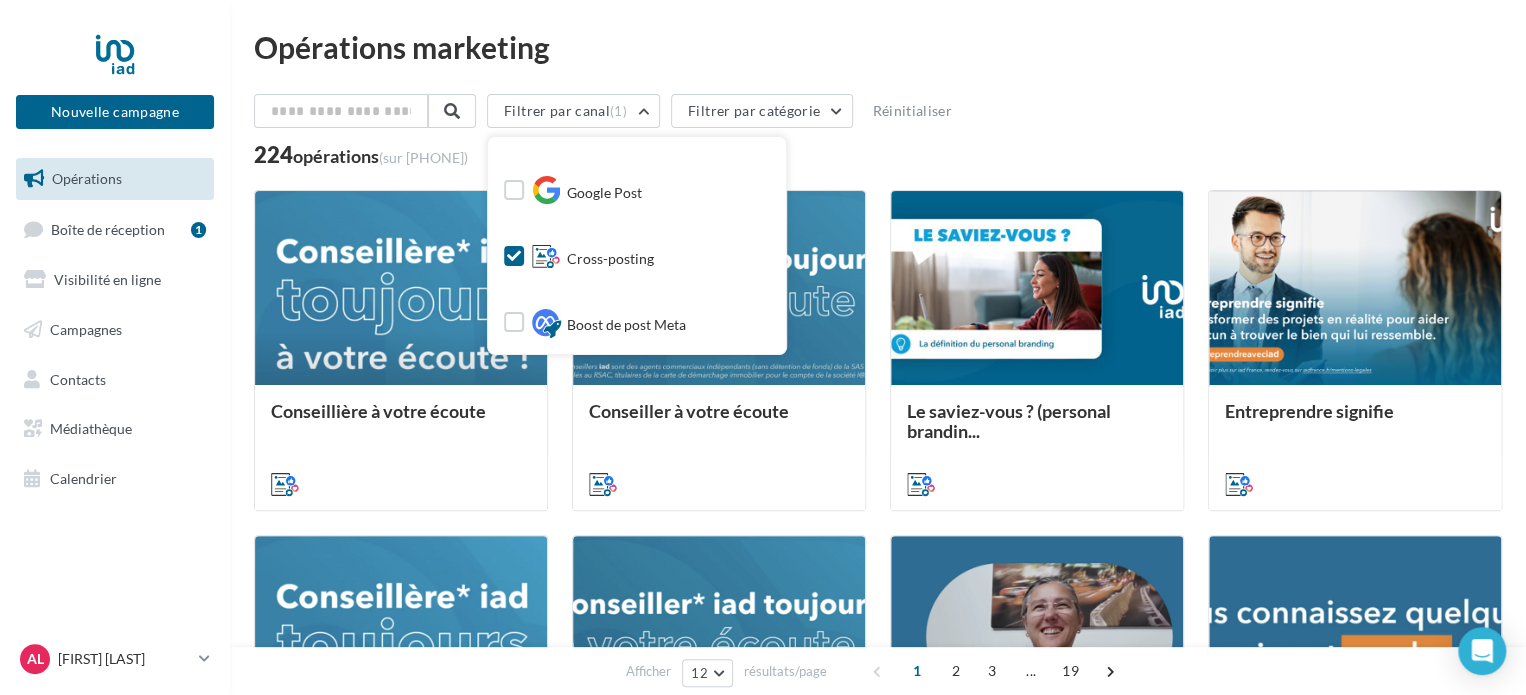 click on "Opérations marketing
Filtrer par canal  (1)                 Tous les canaux               Instagram               Facebook               Post LinkedIn               Google Post               Cross-posting               Boost de post Meta               Meta Ads               Google ads               Document             Filtrer par catégorie
Réinitialiser
224
opérations
(sur [PHONE])
Conseillière à votre écoute                                              Conseiller à votre écoute                                             Le saviez-vous ? (personal brandin...                                              Entreprendre signifie                                              Conseillière à votre écoute                                                      Conseiller à votre écoute" at bounding box center (878, 657) 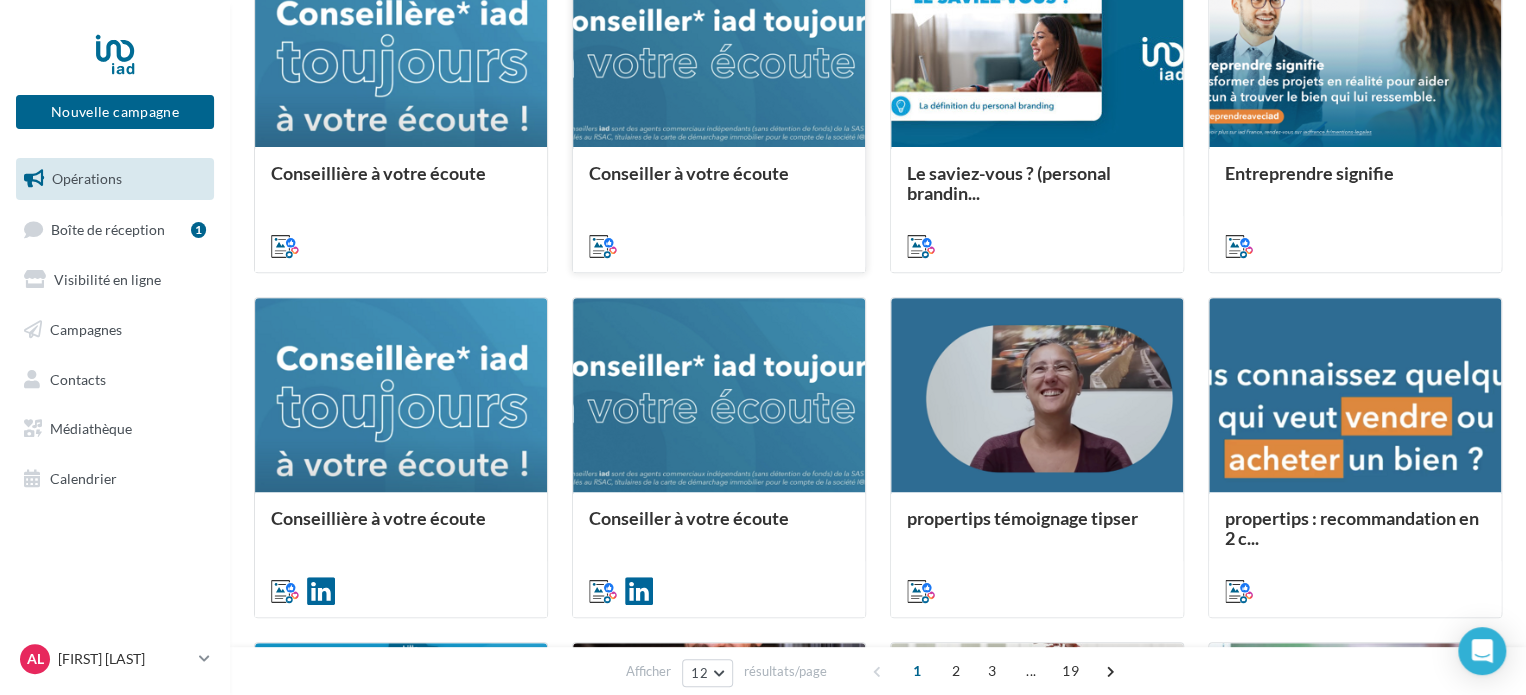 scroll, scrollTop: 240, scrollLeft: 0, axis: vertical 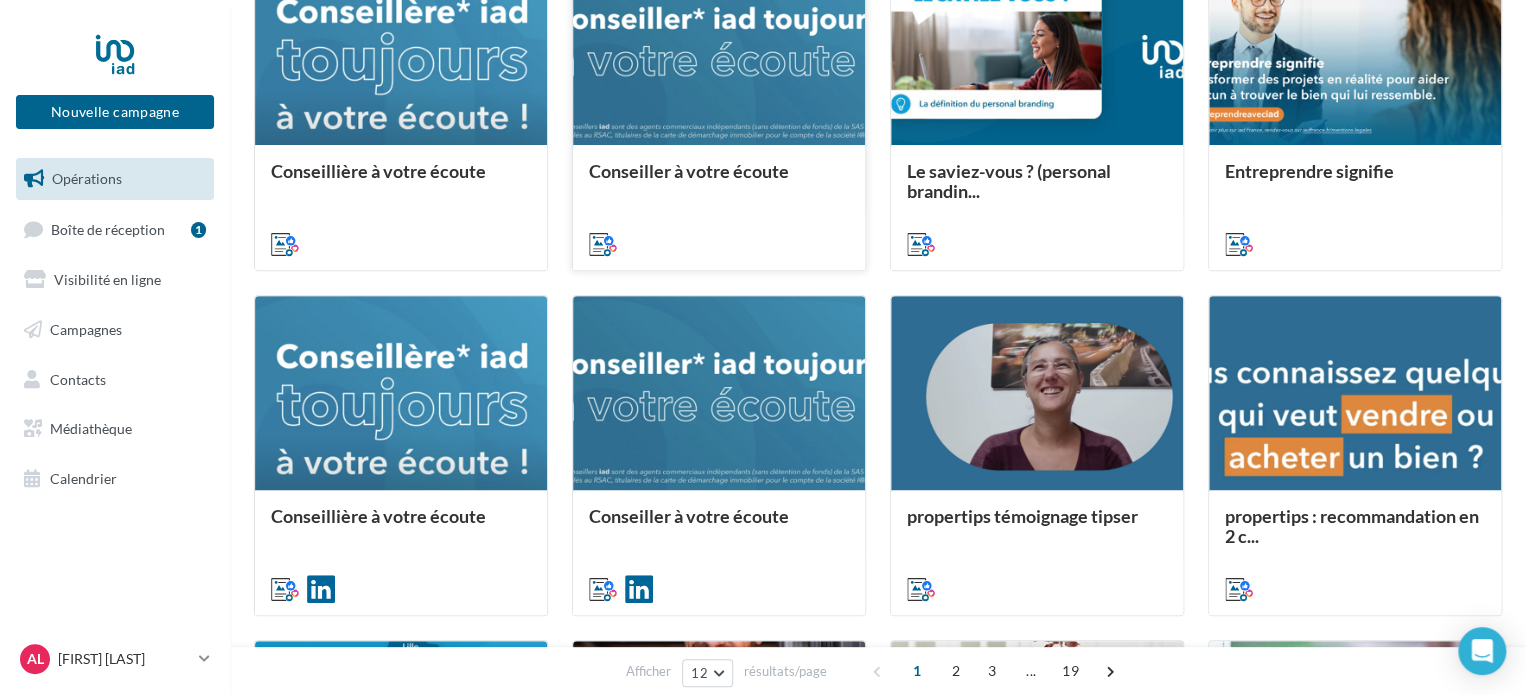 click at bounding box center [719, 49] 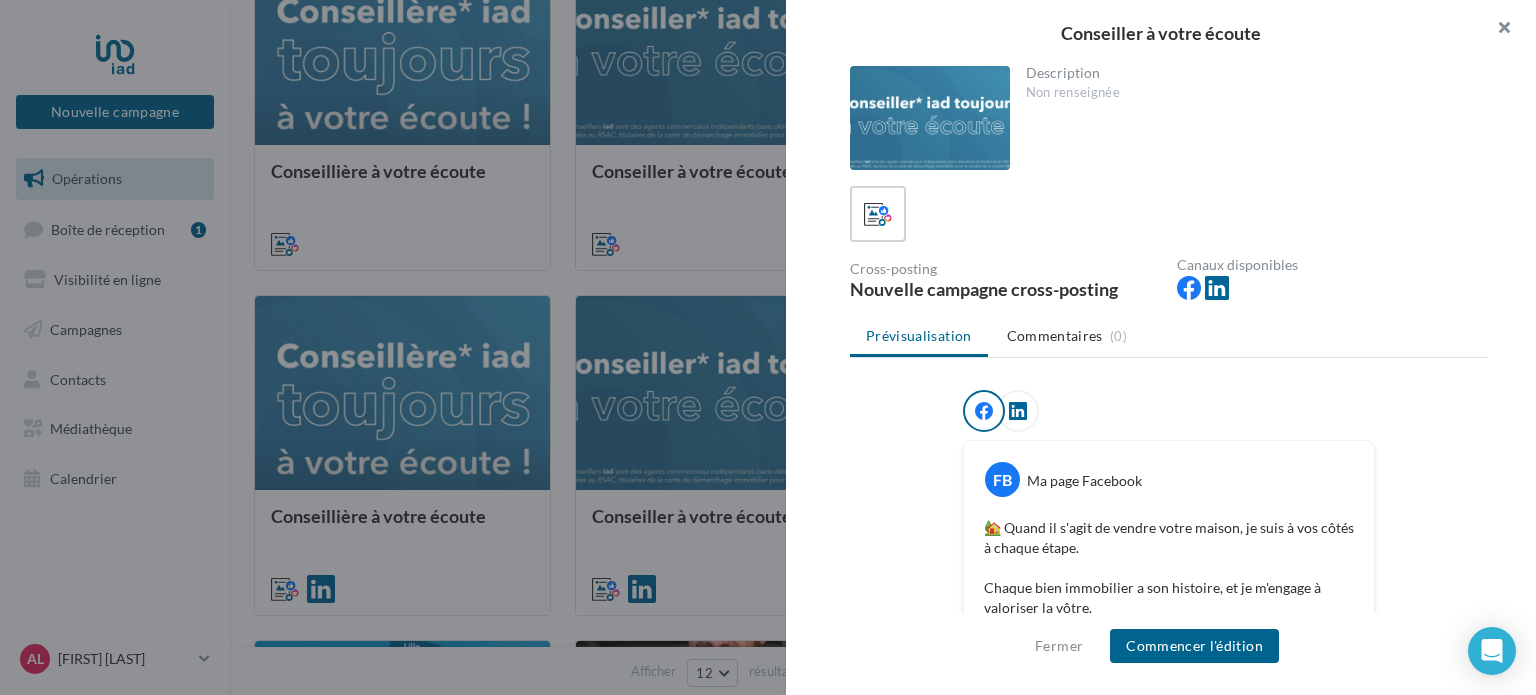 click at bounding box center (1496, 30) 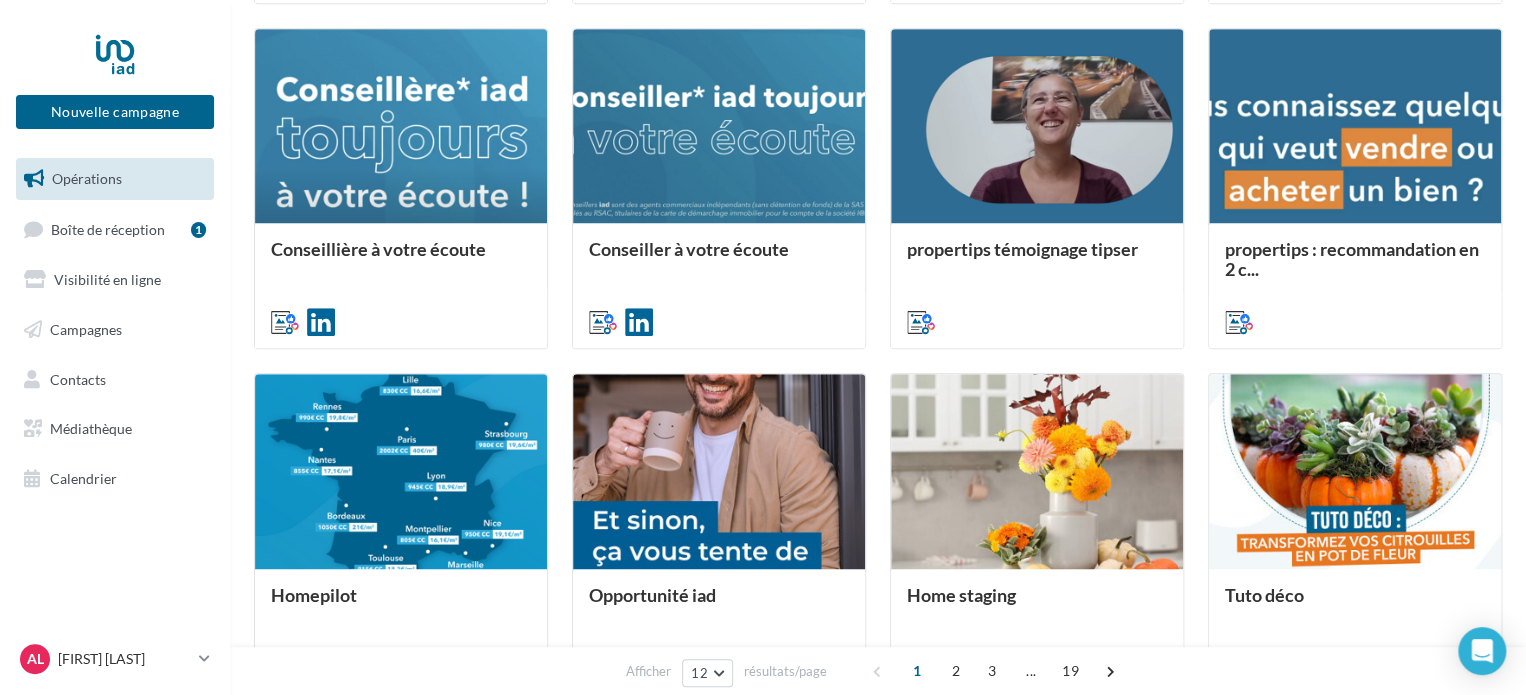 scroll, scrollTop: 0, scrollLeft: 0, axis: both 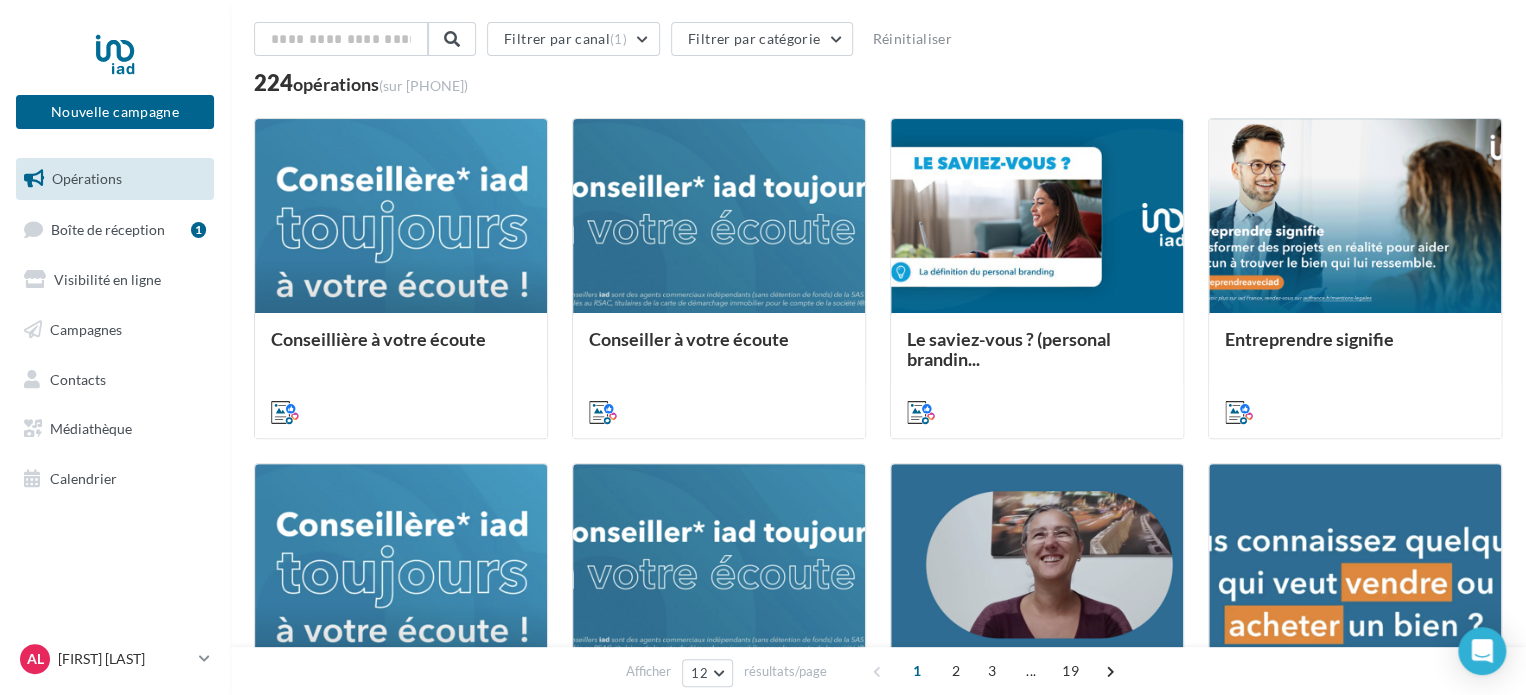 click on "Nouvelle campagne
Nouvelle campagne" at bounding box center (115, 87) 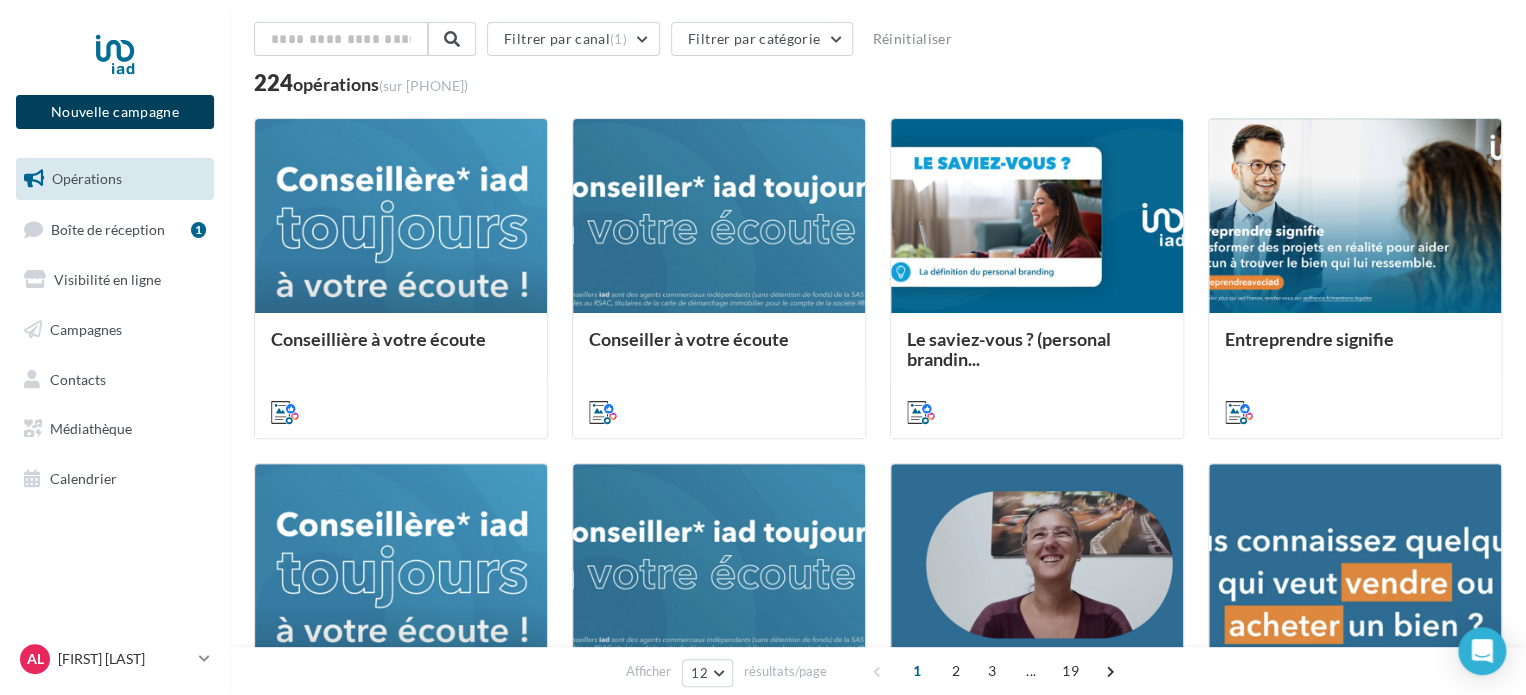 click on "Nouvelle campagne" at bounding box center [115, 112] 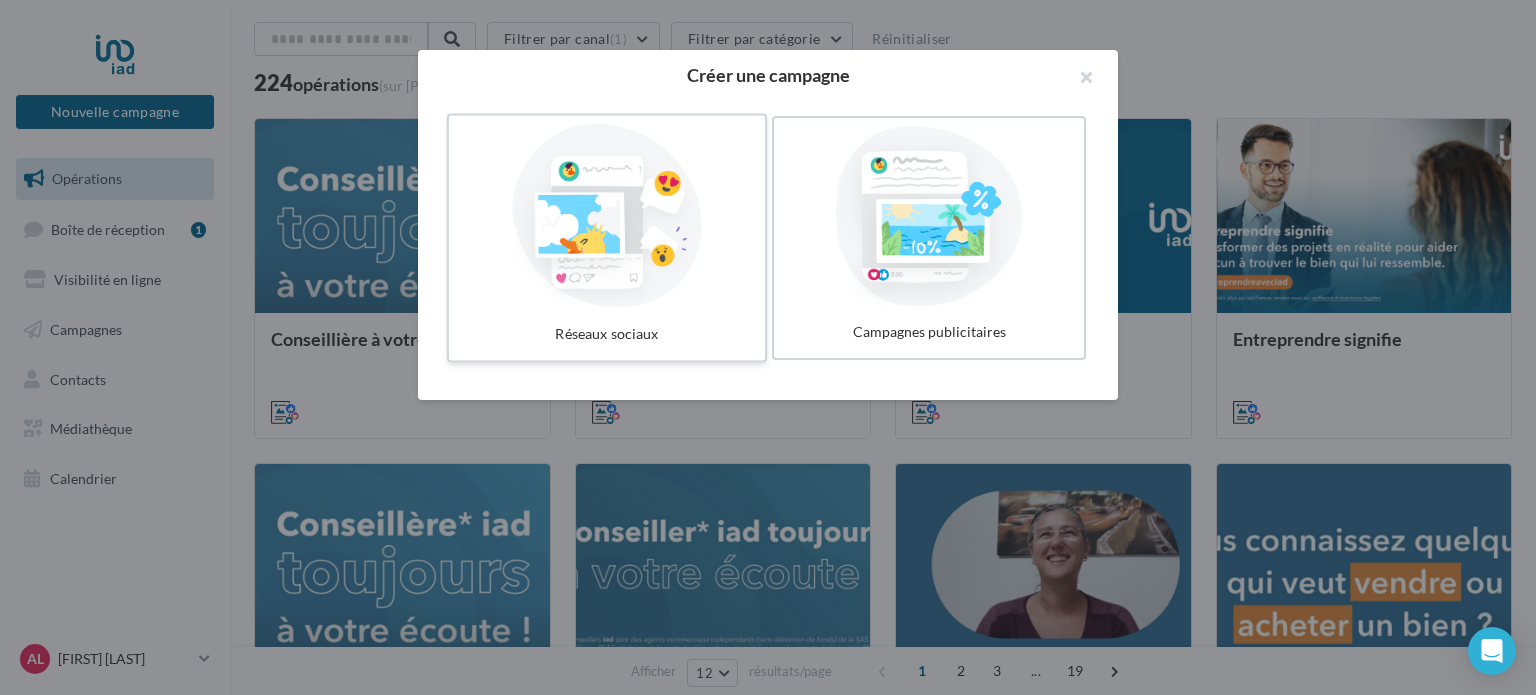 click at bounding box center [607, 216] 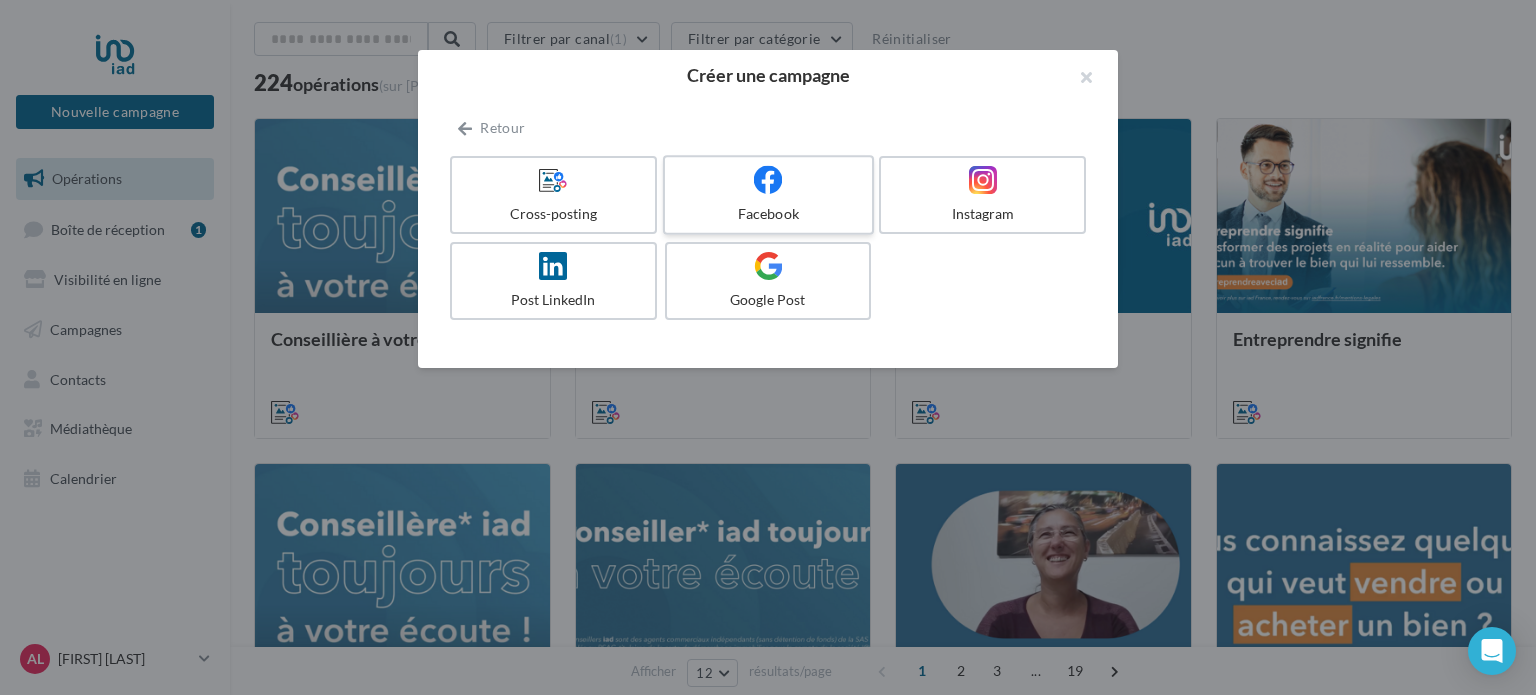 click at bounding box center [768, 180] 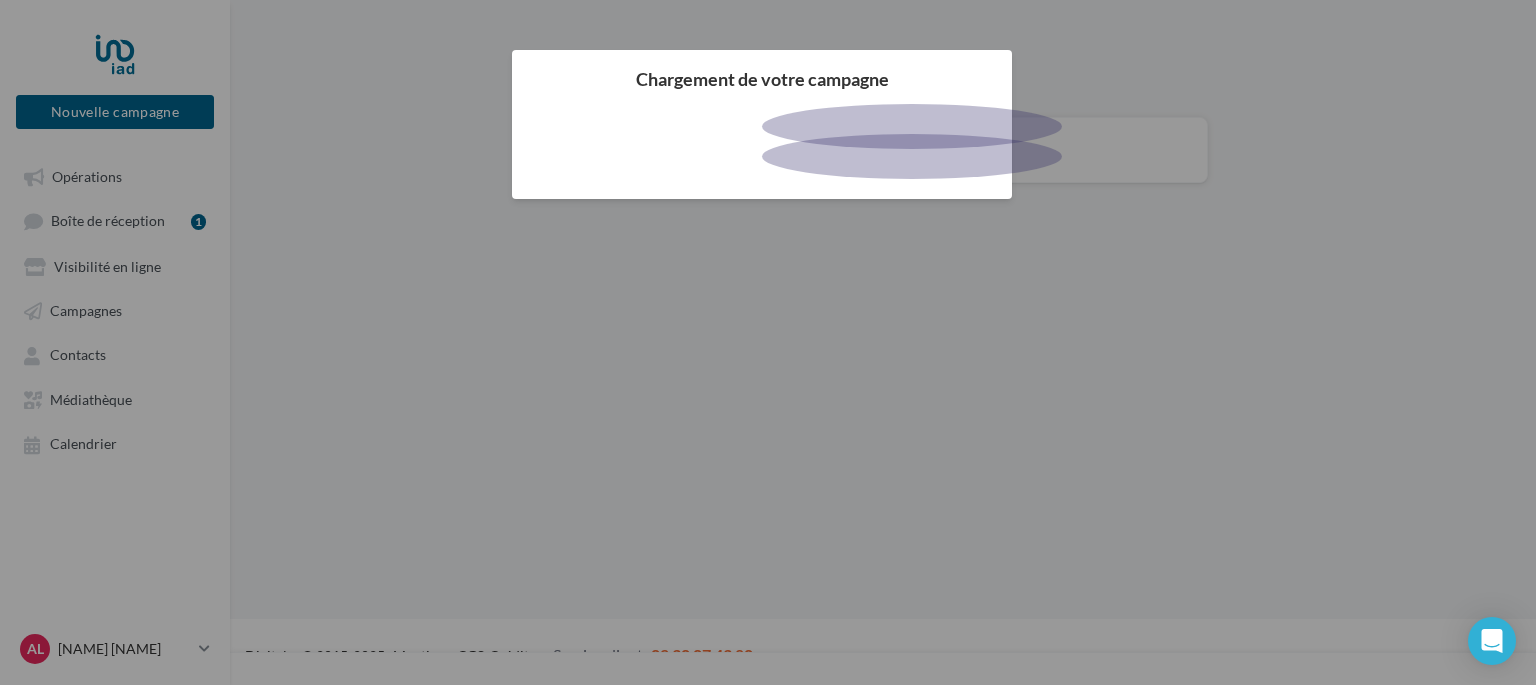scroll, scrollTop: 0, scrollLeft: 0, axis: both 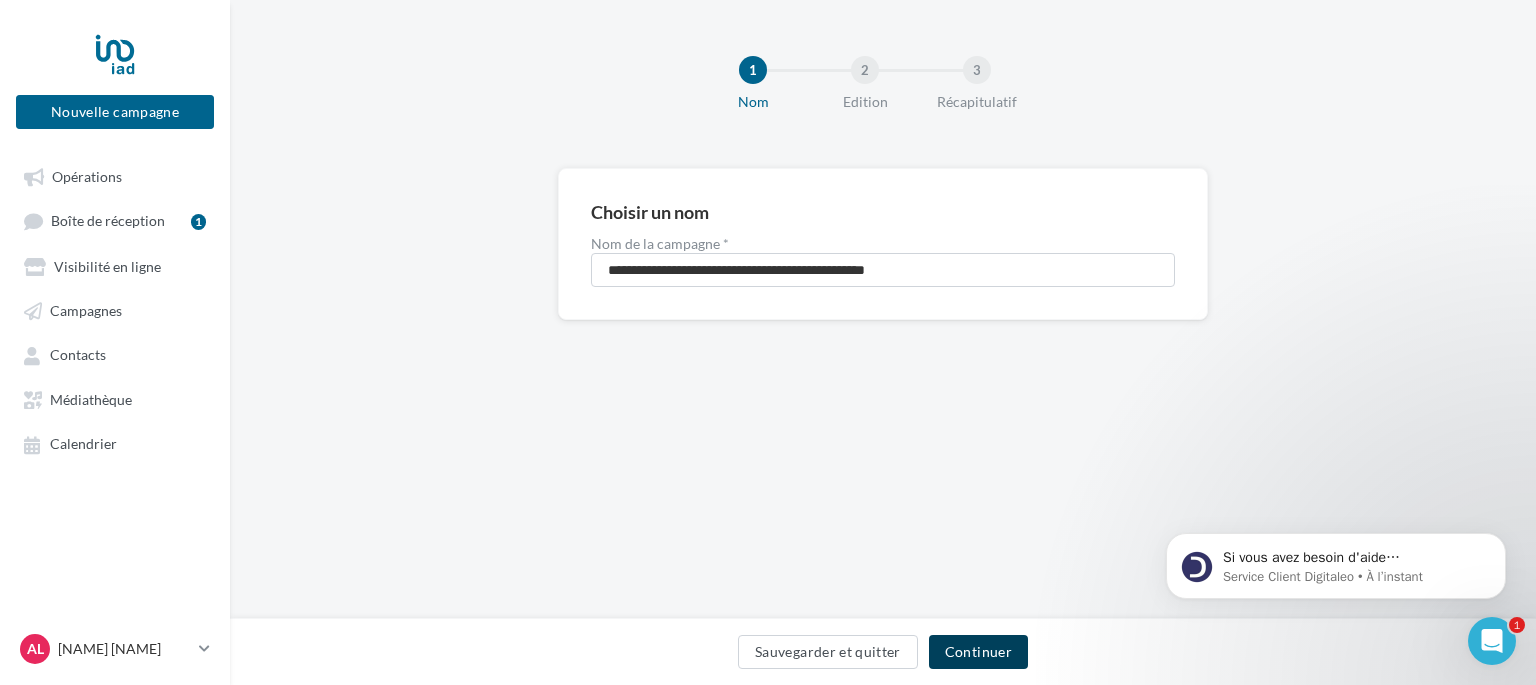click on "Continuer" at bounding box center (978, 652) 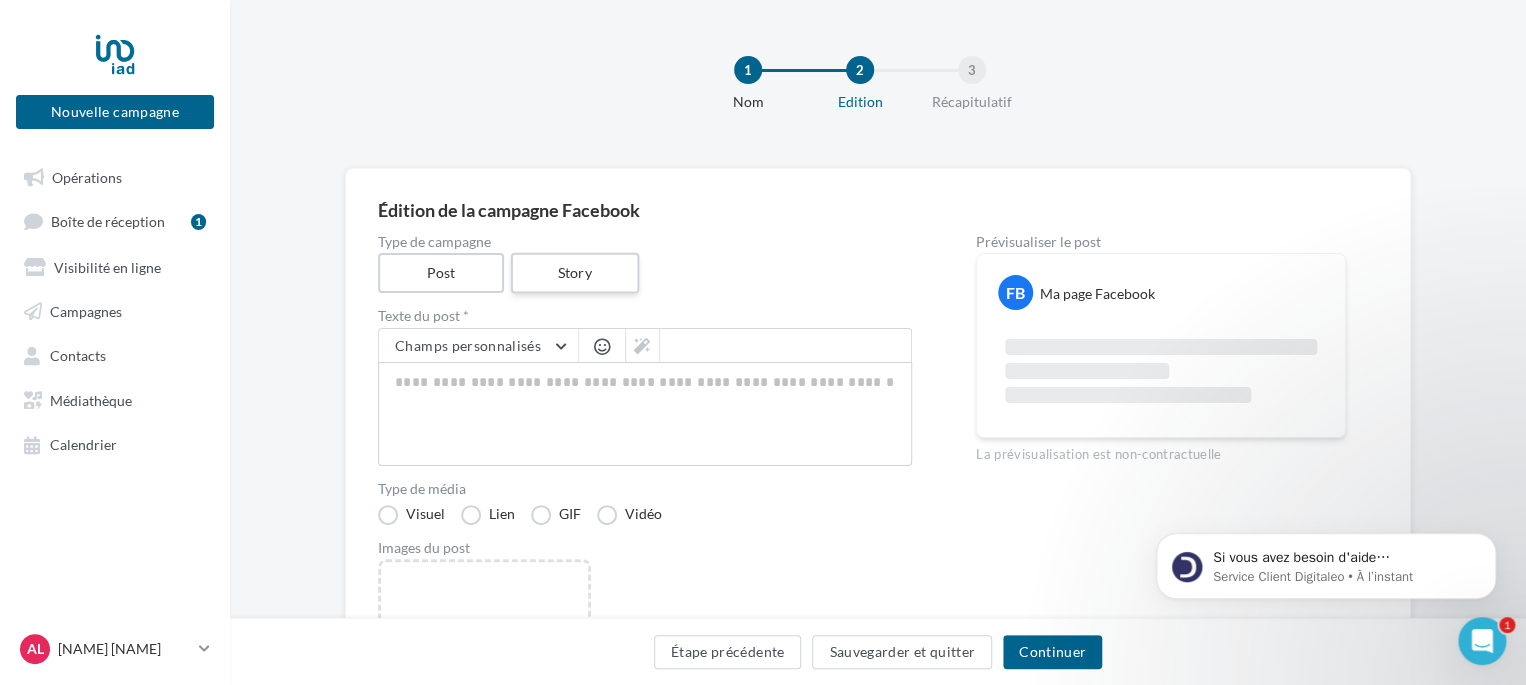 click on "Story" at bounding box center (574, 273) 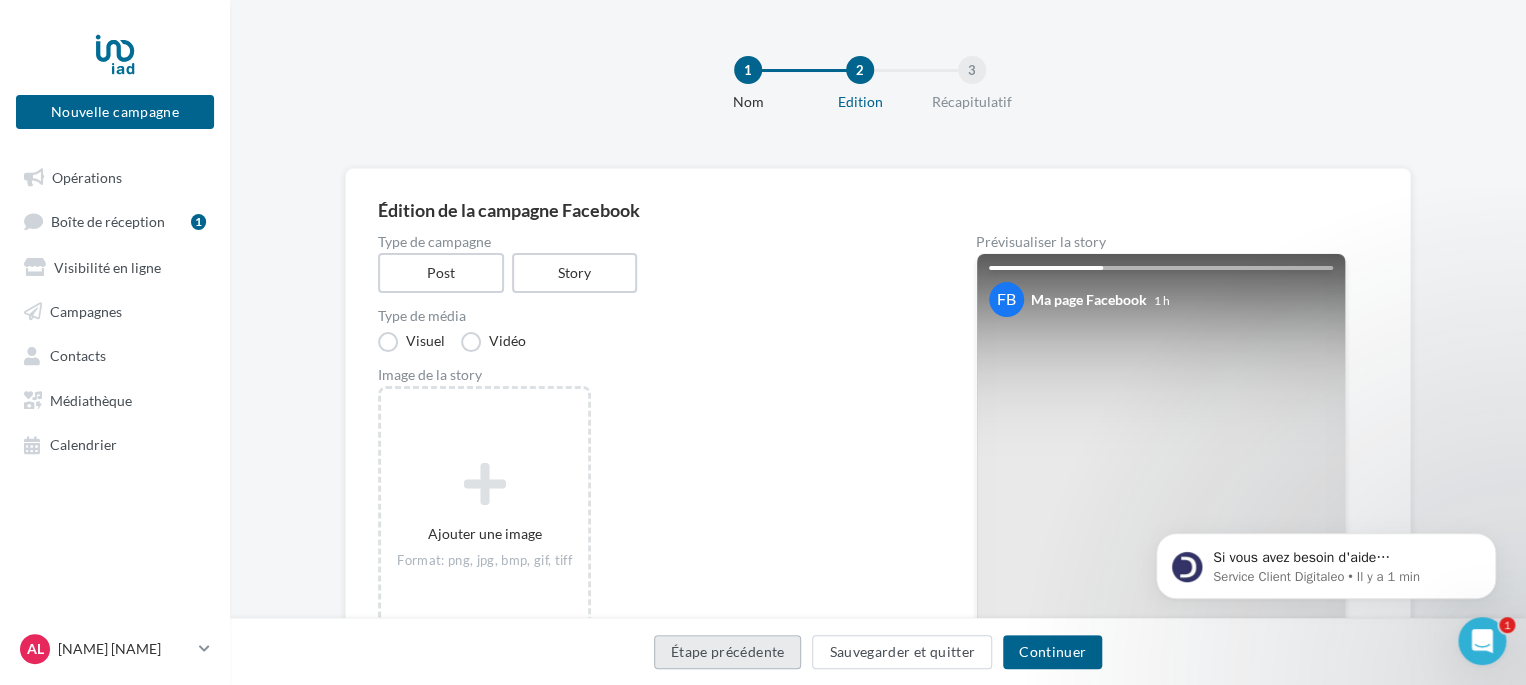 click on "Étape précédente" at bounding box center [728, 652] 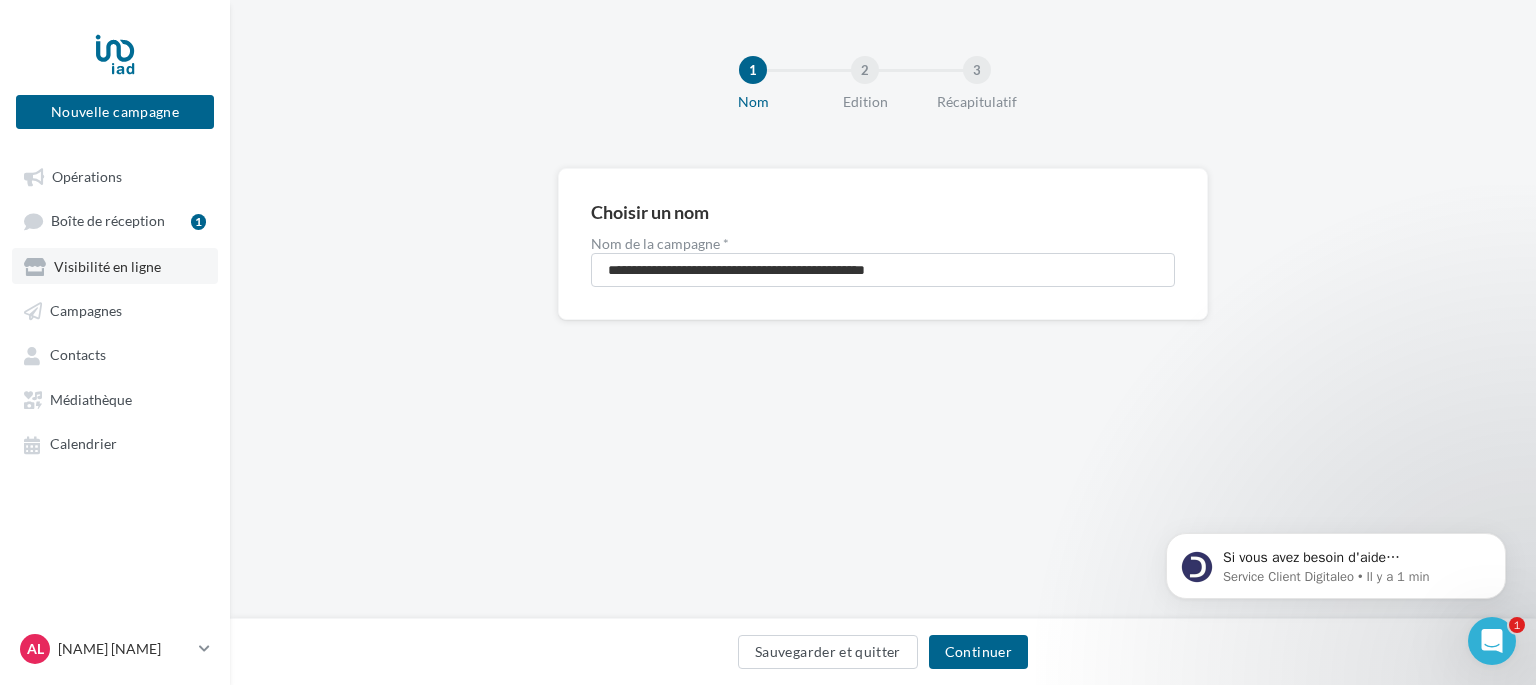 click on "Visibilité en ligne" at bounding box center [107, 266] 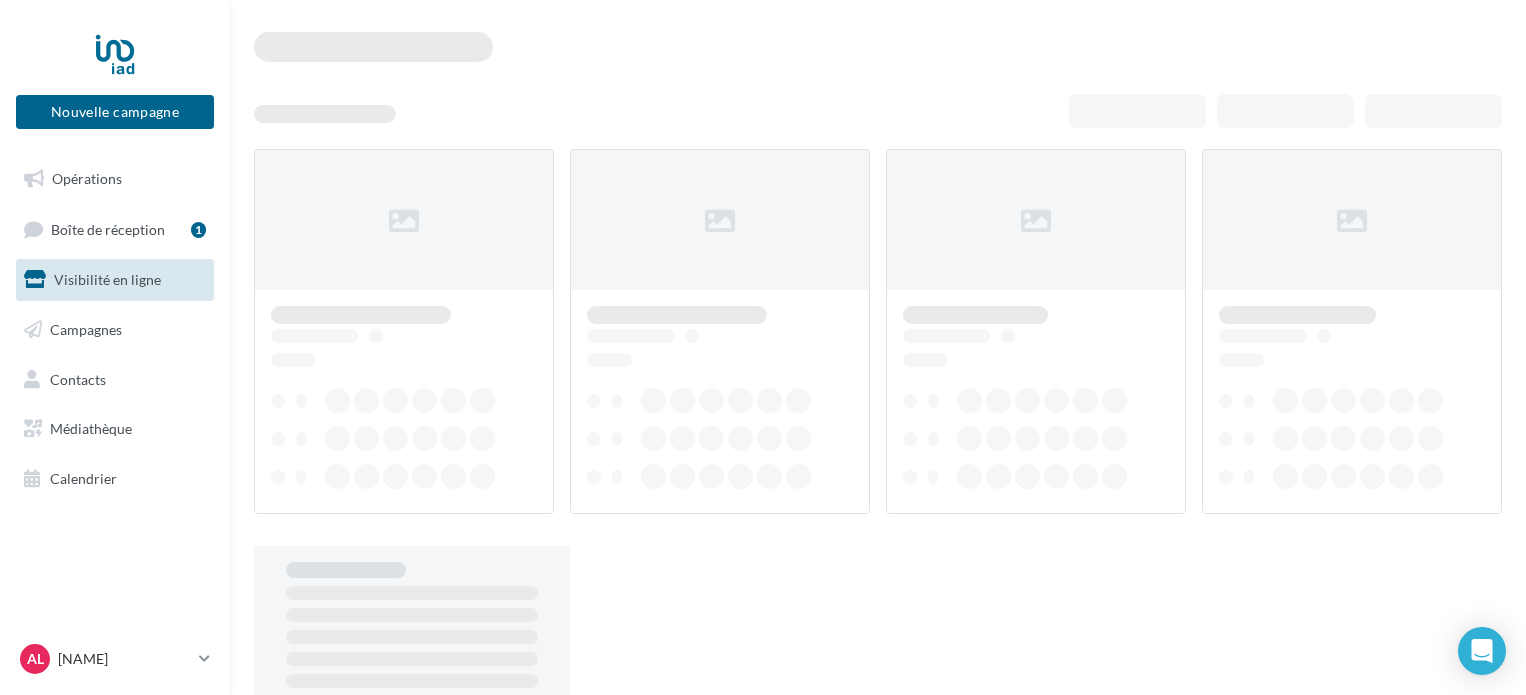 scroll, scrollTop: 0, scrollLeft: 0, axis: both 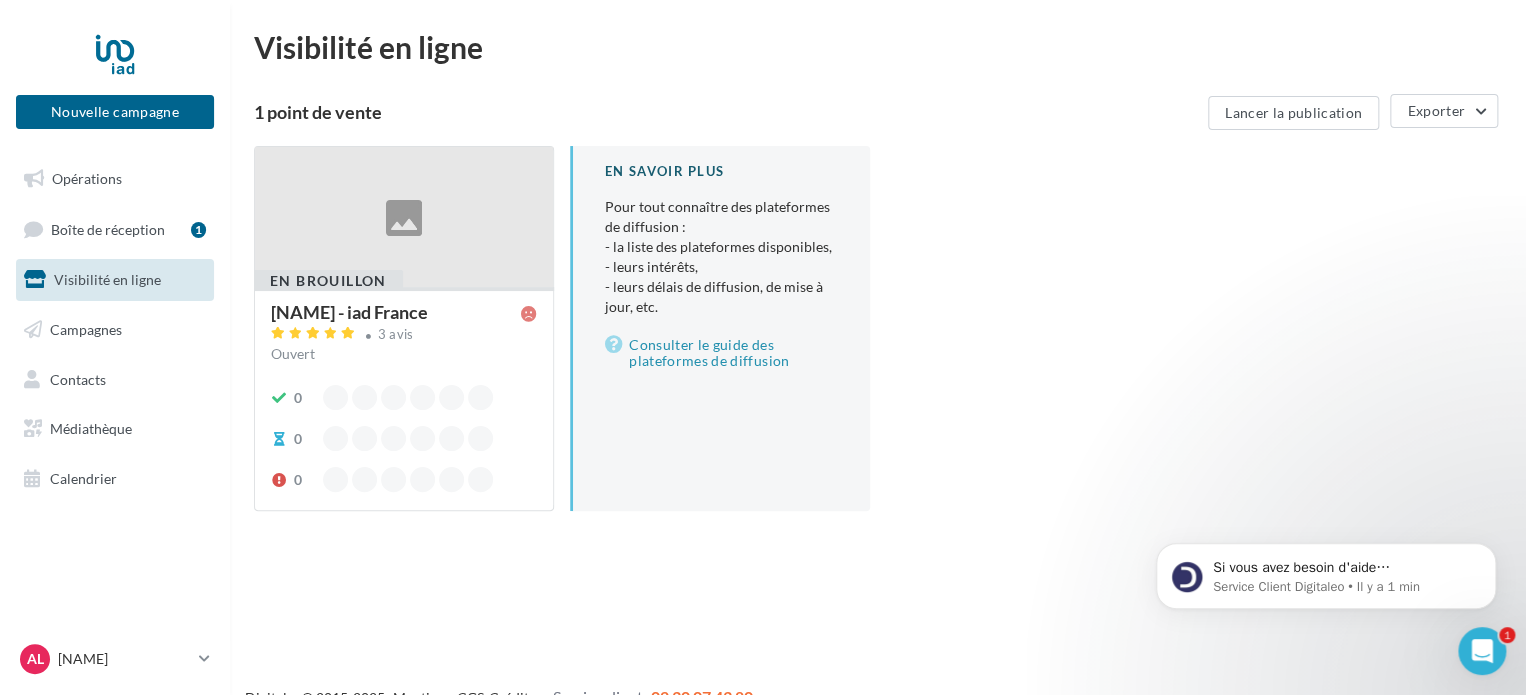 click on "[NAME] - iad France
3 avis
Ouvert
0
0
0" at bounding box center (404, 397) 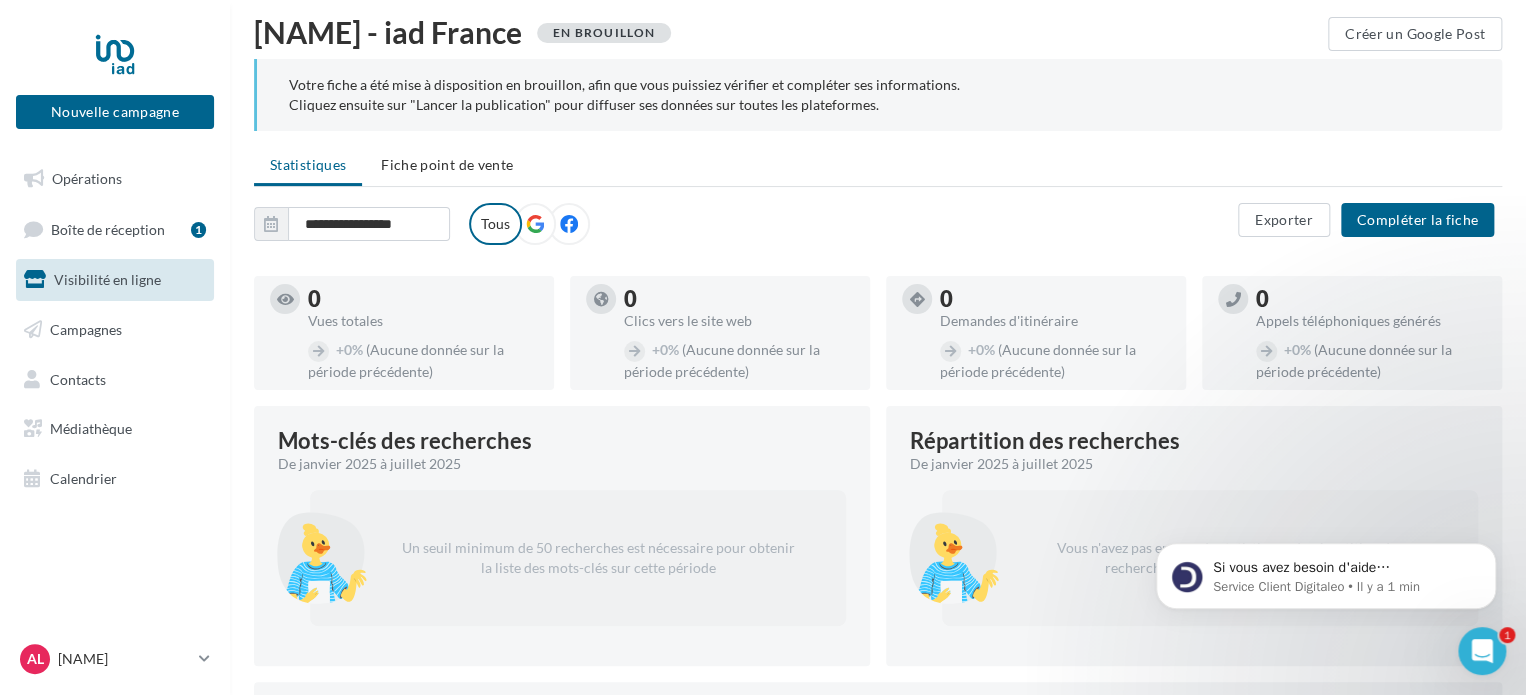 scroll, scrollTop: 0, scrollLeft: 0, axis: both 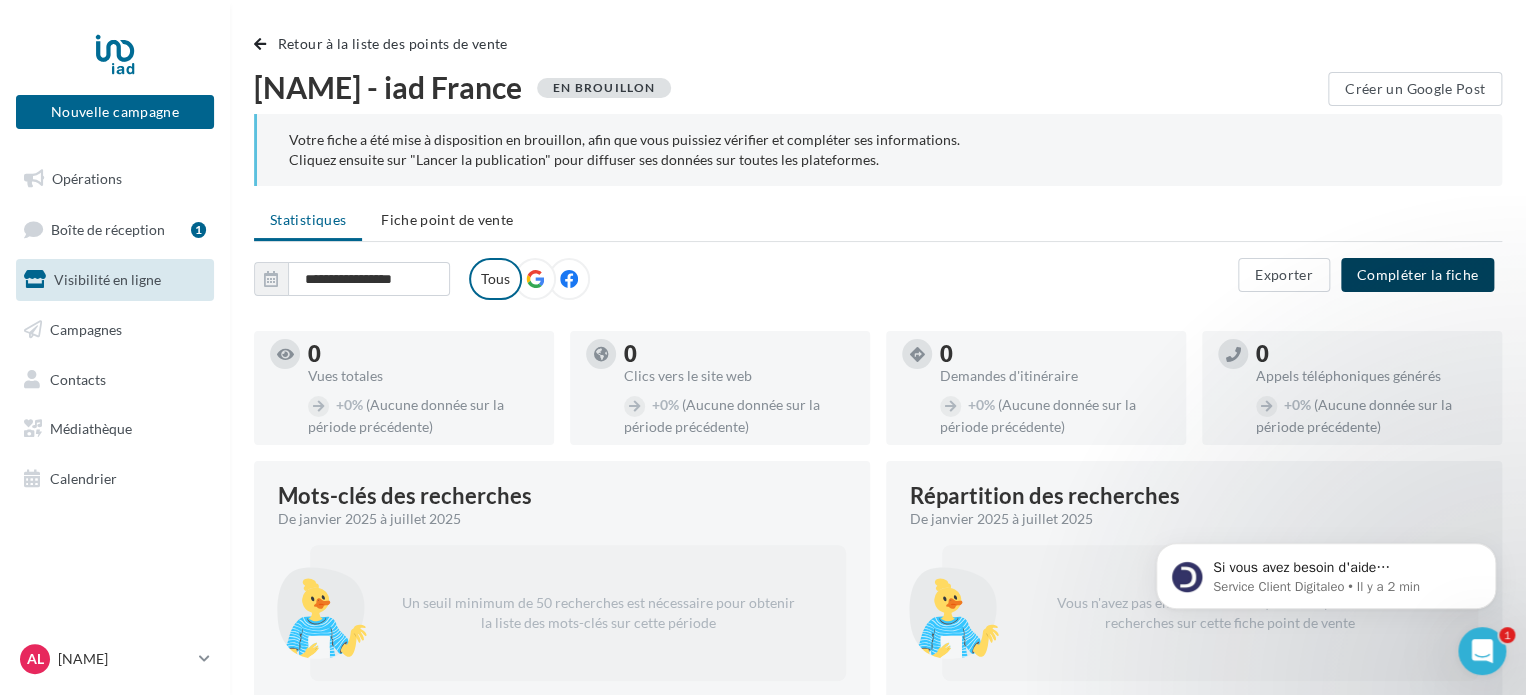 click on "Compléter la fiche" at bounding box center (1417, 275) 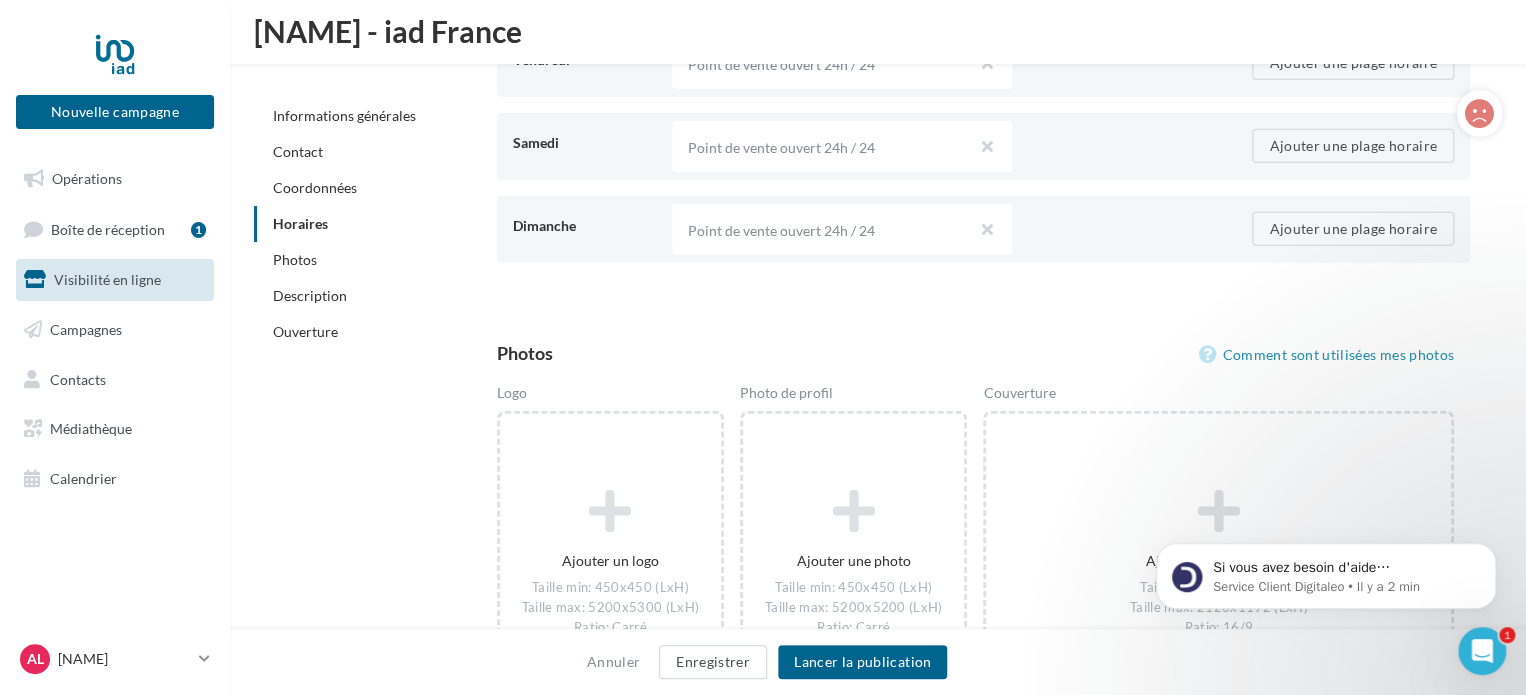 scroll, scrollTop: 2440, scrollLeft: 0, axis: vertical 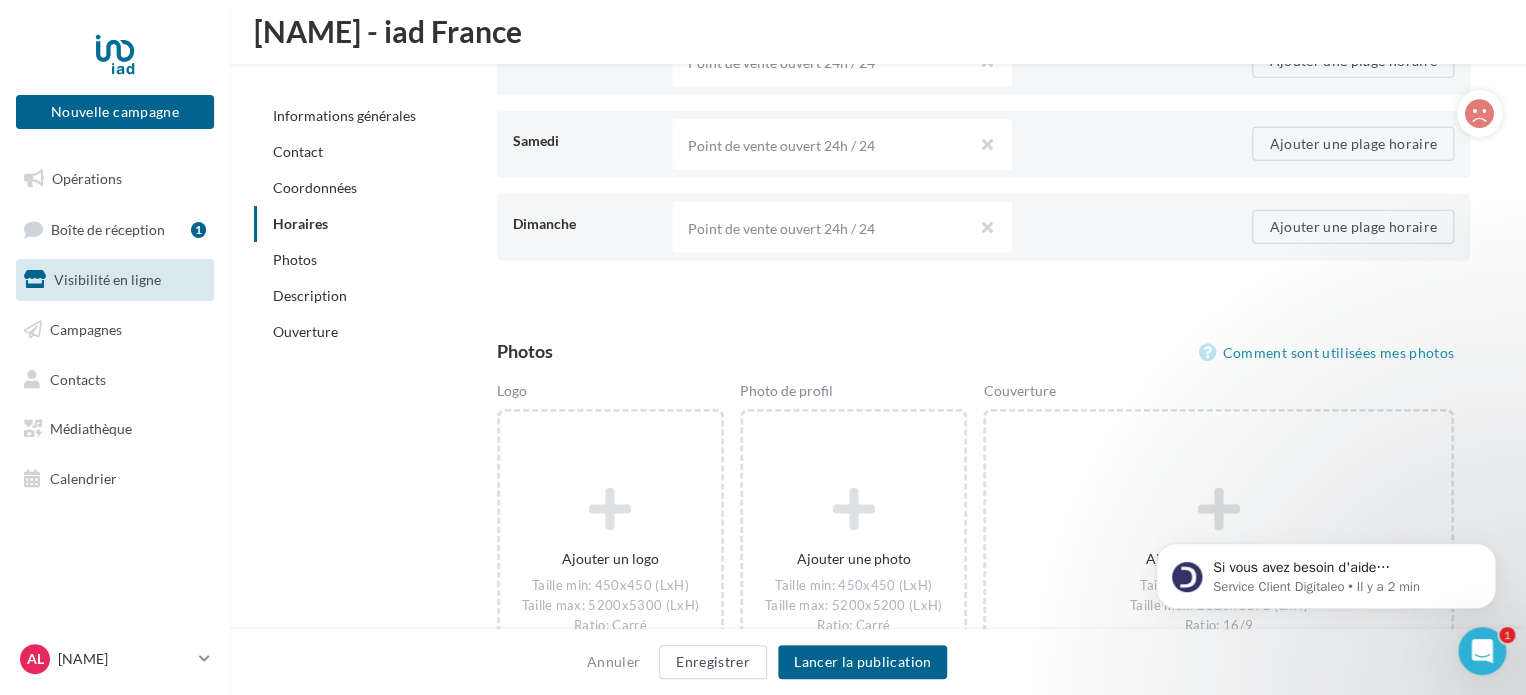 click on "Photos" at bounding box center [295, 259] 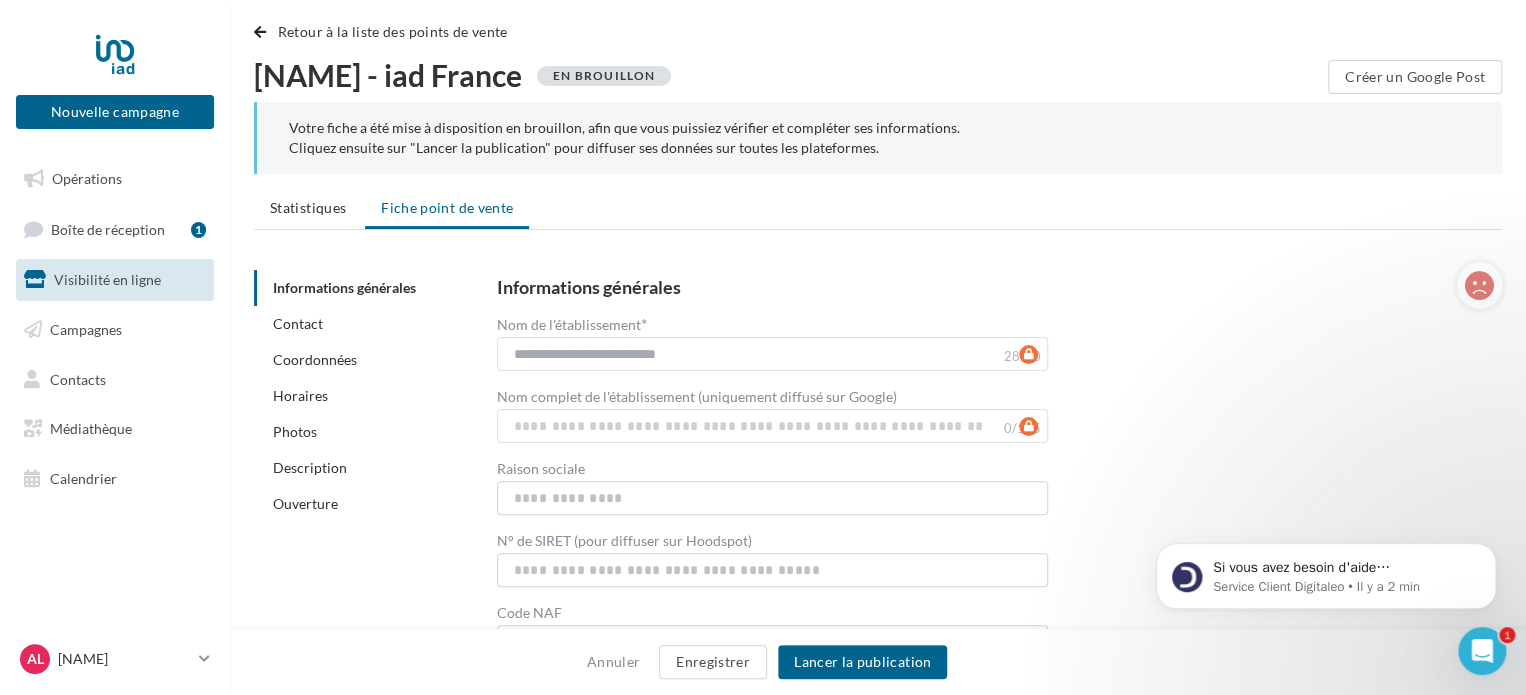 scroll, scrollTop: 0, scrollLeft: 0, axis: both 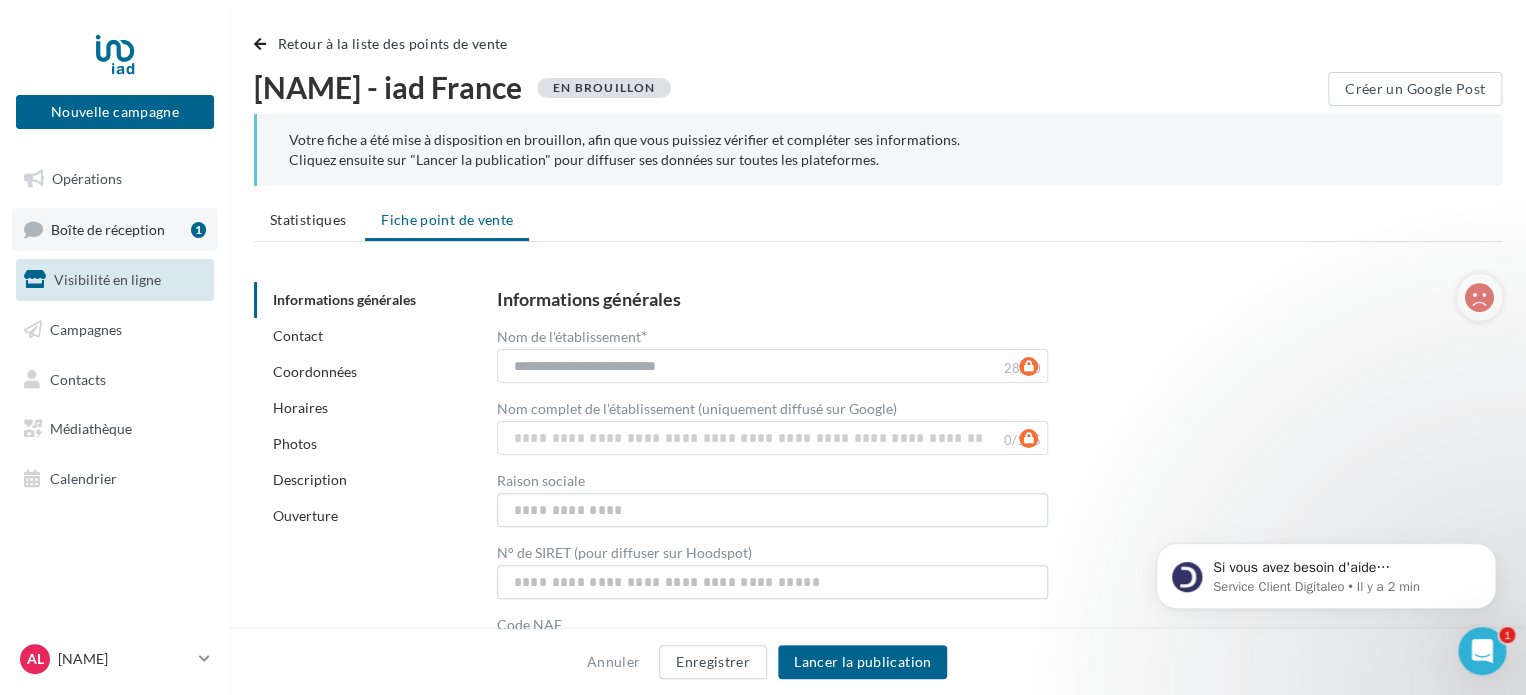 click on "Boîte de réception" at bounding box center (108, 228) 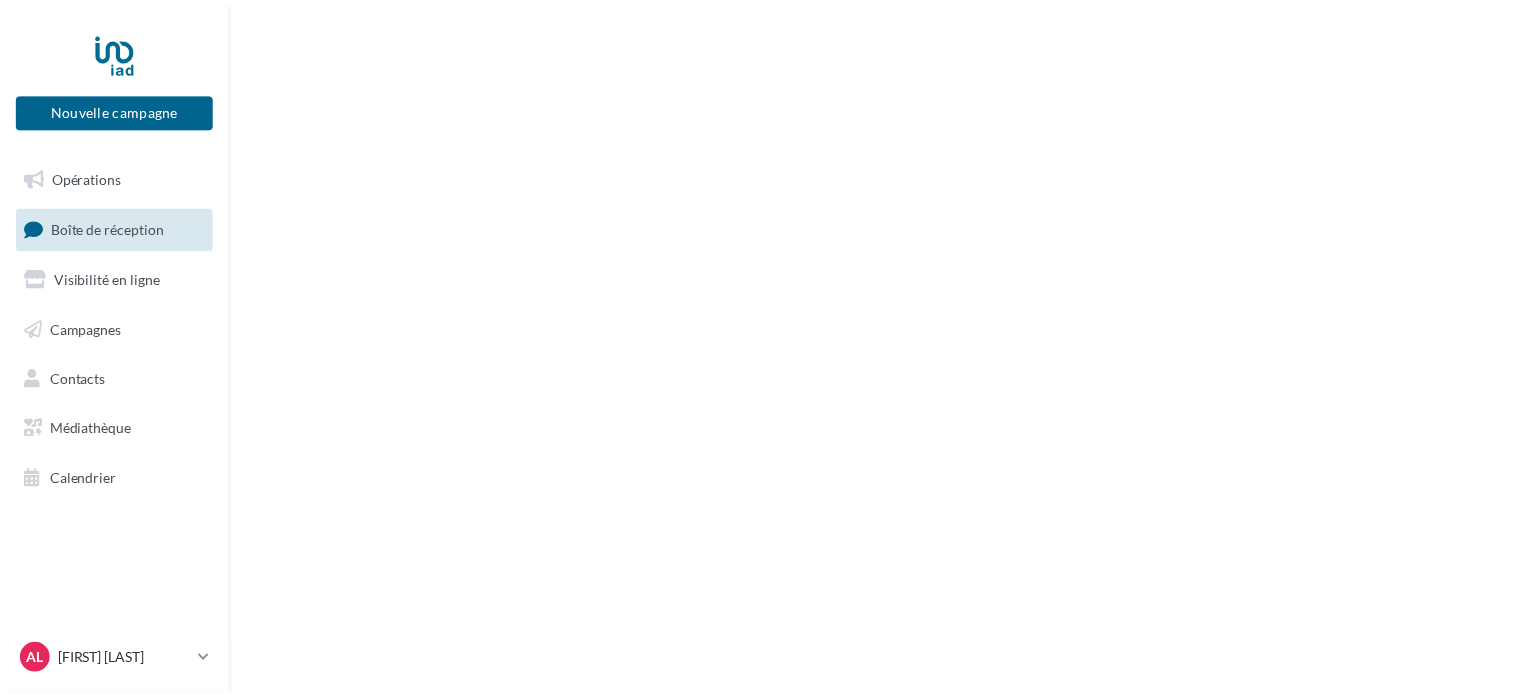 scroll, scrollTop: 0, scrollLeft: 0, axis: both 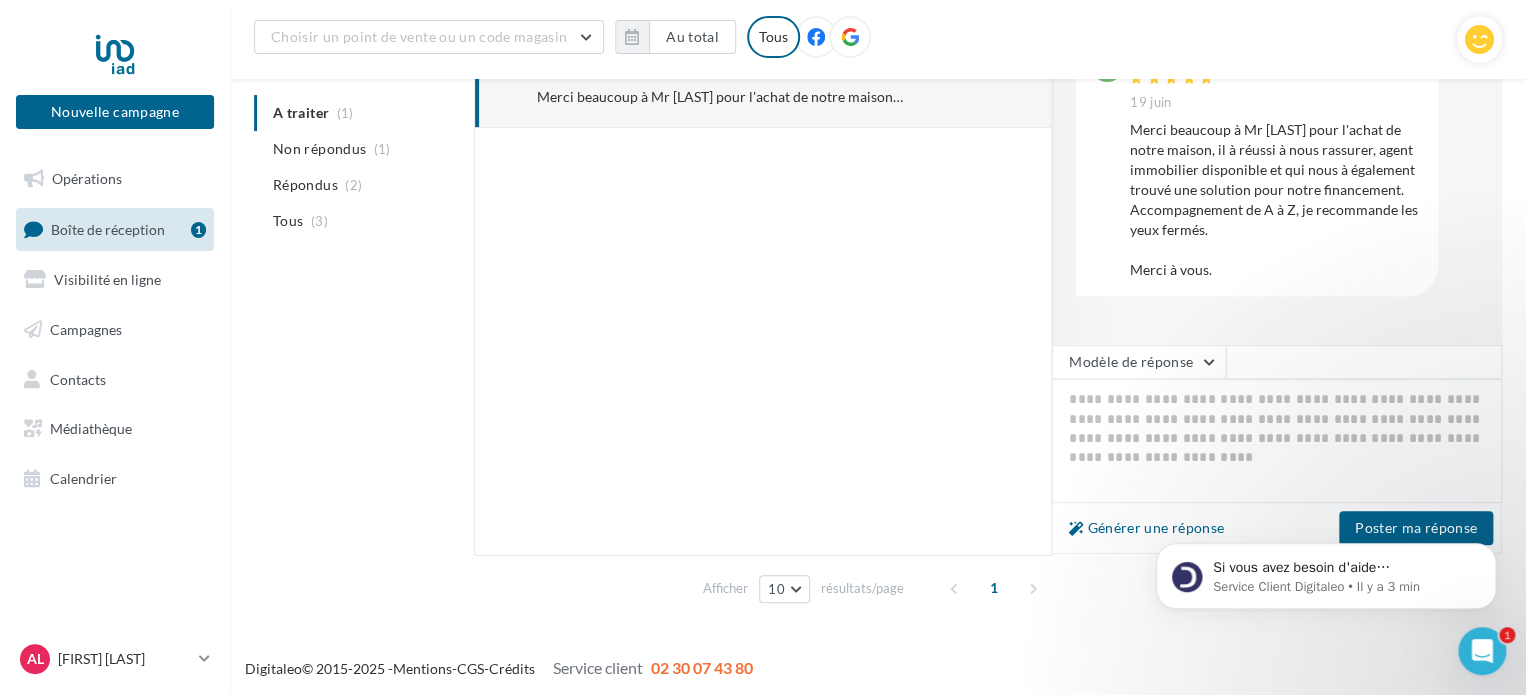 drag, startPoint x: 1535, startPoint y: 234, endPoint x: 383, endPoint y: 9, distance: 1173.767 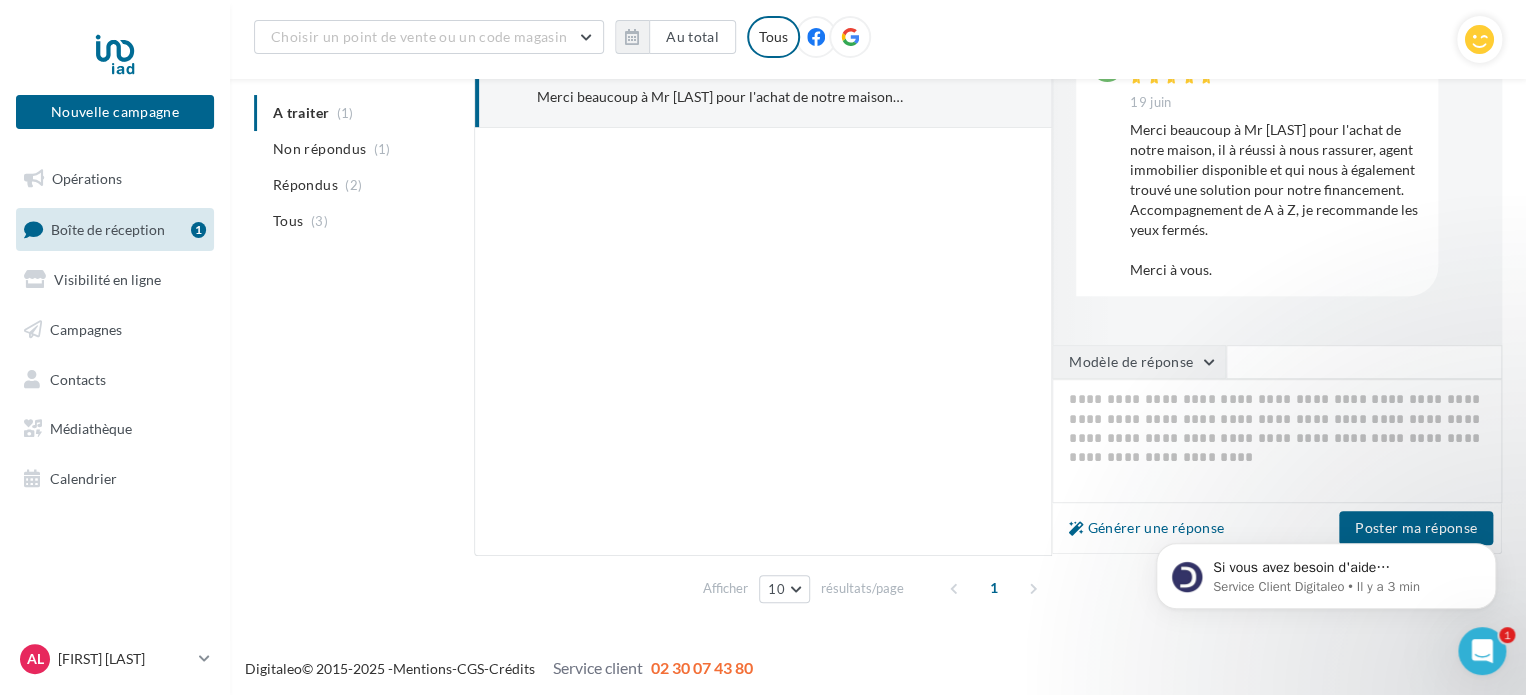 click on "Modèle de réponse" at bounding box center (1139, 362) 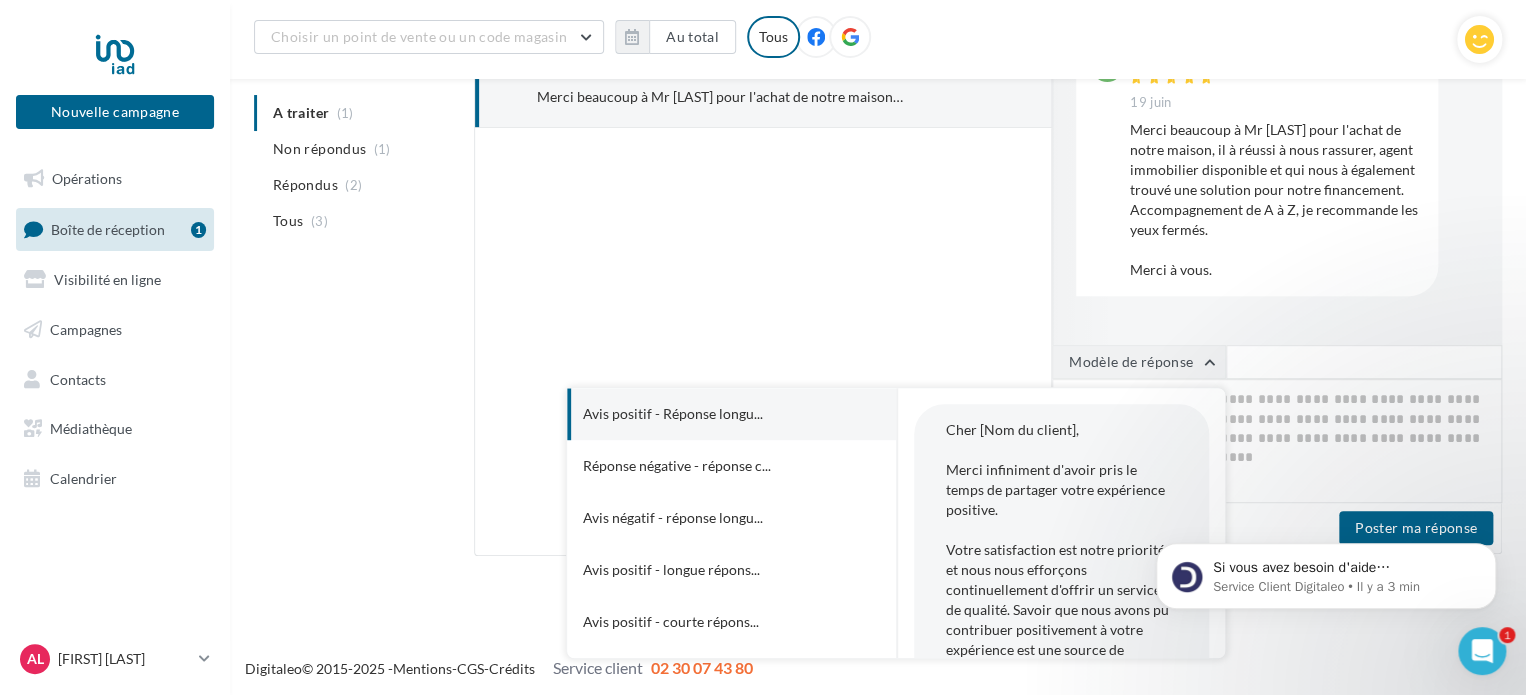 click on "Modèle de réponse" at bounding box center [1139, 362] 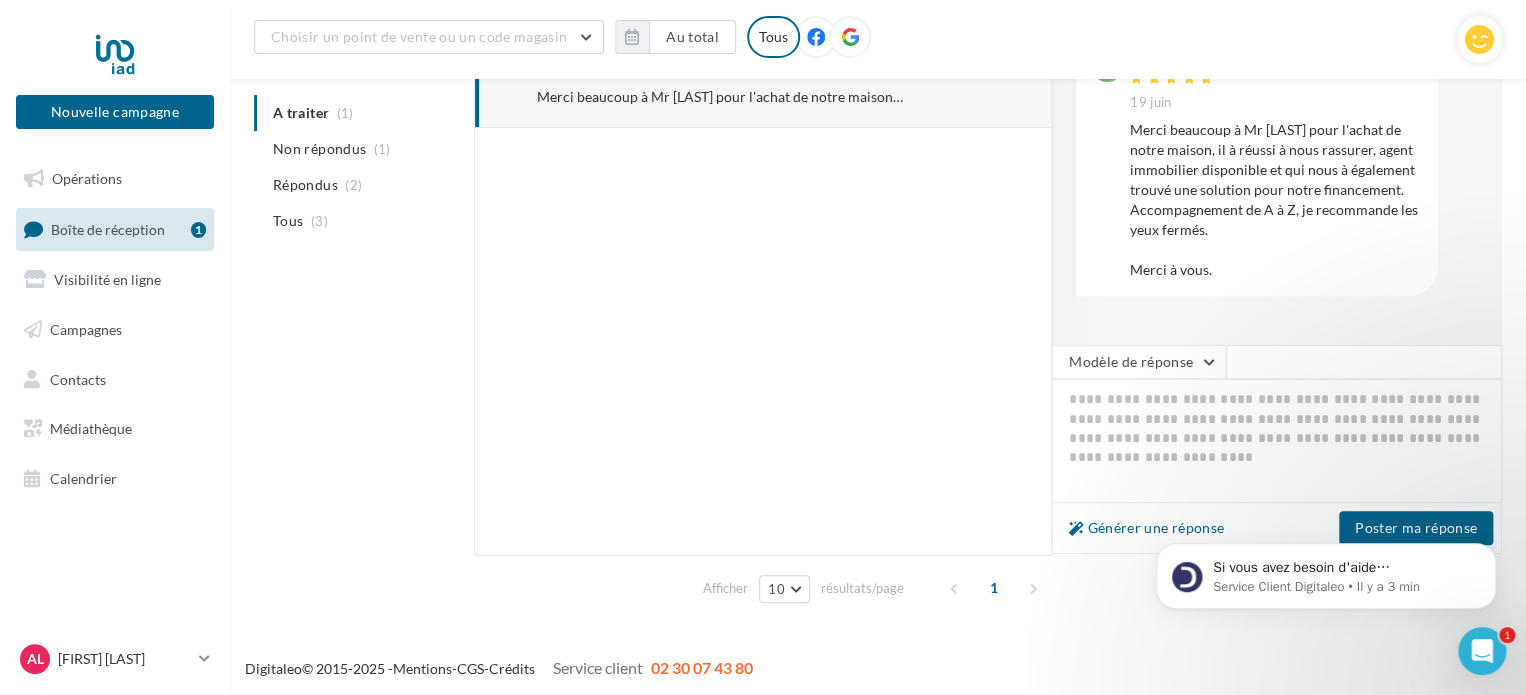 click on "Si vous avez besoin d'aide supplémentaire pour optimiser vos publications sur Facebook, je suis à votre disposition. Souhaitez-vous me donner plus de détails sur ce que vous cherchez à accomplir ? Service Client Digitaleo • Il y a 3 min" at bounding box center (1326, 484) 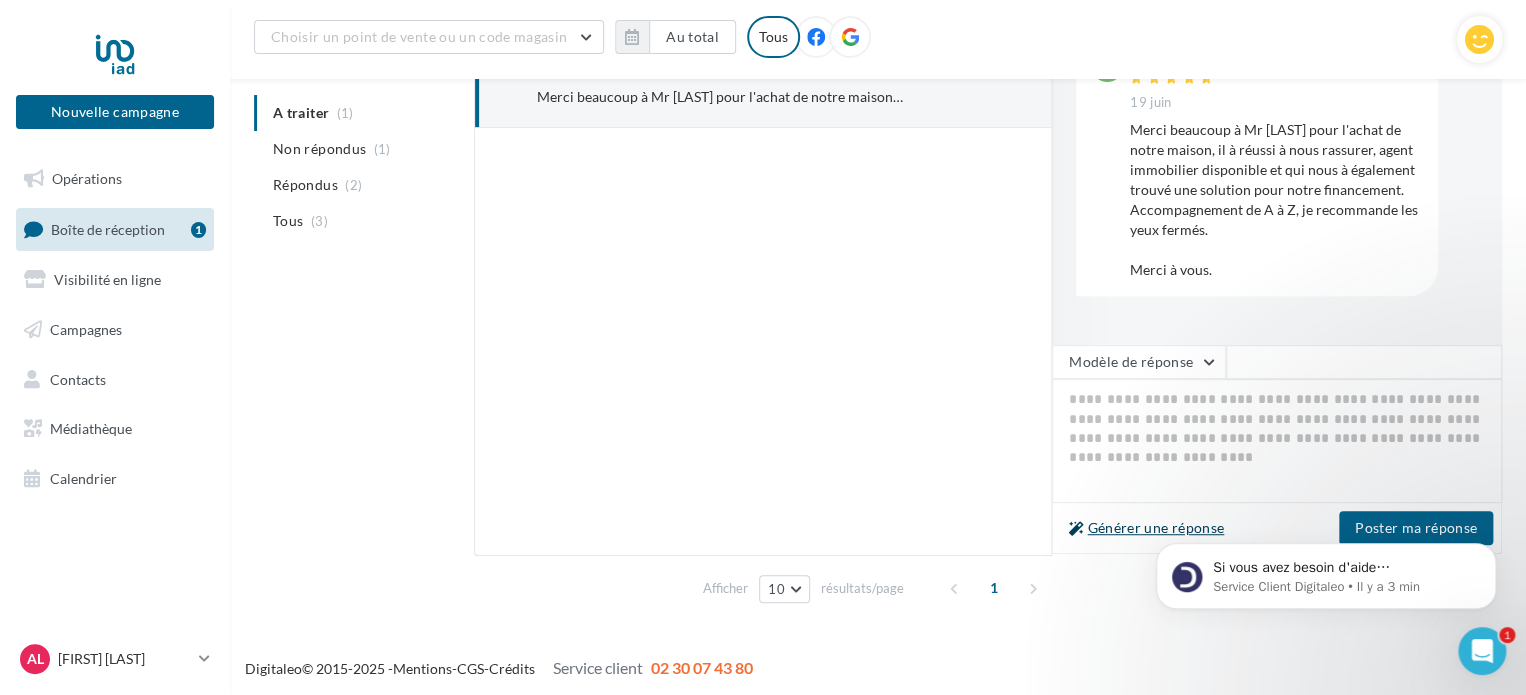 click on "Générer une réponse" at bounding box center (1146, 528) 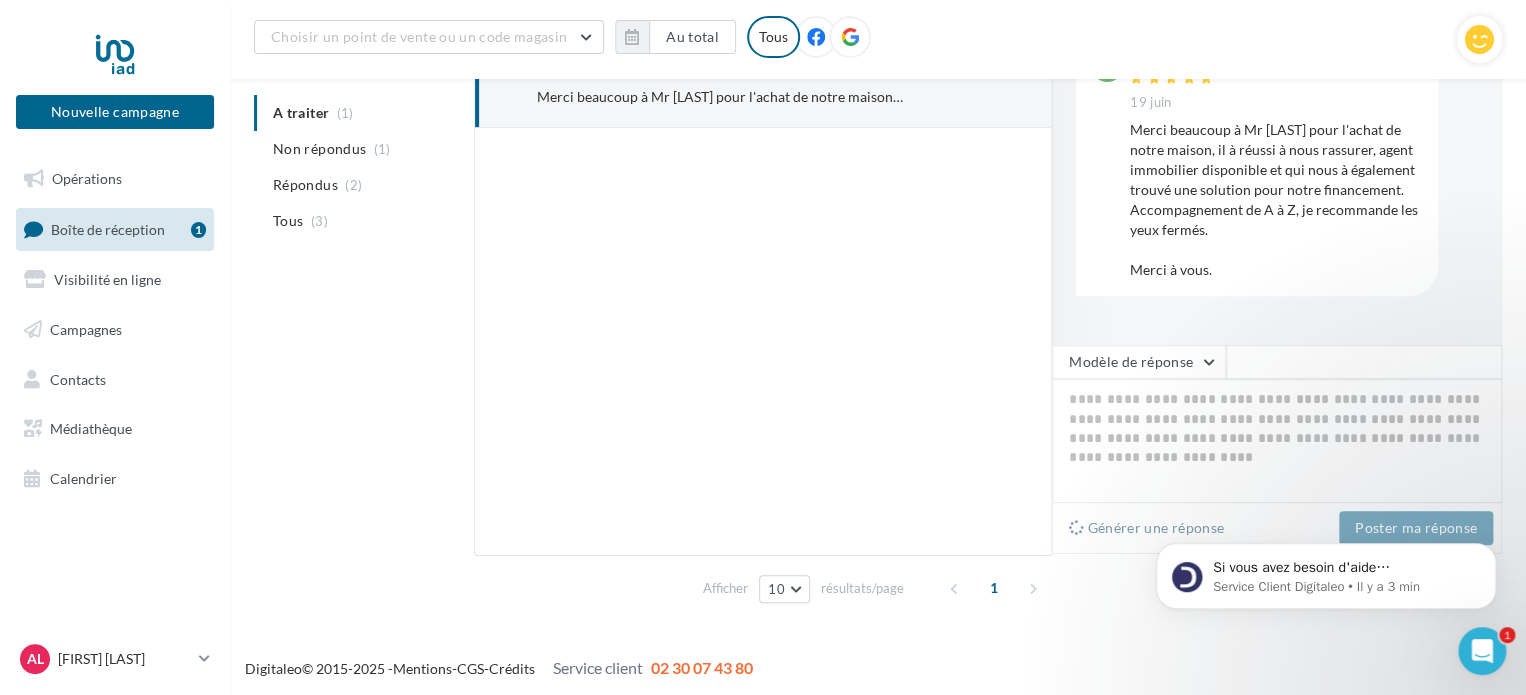 type on "**********" 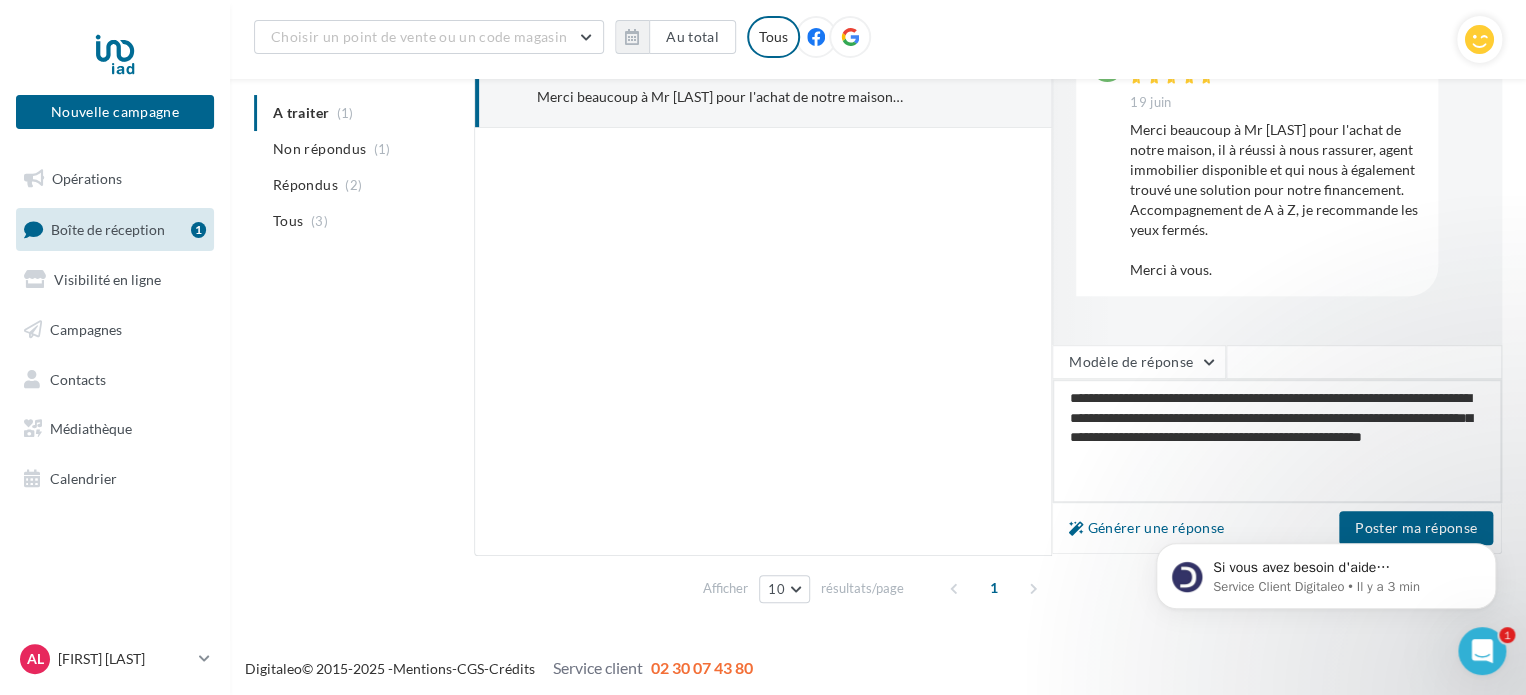 drag, startPoint x: 1417, startPoint y: 414, endPoint x: 1477, endPoint y: 420, distance: 60.299255 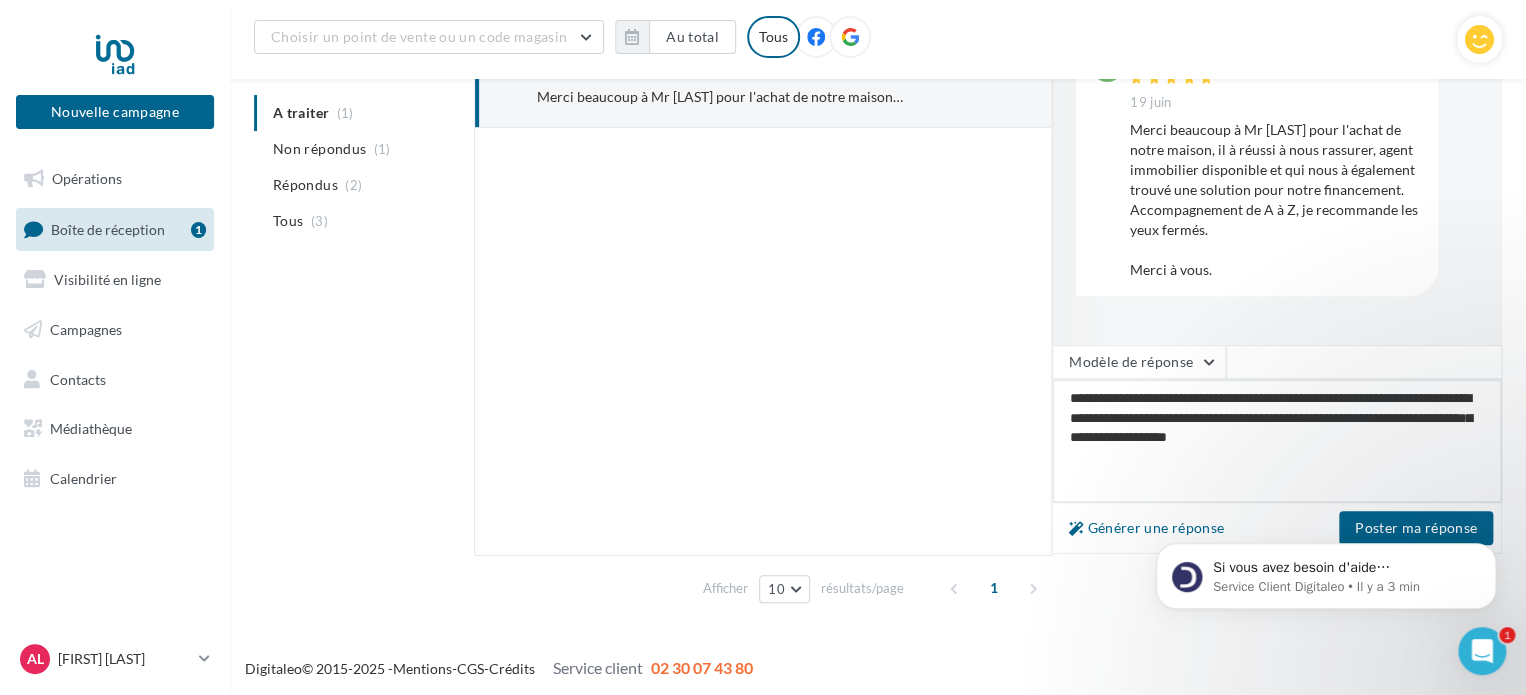 click on "**********" at bounding box center (1277, 441) 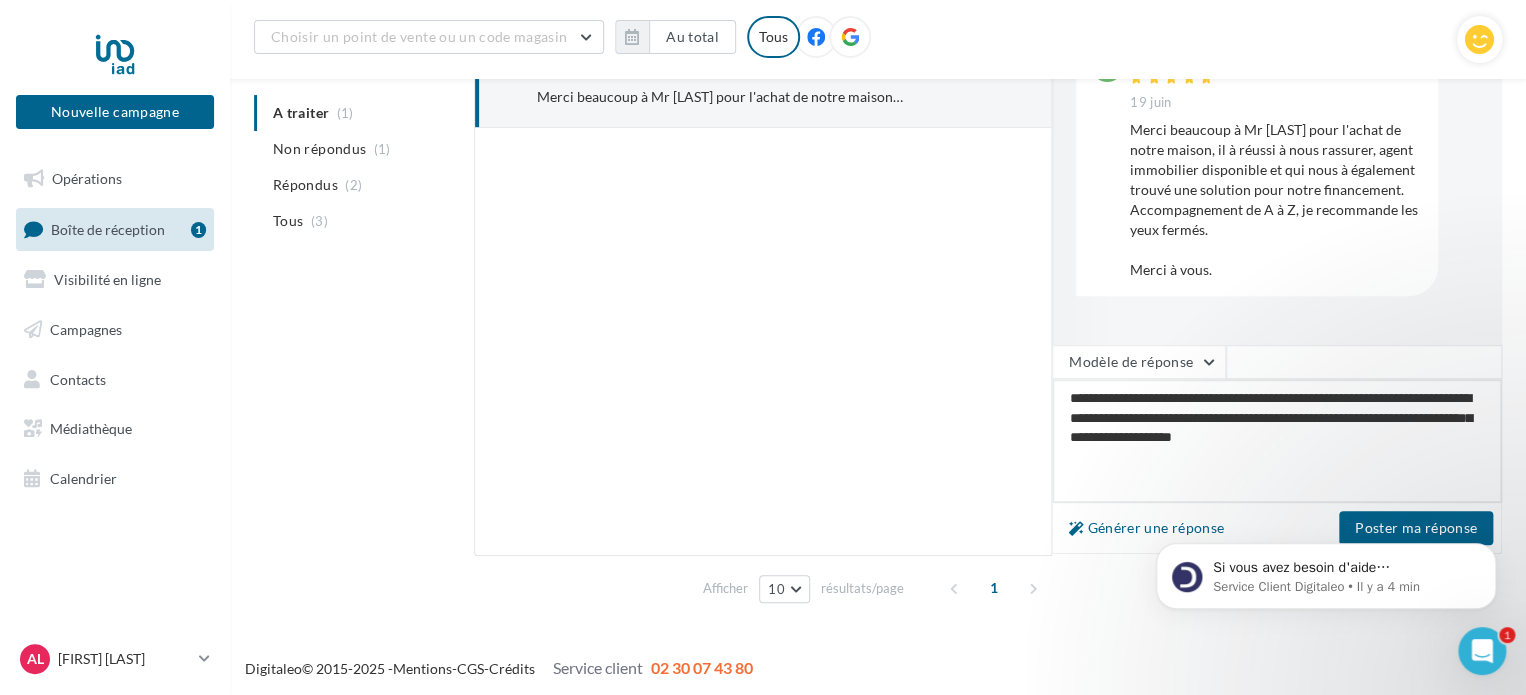 type on "**********" 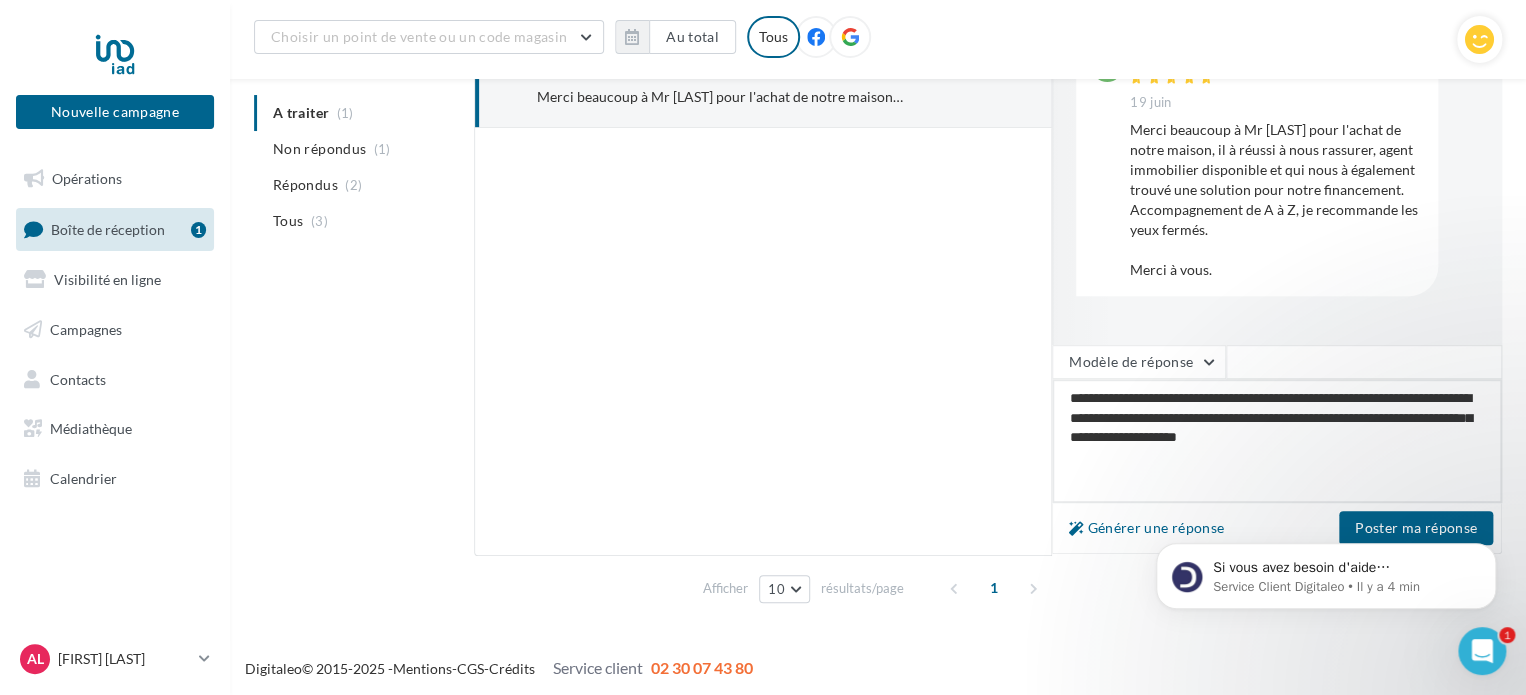 type on "**********" 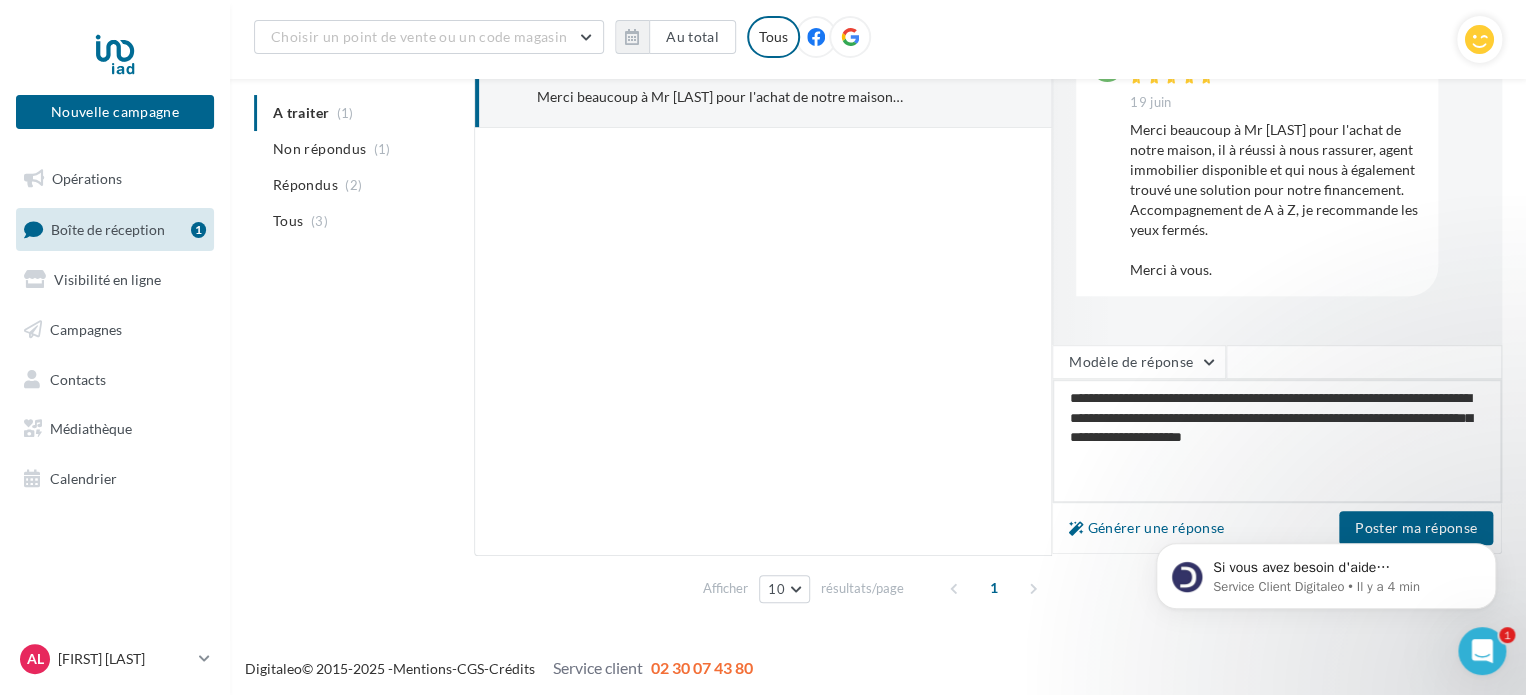 type on "**********" 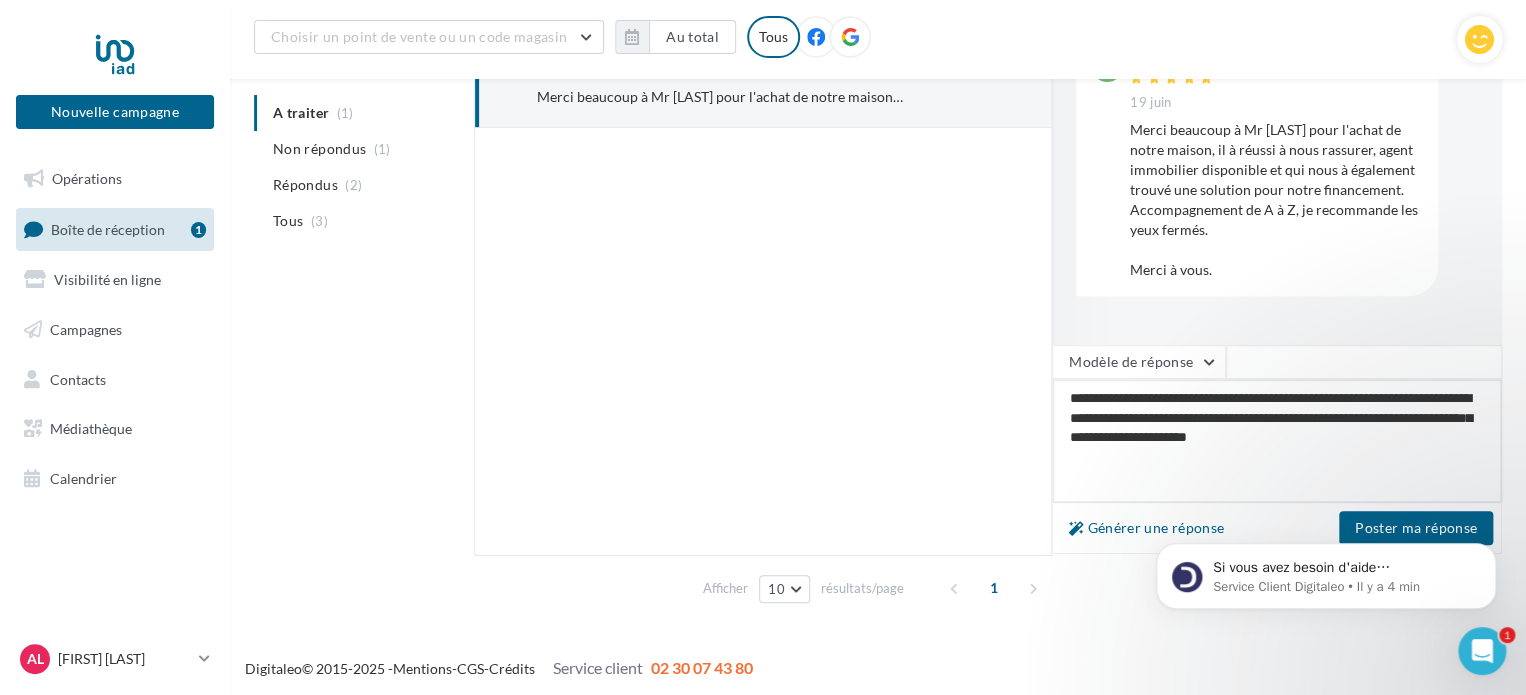 type on "**********" 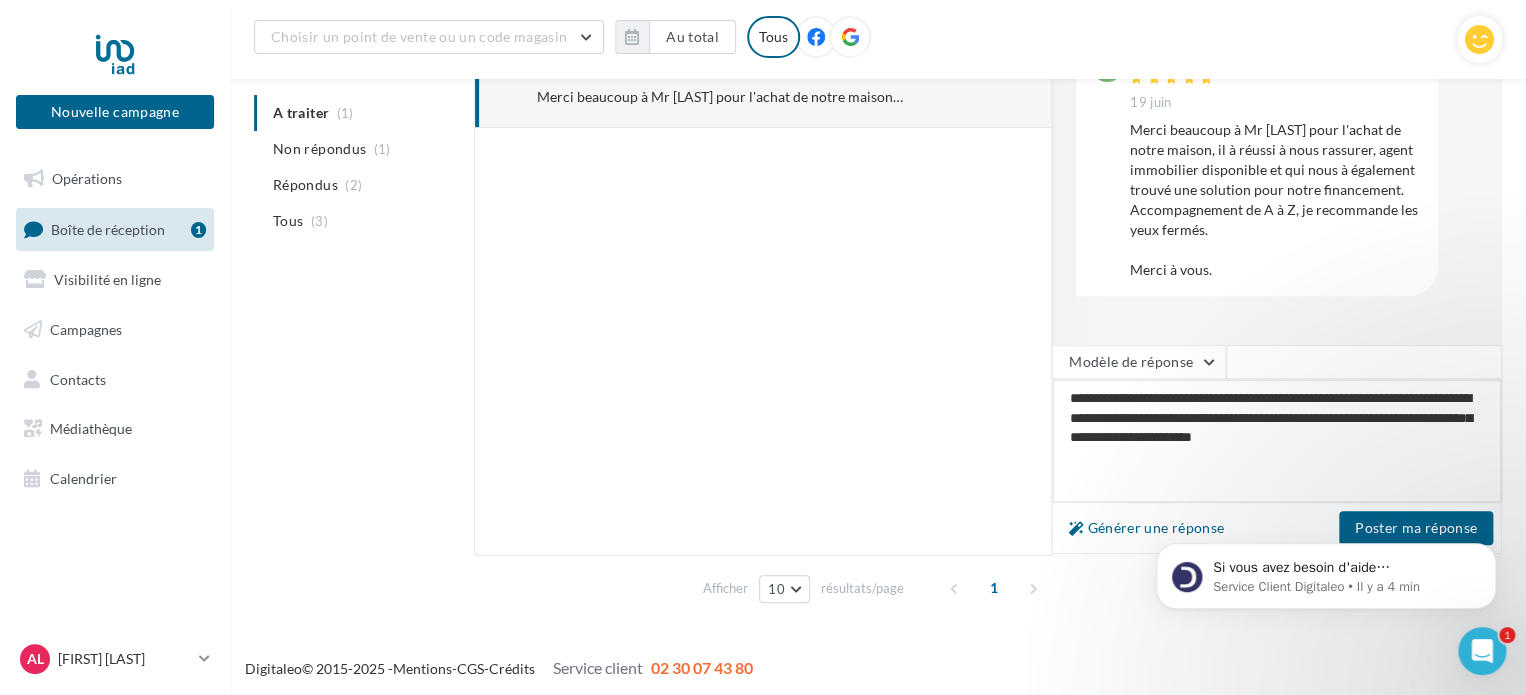 type on "**********" 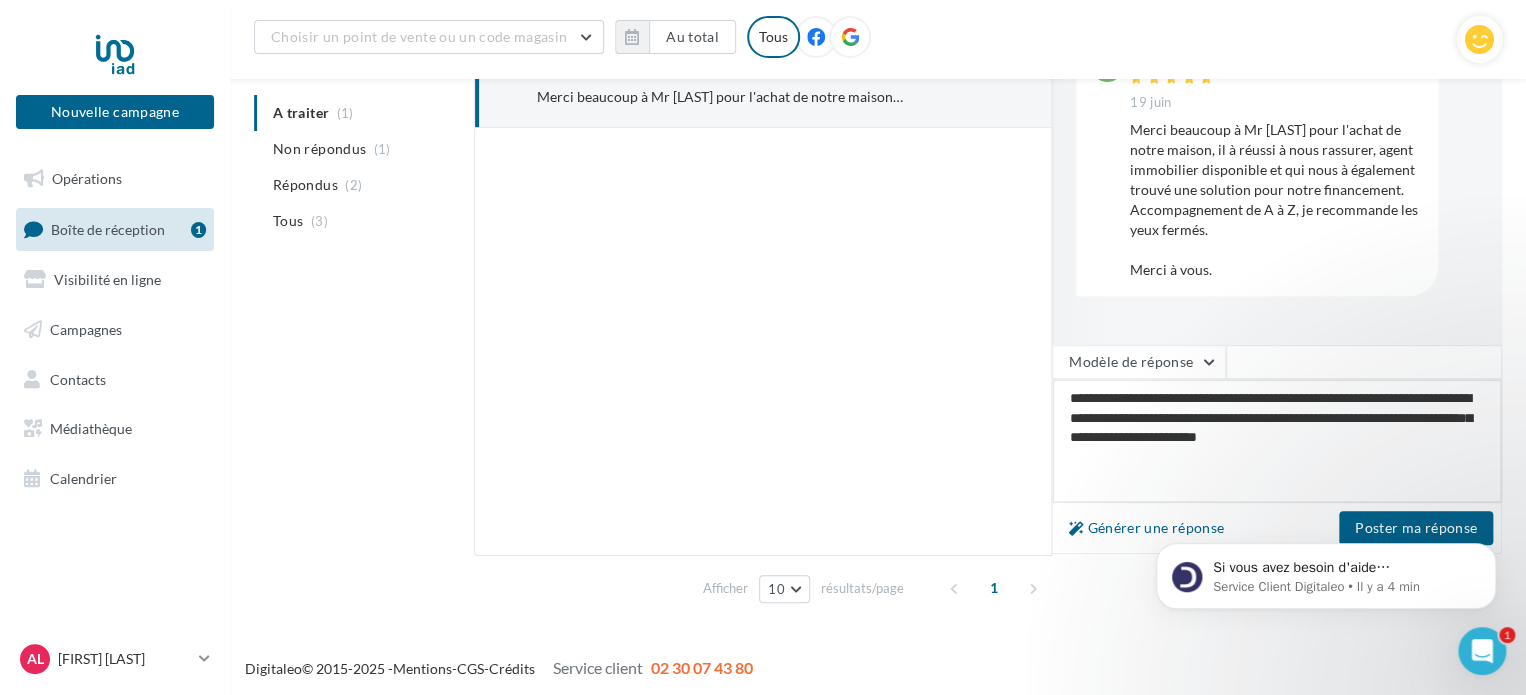 type on "**********" 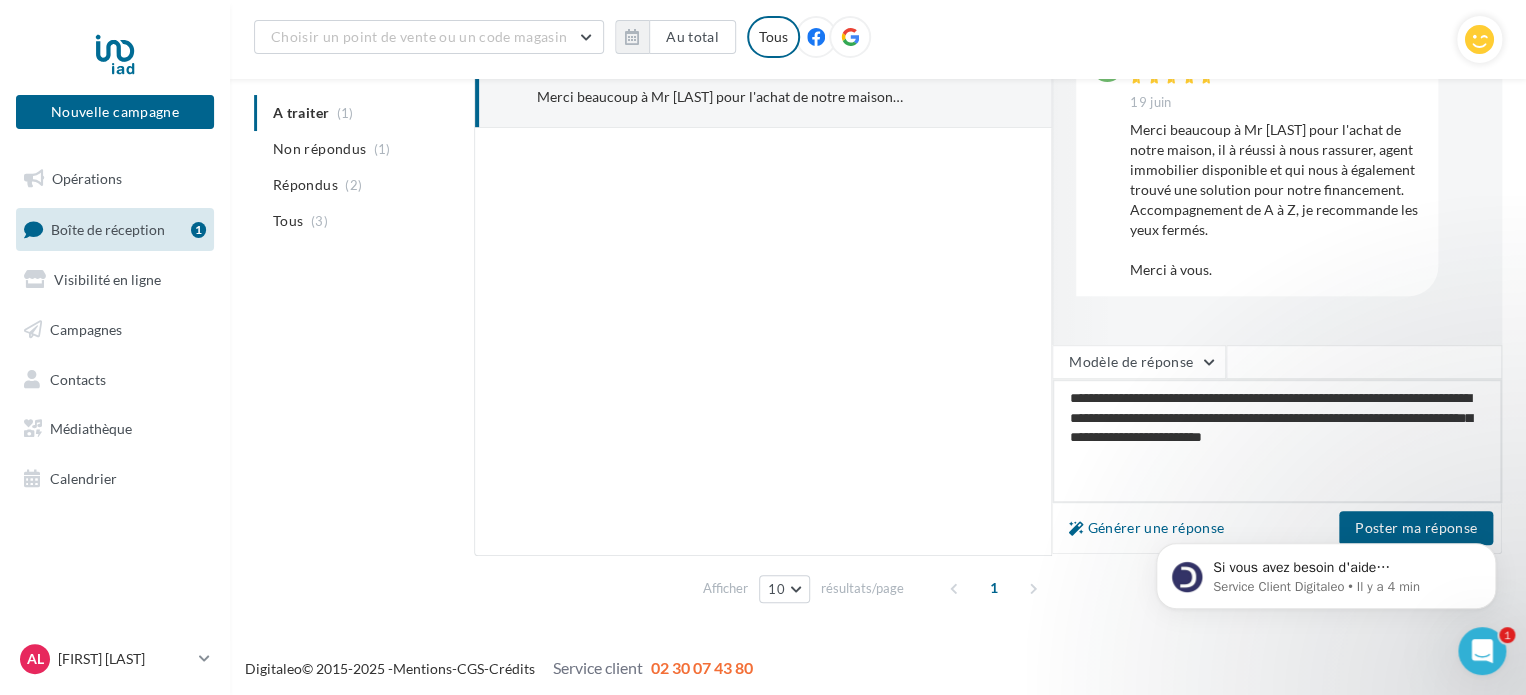 type on "**********" 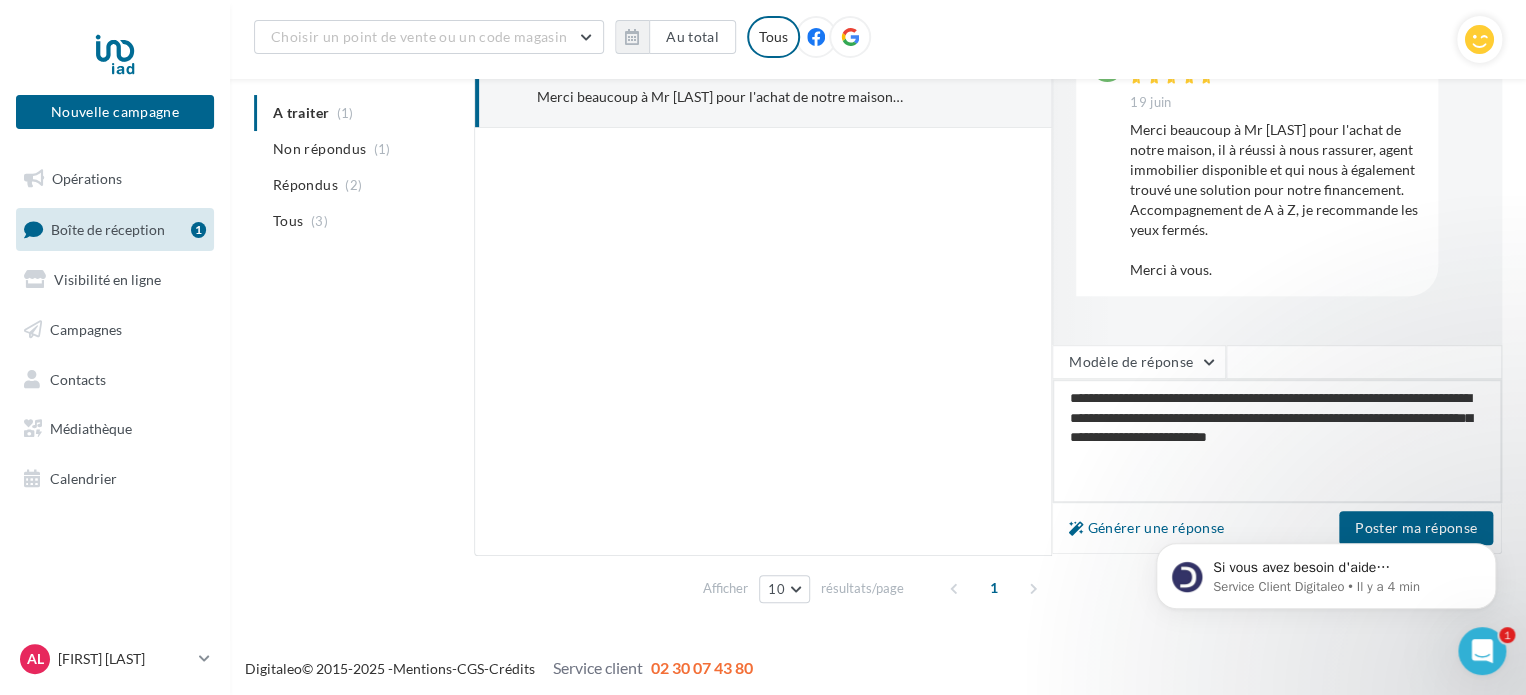 type on "**********" 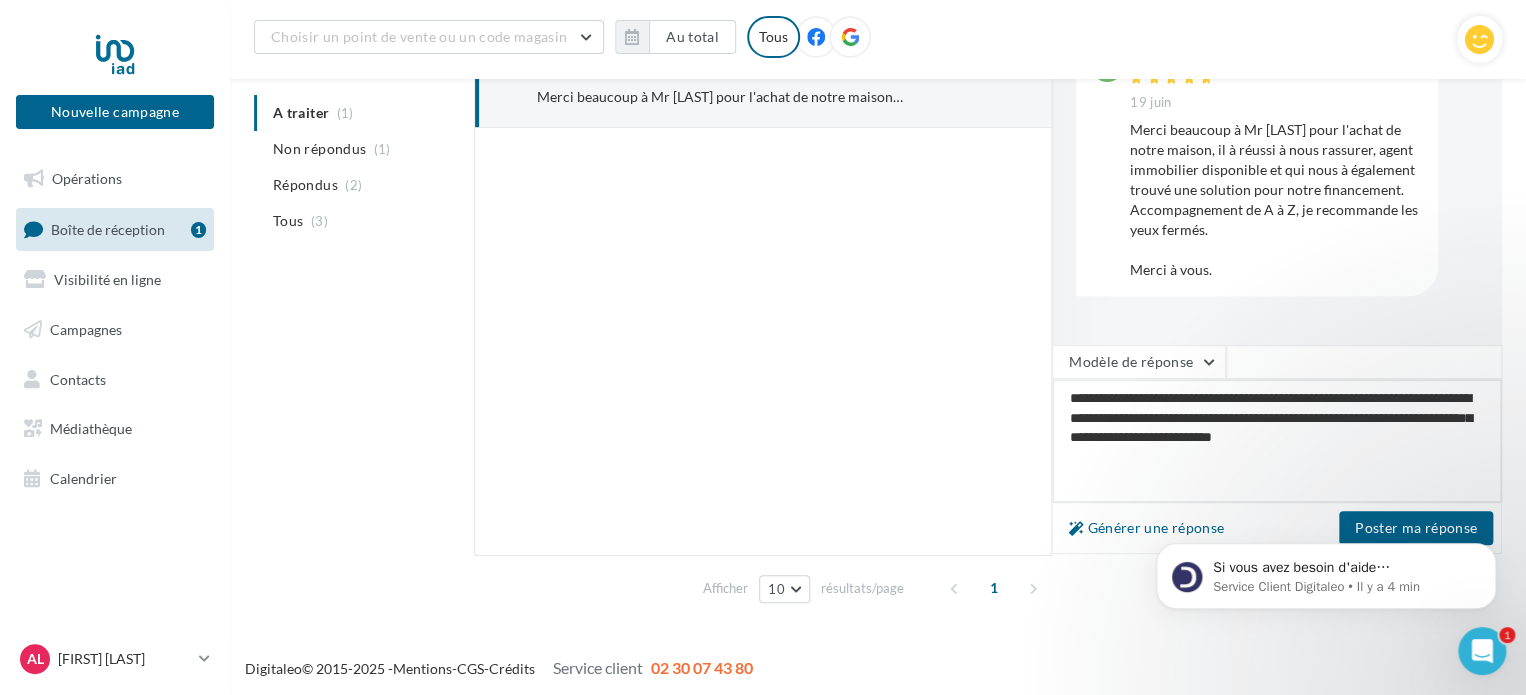 drag, startPoint x: 1152, startPoint y: 419, endPoint x: 1407, endPoint y: 399, distance: 255.78311 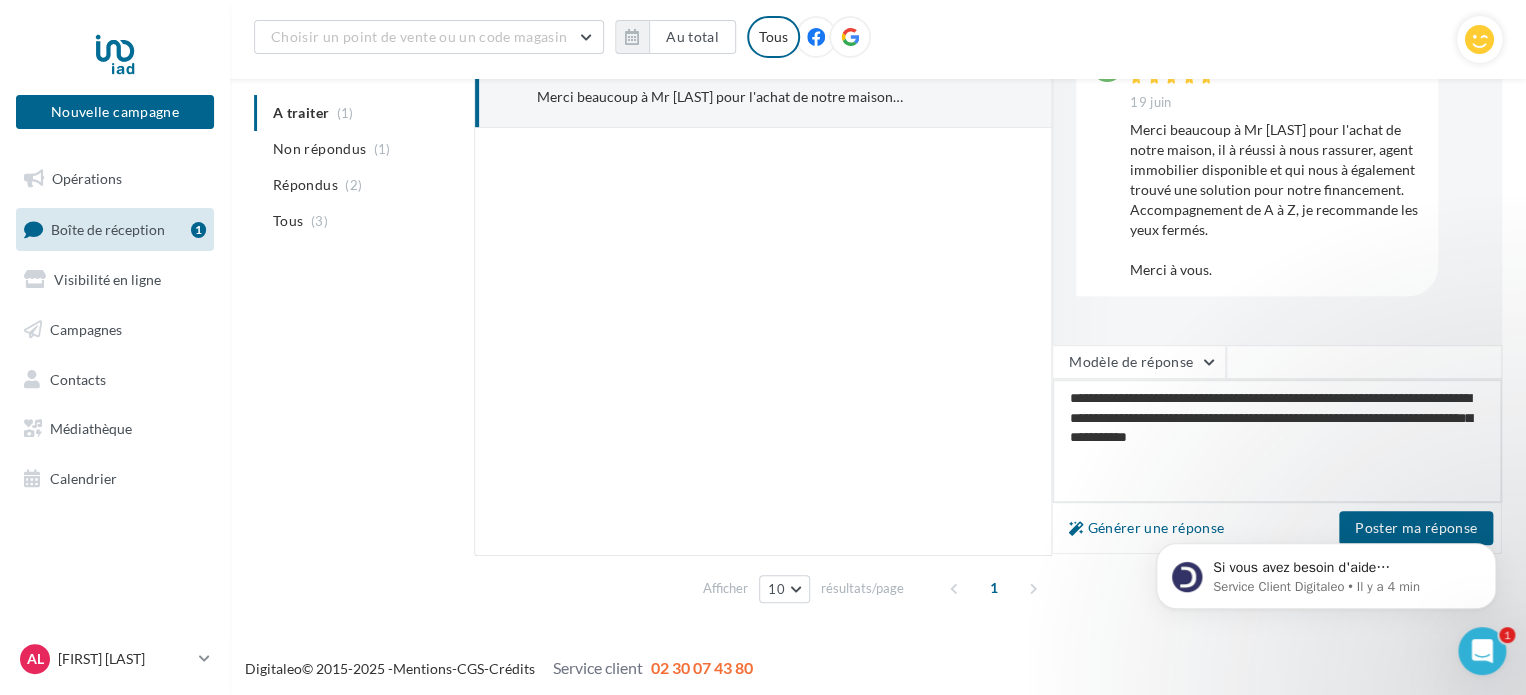 type on "**********" 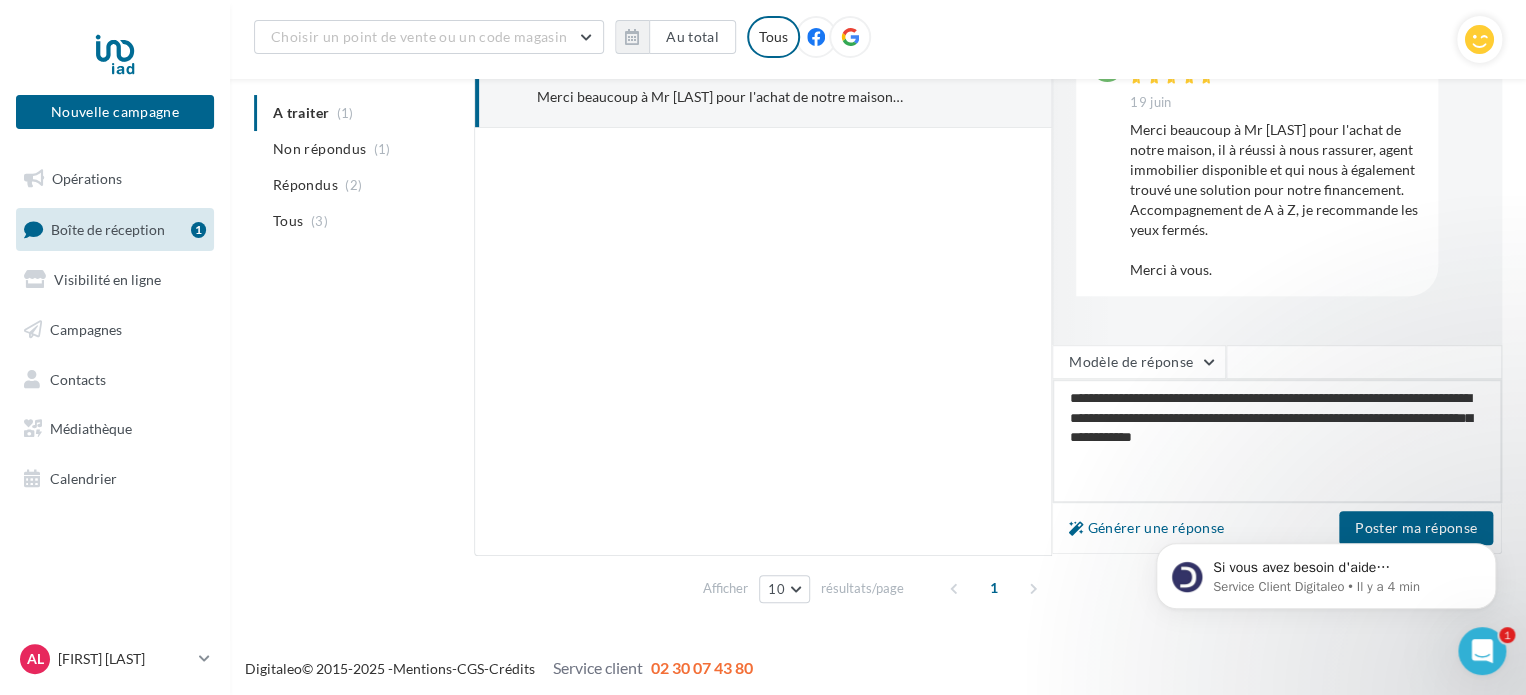 type on "**********" 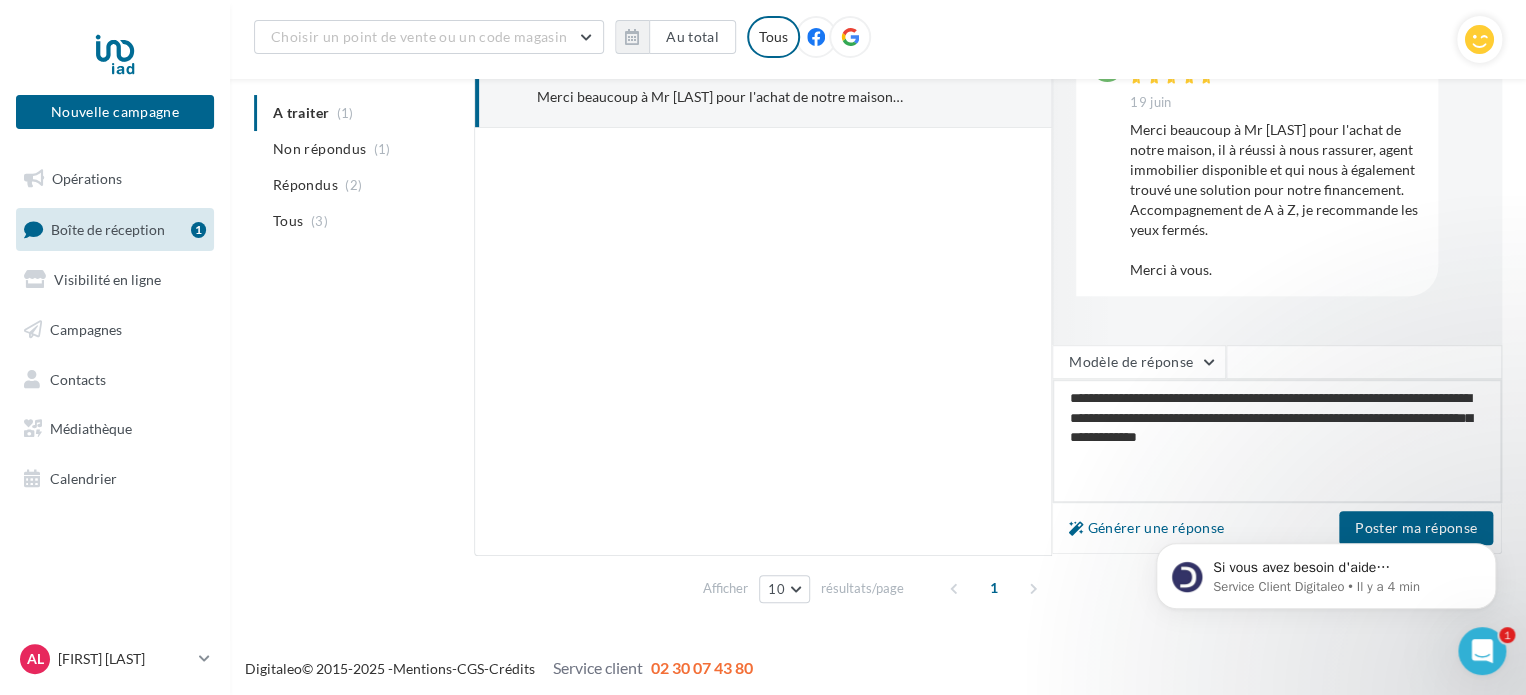 type on "**********" 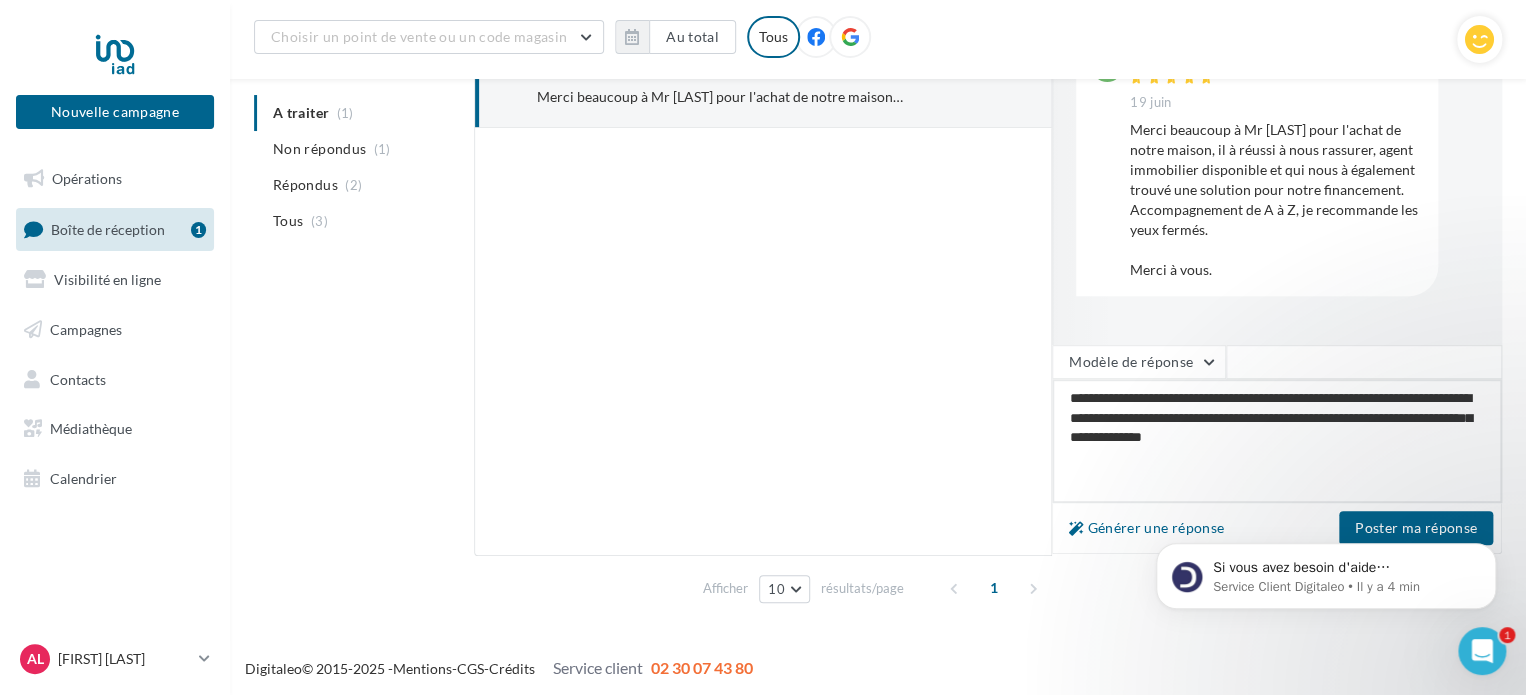 type on "**********" 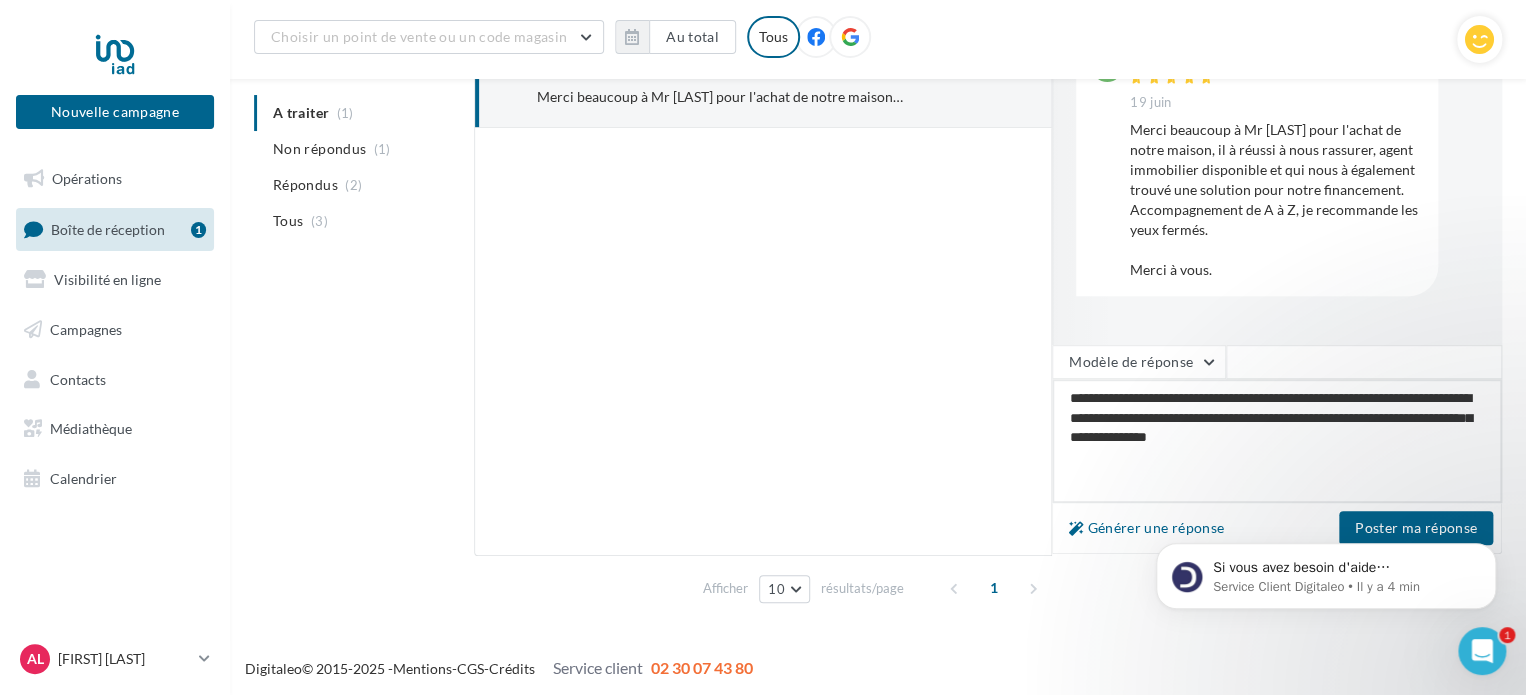 type on "**********" 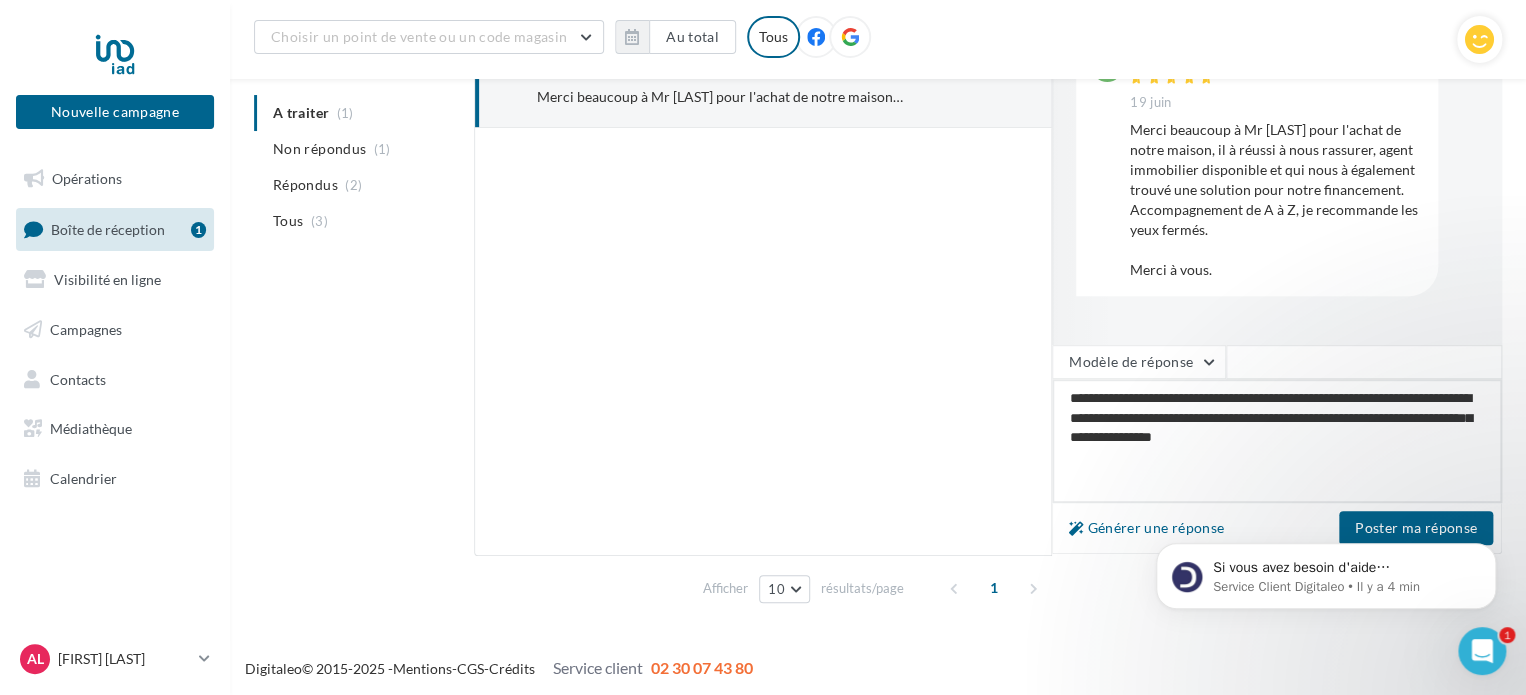 type on "**********" 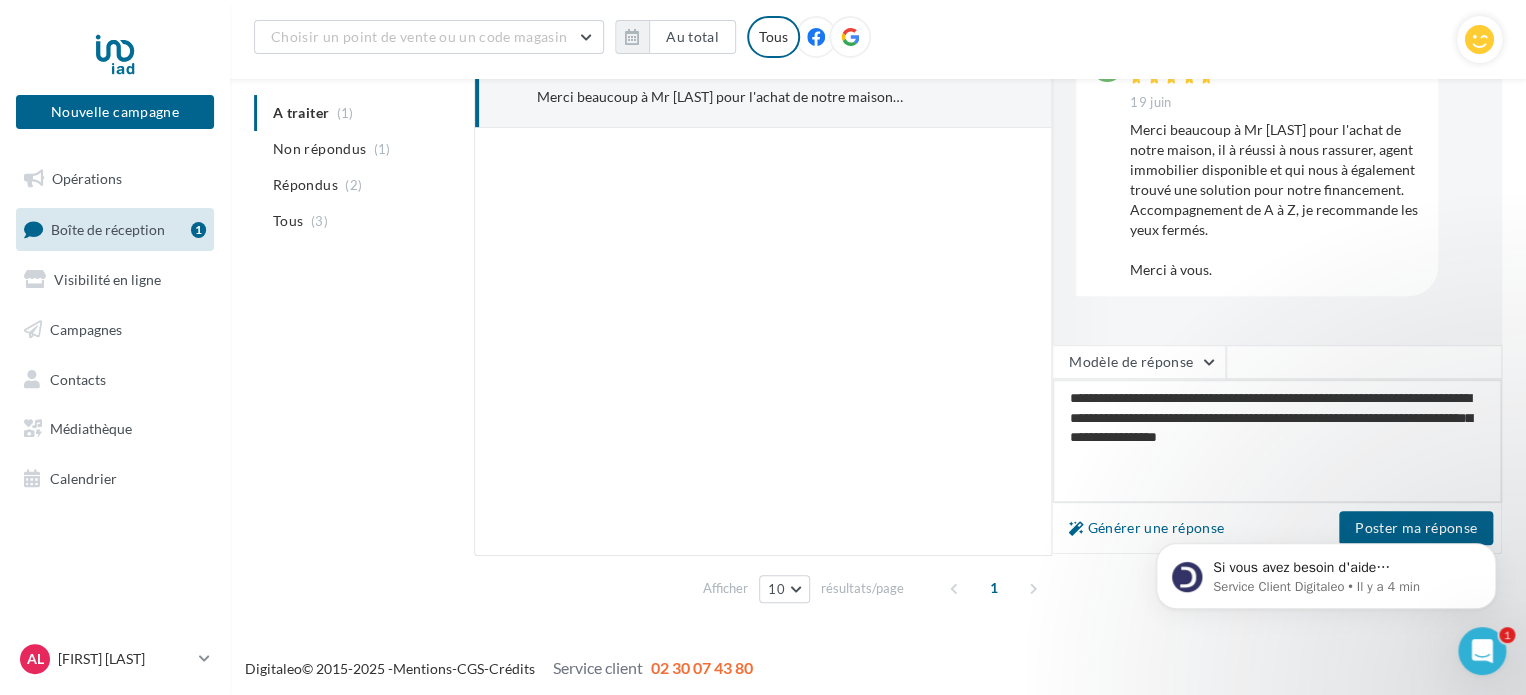type on "**********" 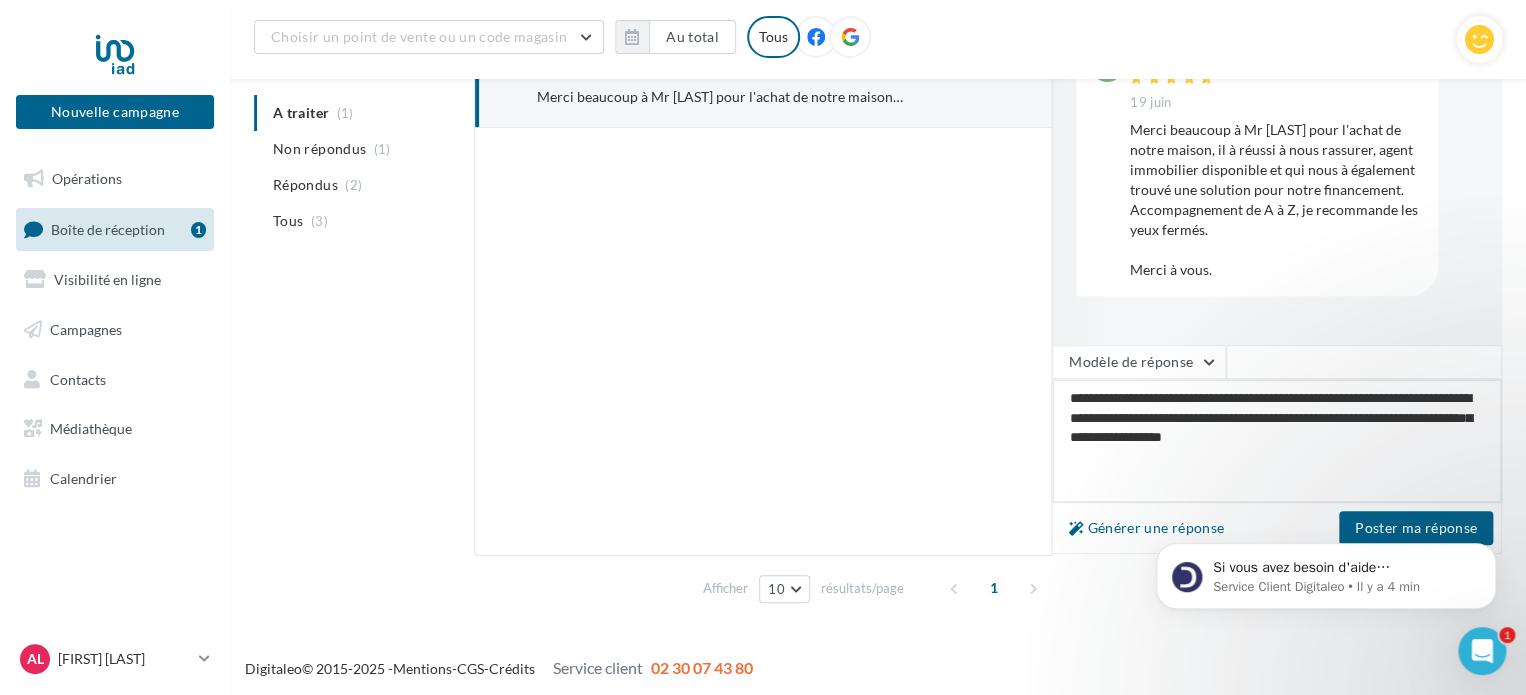 type on "**********" 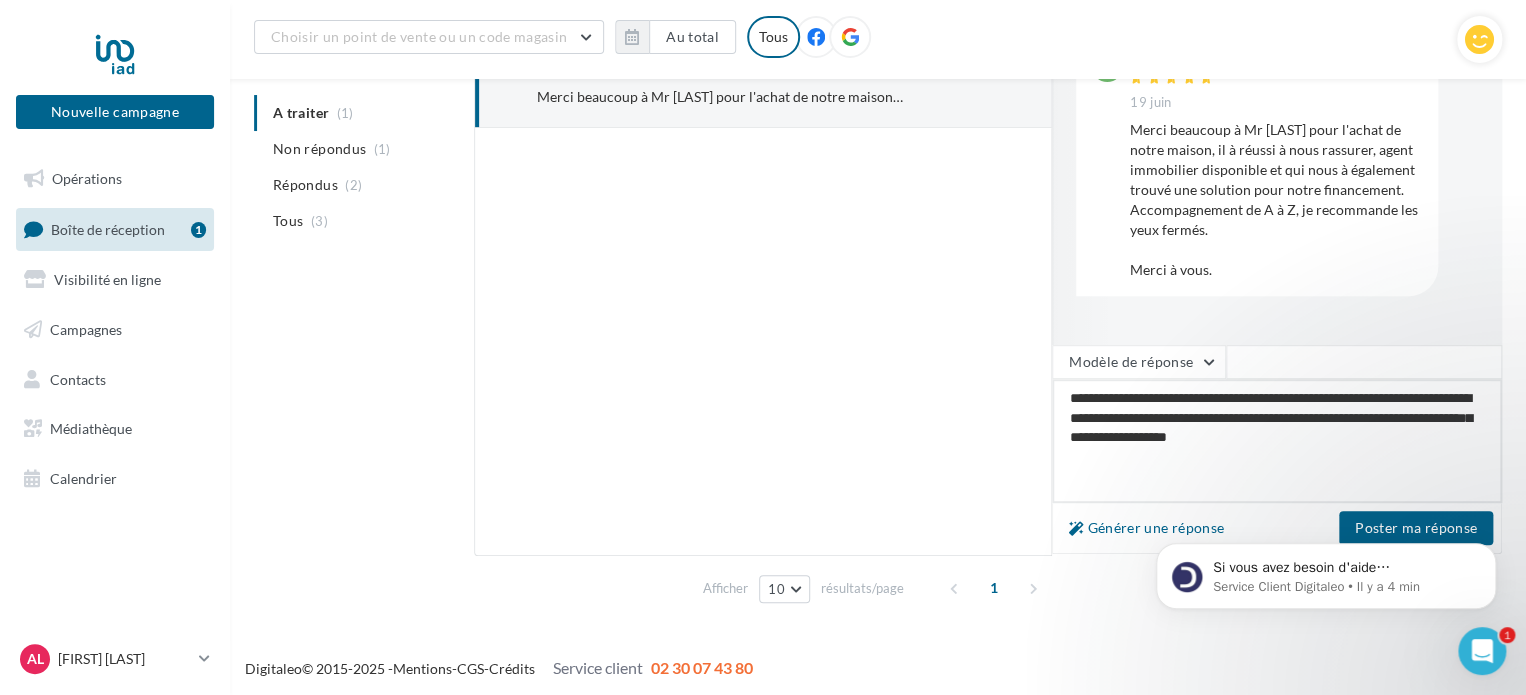 type on "**********" 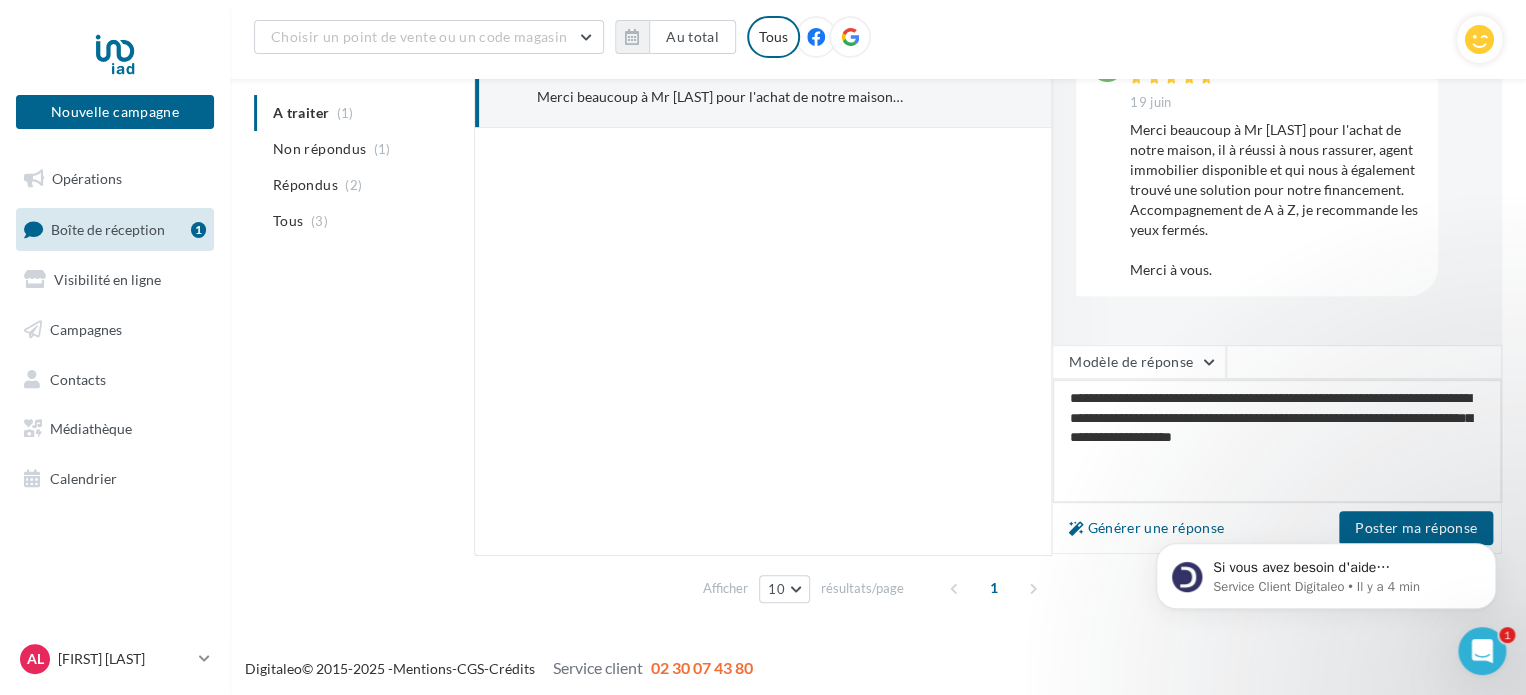 type on "**********" 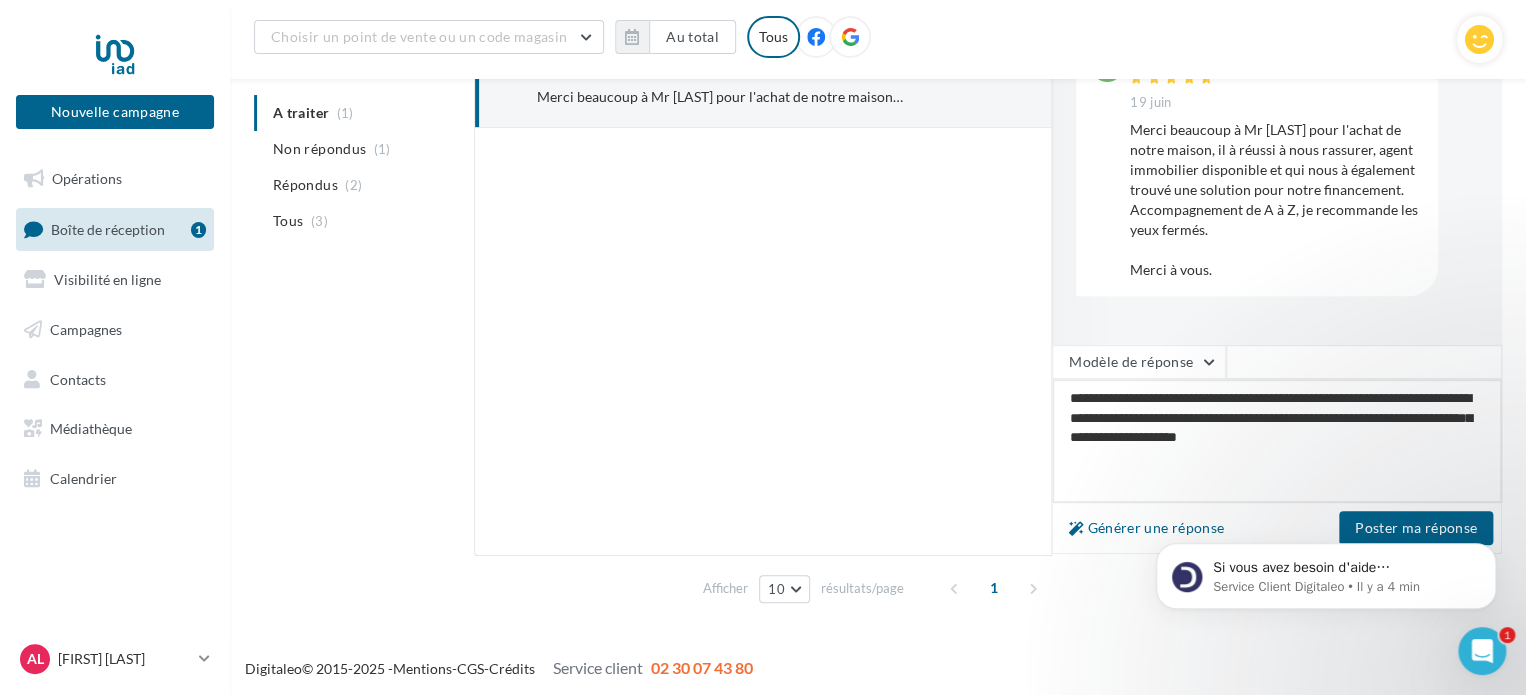 type on "**********" 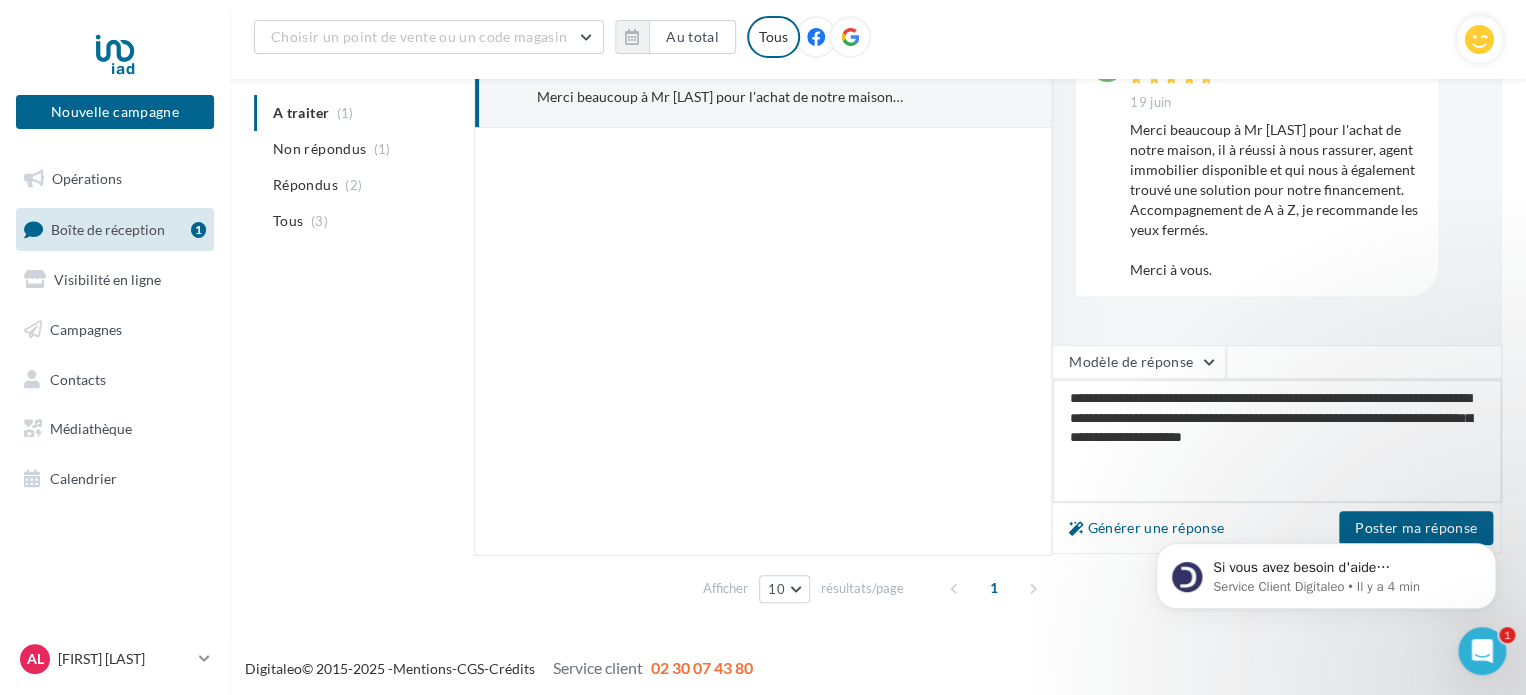 type on "**********" 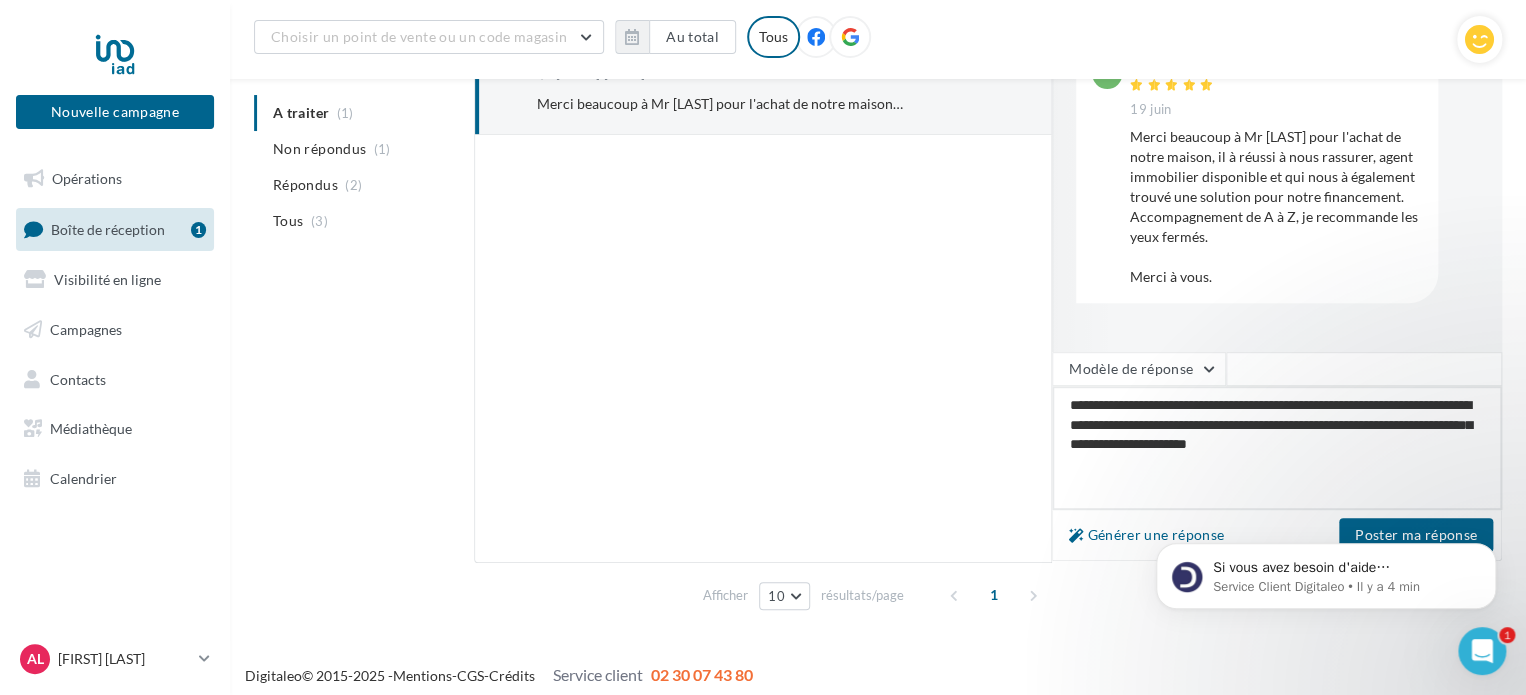 scroll, scrollTop: 341, scrollLeft: 0, axis: vertical 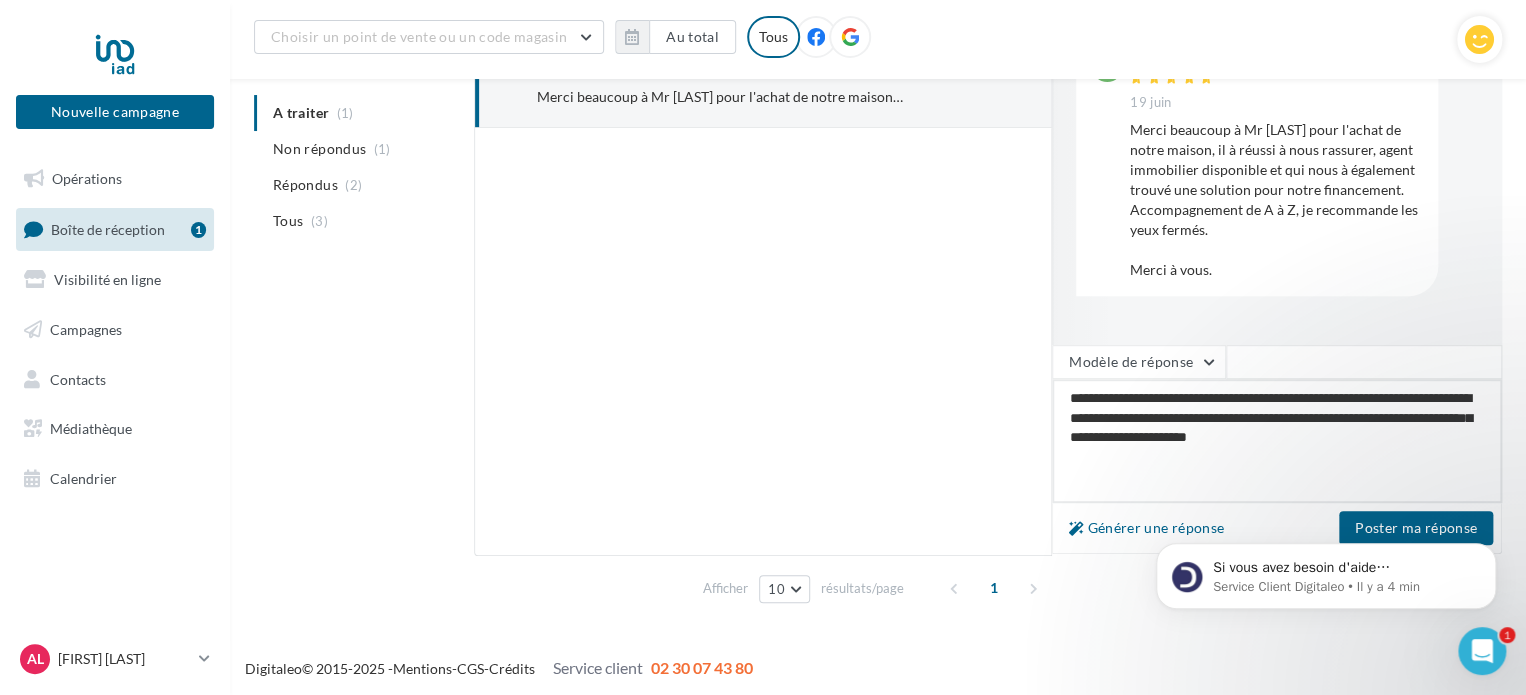 type on "**********" 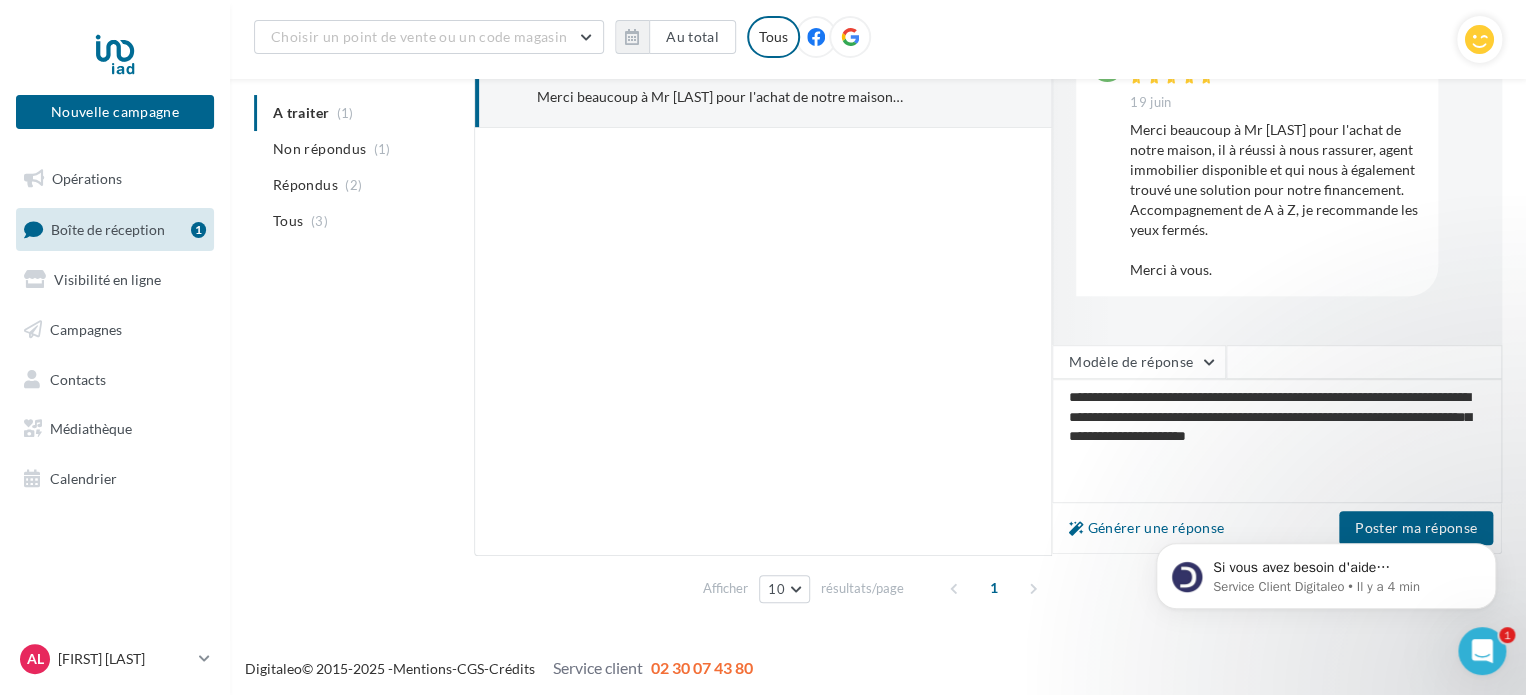 click on "Si vous avez besoin d'aide supplémentaire pour optimiser vos publications sur Facebook, je suis à votre disposition. Souhaitez-vous me donner plus de détails sur ce que vous cherchez à accomplir ? Service Client Digitaleo • Il y a 4 min" at bounding box center (1326, 484) 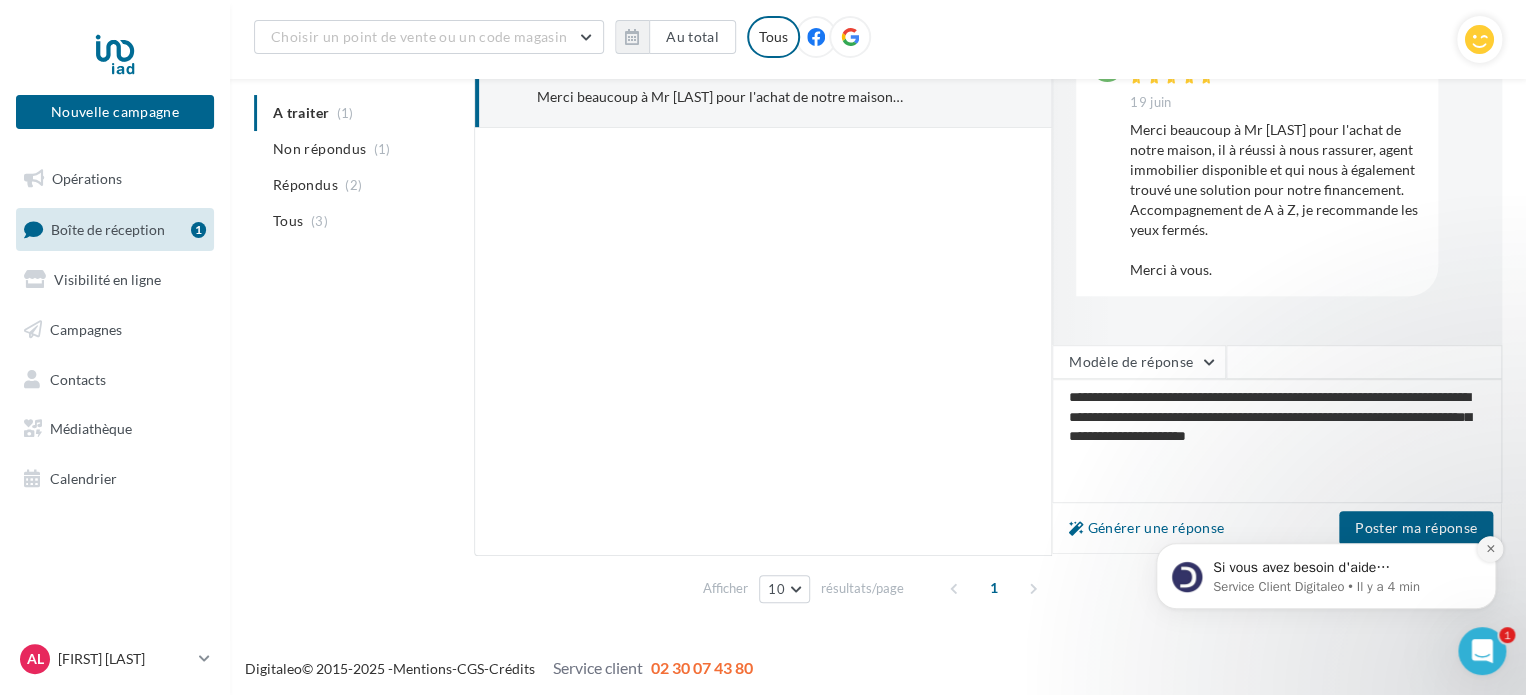 click at bounding box center [1490, 549] 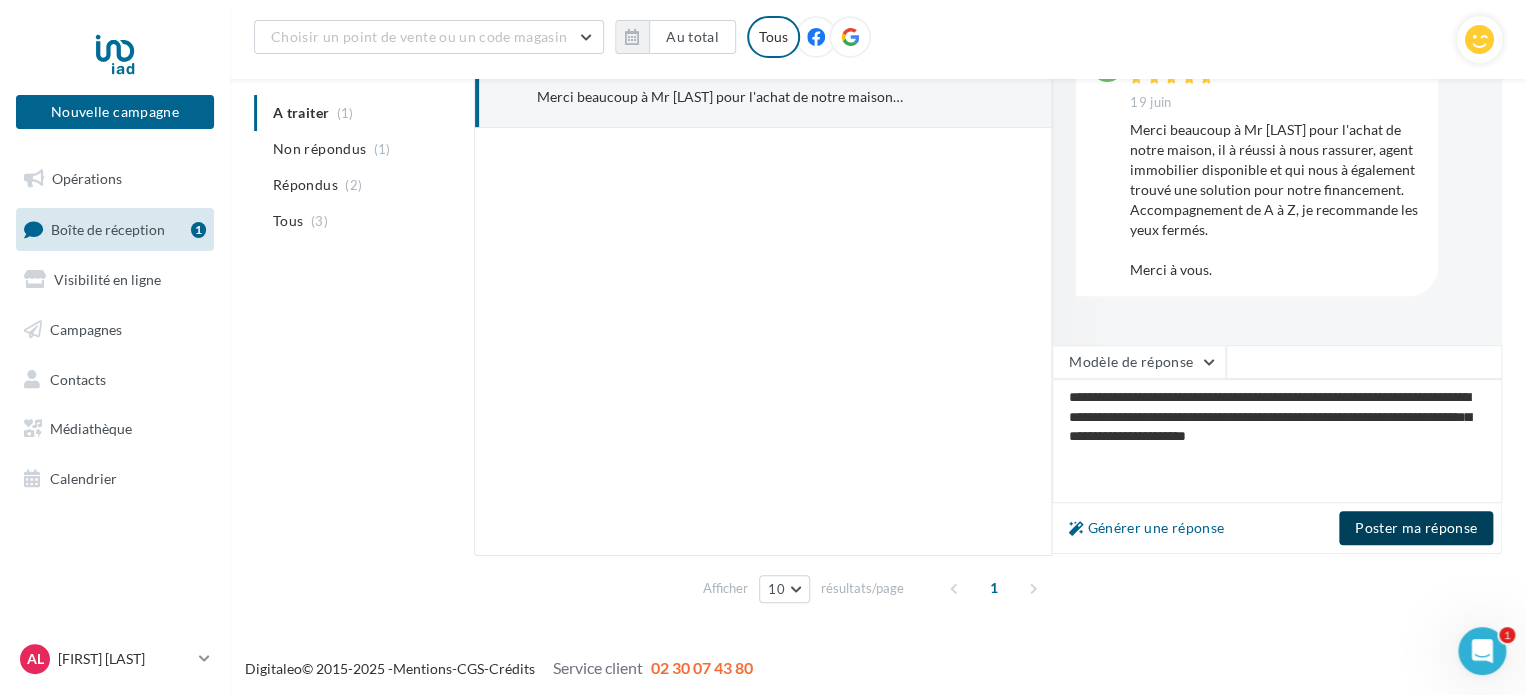 click on "Poster ma réponse" at bounding box center [1416, 528] 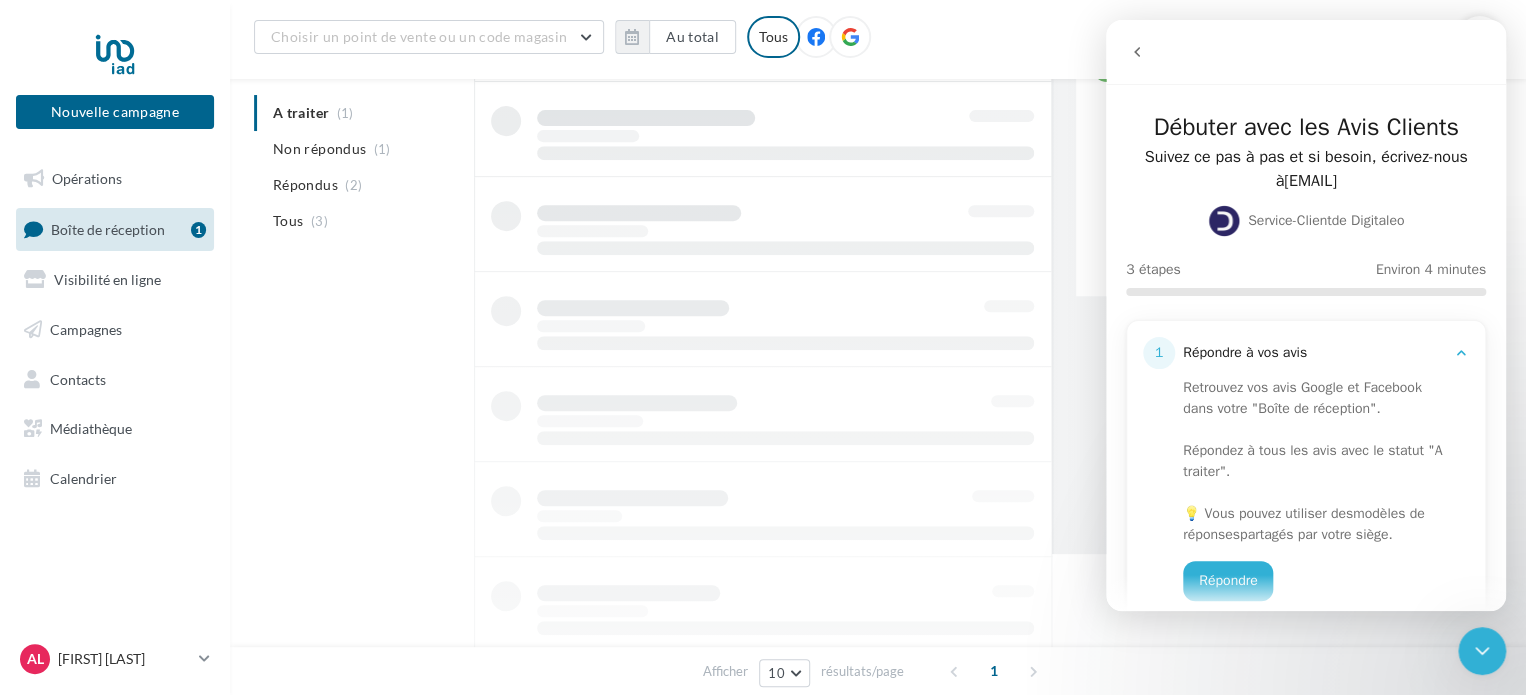 scroll, scrollTop: 0, scrollLeft: 0, axis: both 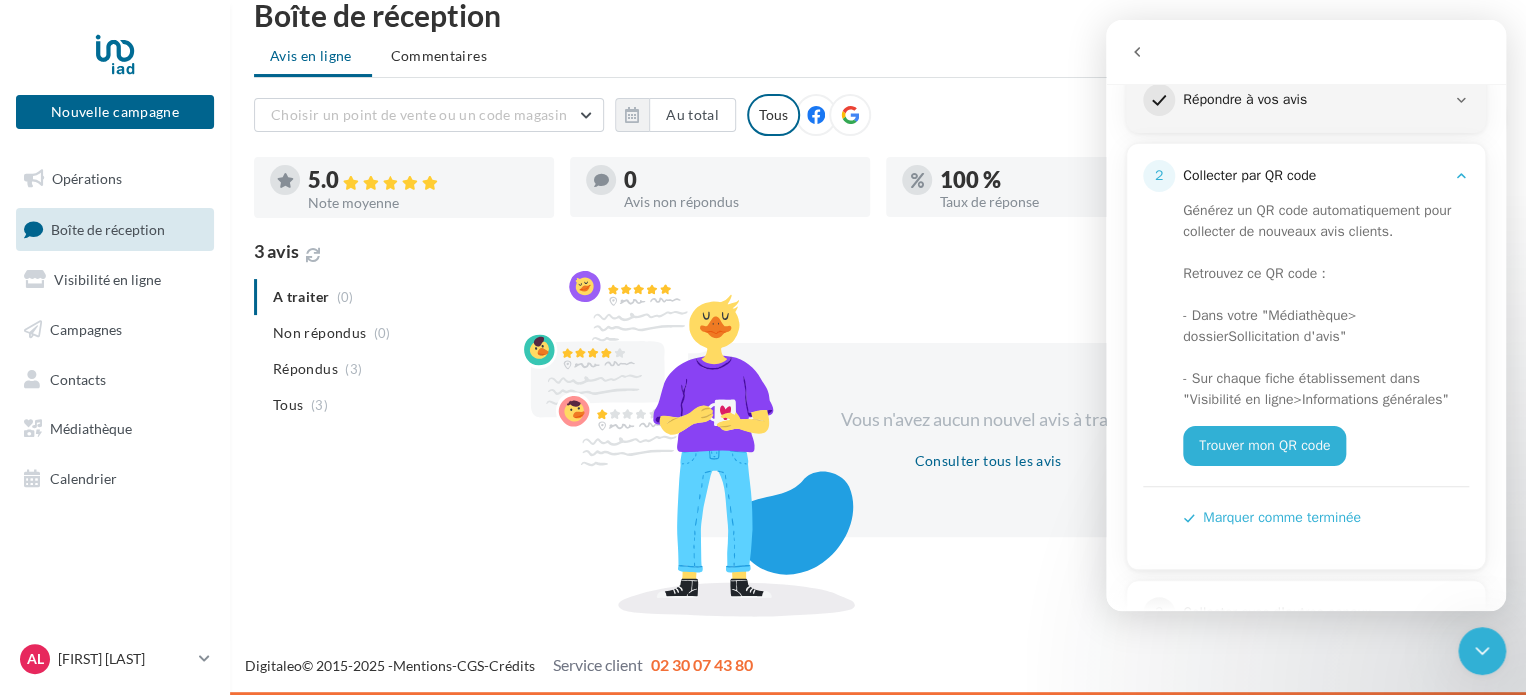 click on "Avis en ligne
Commentaires" at bounding box center (878, 58) 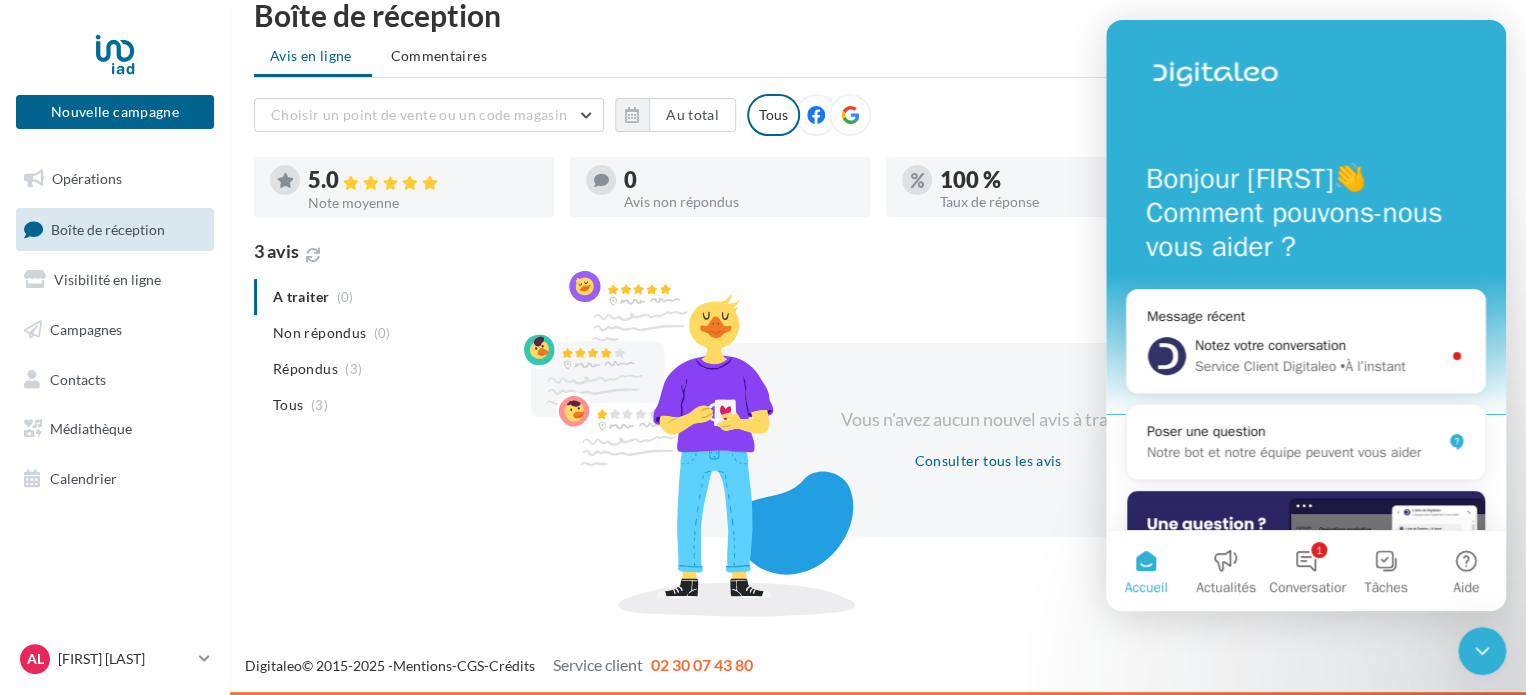 click at bounding box center [1482, 651] 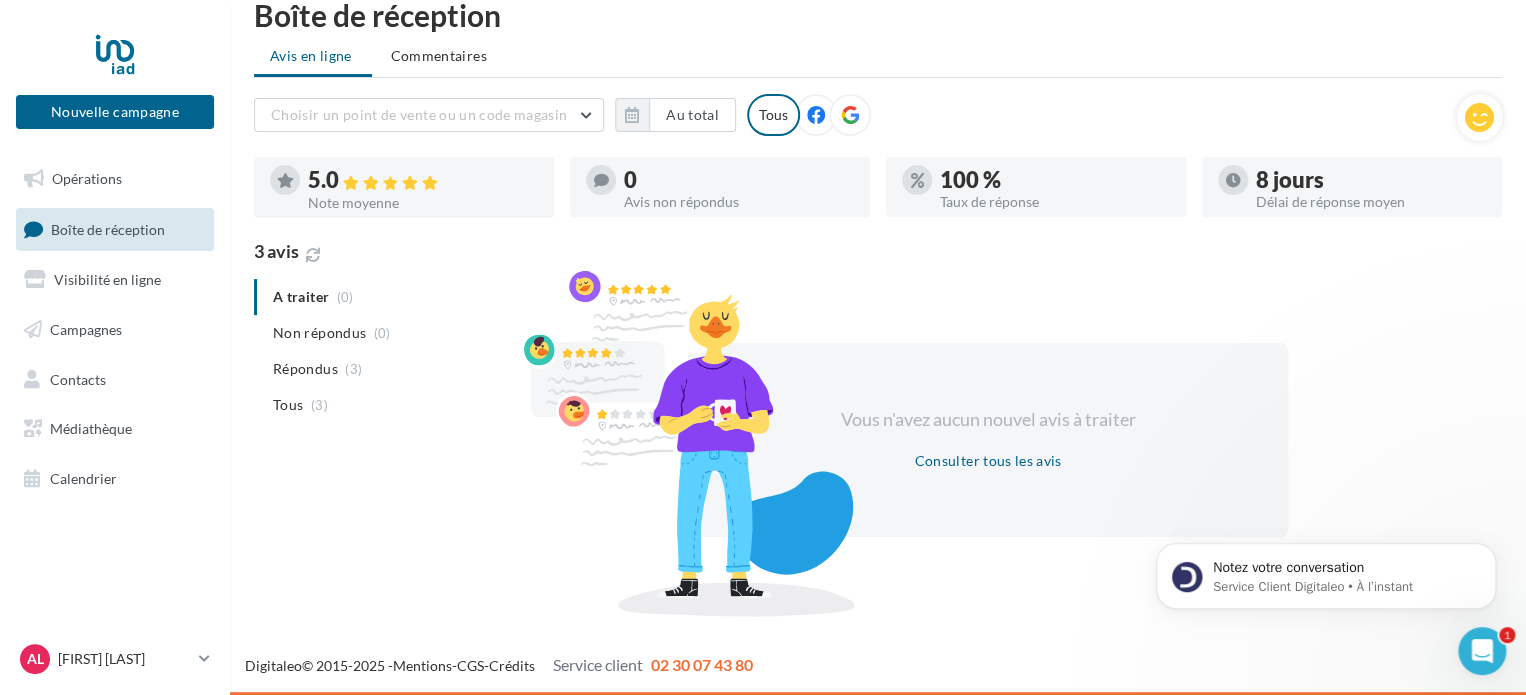 scroll, scrollTop: 0, scrollLeft: 0, axis: both 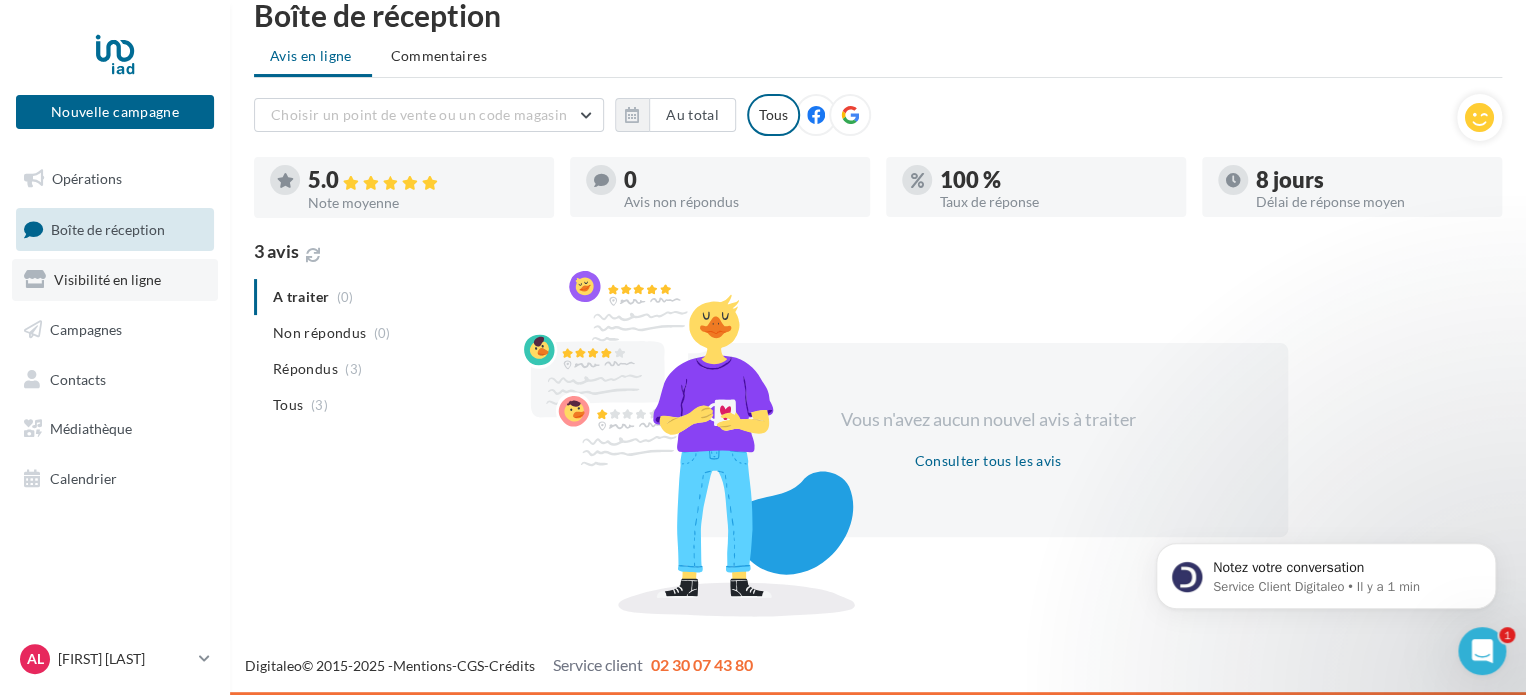 click on "Visibilité en ligne" at bounding box center (115, 280) 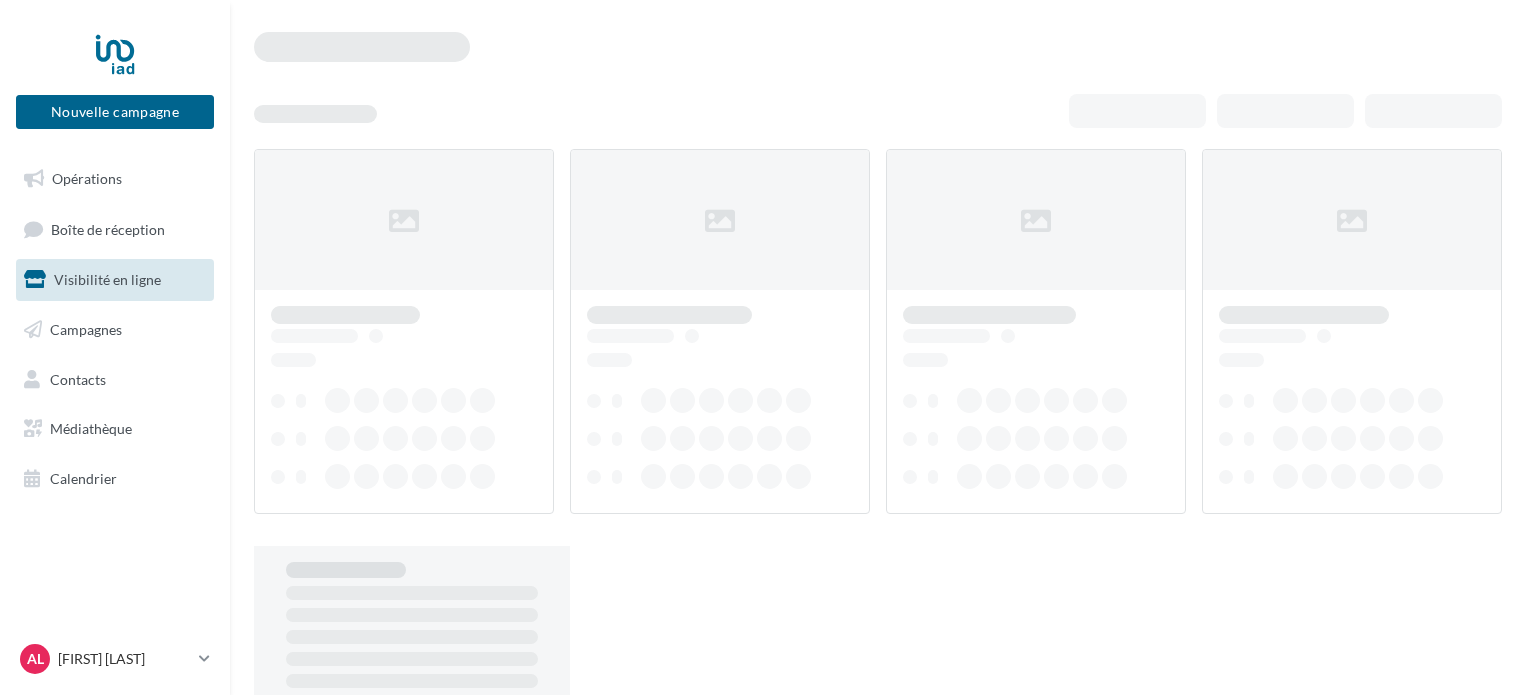scroll, scrollTop: 0, scrollLeft: 0, axis: both 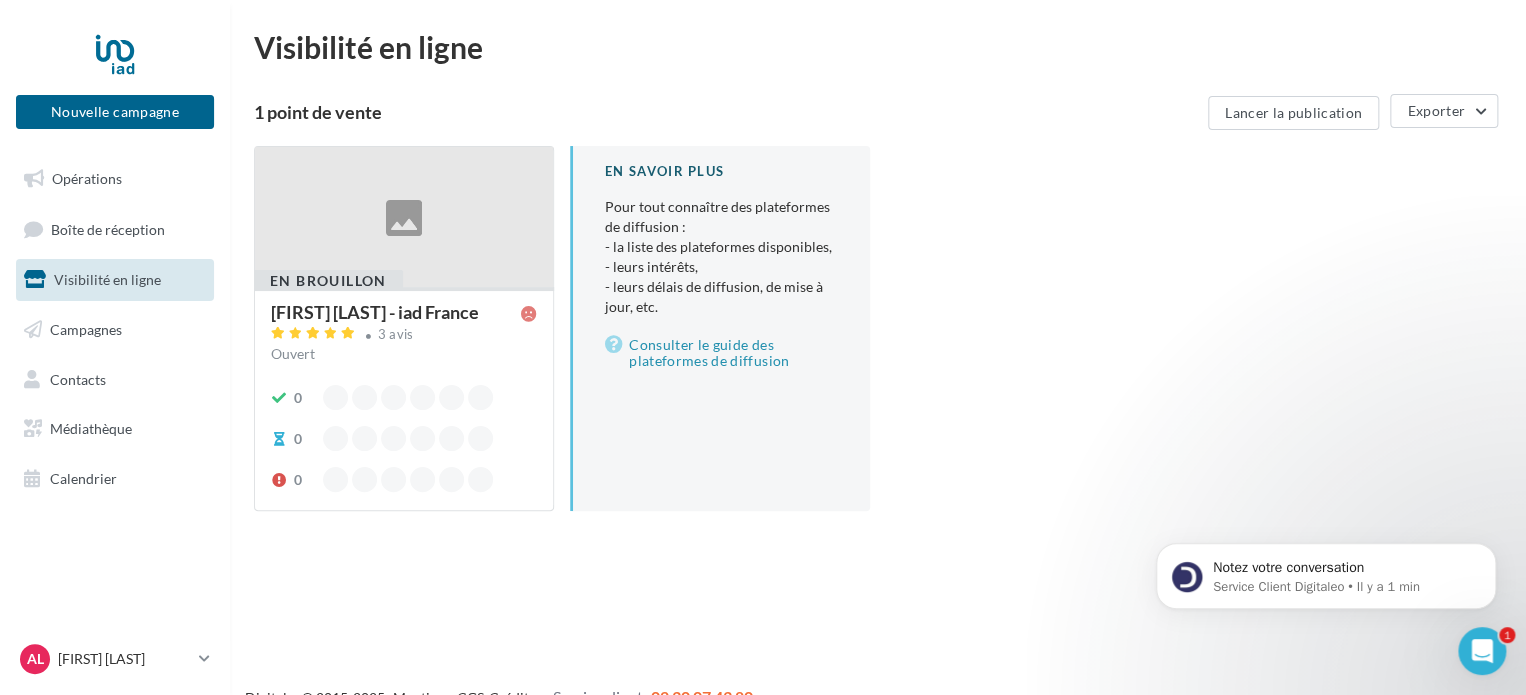 click on "Aurelien LASSON - iad France
3 avis
Ouvert
0
0
0" at bounding box center (404, 397) 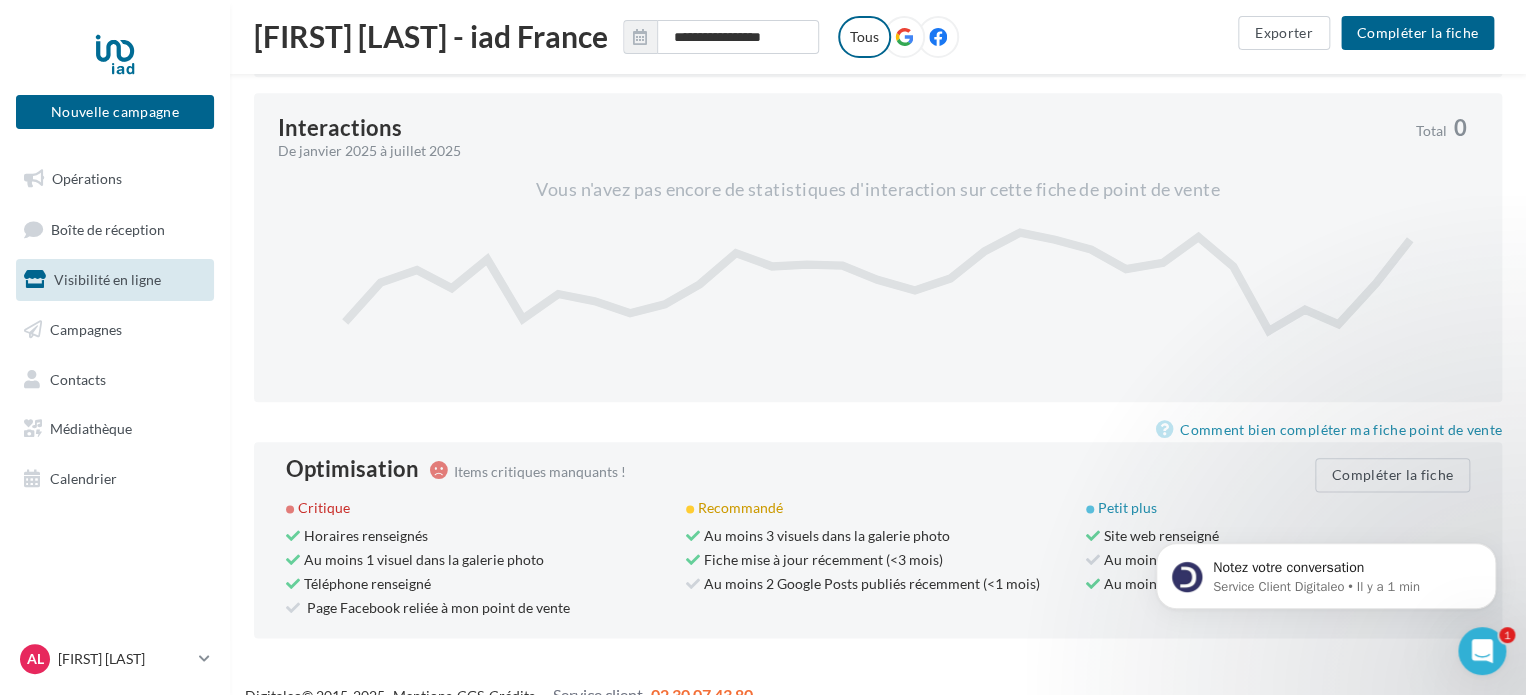 scroll, scrollTop: 998, scrollLeft: 0, axis: vertical 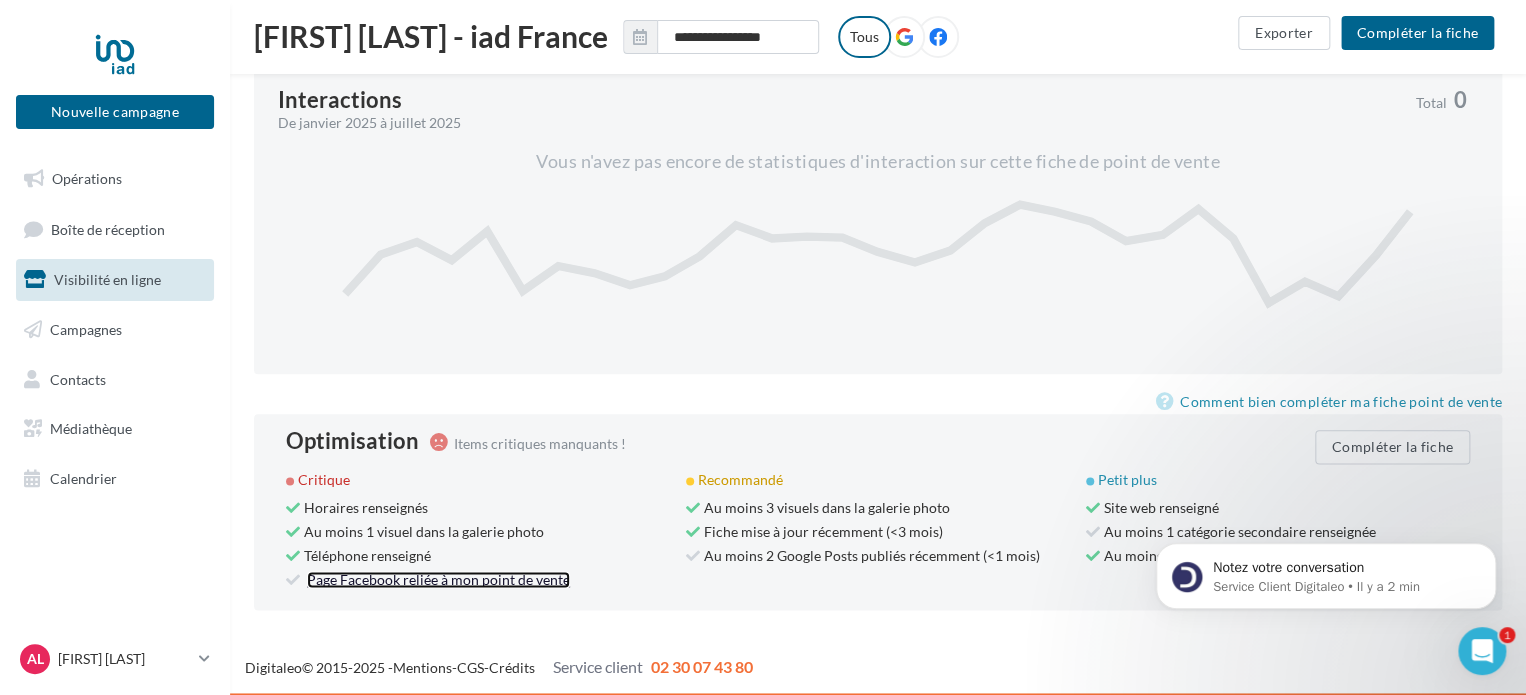 click on "Page Facebook reliée à mon point de vente" at bounding box center [438, 579] 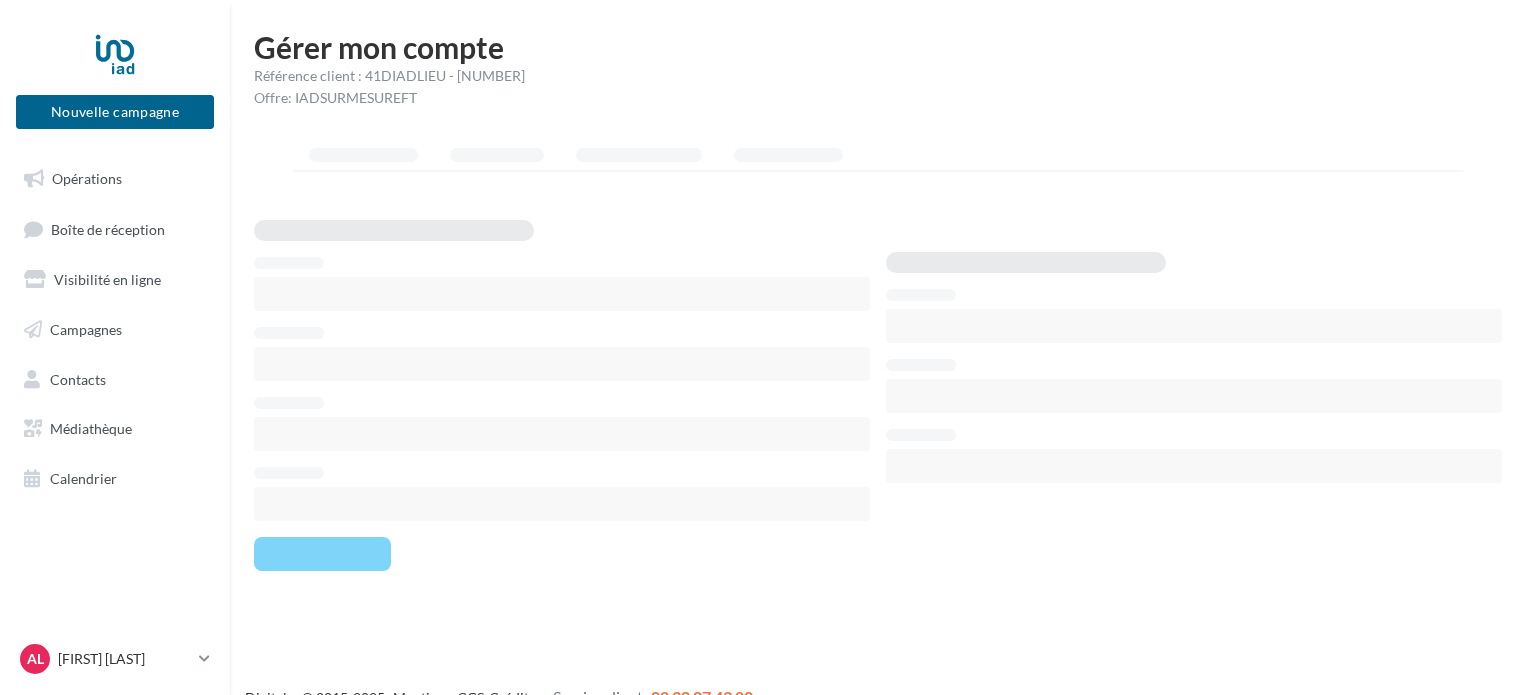 scroll, scrollTop: 0, scrollLeft: 0, axis: both 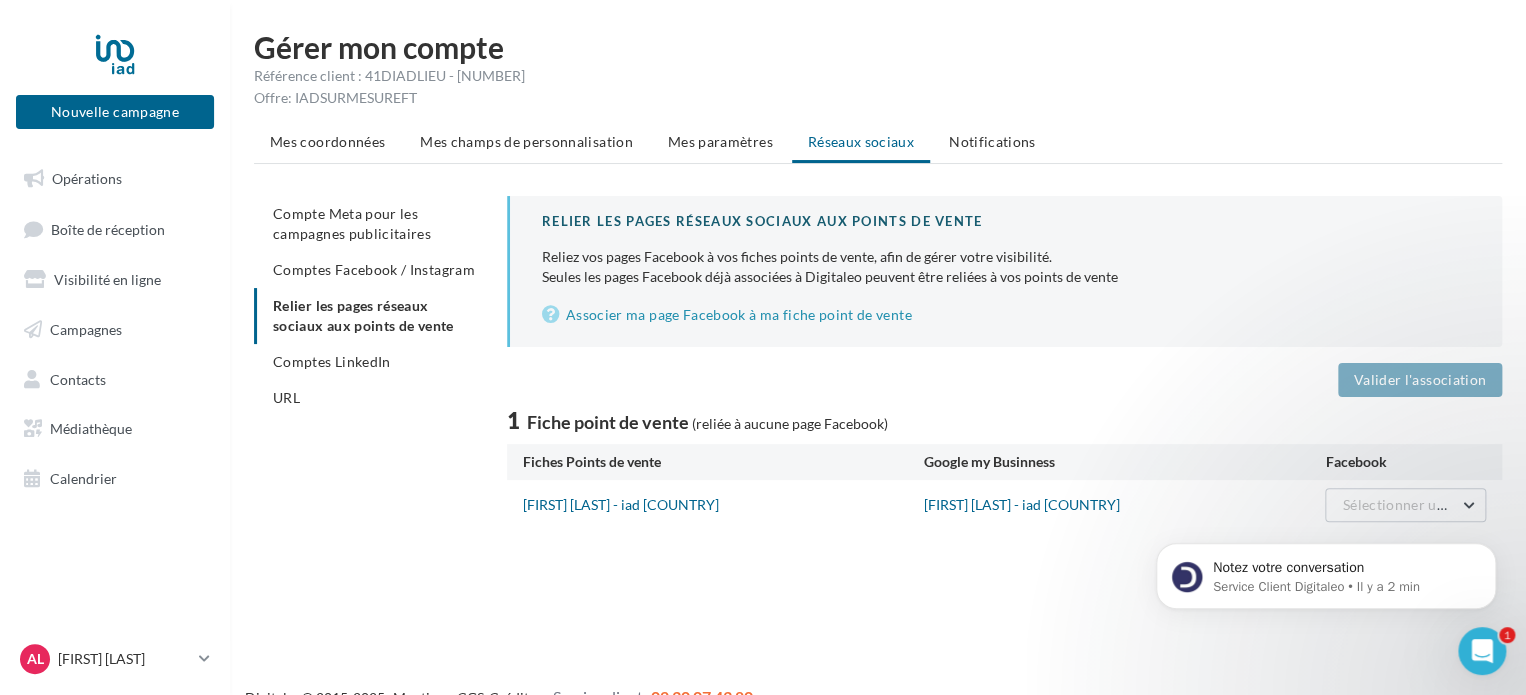 click on "[FIRST] [LAST] - iad [COUNTRY]" at bounding box center (723, 505) 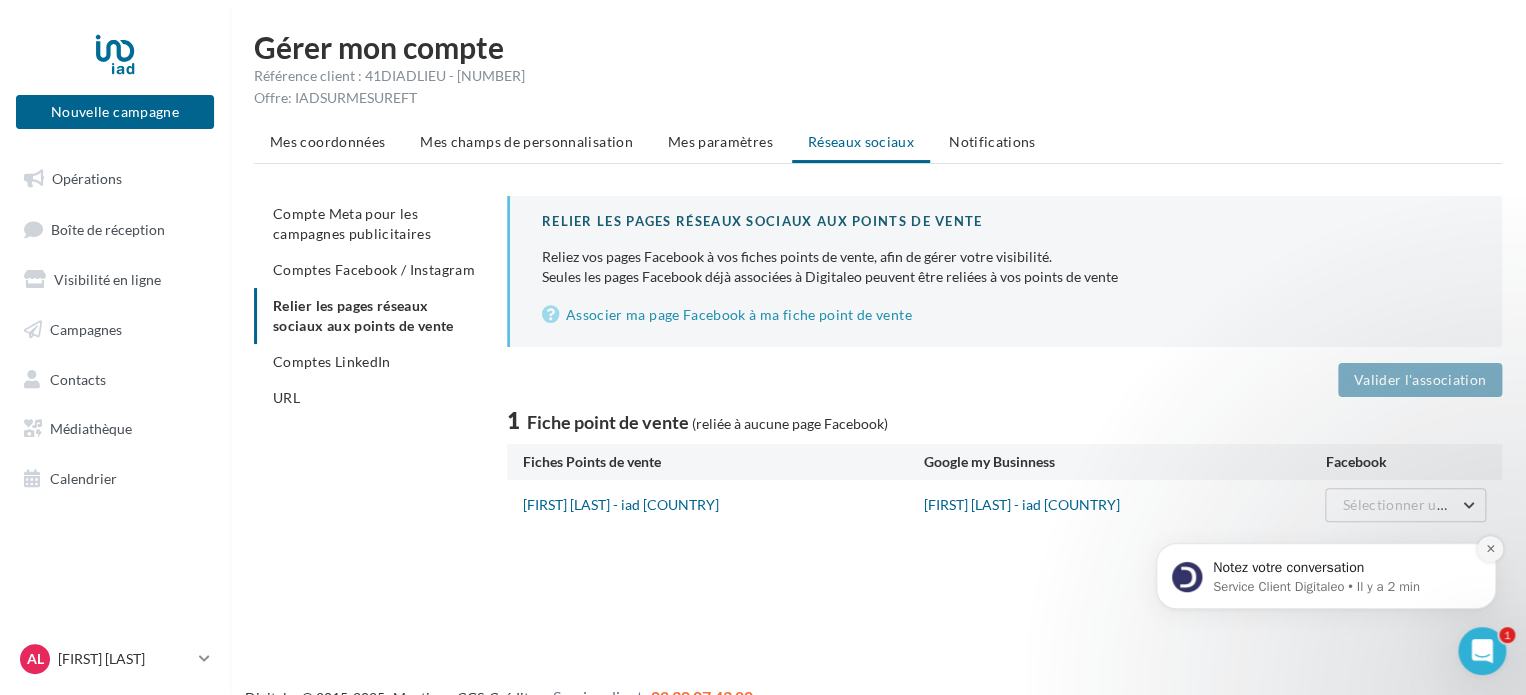click at bounding box center (1490, 549) 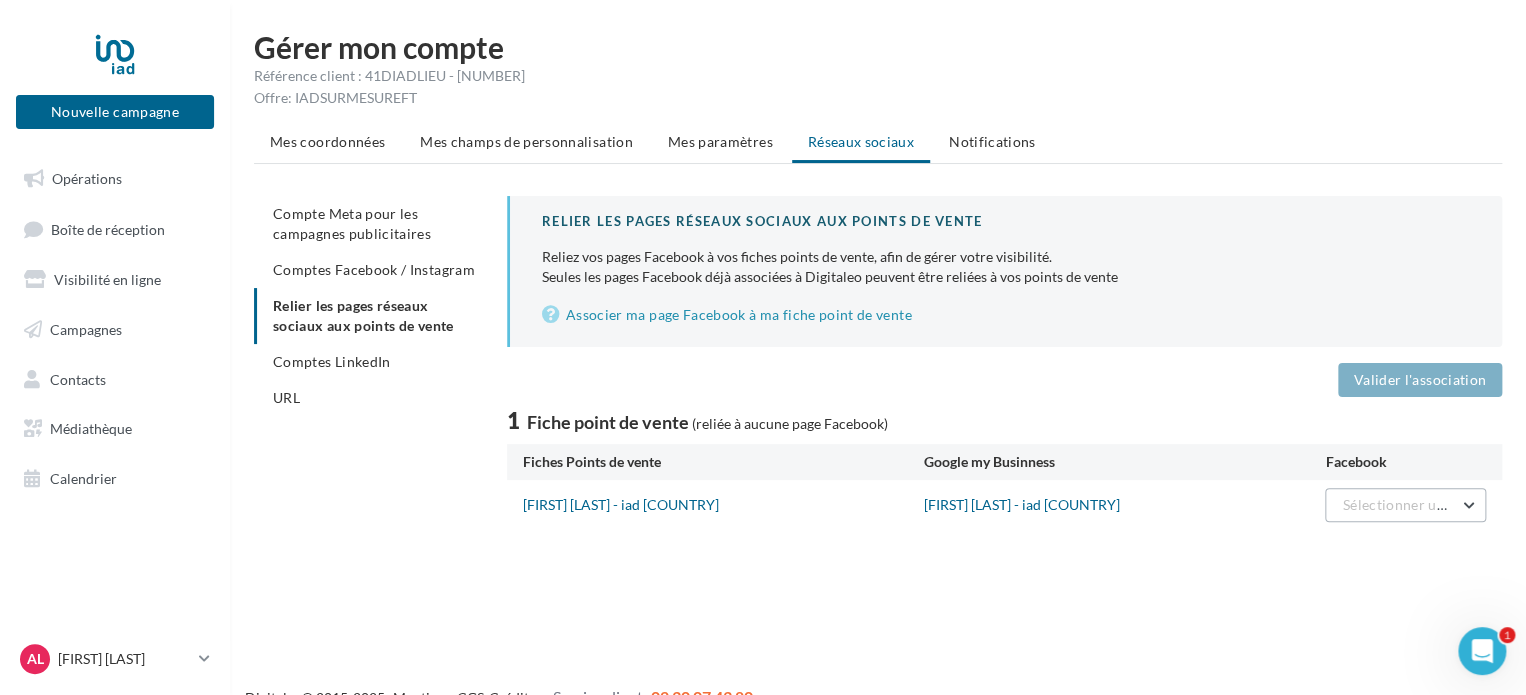 click on "Sélectionner une page" at bounding box center (1405, 505) 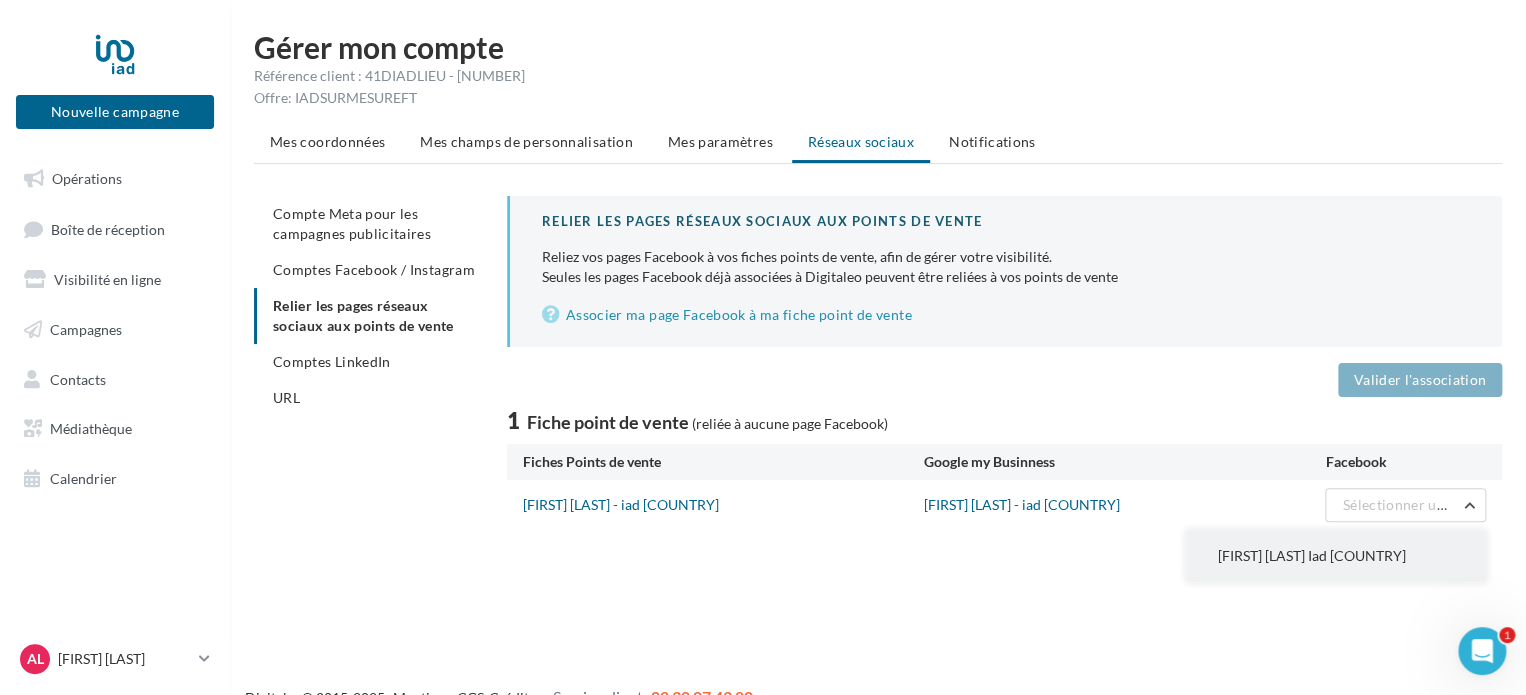 click on "[FIRST] [LAST] Iad [COUNTRY]" at bounding box center (1336, 556) 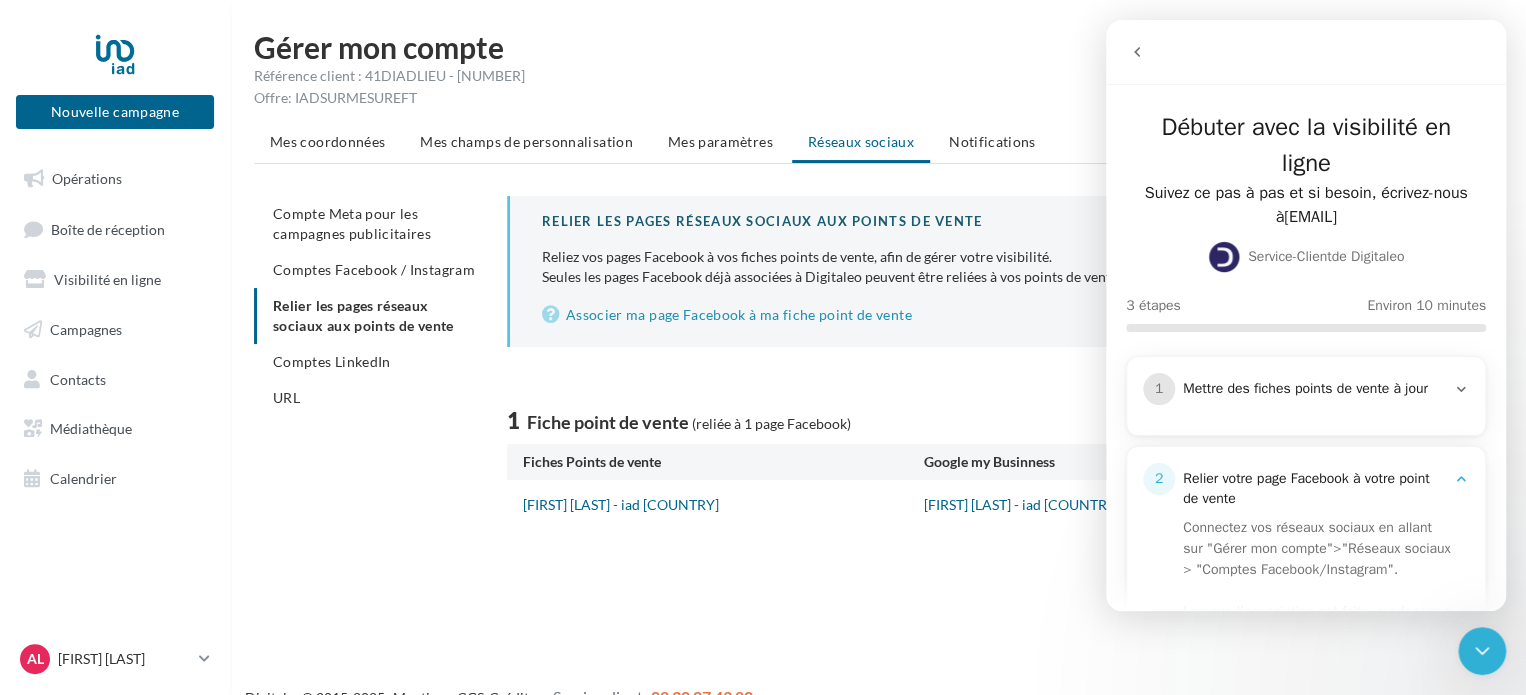scroll, scrollTop: 0, scrollLeft: 0, axis: both 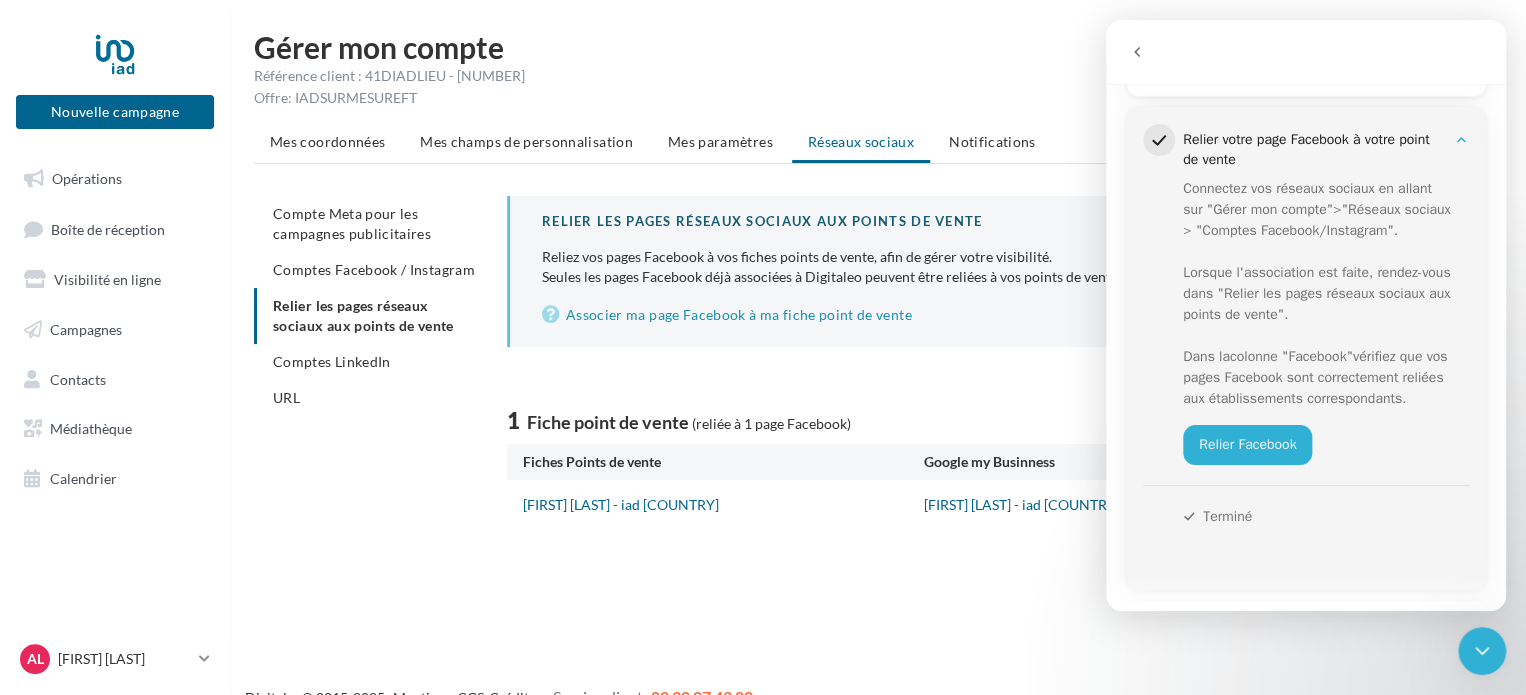 click 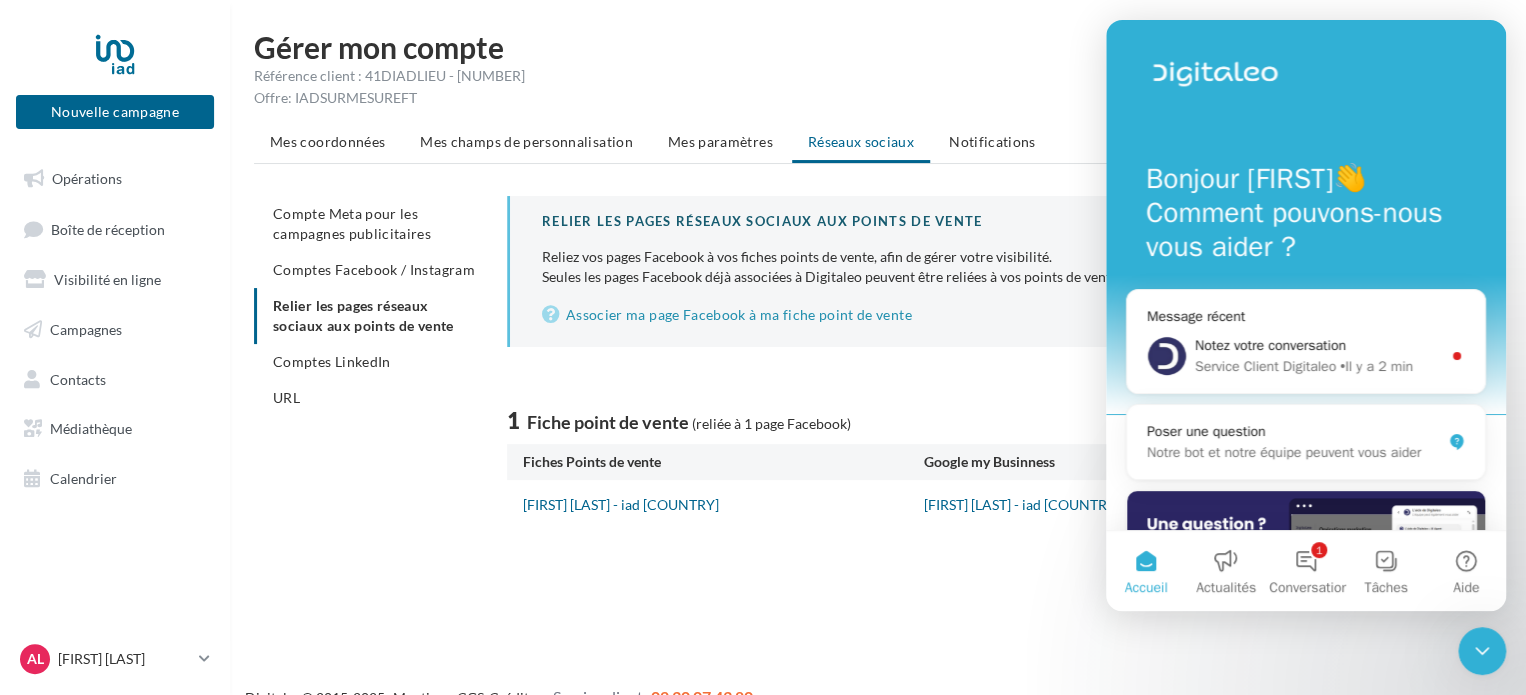 click 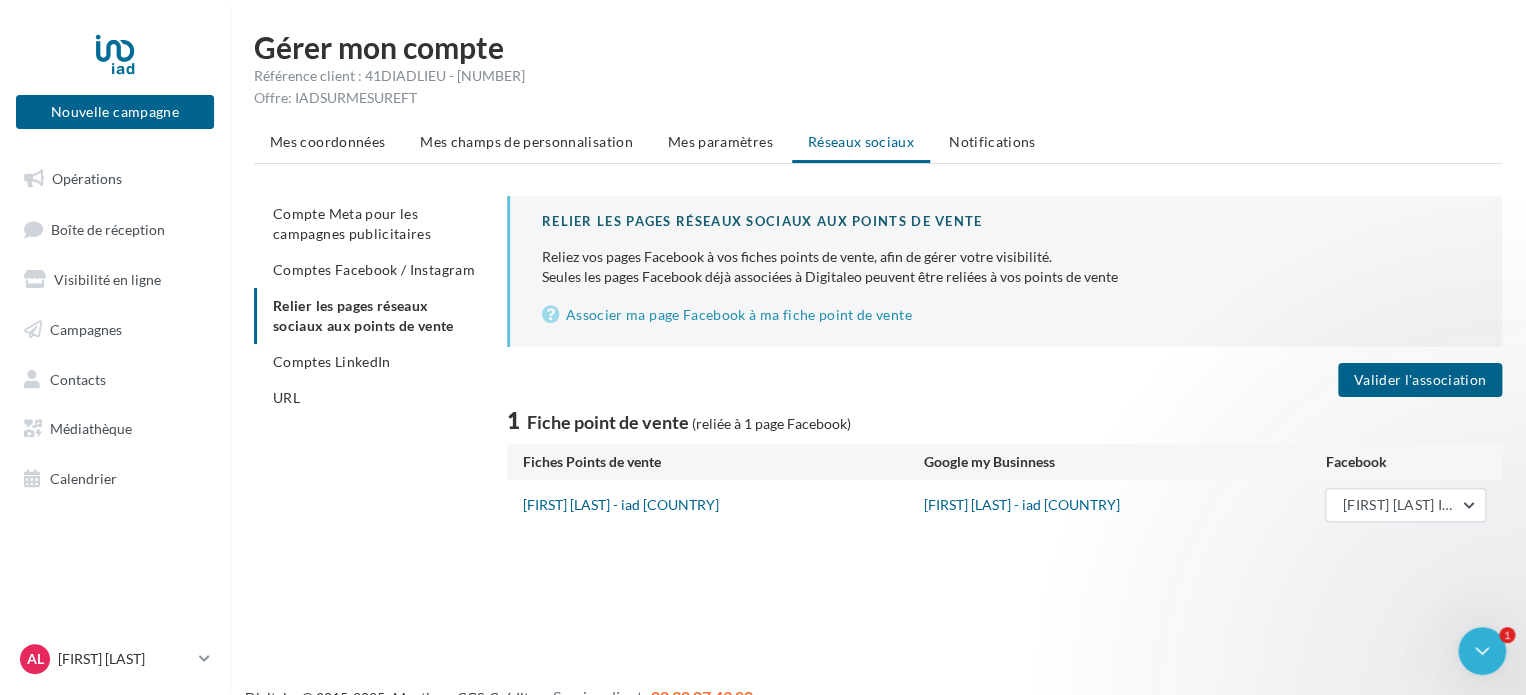 scroll, scrollTop: 0, scrollLeft: 0, axis: both 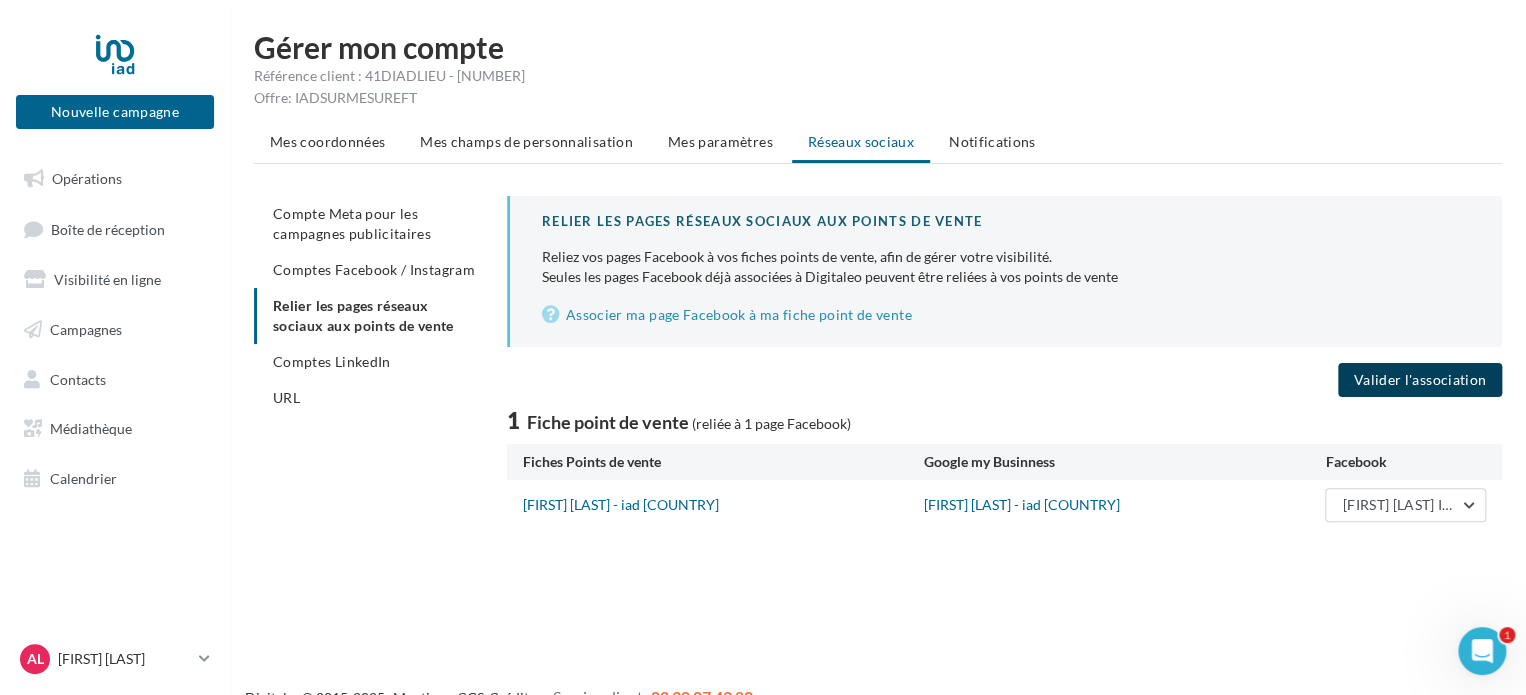 click on "Valider l'association" at bounding box center [1420, 380] 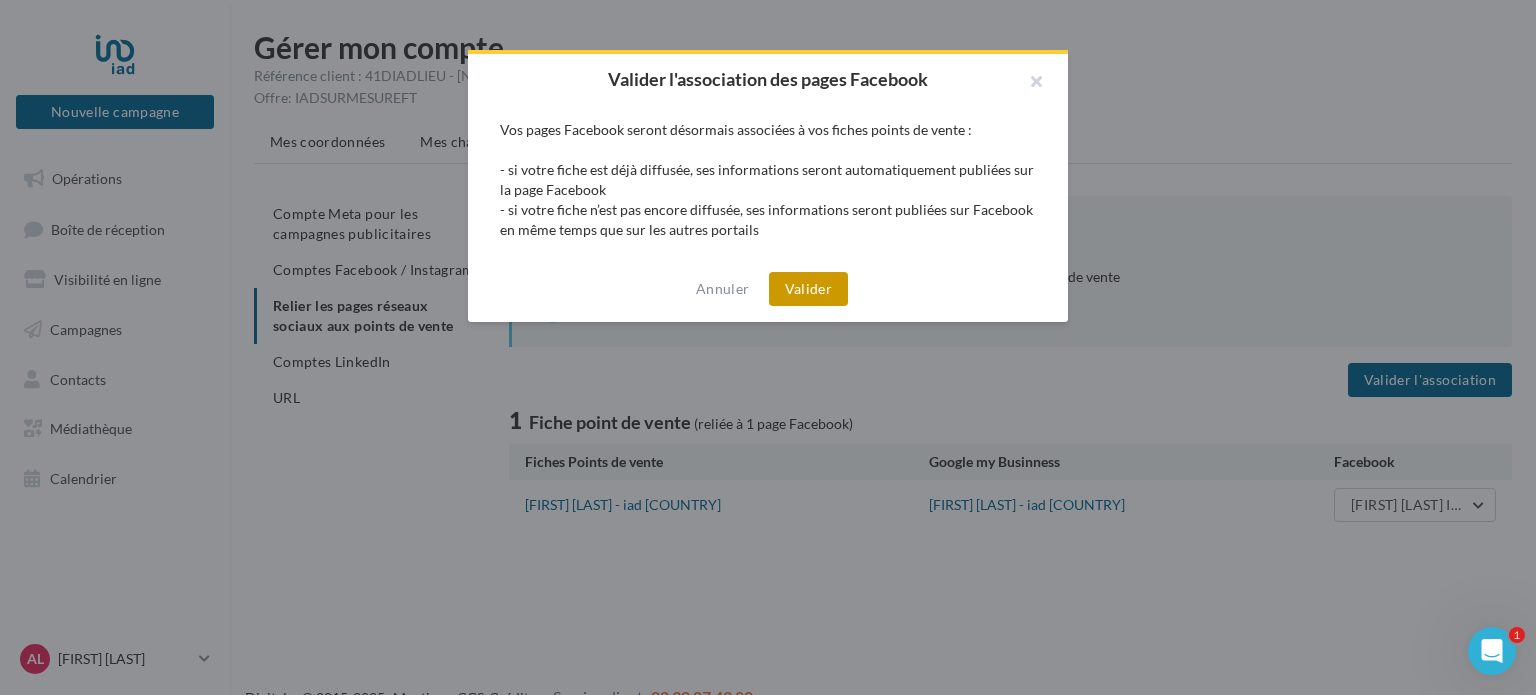 click on "Valider" at bounding box center (808, 289) 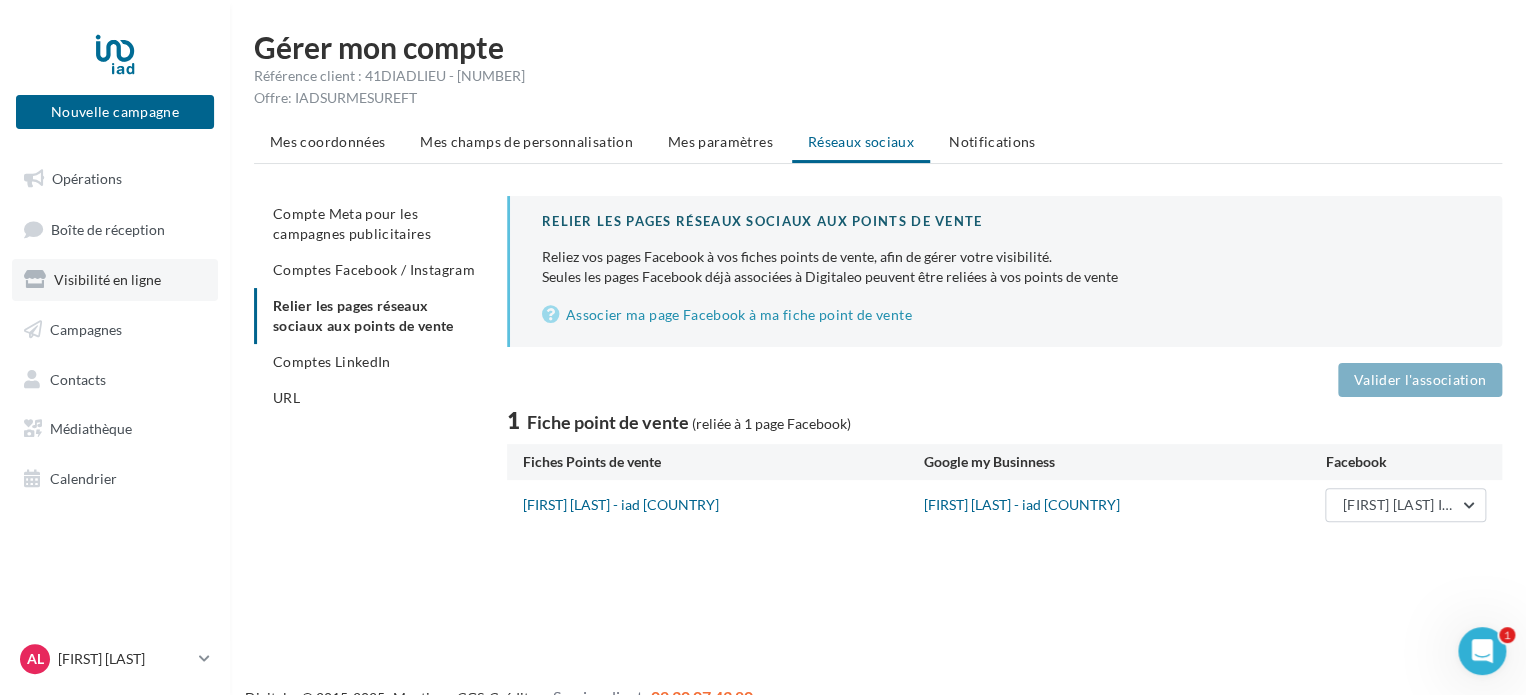 click on "Visibilité en ligne" at bounding box center (115, 280) 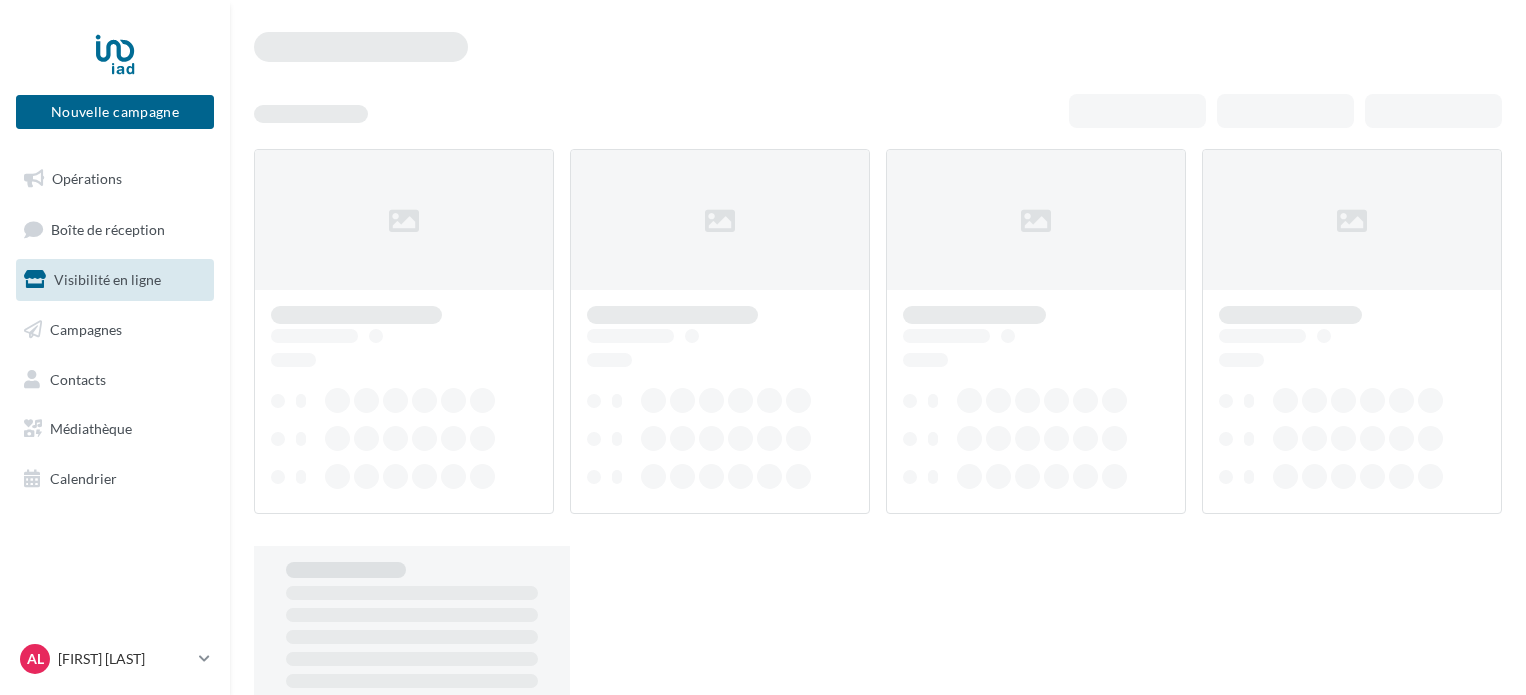 scroll, scrollTop: 0, scrollLeft: 0, axis: both 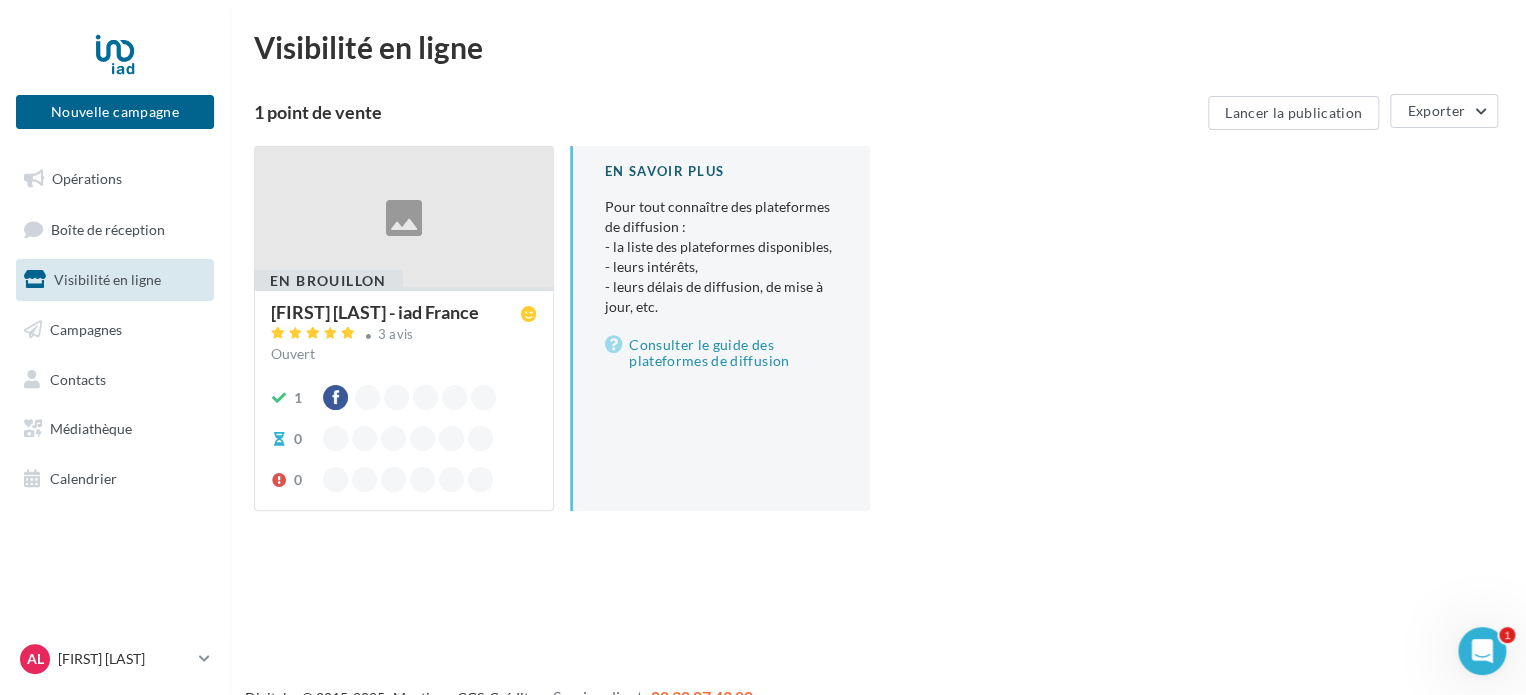 click at bounding box center [480, 438] 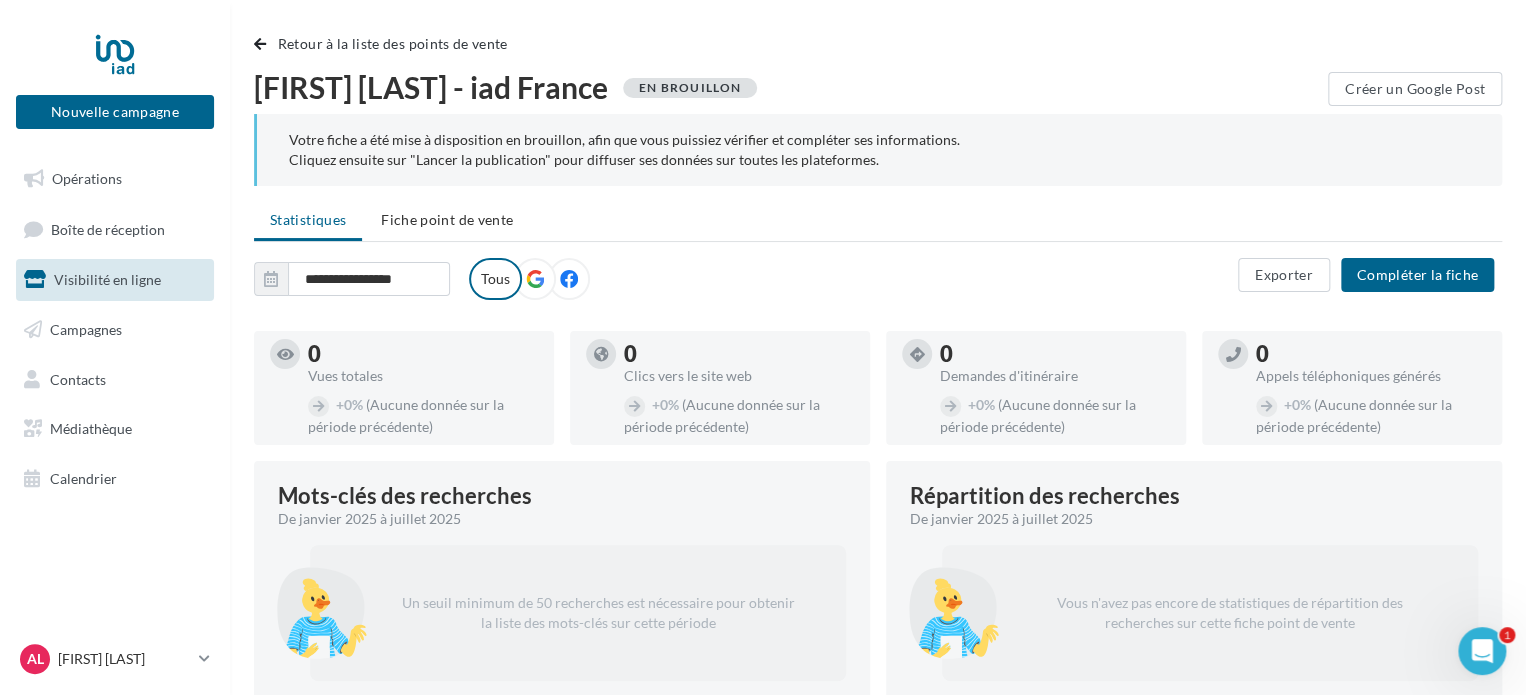 scroll, scrollTop: 40, scrollLeft: 0, axis: vertical 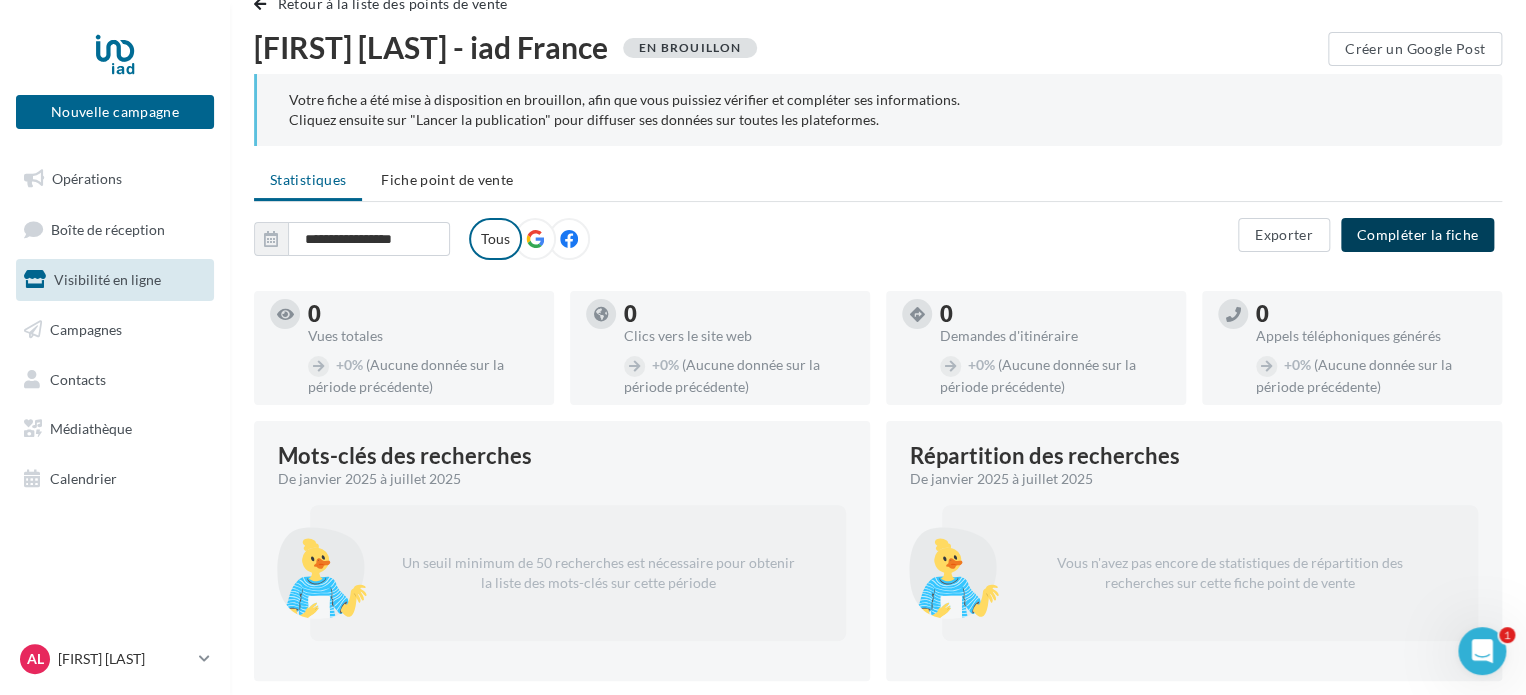 click on "Compléter la fiche" at bounding box center [1417, 235] 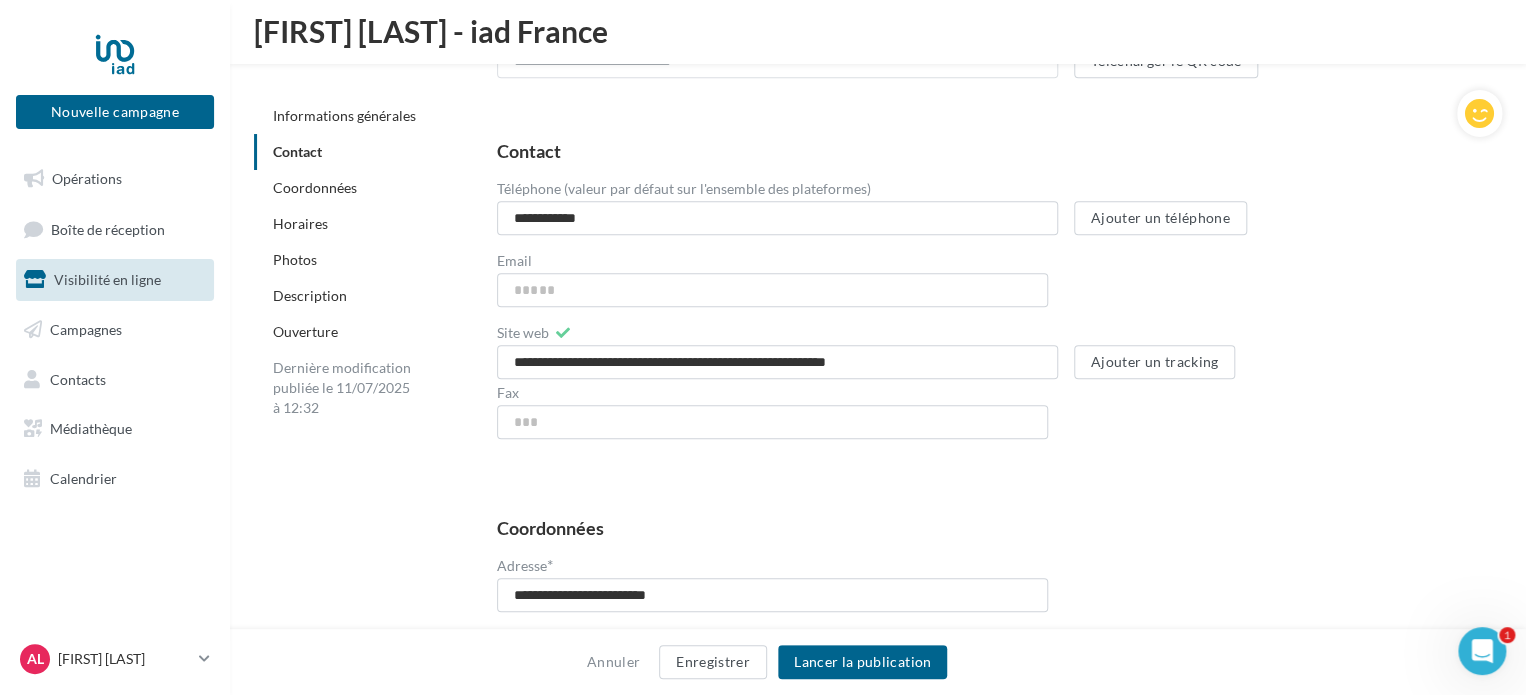 scroll, scrollTop: 840, scrollLeft: 0, axis: vertical 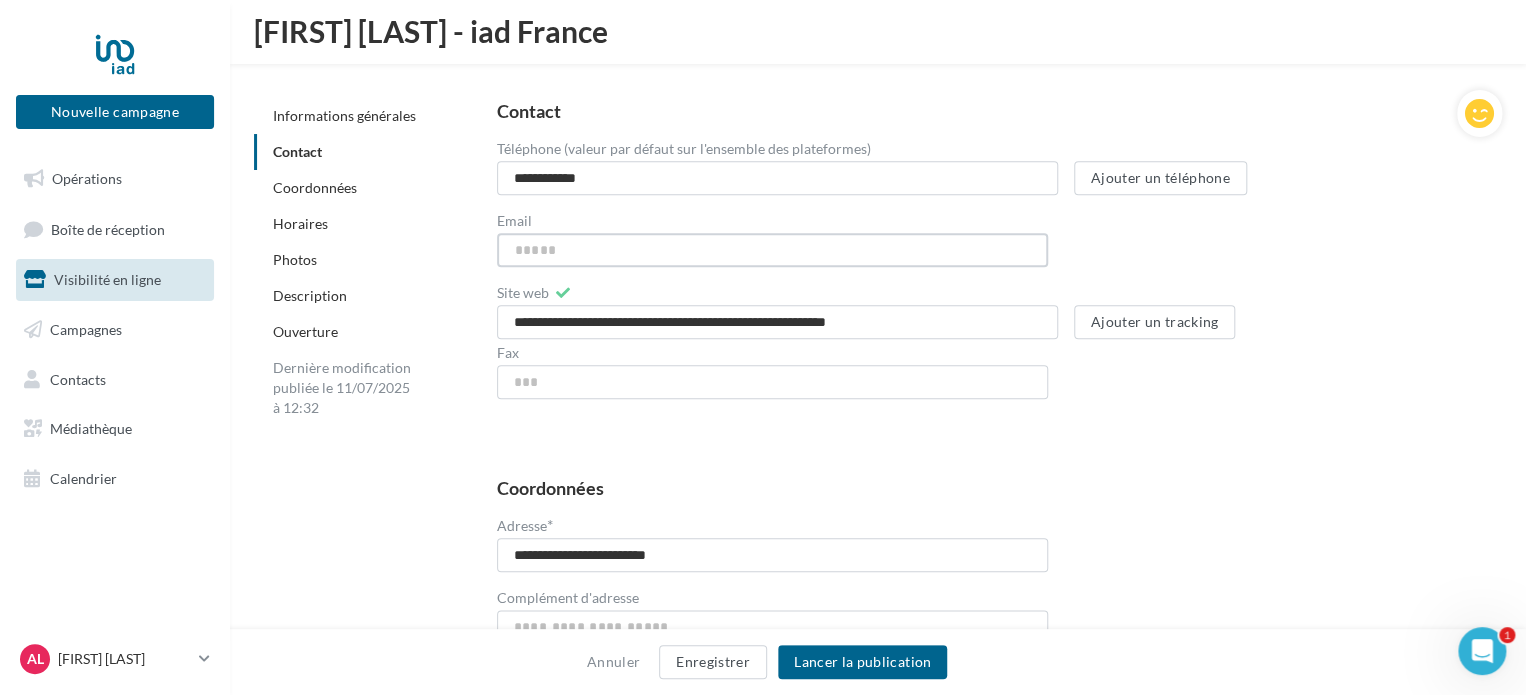 click on "Email" at bounding box center [773, 250] 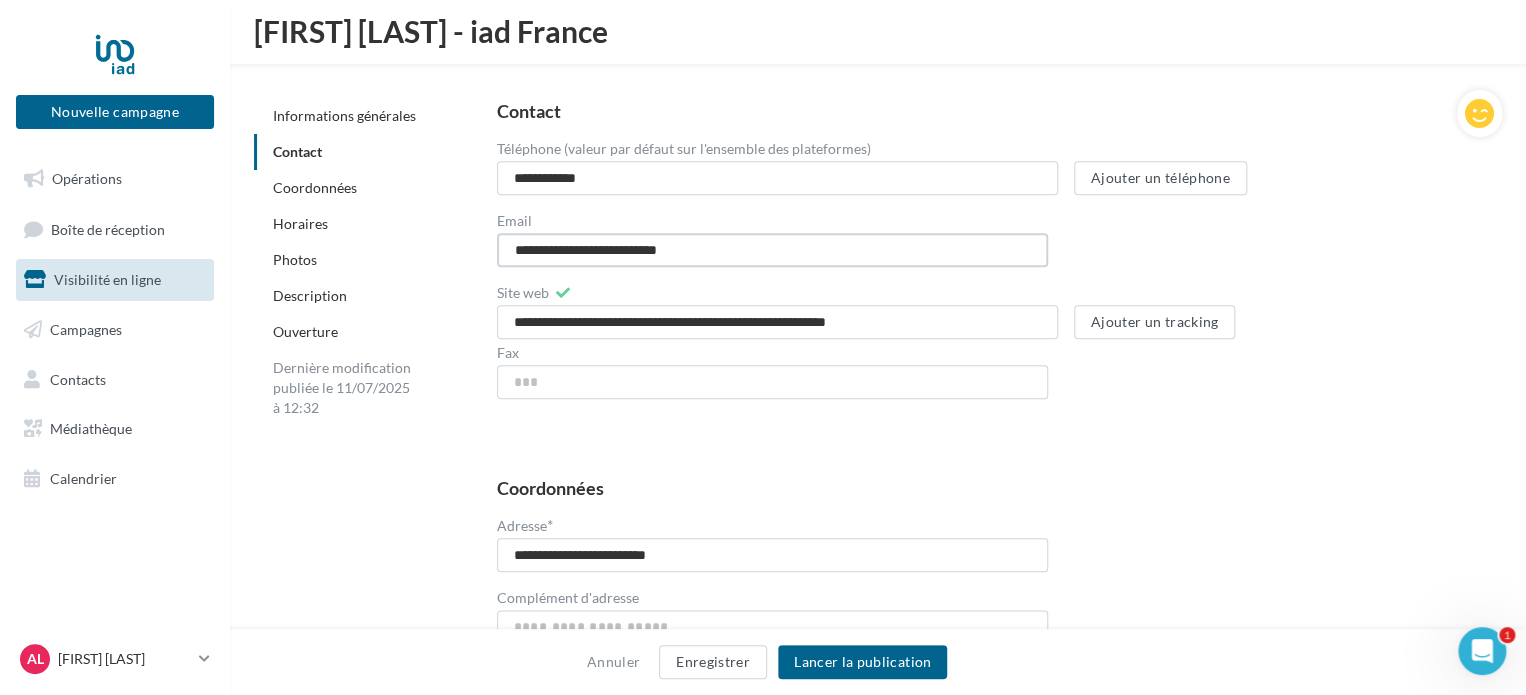 type on "**********" 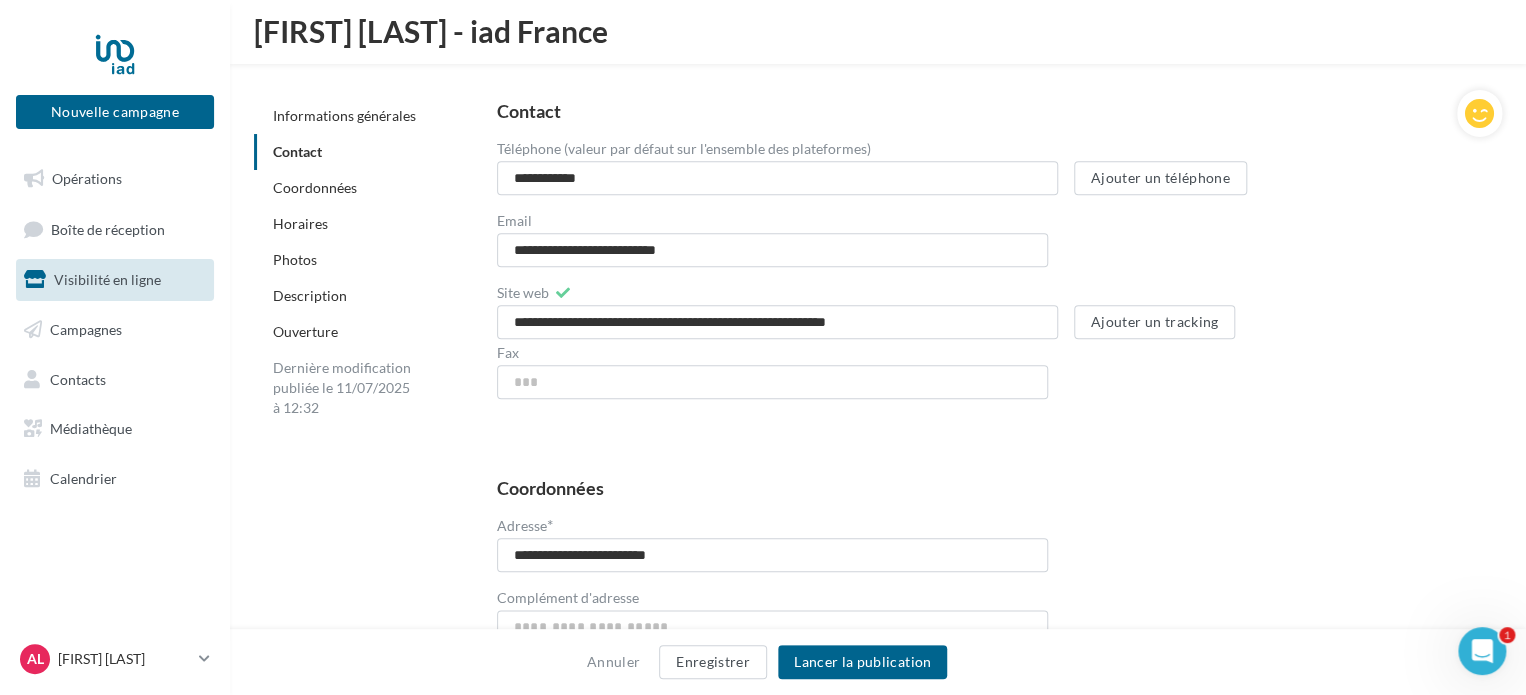 click on "**********" at bounding box center (991, 1985) 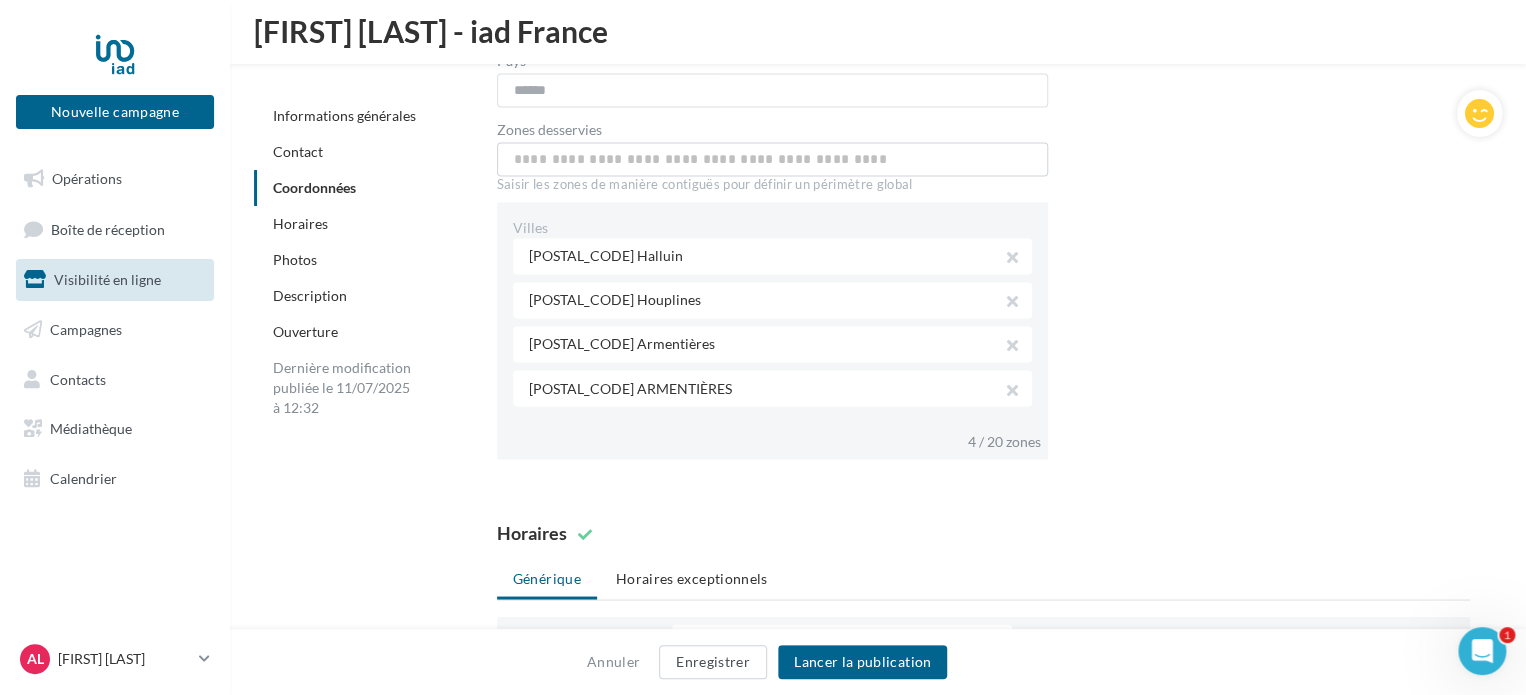 scroll, scrollTop: 1560, scrollLeft: 0, axis: vertical 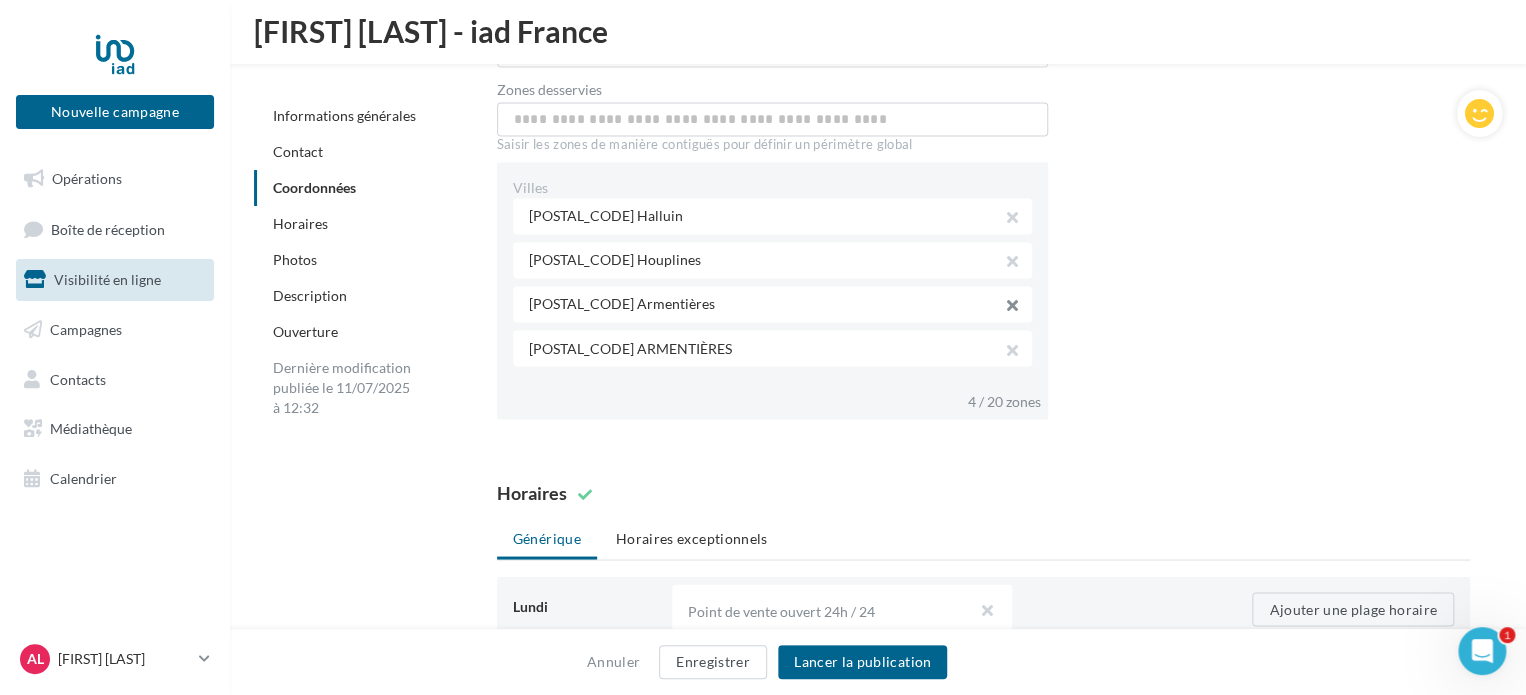 click at bounding box center [1004, 308] 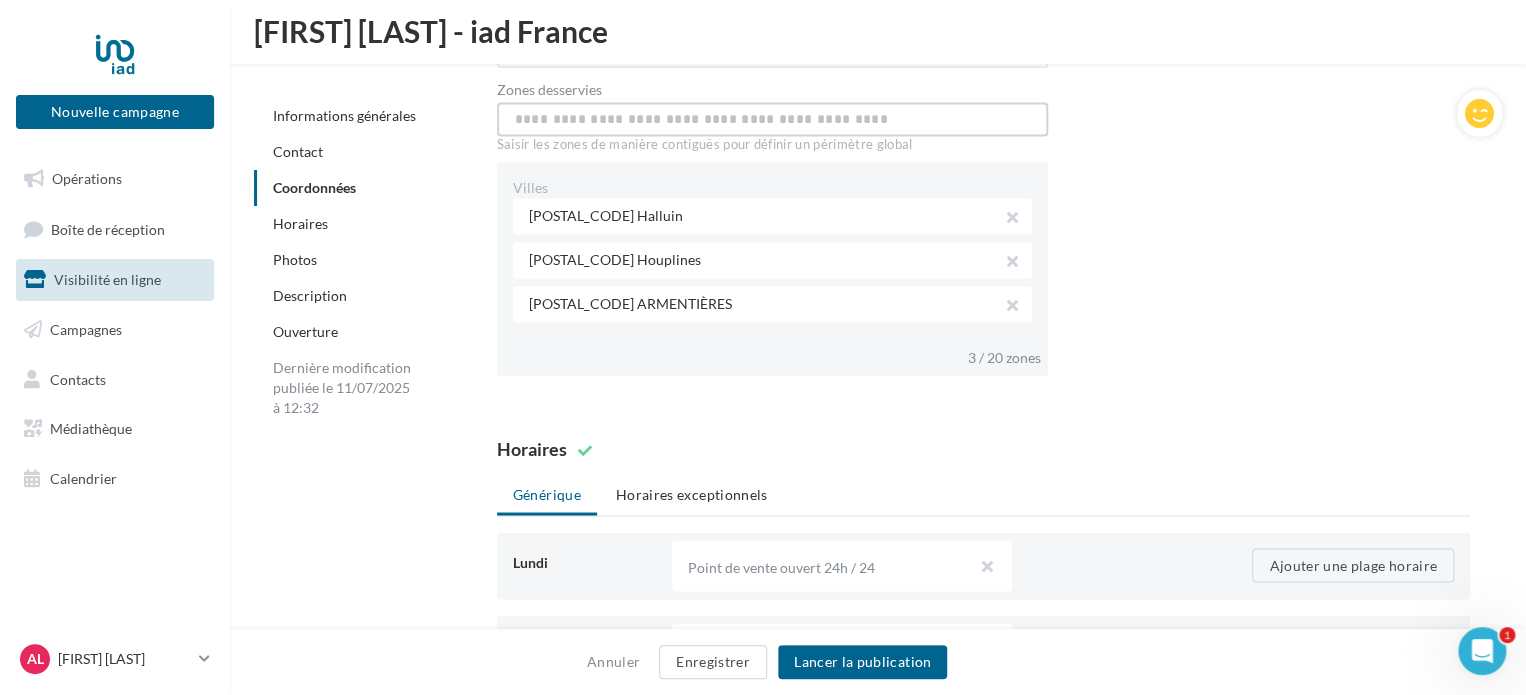 click at bounding box center (773, 119) 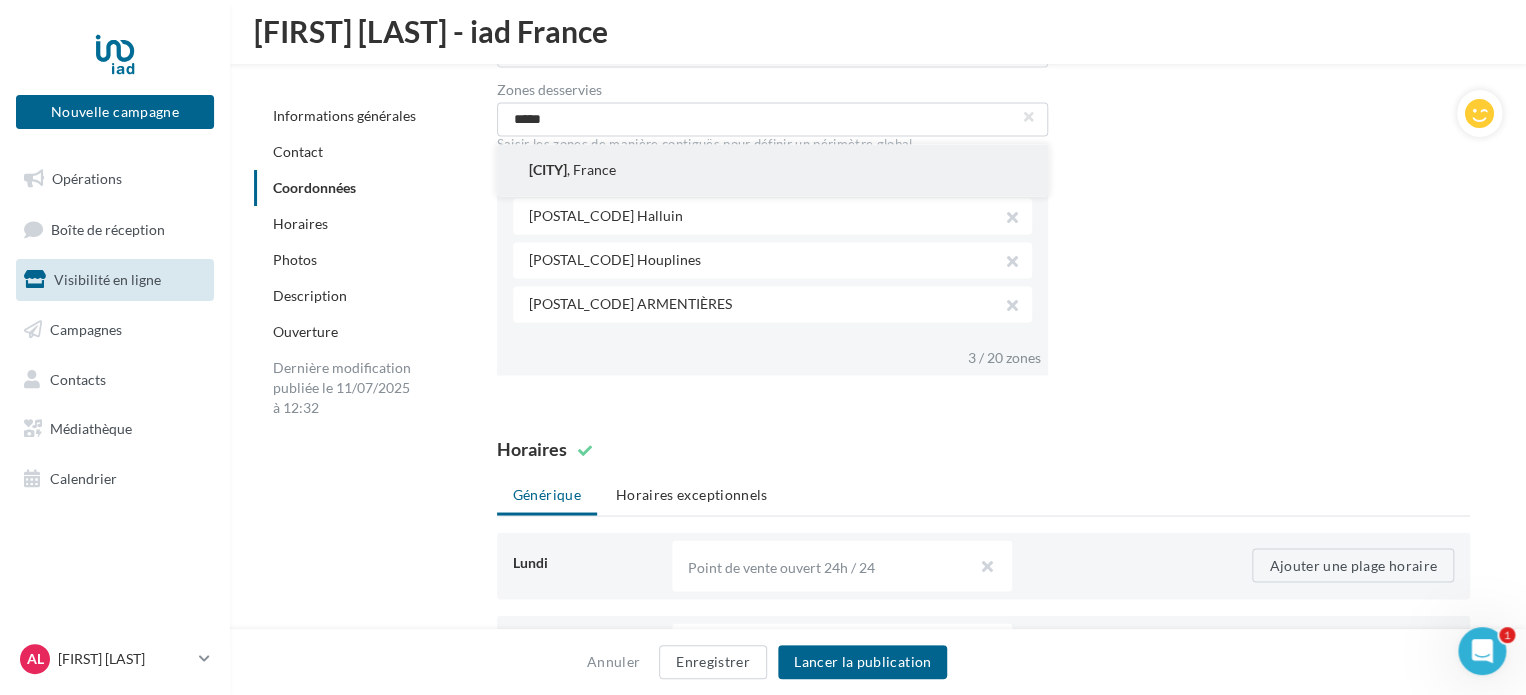 click on "Roncq , France" at bounding box center [773, 170] 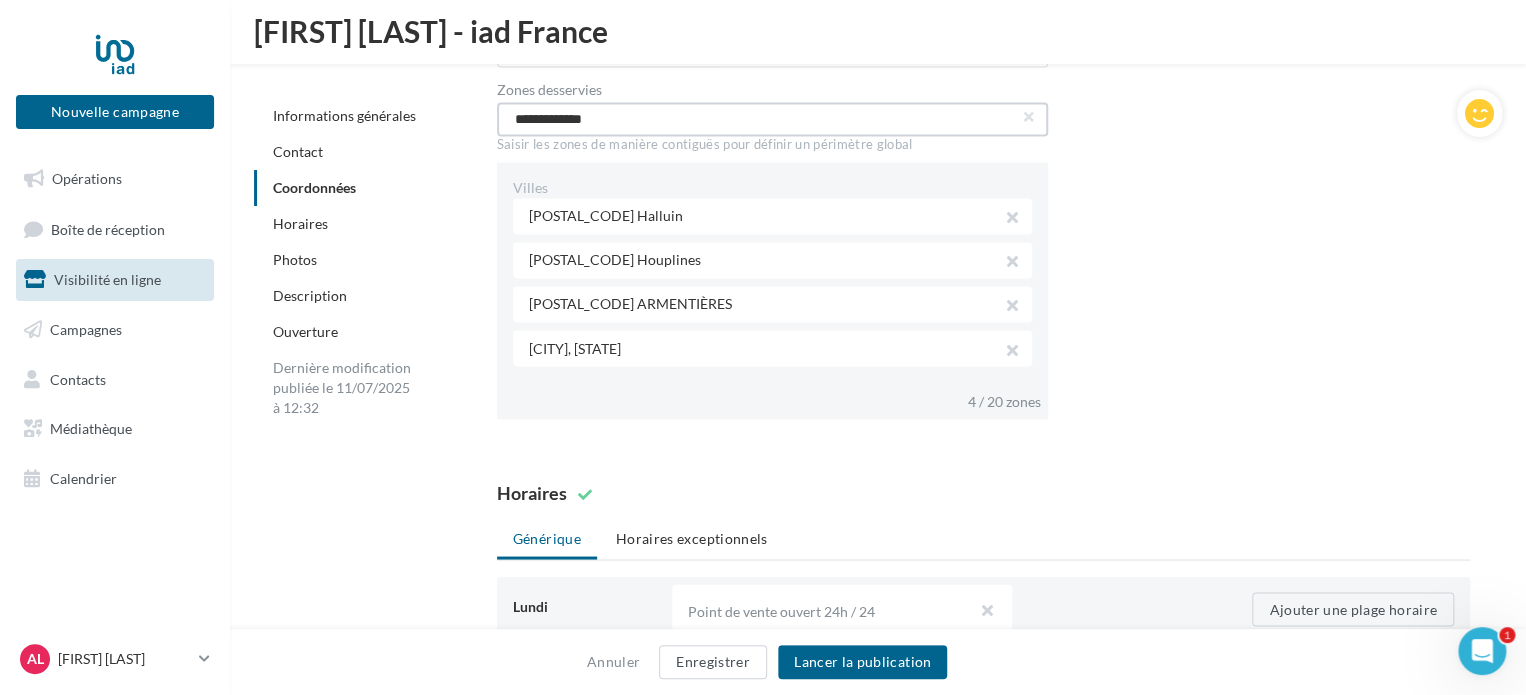 click on "**********" at bounding box center (773, 119) 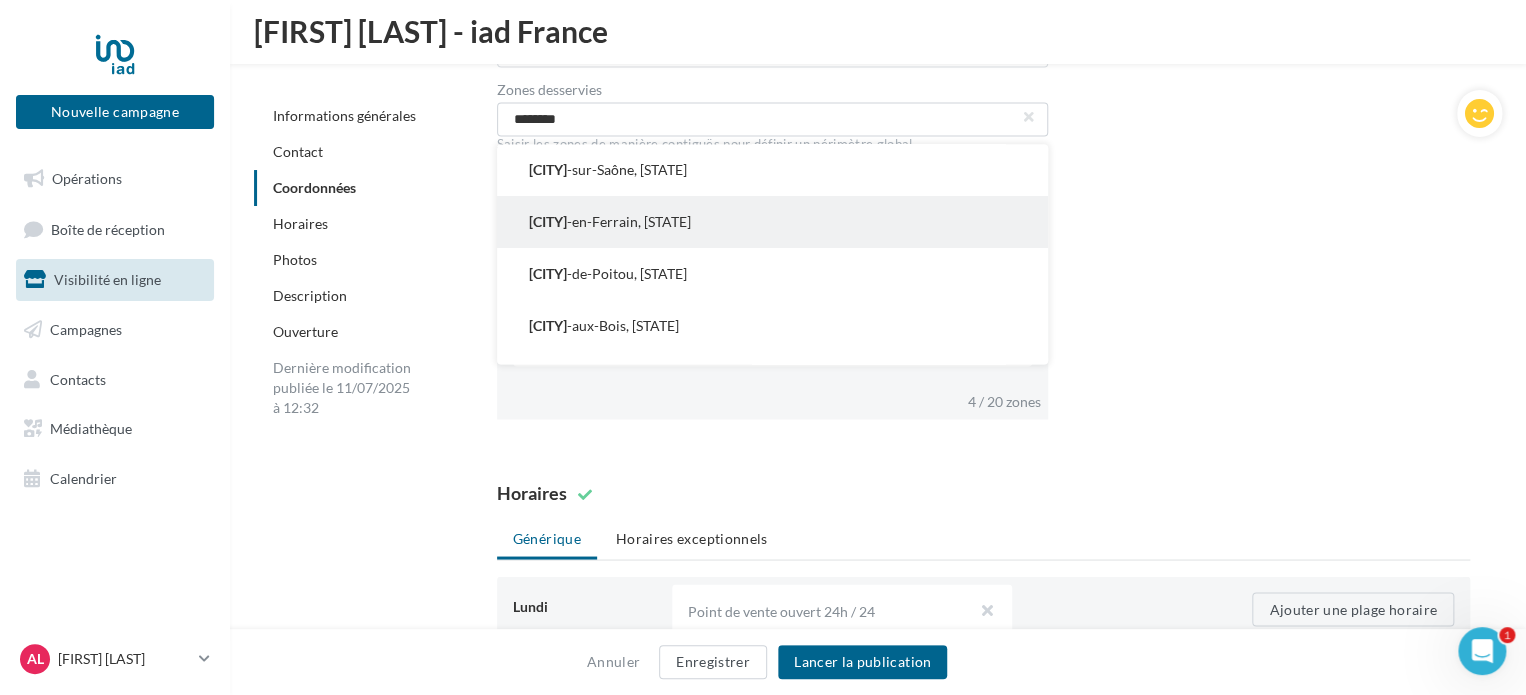 click on "Neuville -en-Ferrain, France" at bounding box center [773, 222] 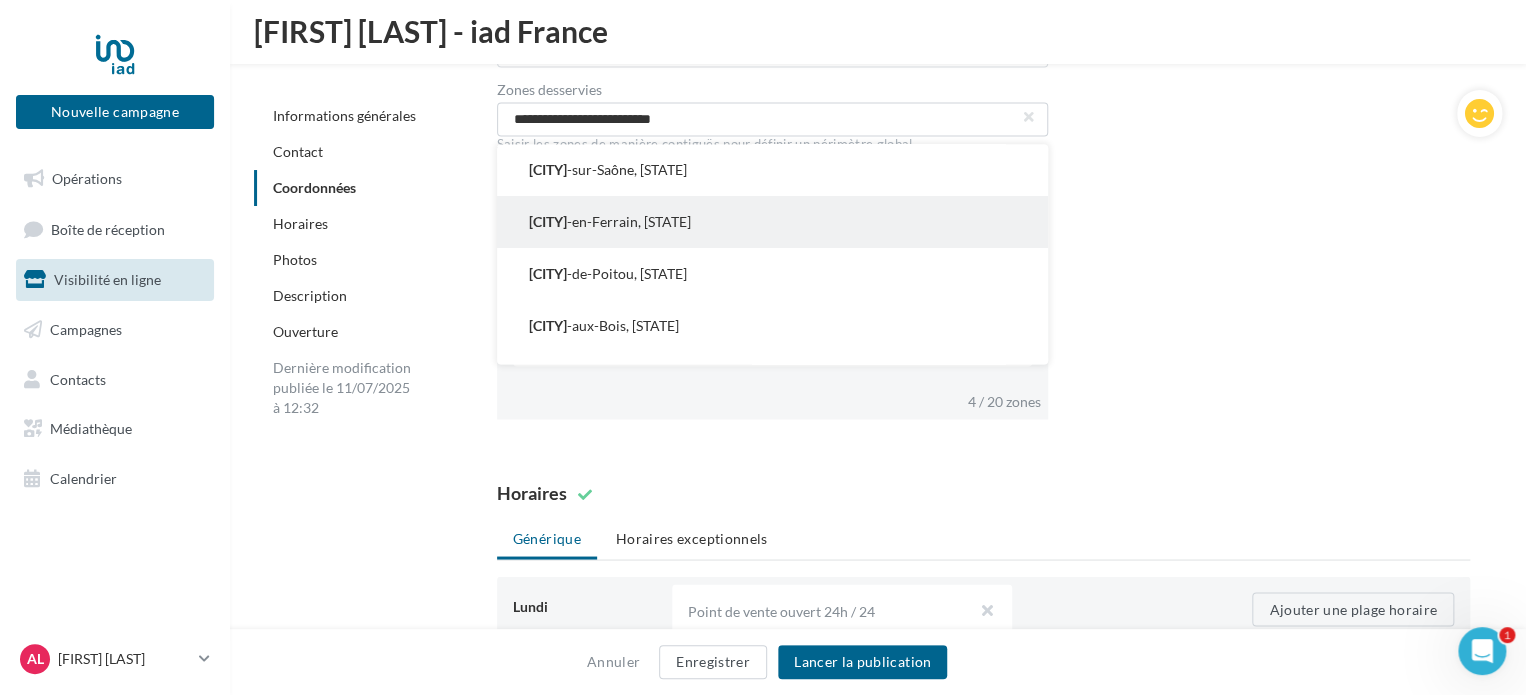 scroll, scrollTop: 20, scrollLeft: 0, axis: vertical 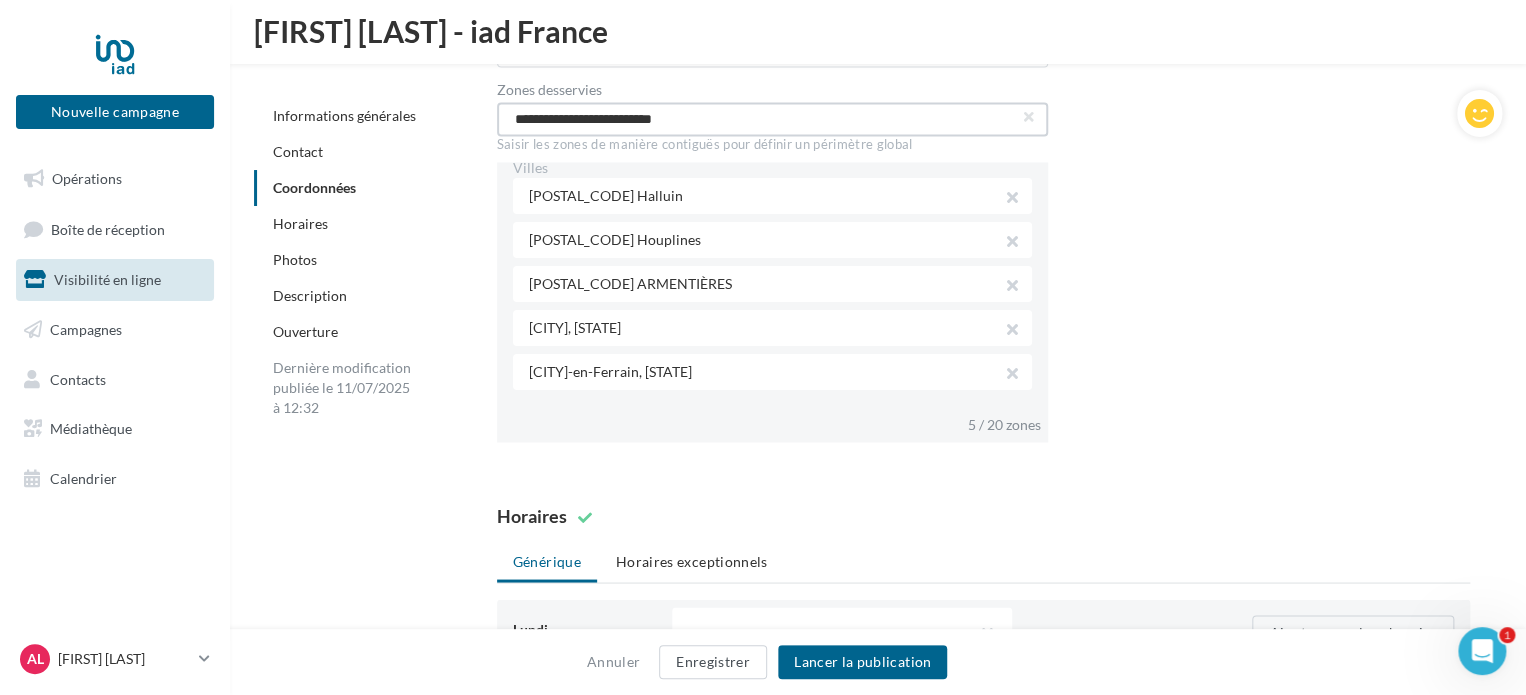 drag, startPoint x: 744, startPoint y: 128, endPoint x: 422, endPoint y: 130, distance: 322.00623 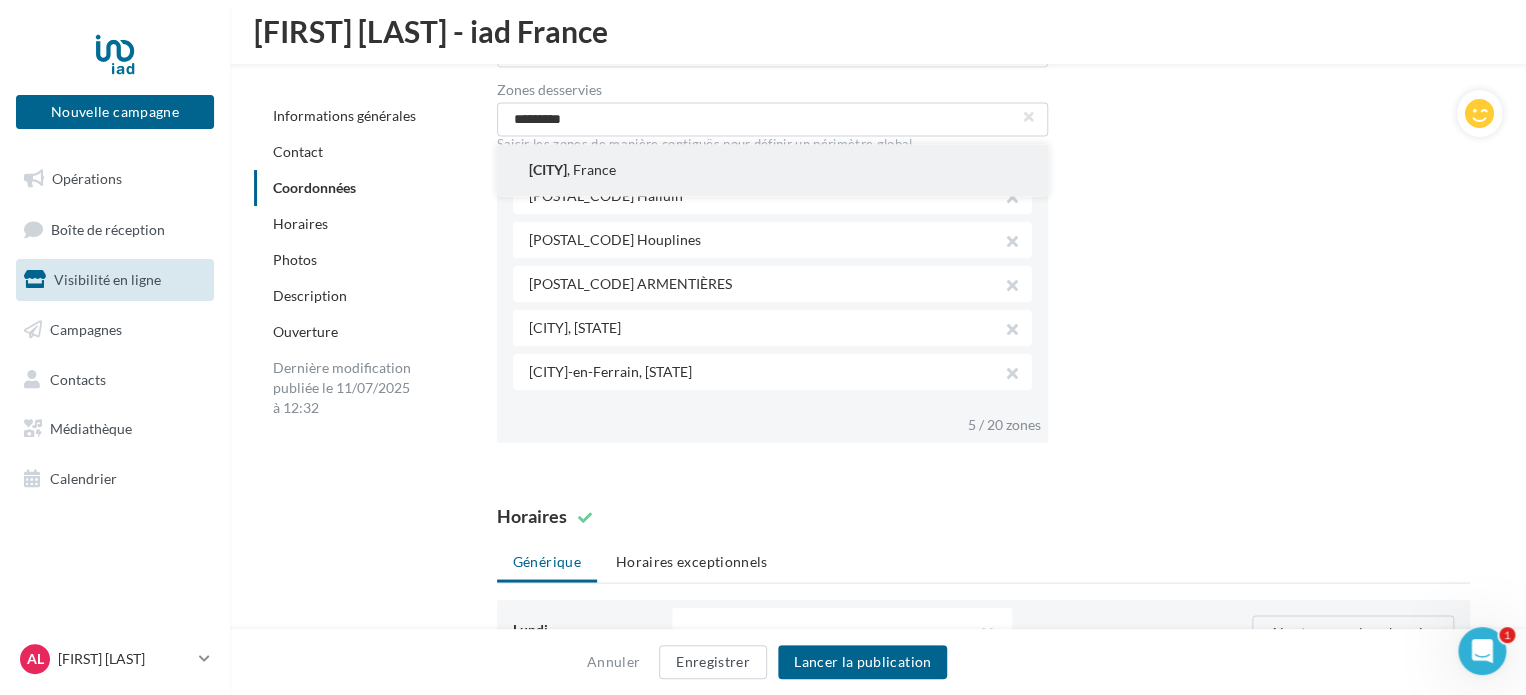 click on "Tourcoing , France" at bounding box center (773, 170) 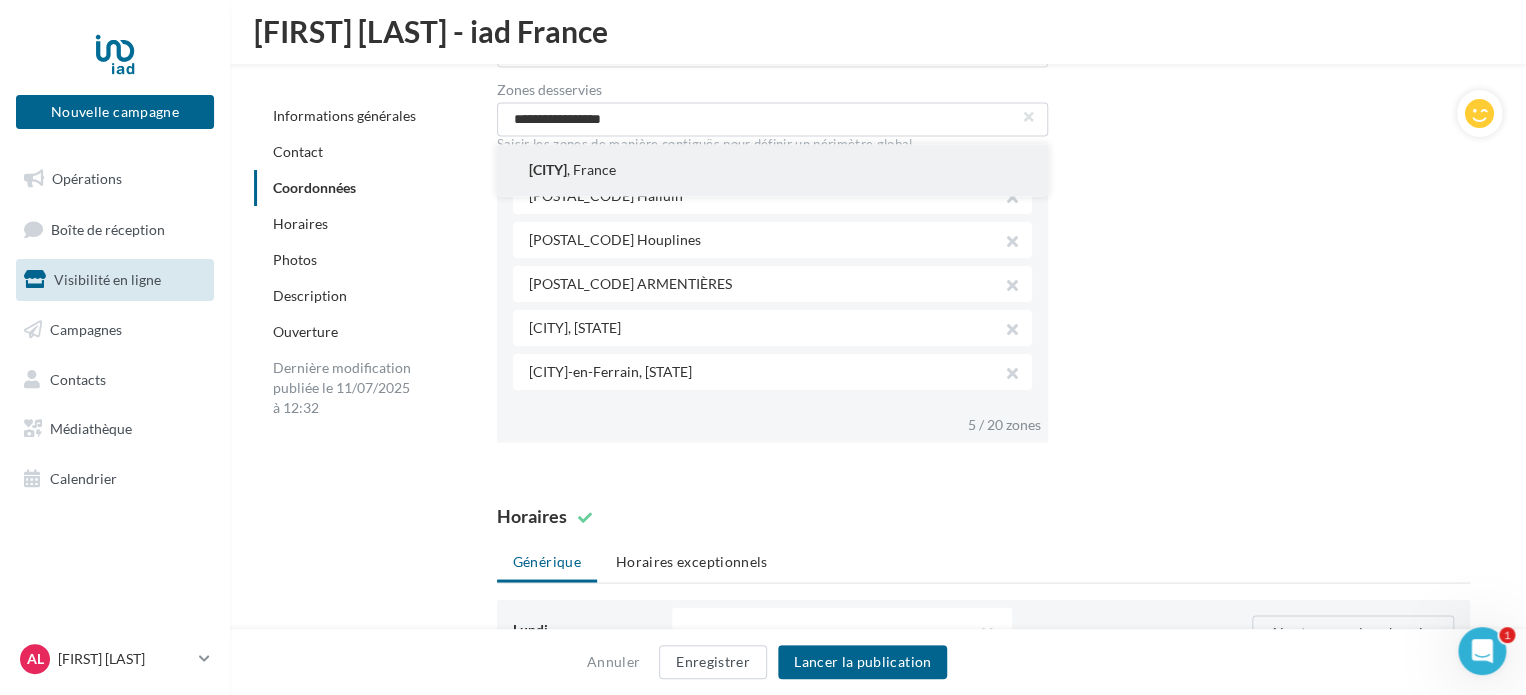 scroll, scrollTop: 64, scrollLeft: 0, axis: vertical 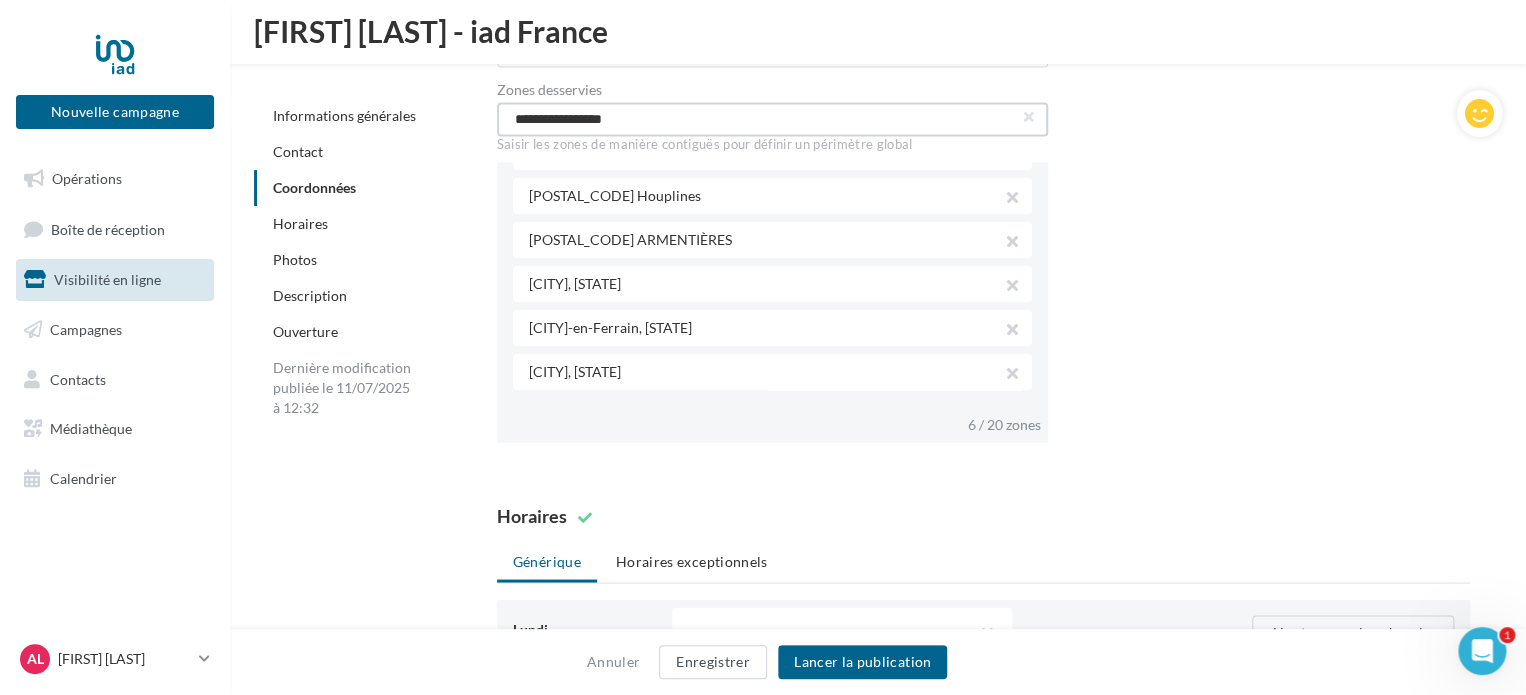 click on "**********" at bounding box center [773, 119] 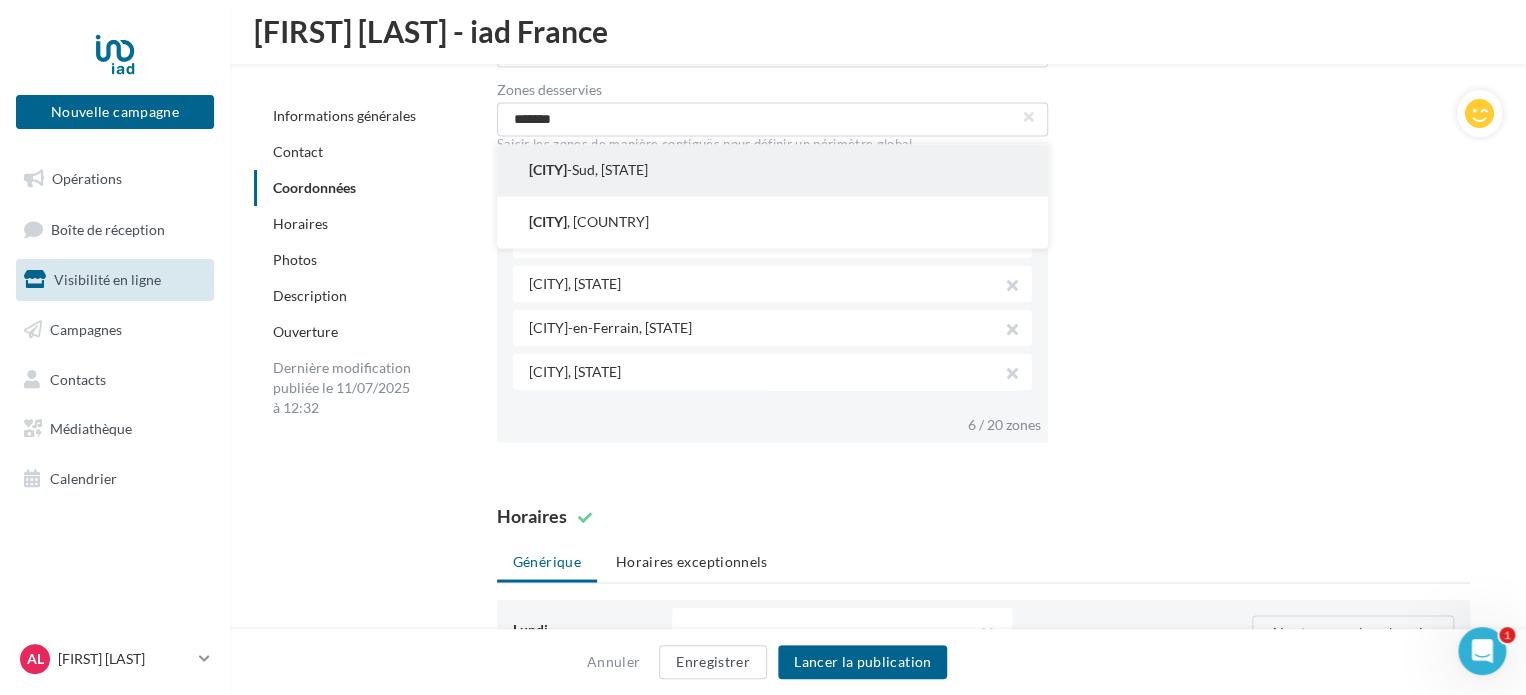 click on "Wervicq -Sud, France" at bounding box center (773, 170) 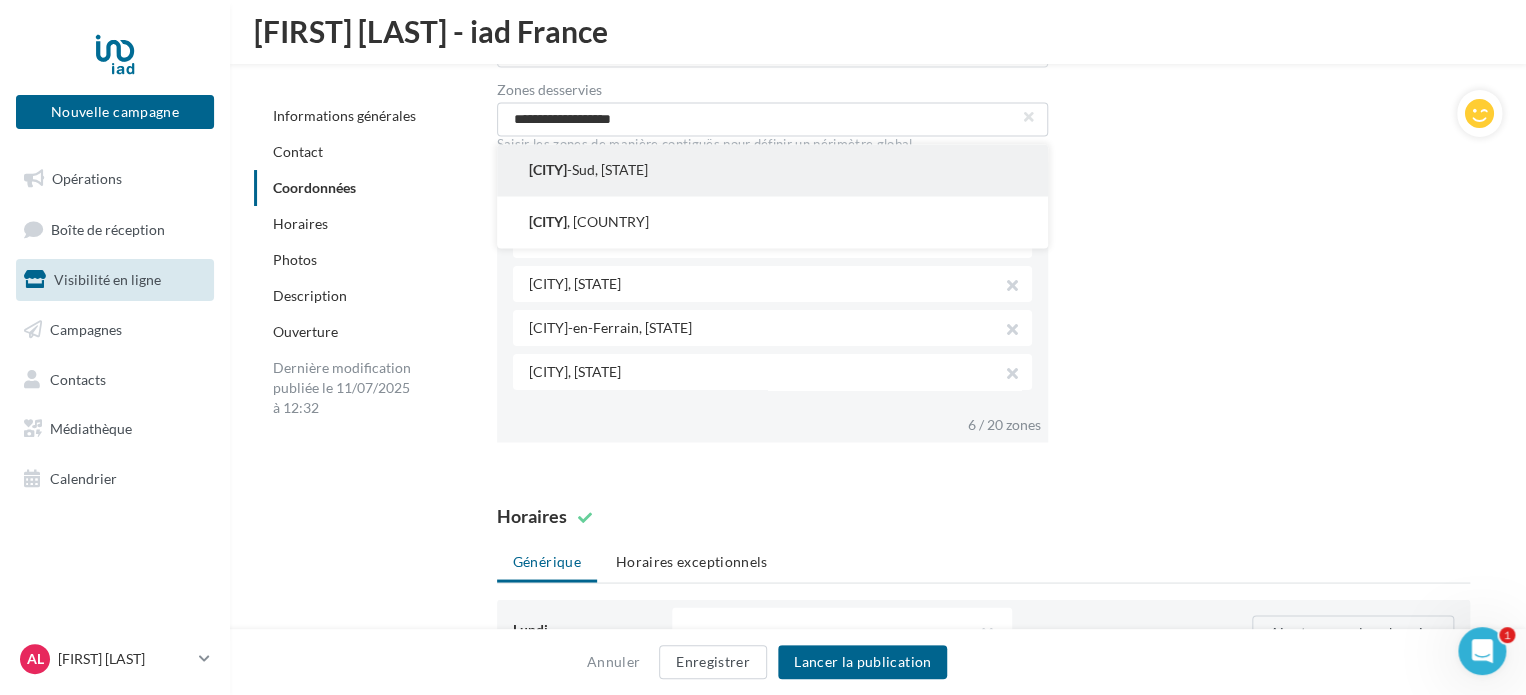 scroll, scrollTop: 108, scrollLeft: 0, axis: vertical 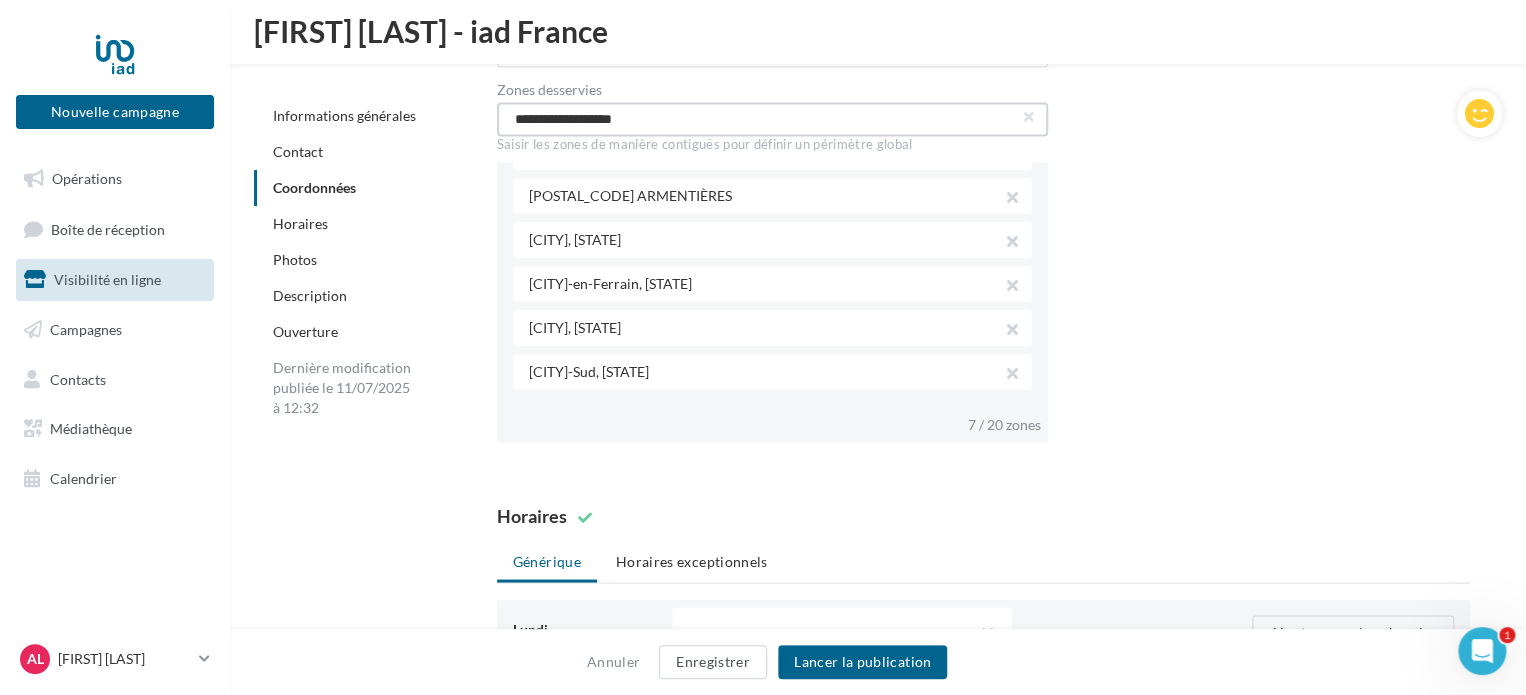 drag, startPoint x: 647, startPoint y: 115, endPoint x: 382, endPoint y: 87, distance: 266.47513 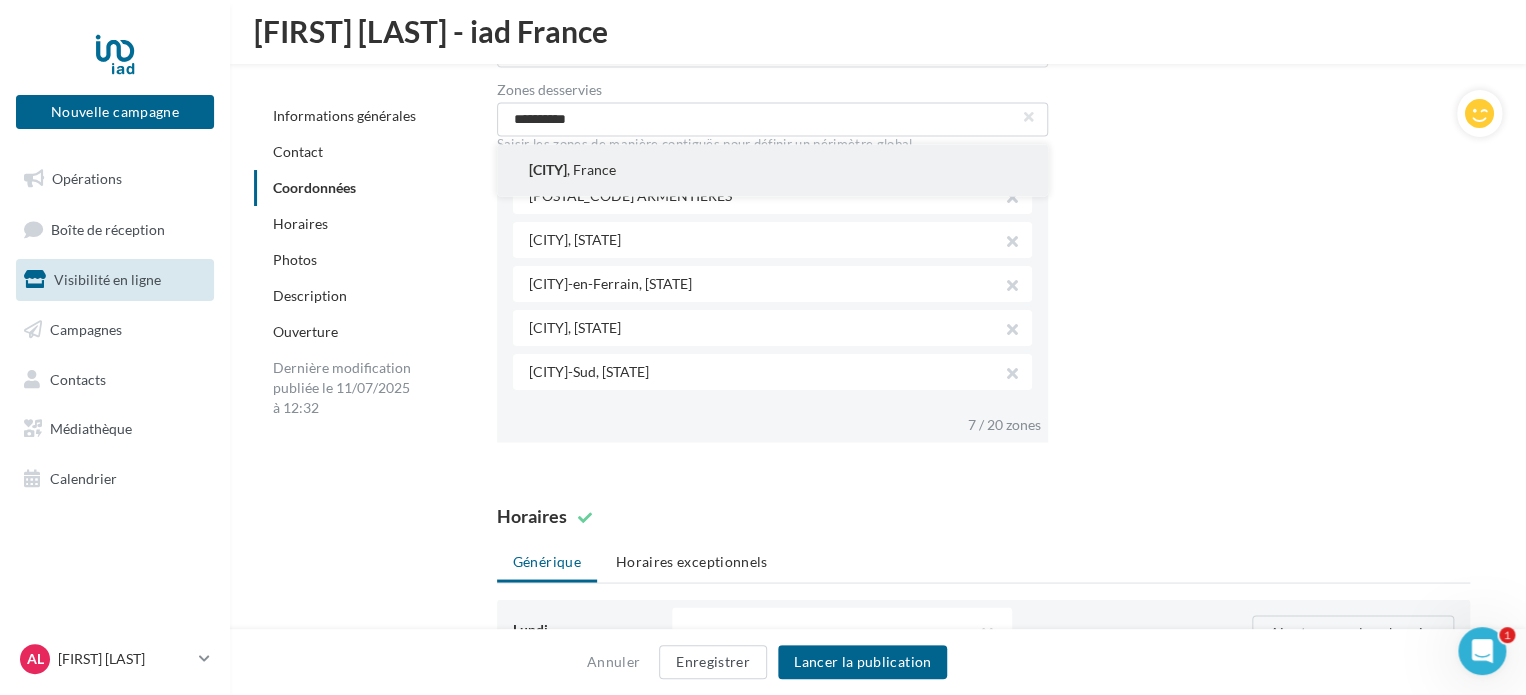 click on "Bousbecque , France" at bounding box center [773, 170] 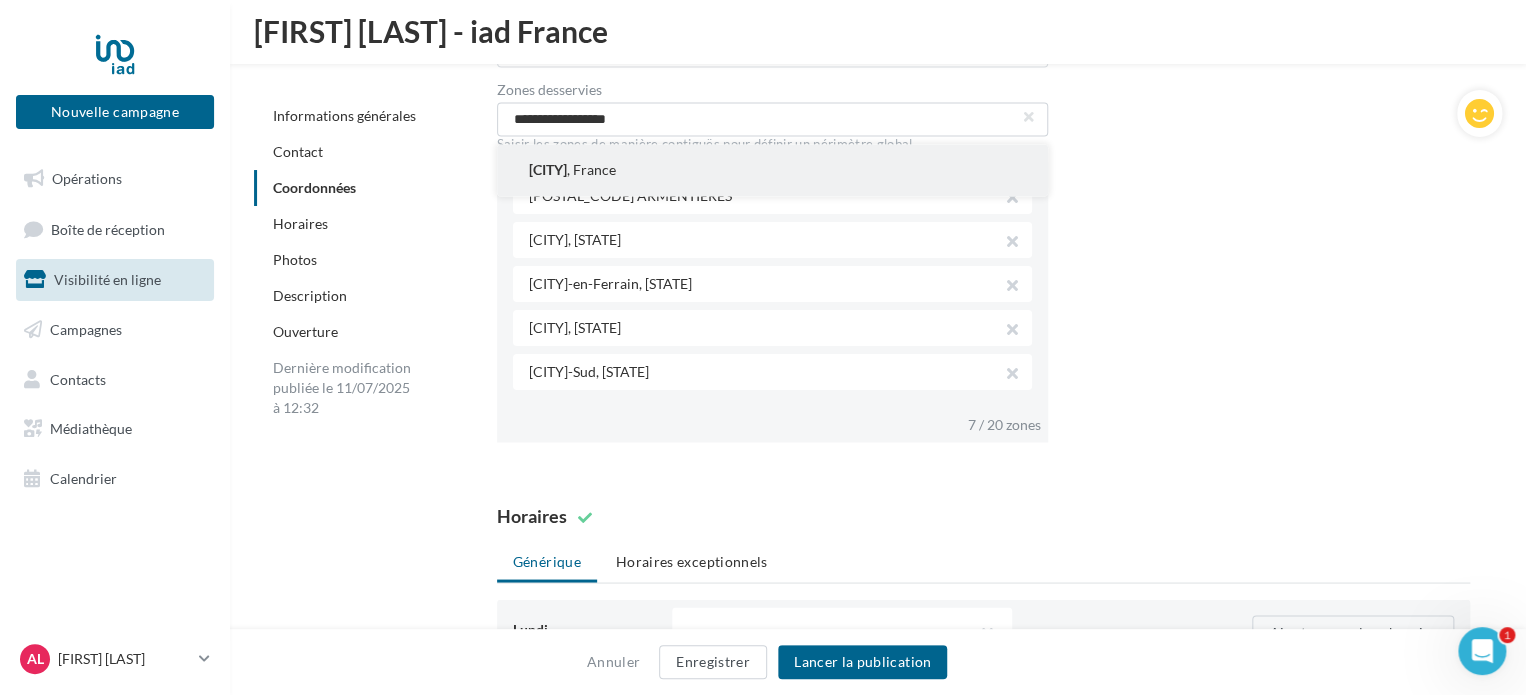 scroll, scrollTop: 152, scrollLeft: 0, axis: vertical 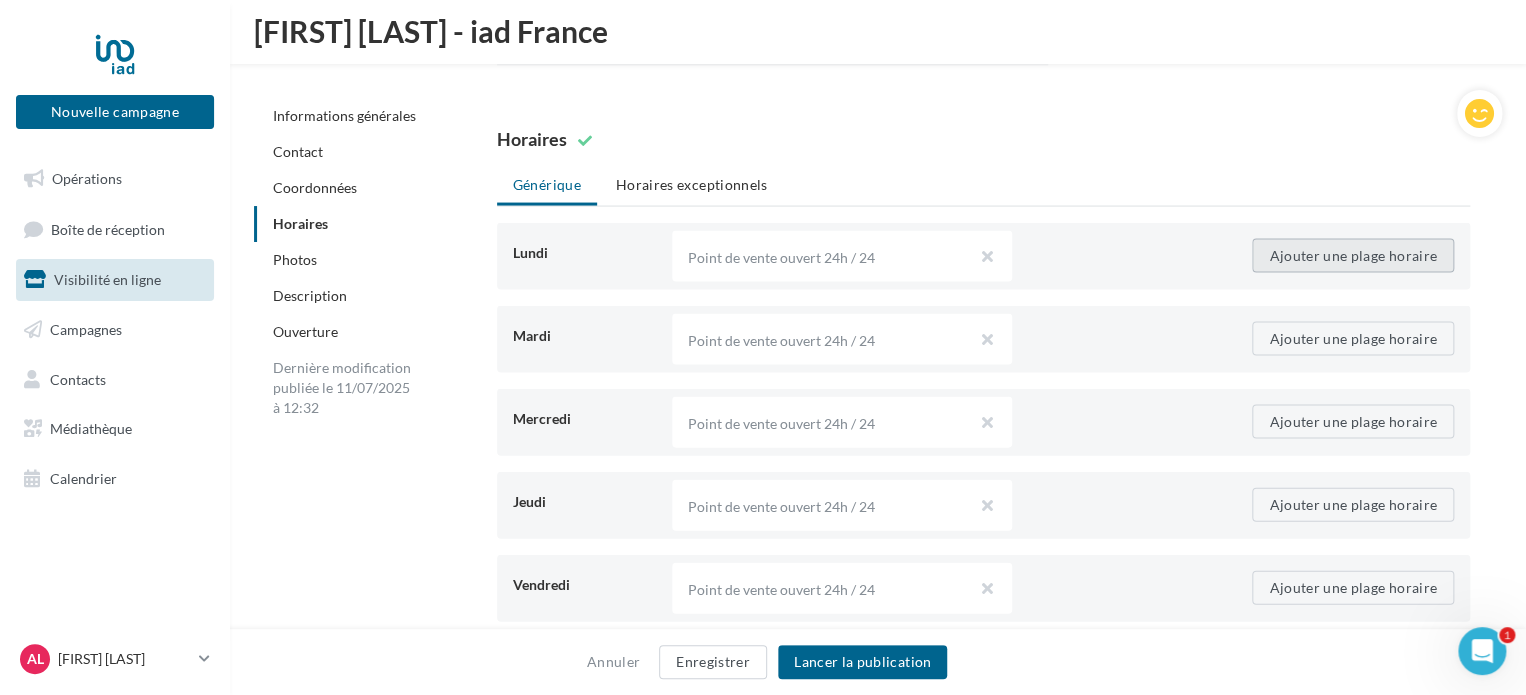 click on "Ajouter une plage horaire" at bounding box center [1353, 256] 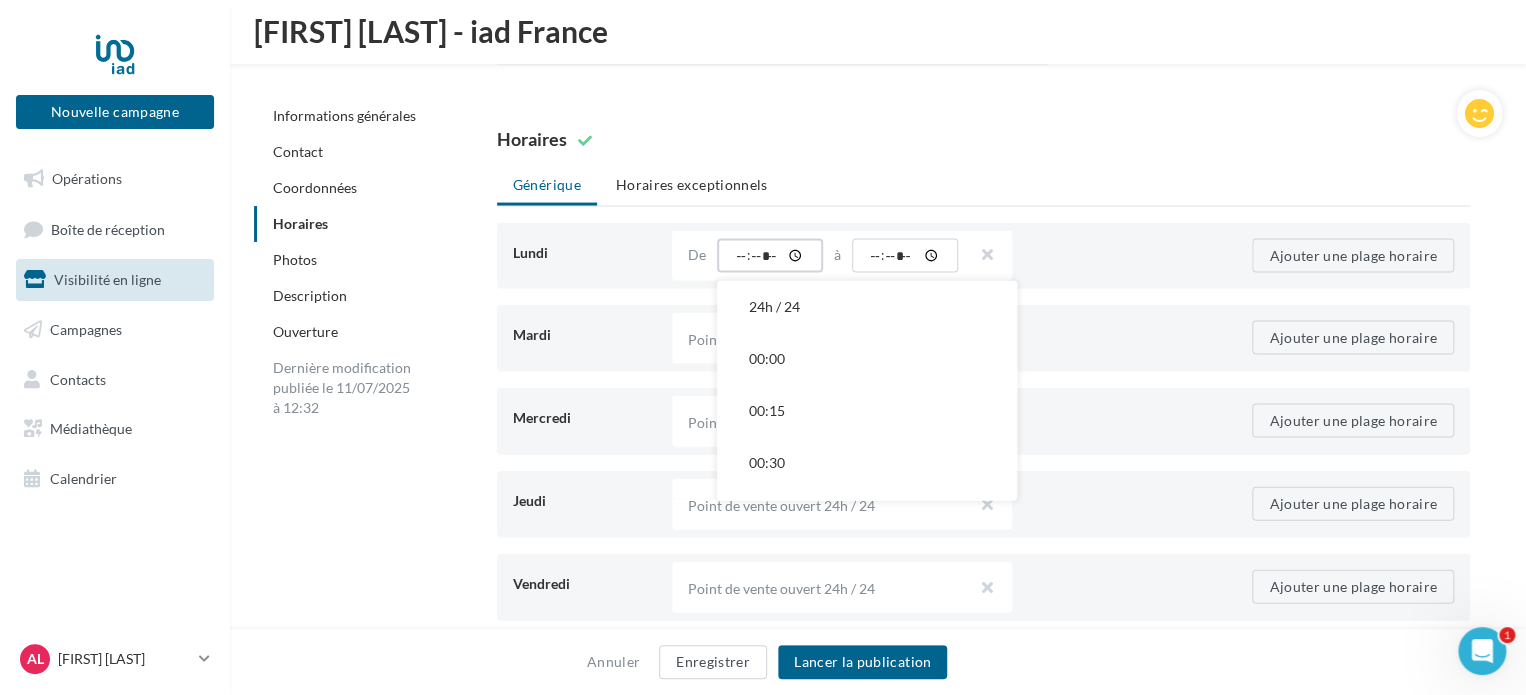 click at bounding box center (770, 256) 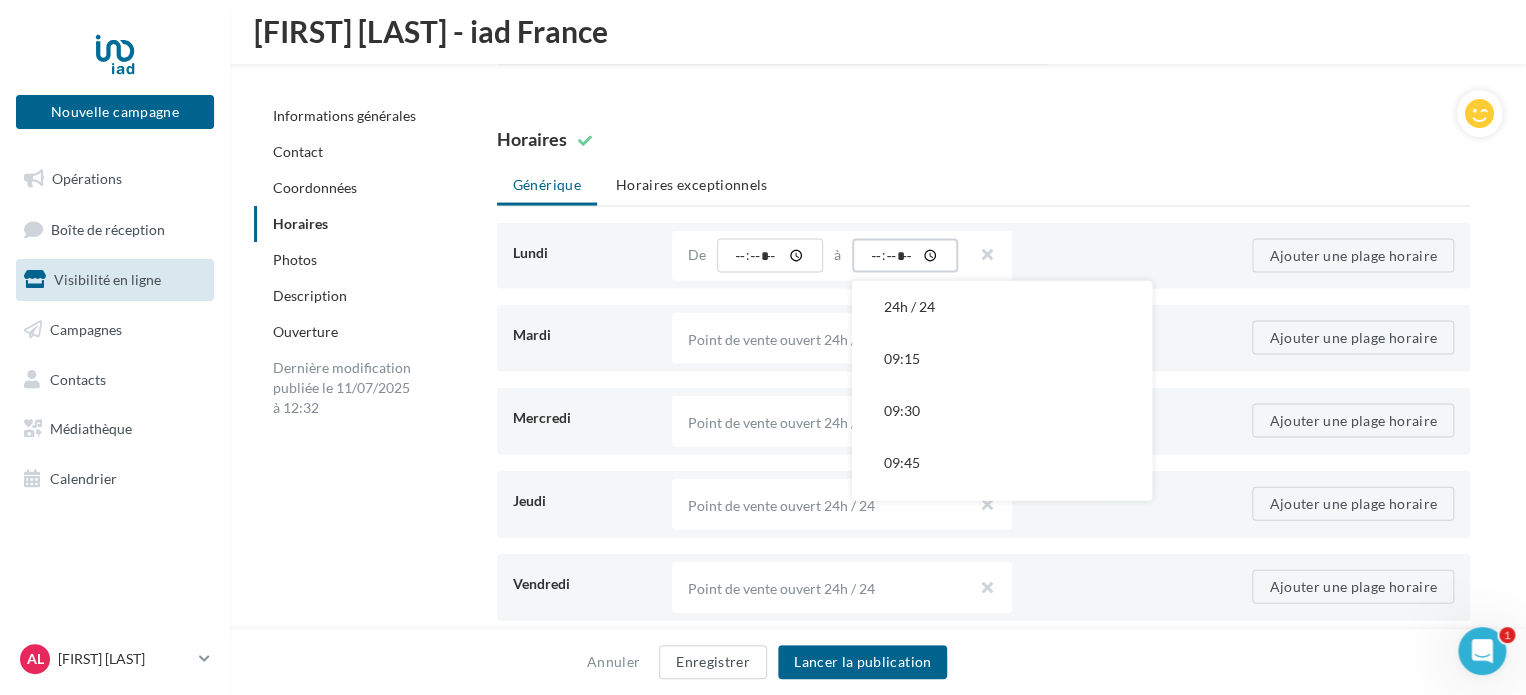 click at bounding box center [905, 256] 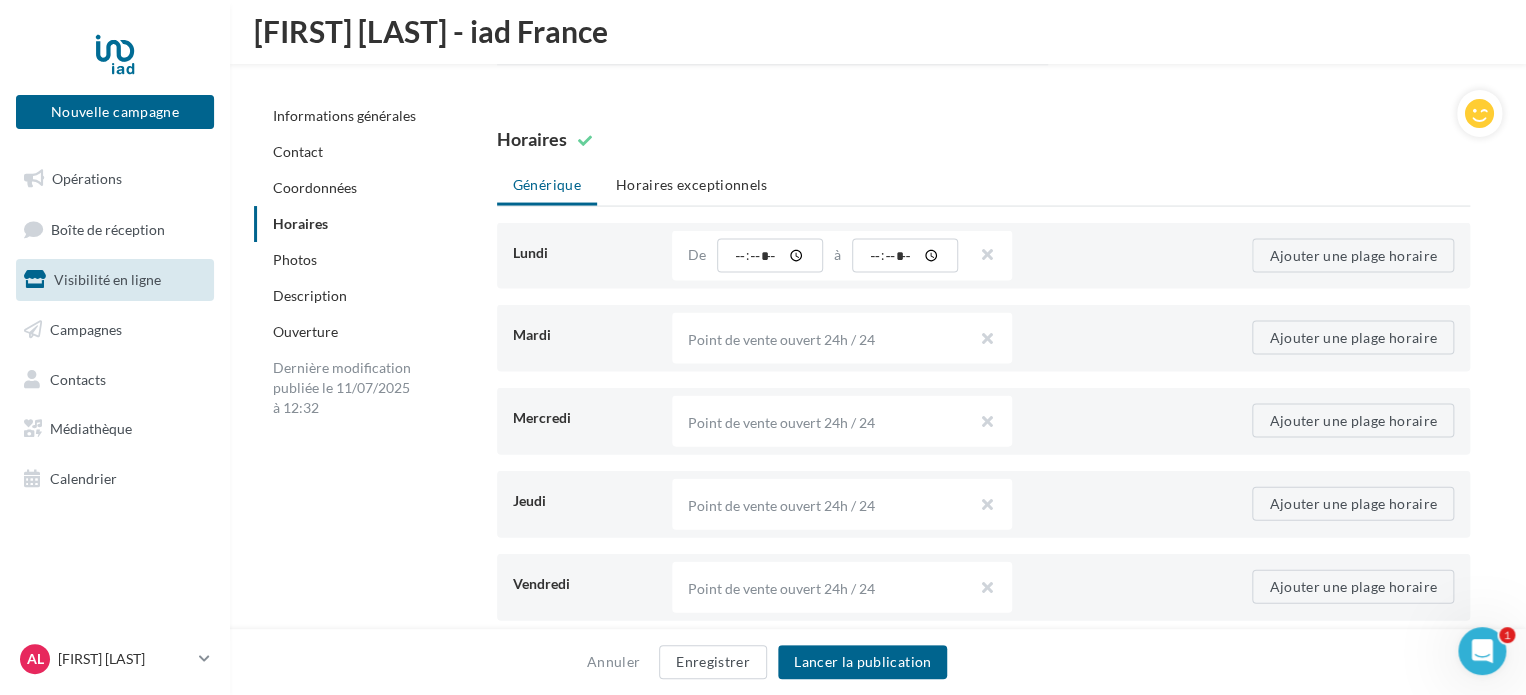 click on "Horaires
Générique
Horaires exceptionnels
Lundi
Point de vente ouvert 24h / 24
De     *****     24h / 24 00:00 00:15 00:30 00:45 01:00 01:15 01:30 01:45 02:00 02:15 02:30 02:45 03:00 03:15 03:30 03:45 04:00 04:15 04:30 04:45 05:00 05:15 05:30 05:45 06:00 06:15 06:30 06:45 07:00 07:15 07:30 07:45 08:00 08:15 08:30 08:45 09:00 09:15 09:30 09:45 10:00 10:15 10:30 10:45 11:00 11:15 11:30 11:45 12:00 12:15 12:30 12:45 13:00 13:15 13:30 13:45 14:00 14:15 14:30 14:45 15:00 15:15 15:30 15:45 16:00 16:15 16:30 16:45 17:00 17:15 17:30 17:45 18:00 18:15 18:30 18:45 19:00 19:15 19:30 19:45     à     *****     24h / 24 09:15 09:30 09:45 10:00 10:15 10:30 10:45 11:00 11:15 11:30 11:45 12:00 12:15 12:30 12:45 13:00 13:15 13:30 13:45 14:00 14:15 14:30 14:45 15:00 15:15 15:30 15:45 16:00 16:15 16:30 16:45 17:00 17:15 17:30 17:45 18:00 18:15 18:30" at bounding box center [983, 458] 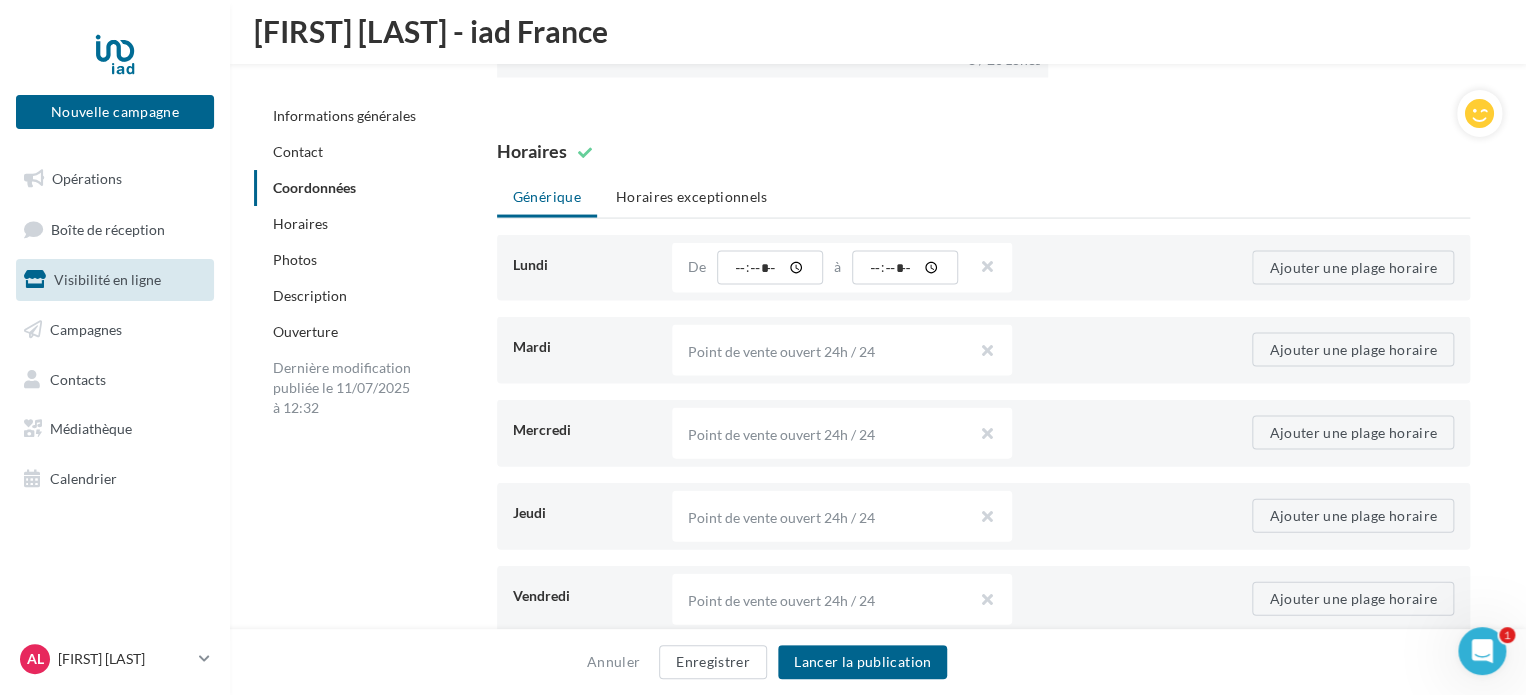 scroll, scrollTop: 1937, scrollLeft: 0, axis: vertical 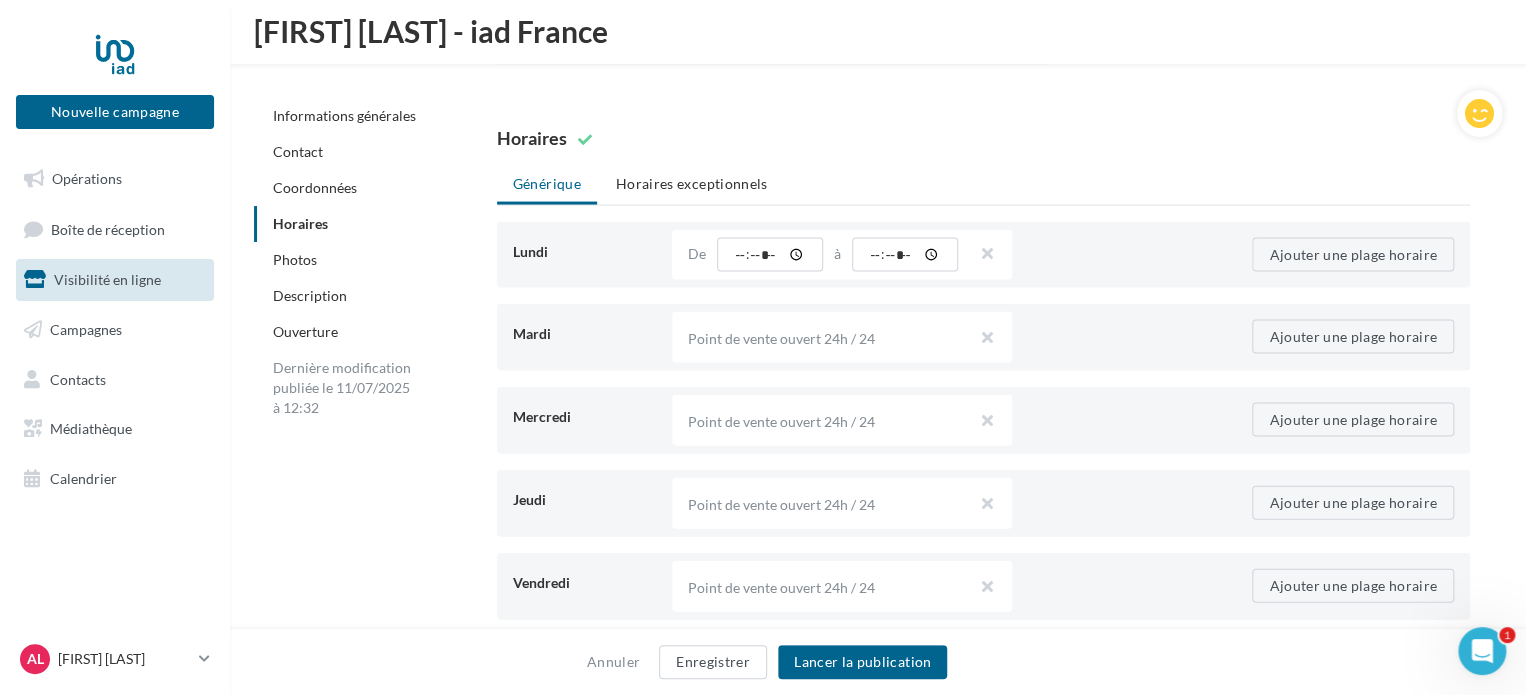click on "Point de vente ouvert 24h / 24" at bounding box center (842, 339) 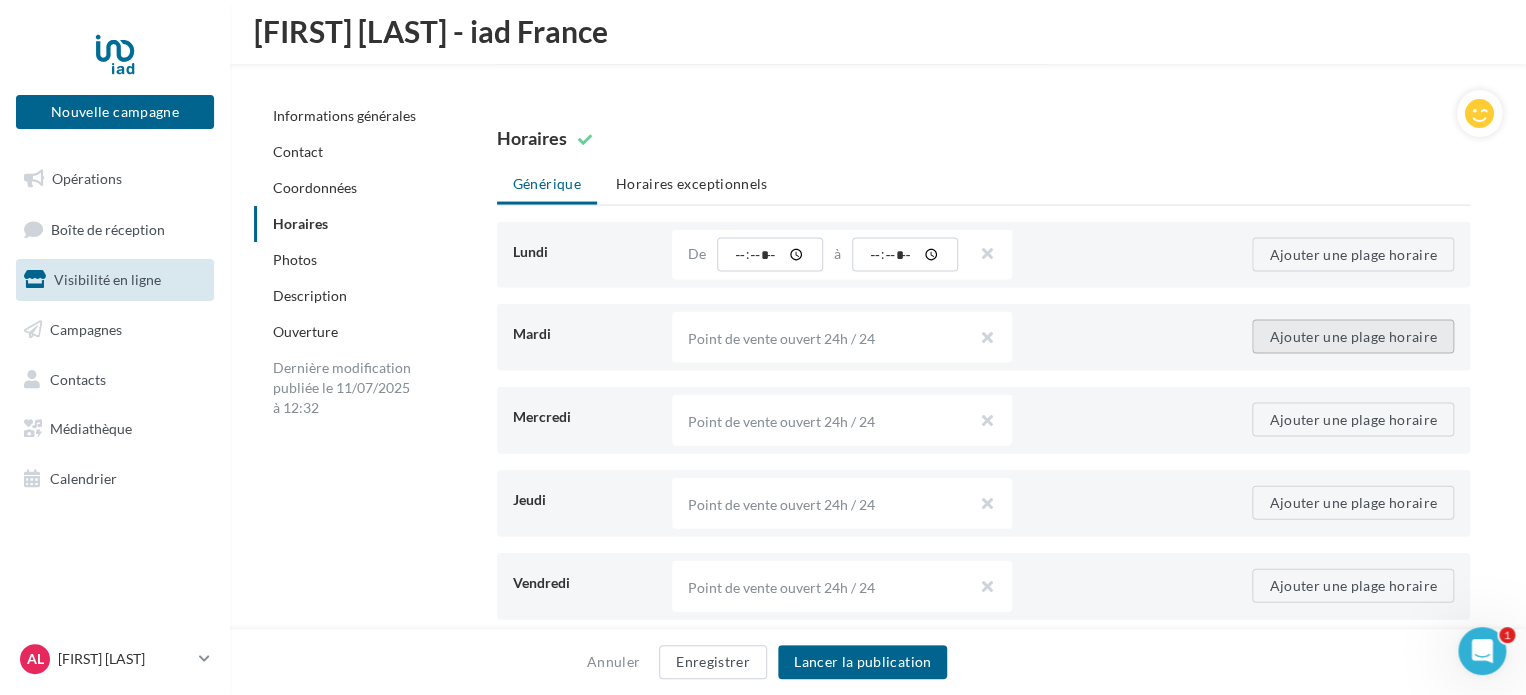 click on "Ajouter une plage horaire" at bounding box center [1353, 337] 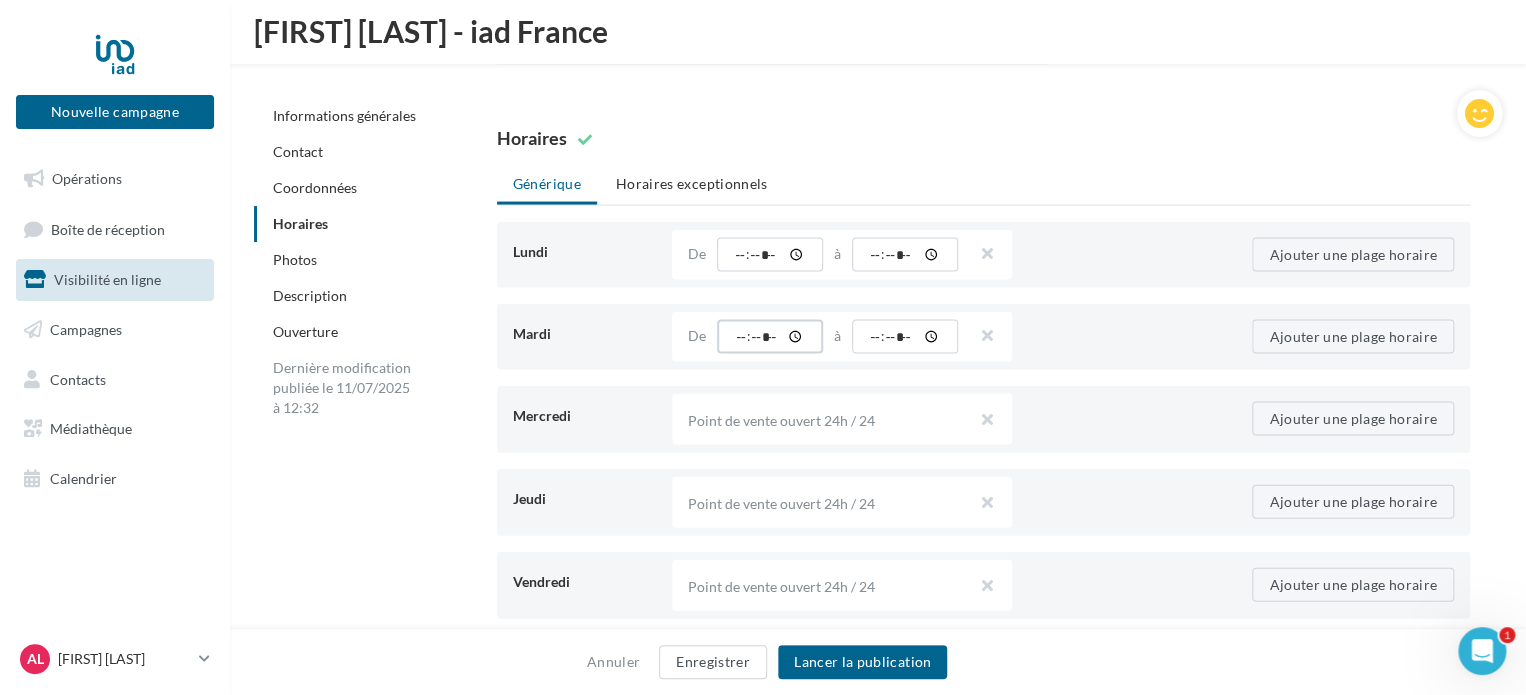 click at bounding box center [770, 255] 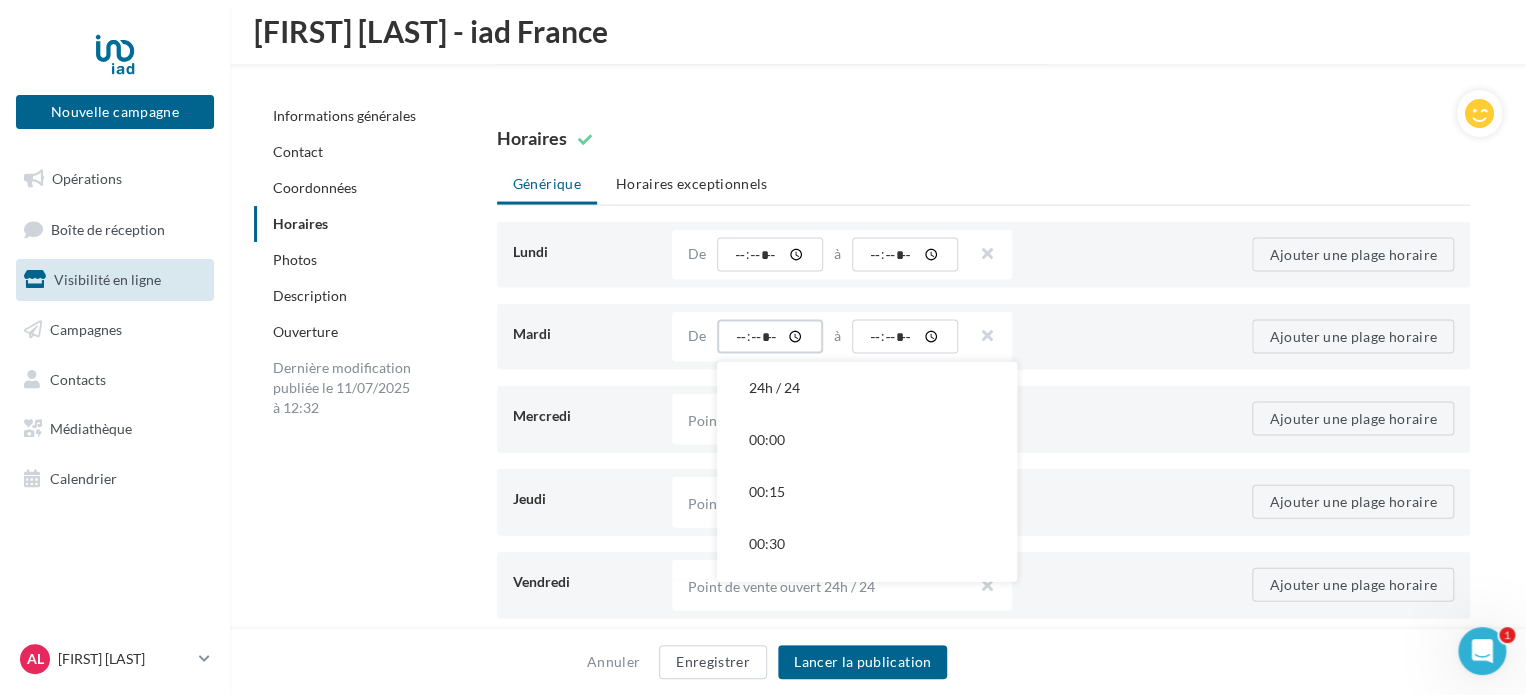 click at bounding box center [770, 337] 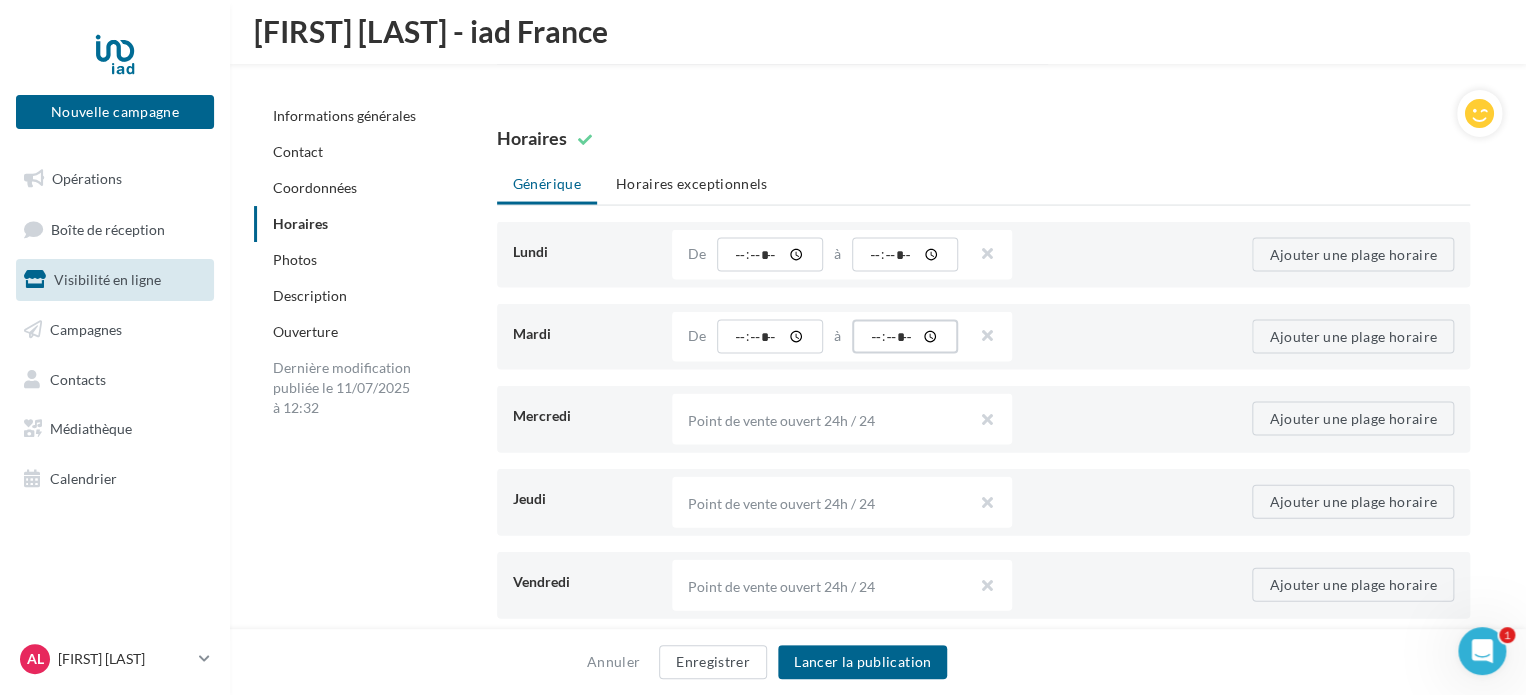 click at bounding box center [905, 255] 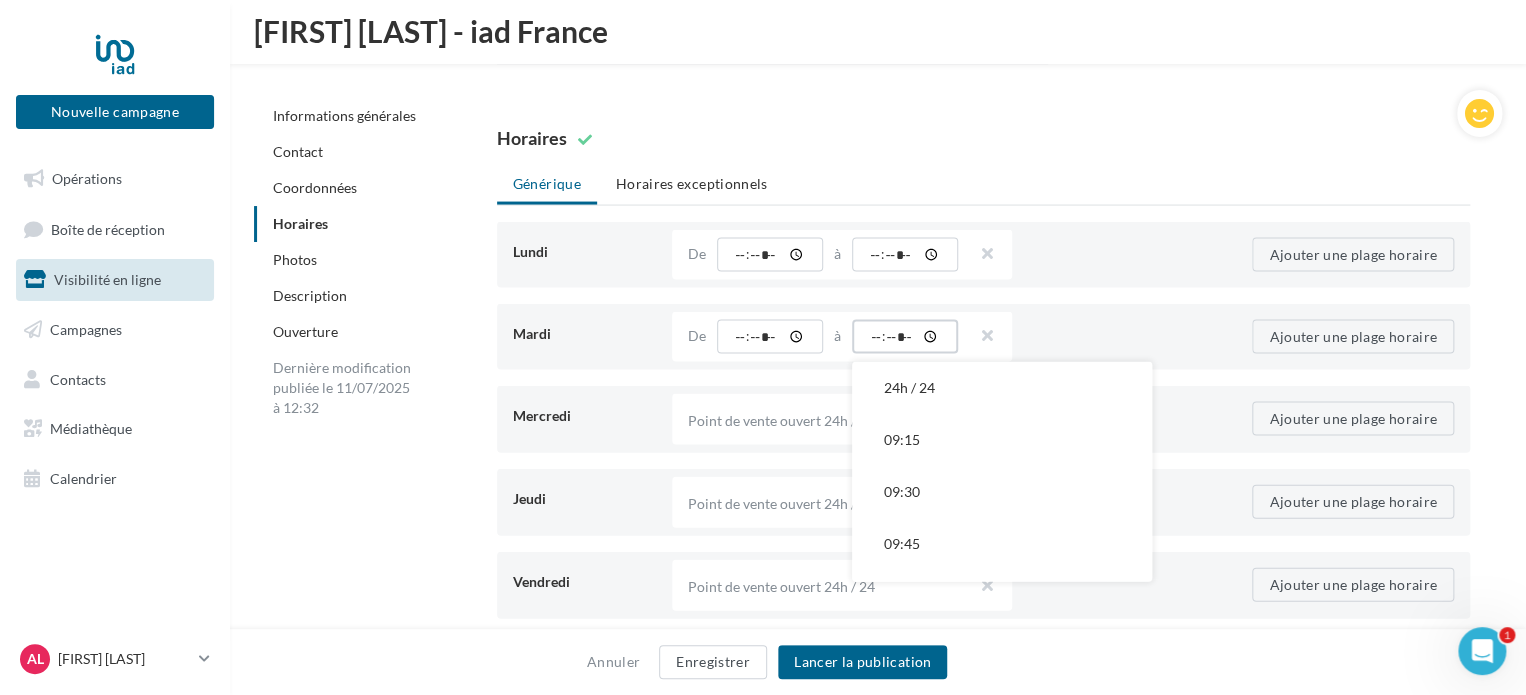 type on "*****" 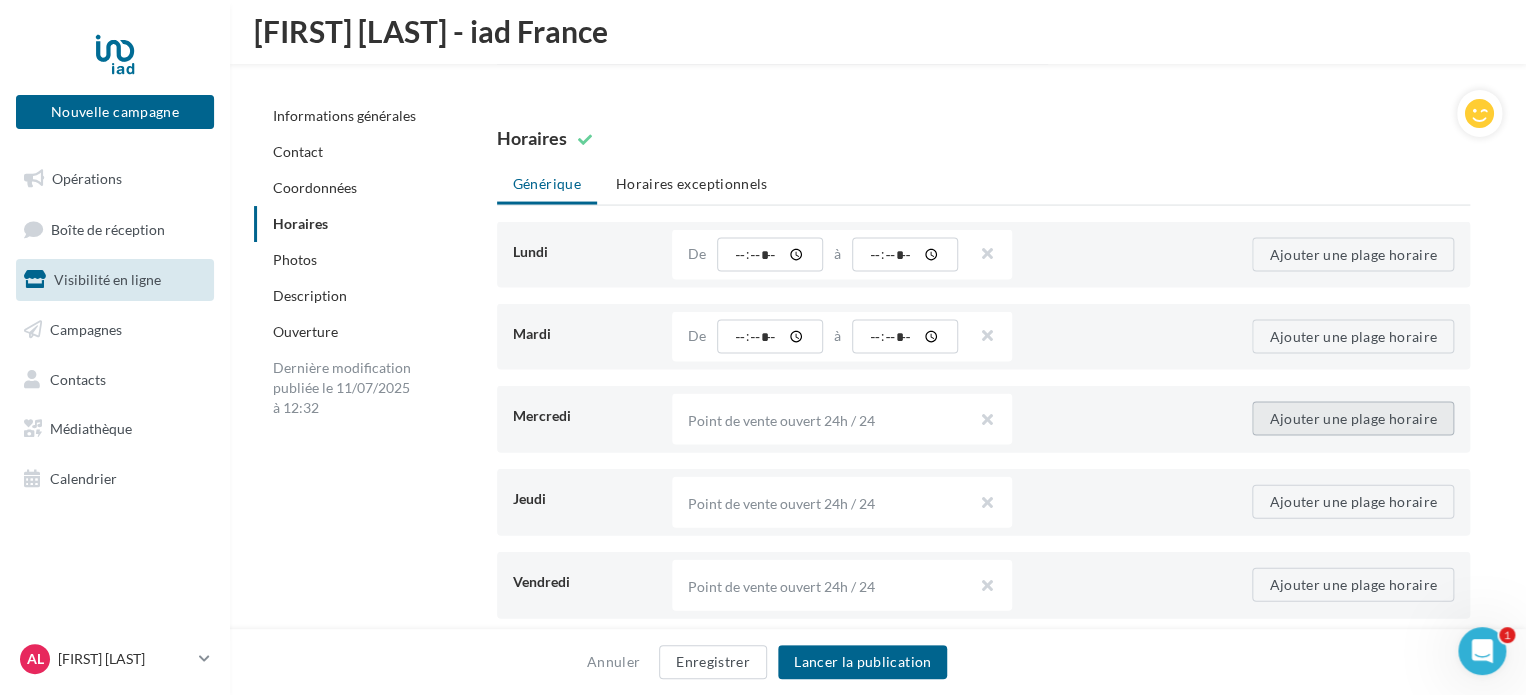 click on "Ajouter une plage horaire" at bounding box center [1353, 419] 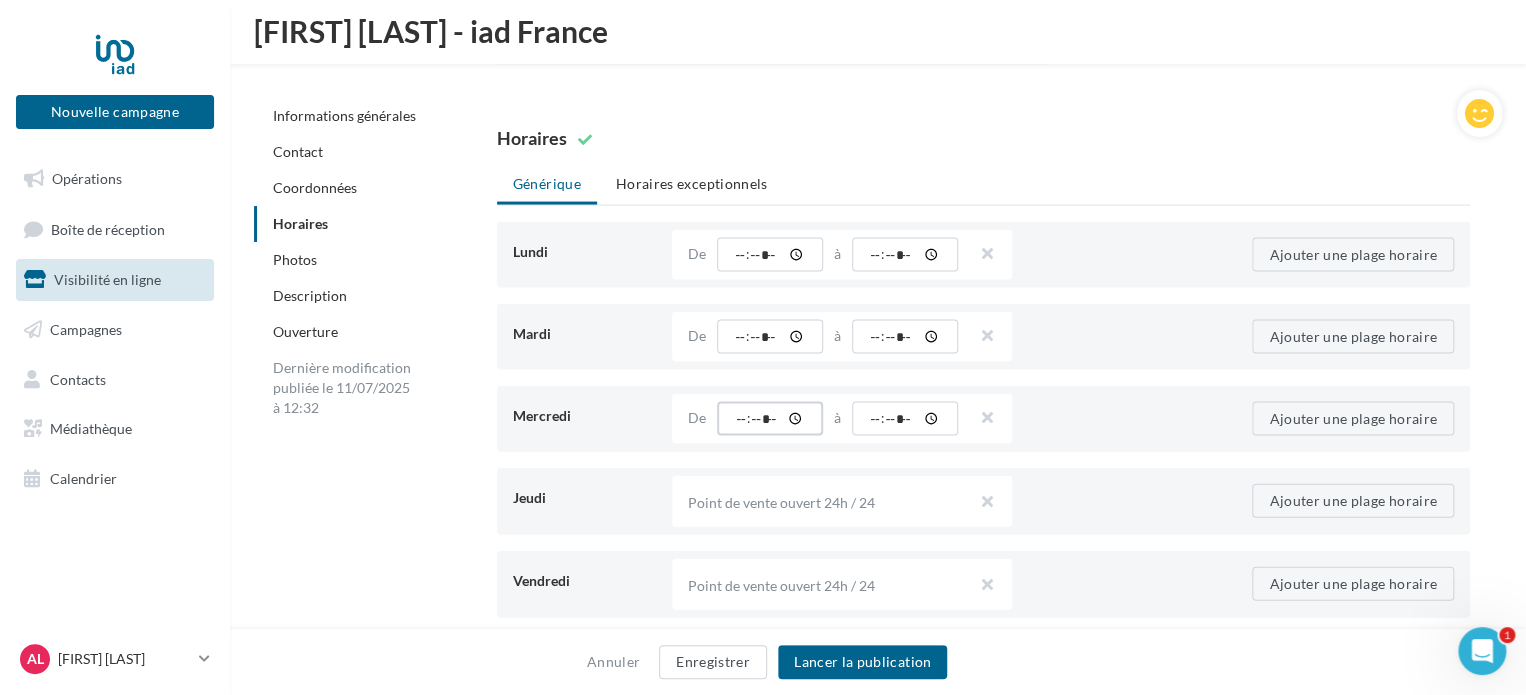 click at bounding box center [770, 255] 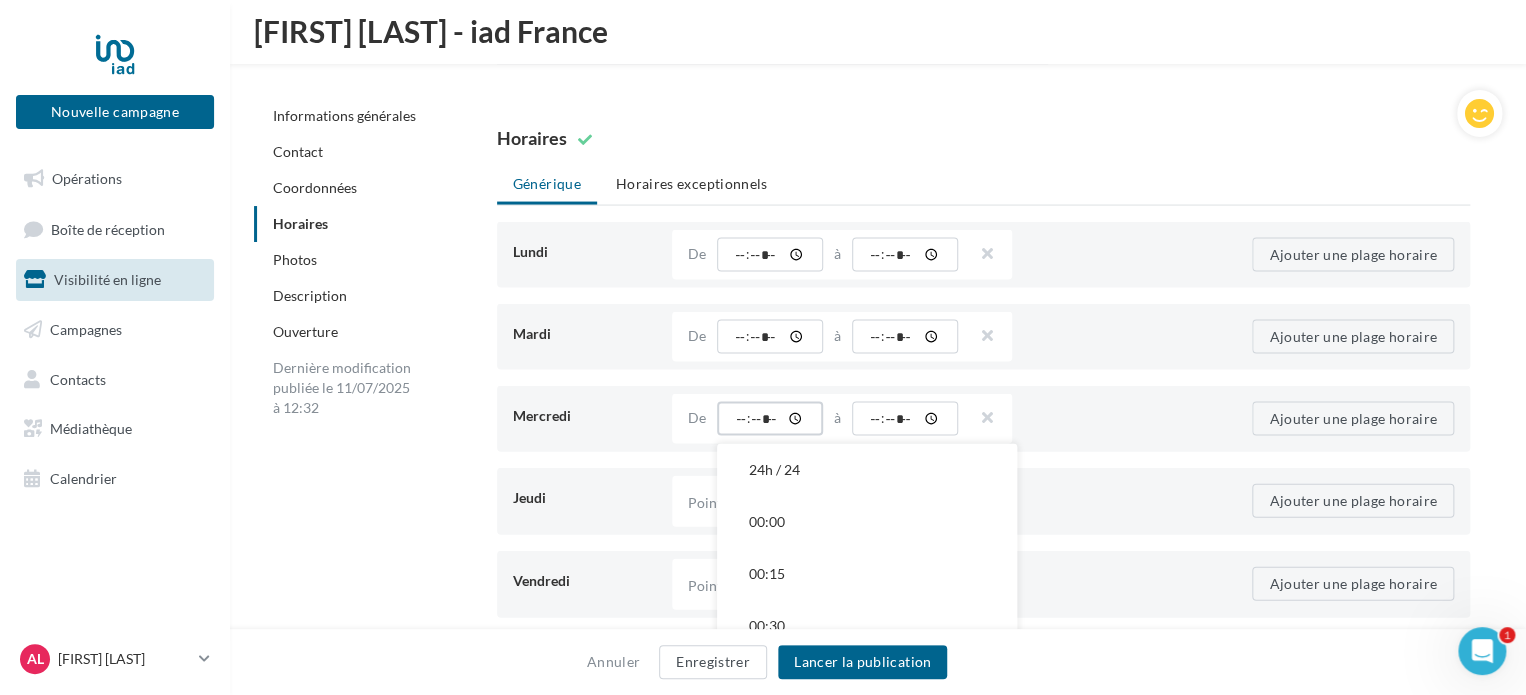 type on "*****" 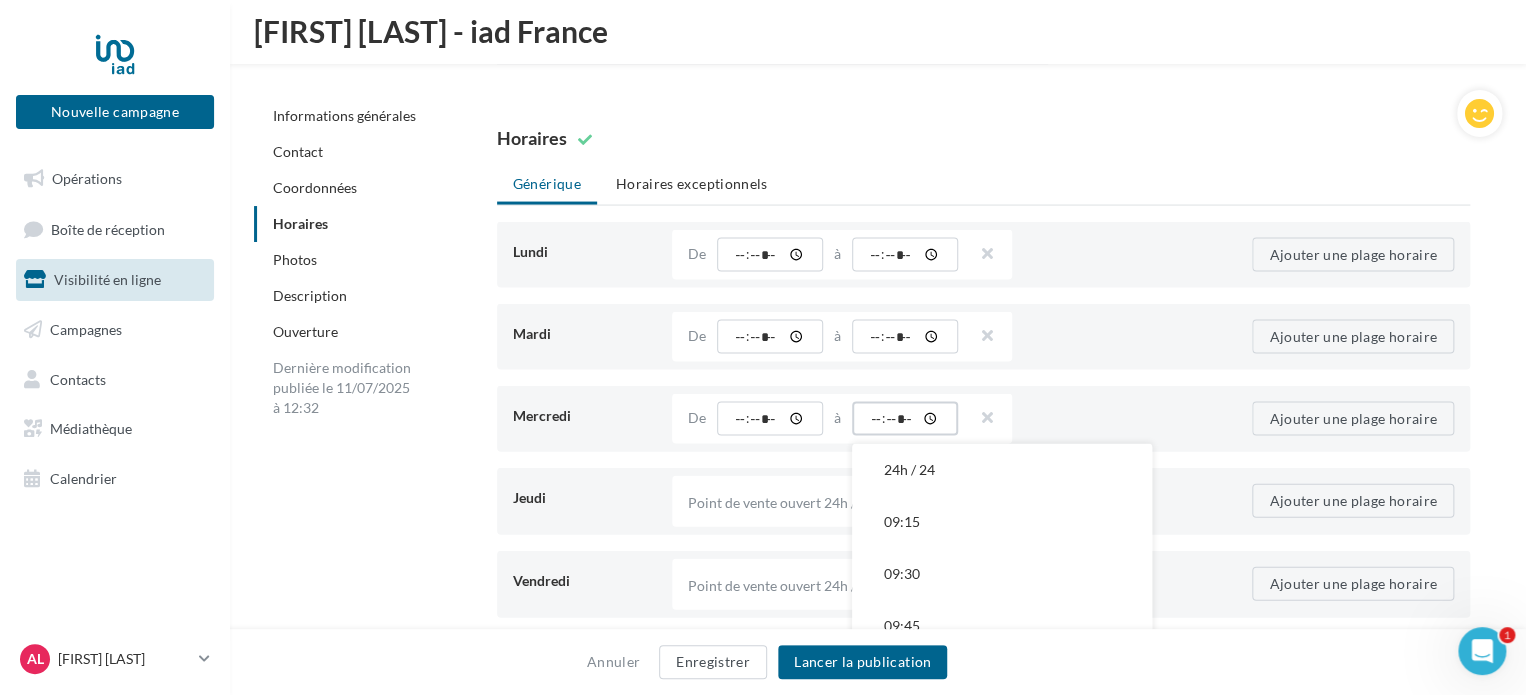 click at bounding box center (905, 419) 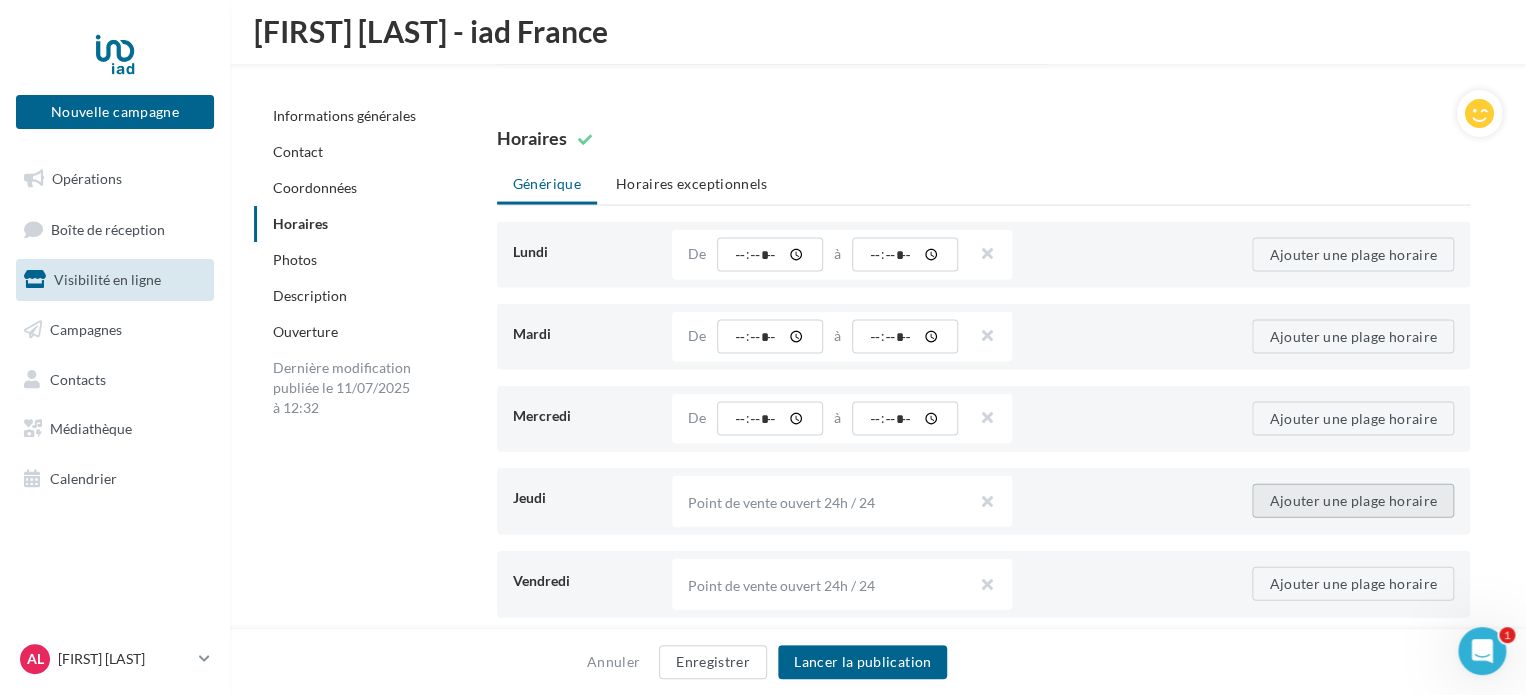 click on "Ajouter une plage horaire" at bounding box center (1353, 501) 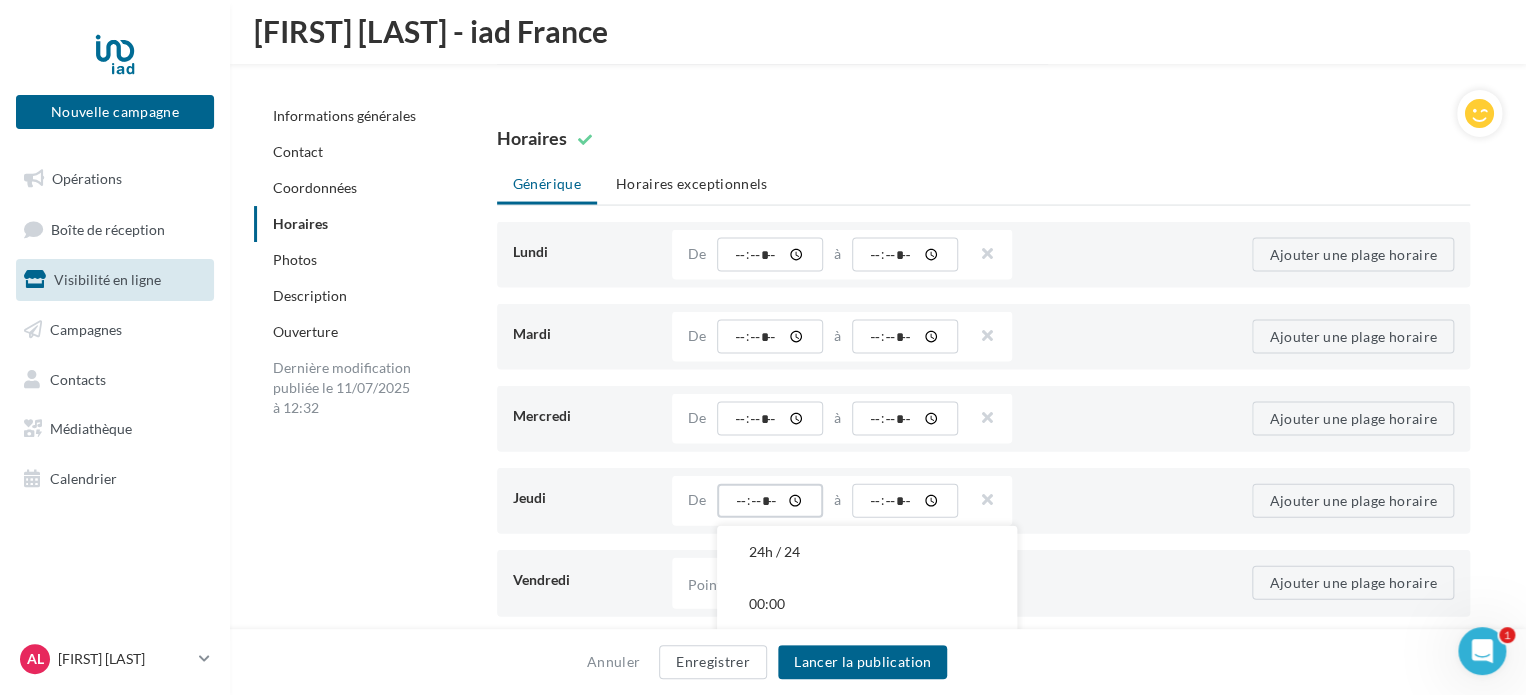 click at bounding box center (770, 501) 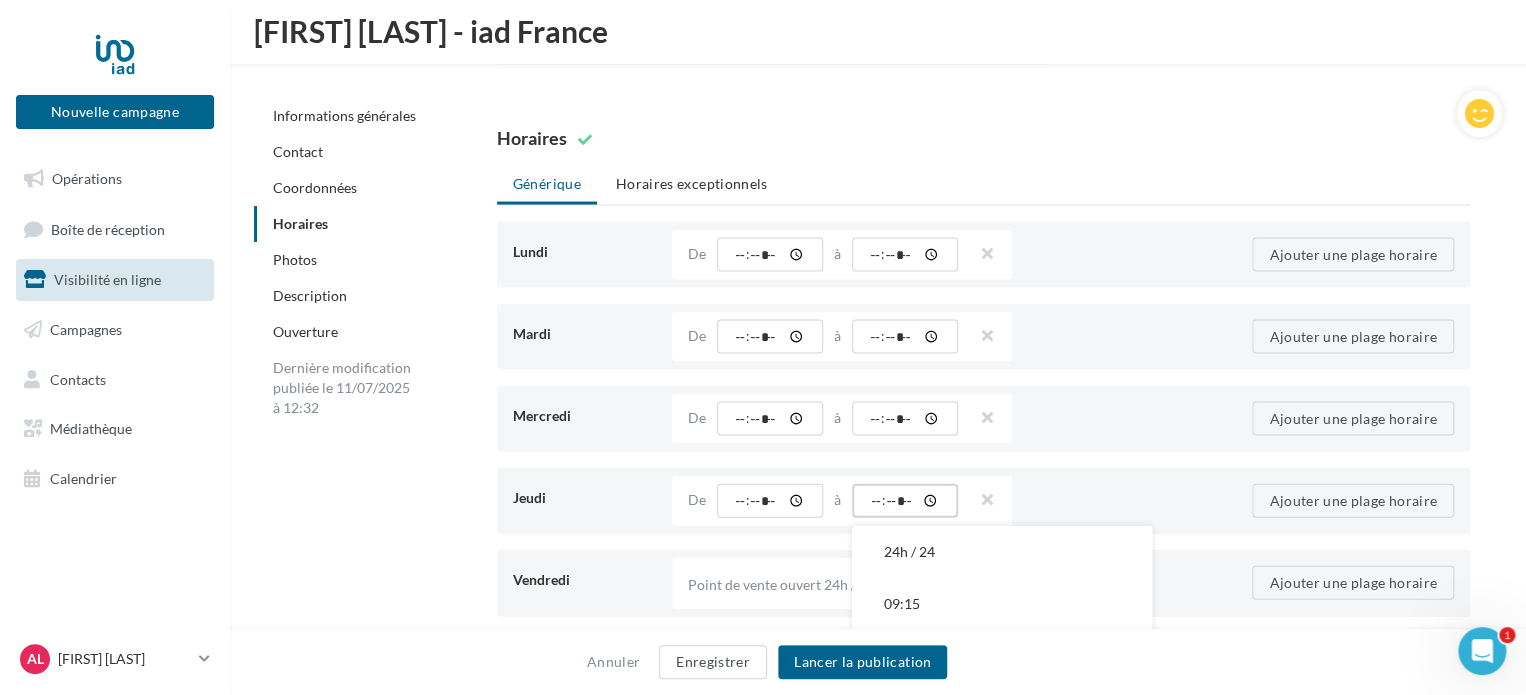 click at bounding box center [905, 501] 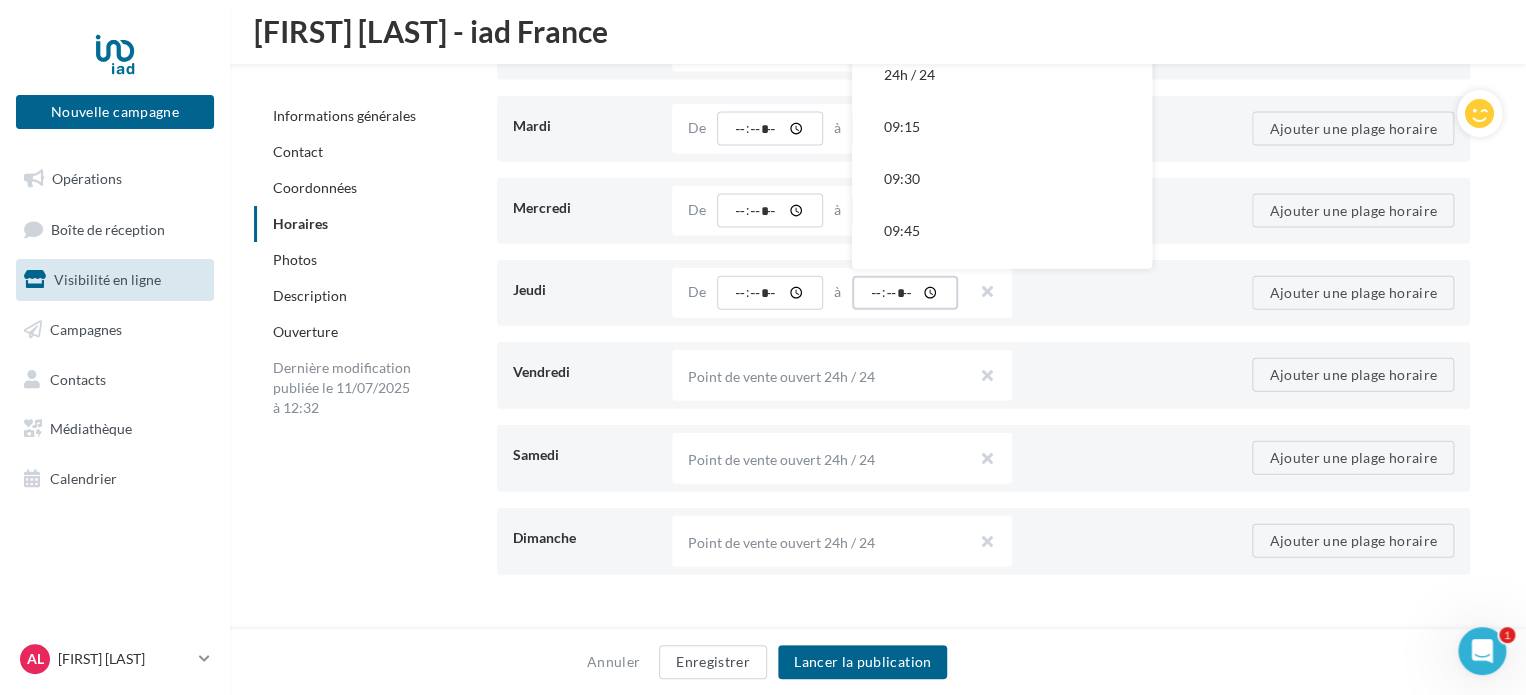 scroll, scrollTop: 2152, scrollLeft: 0, axis: vertical 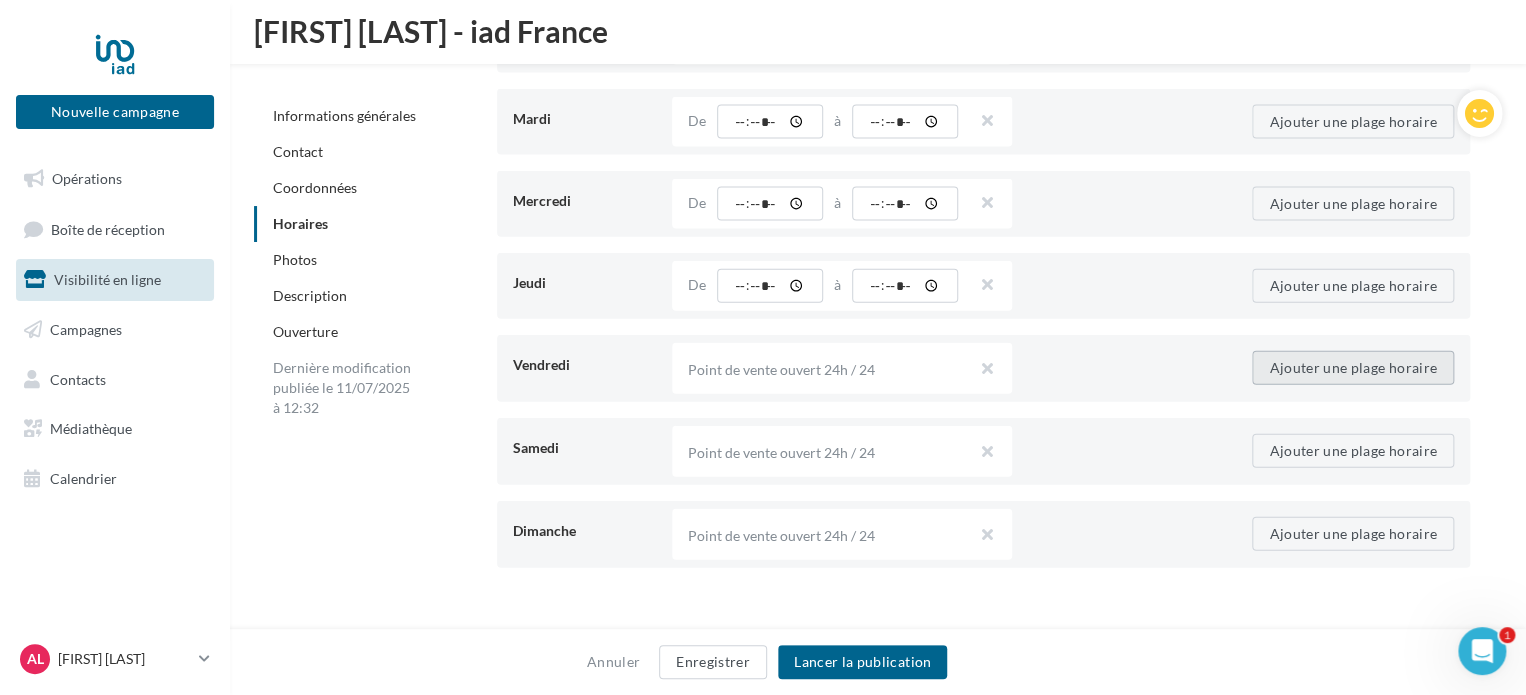click on "Ajouter une plage horaire" at bounding box center [1353, 368] 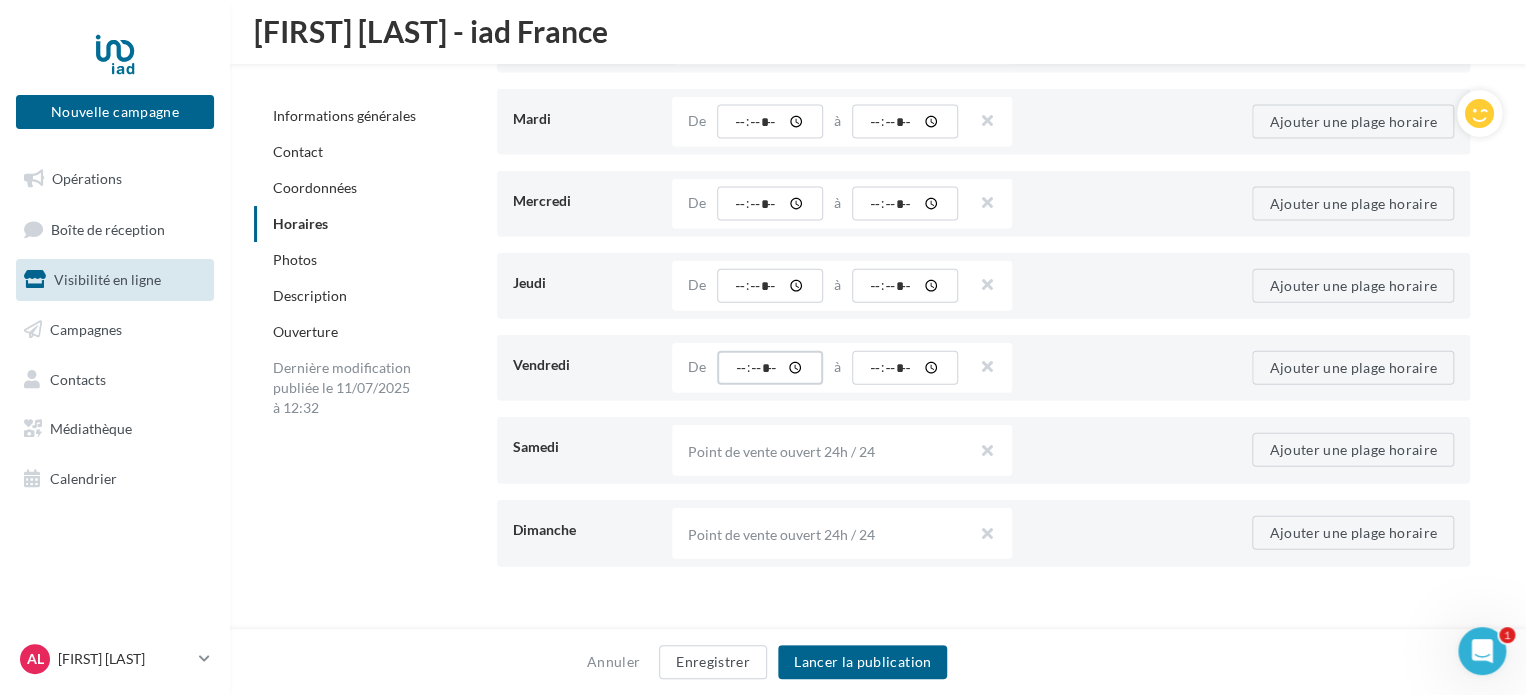 click at bounding box center [770, 40] 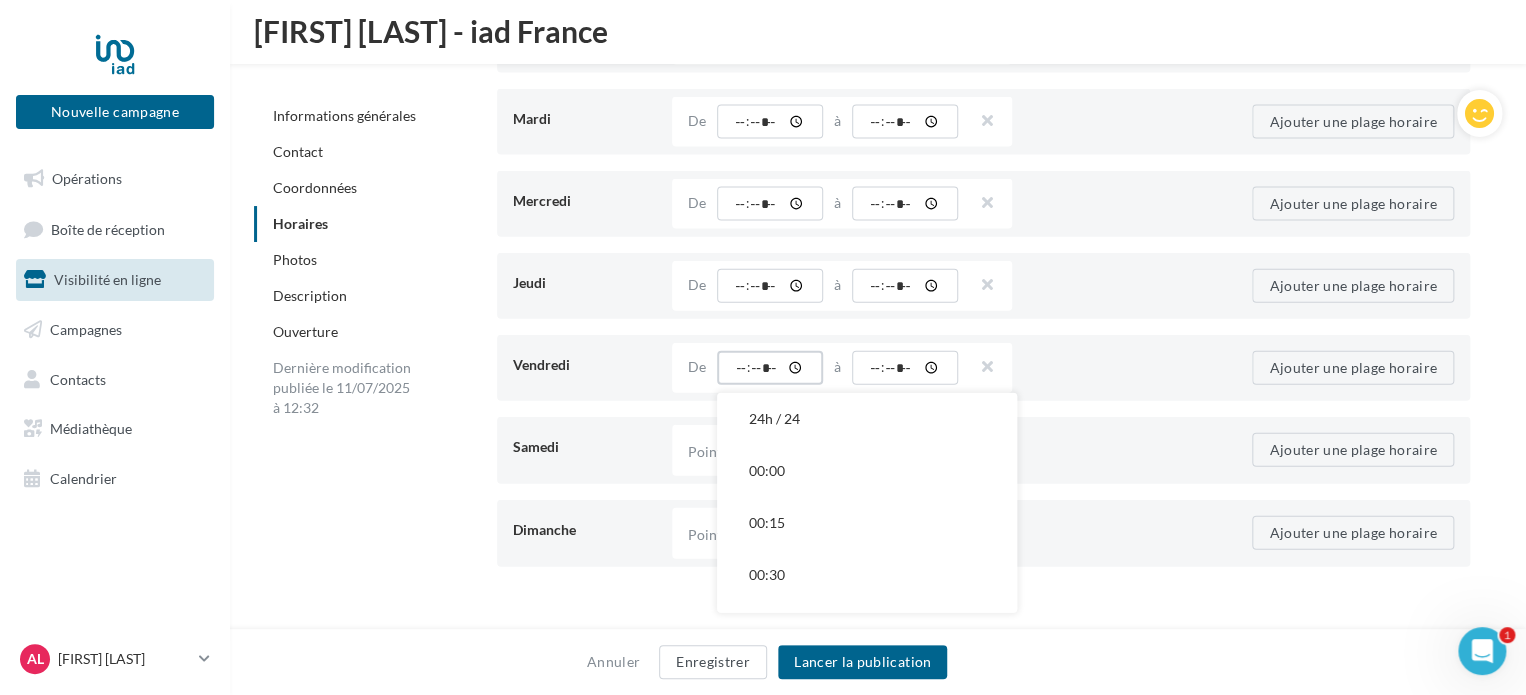 type on "*****" 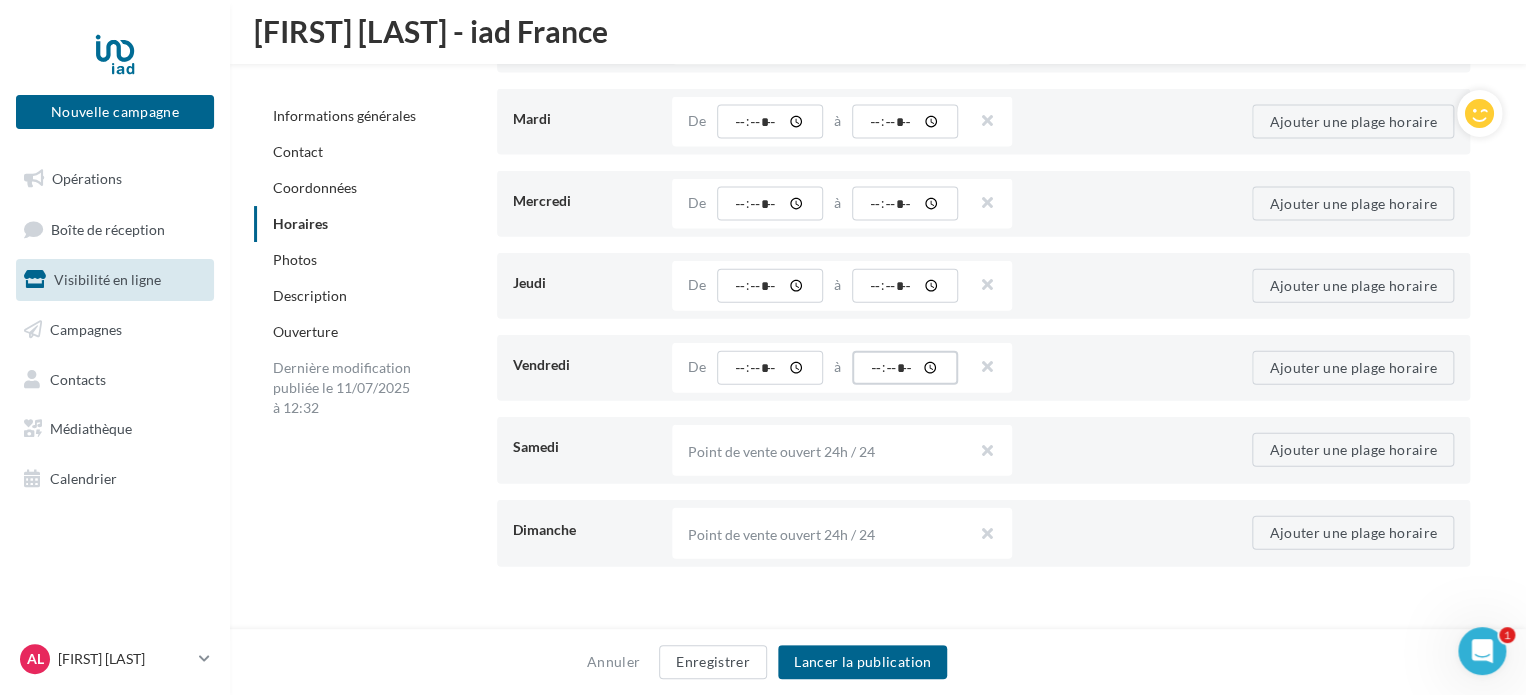 click at bounding box center (905, 40) 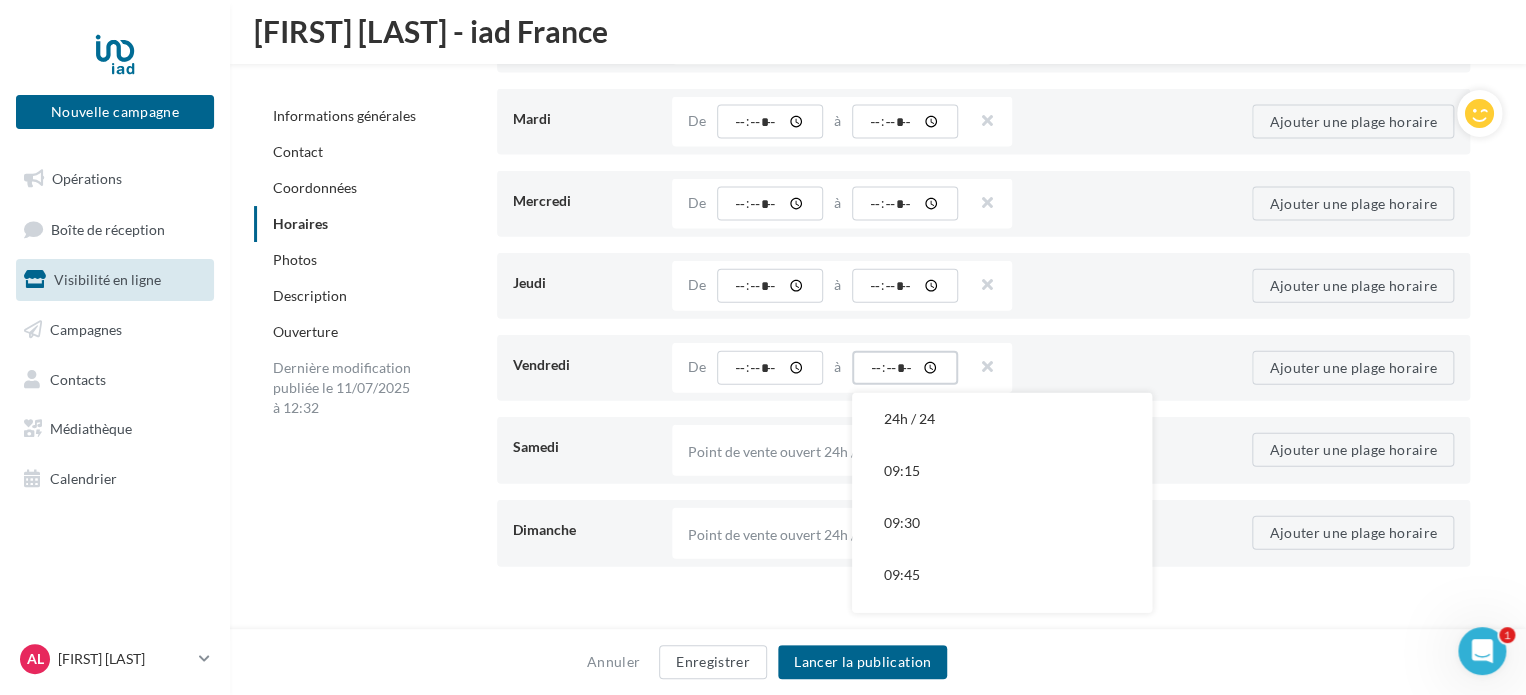 type on "*****" 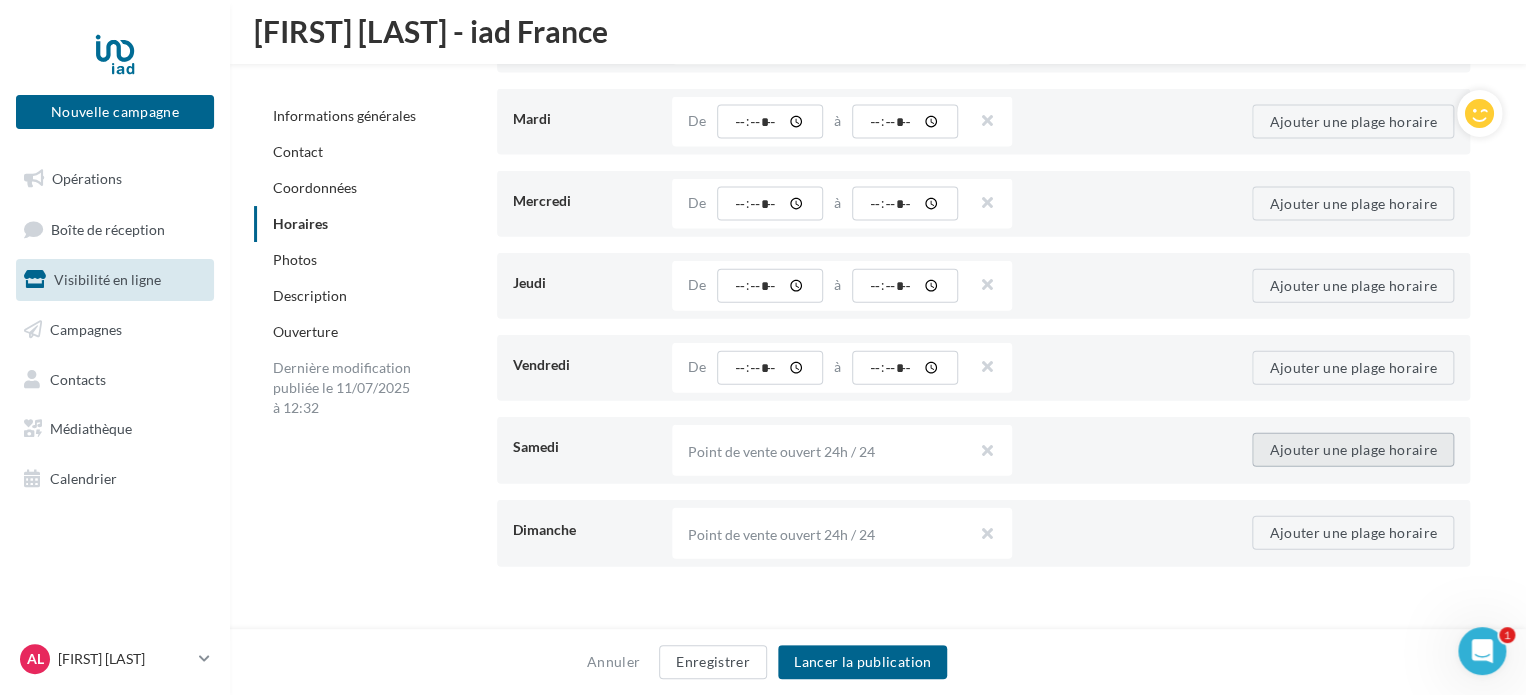 click on "Ajouter une plage horaire" at bounding box center (1353, 450) 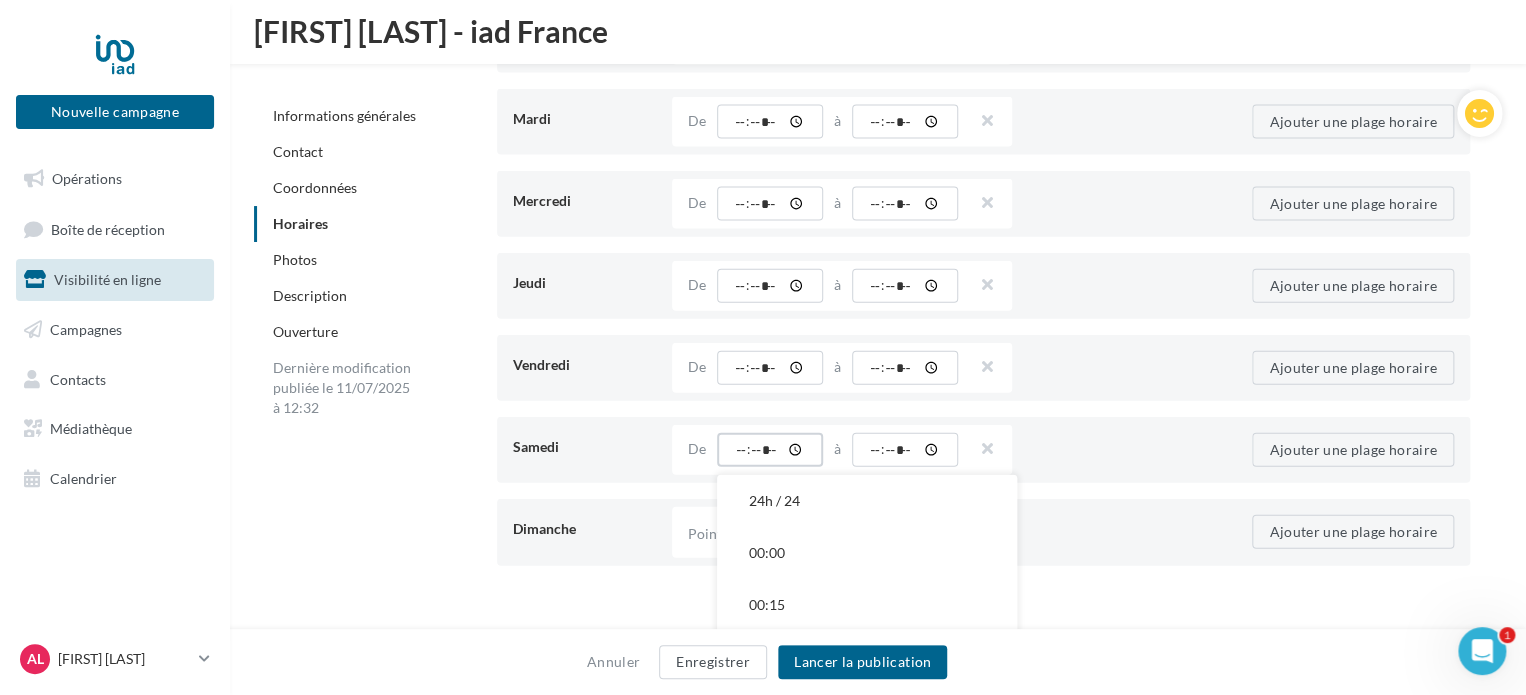 click at bounding box center [770, 450] 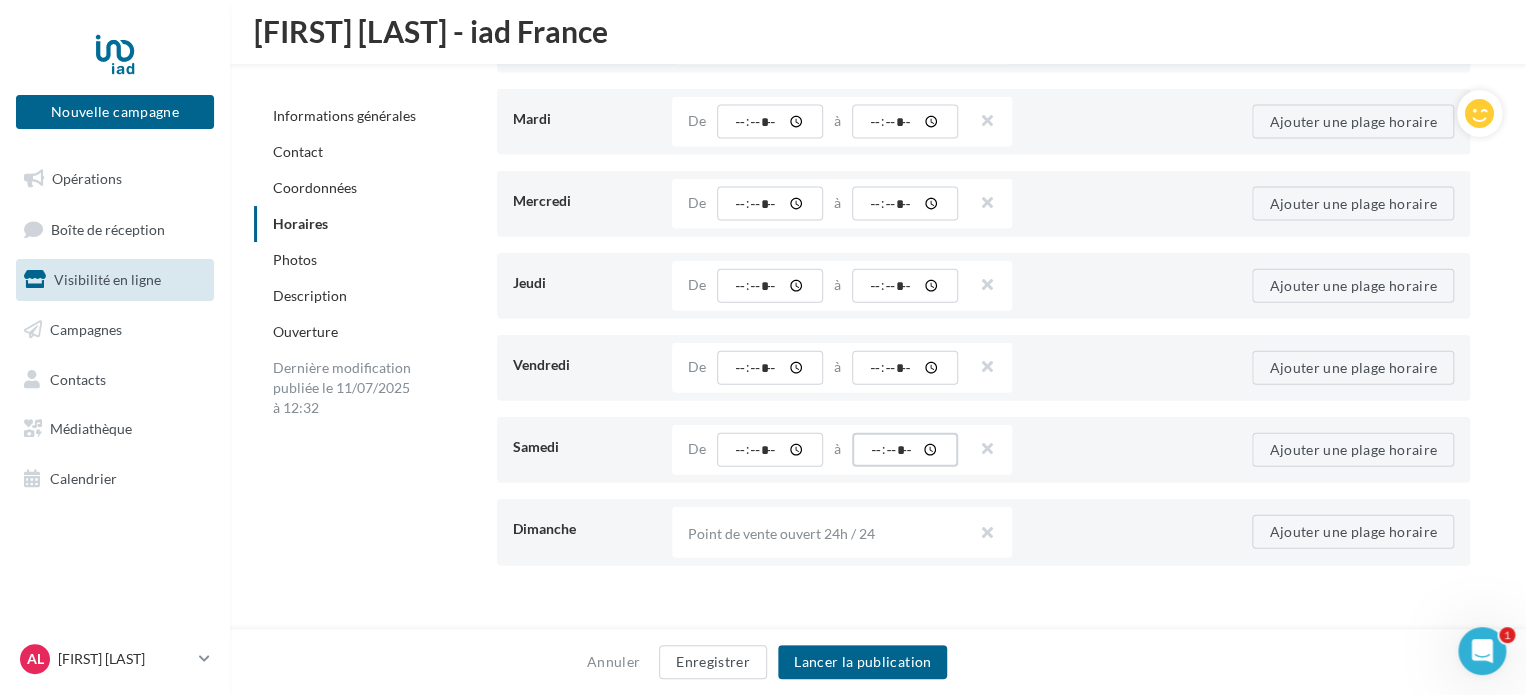 click at bounding box center (905, 40) 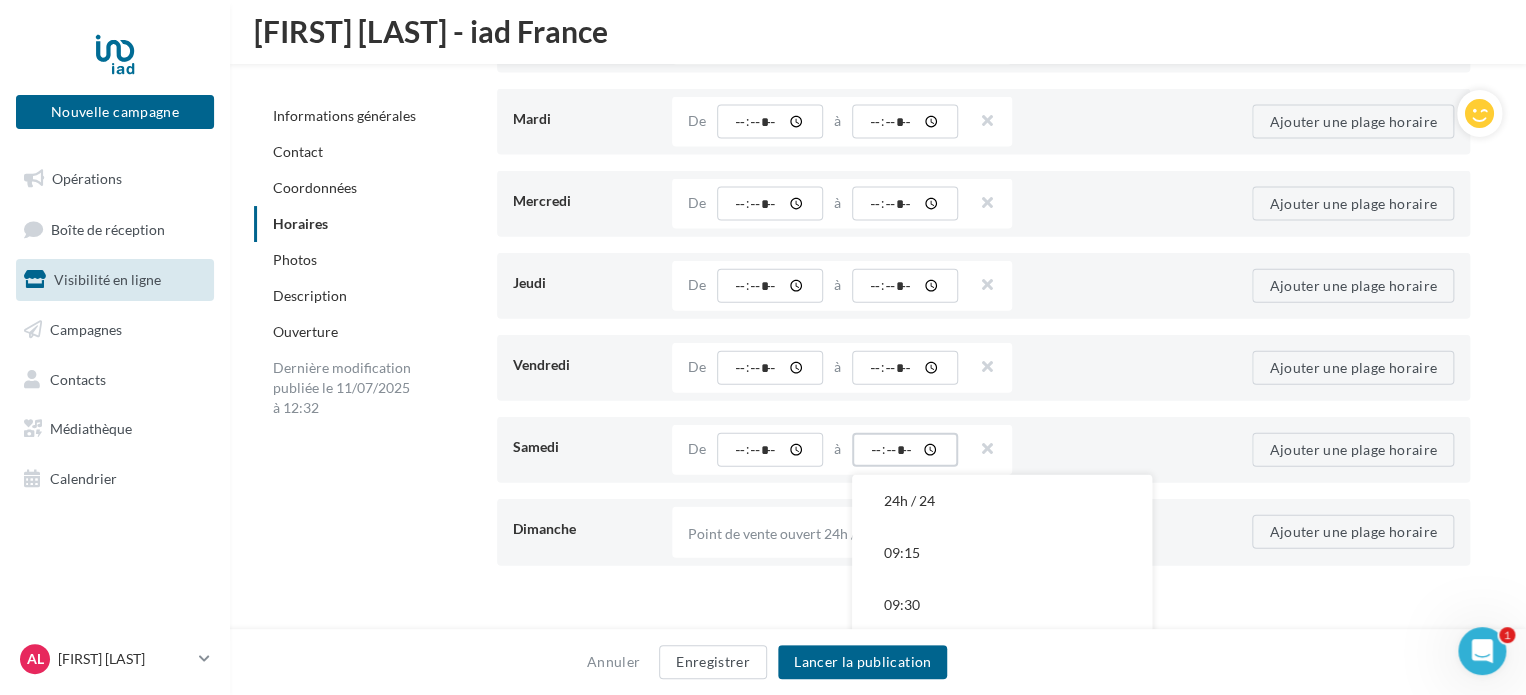 type on "*****" 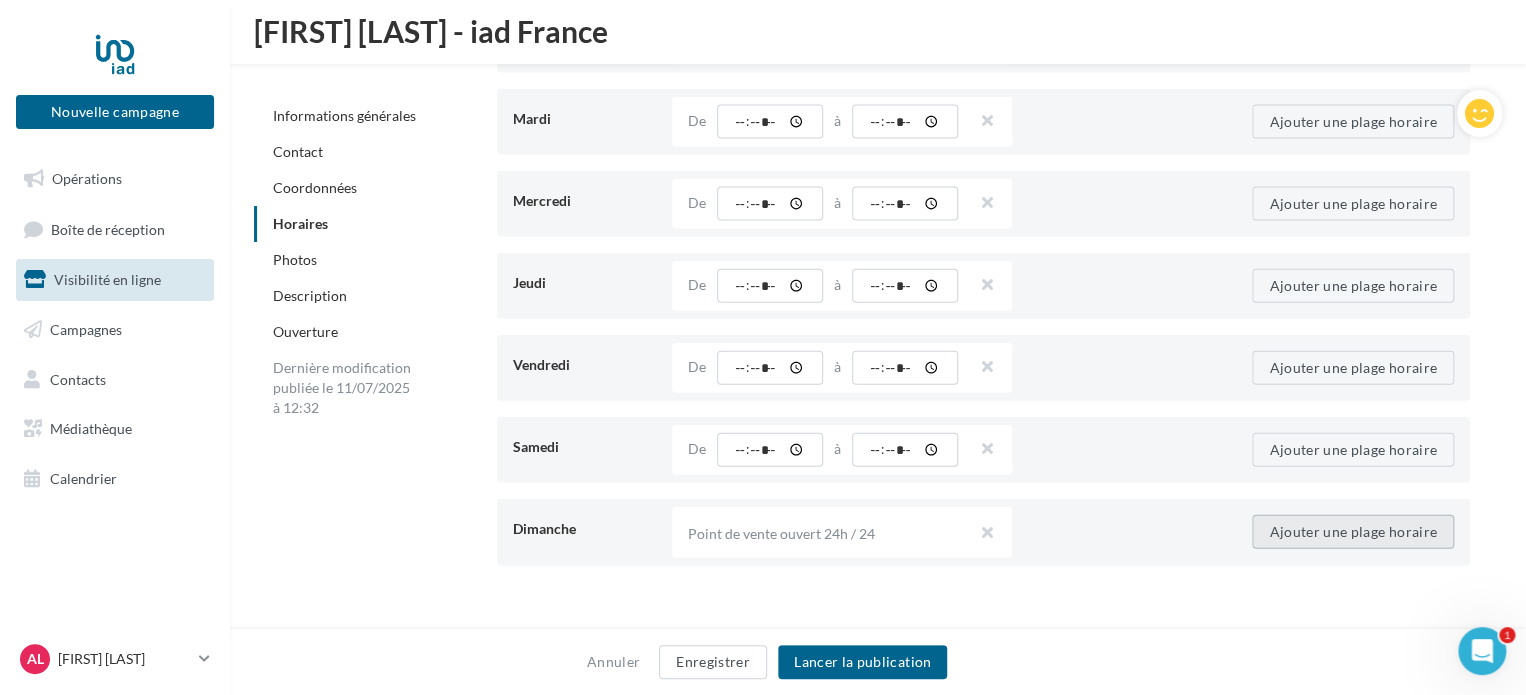 click on "Ajouter une plage horaire" at bounding box center [1353, 532] 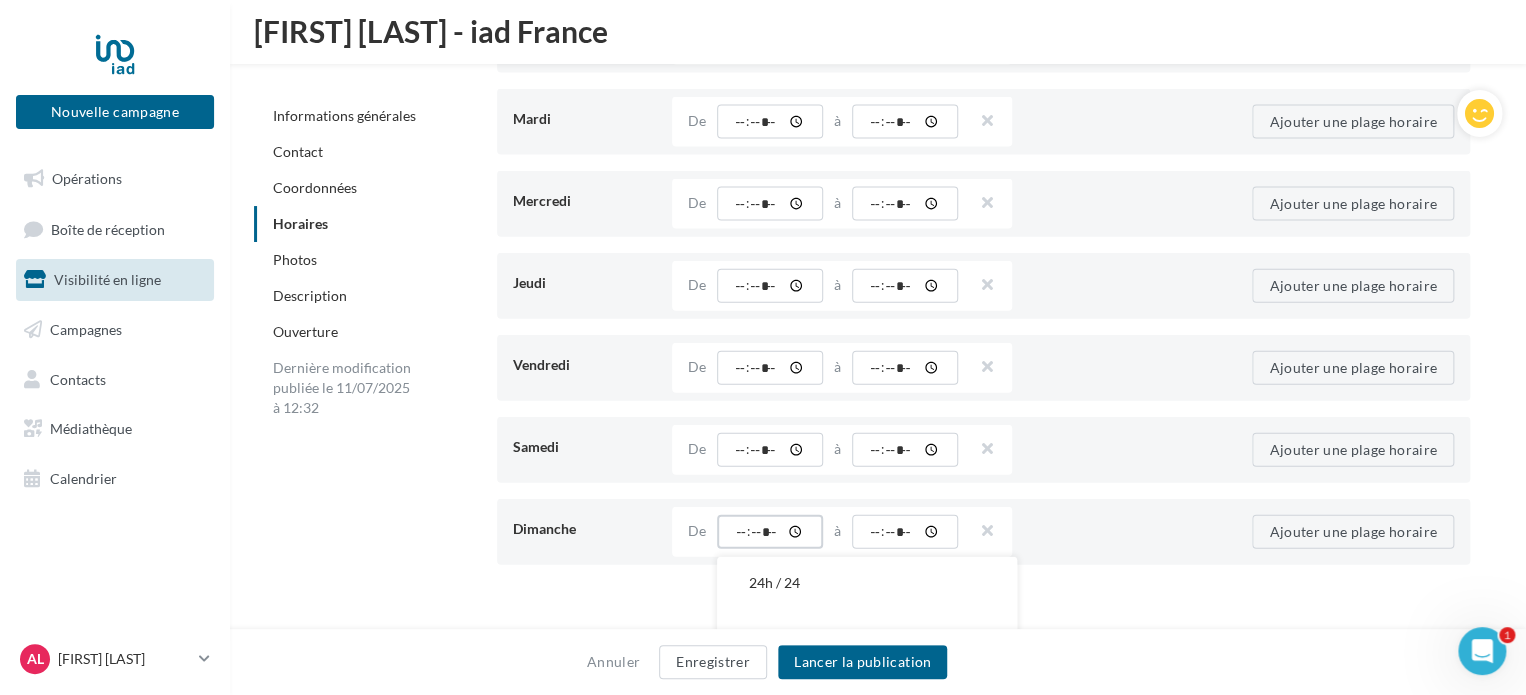 click at bounding box center (770, 532) 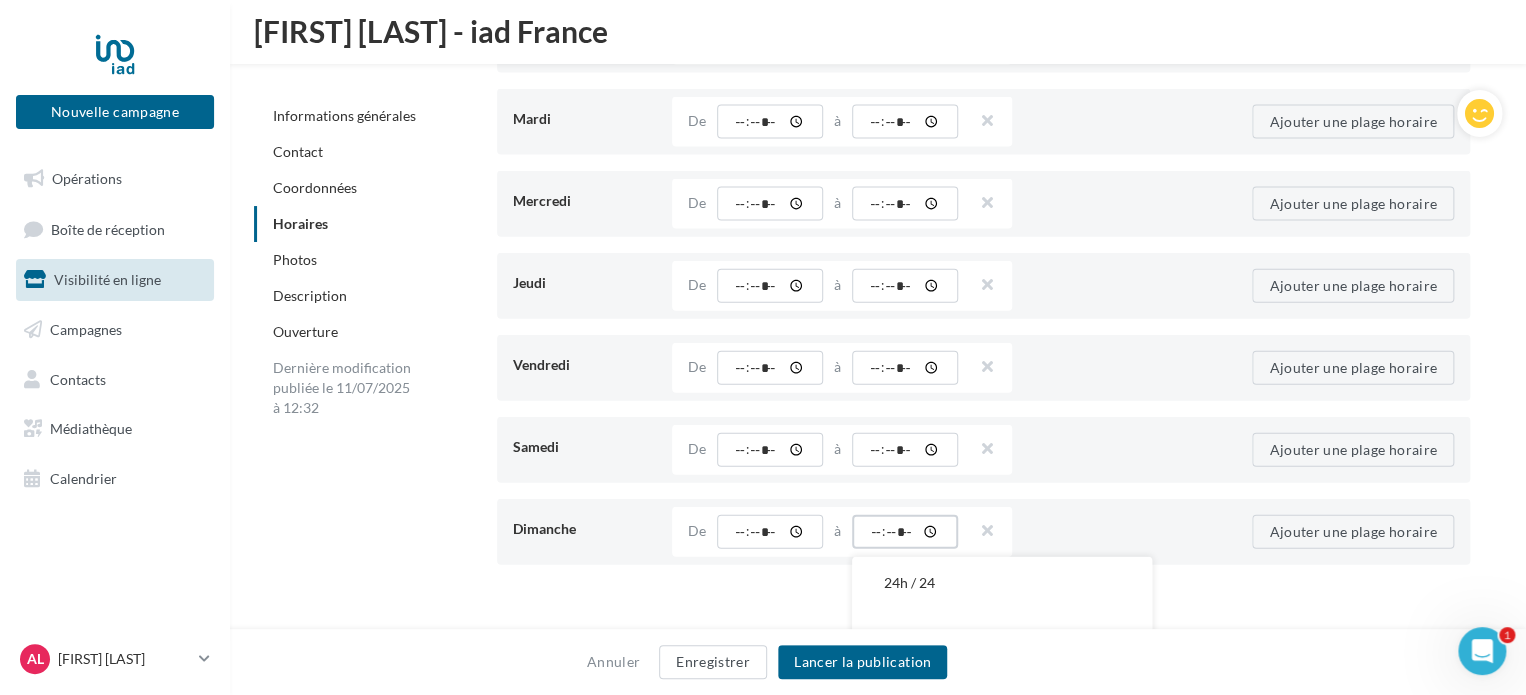 click at bounding box center (905, 532) 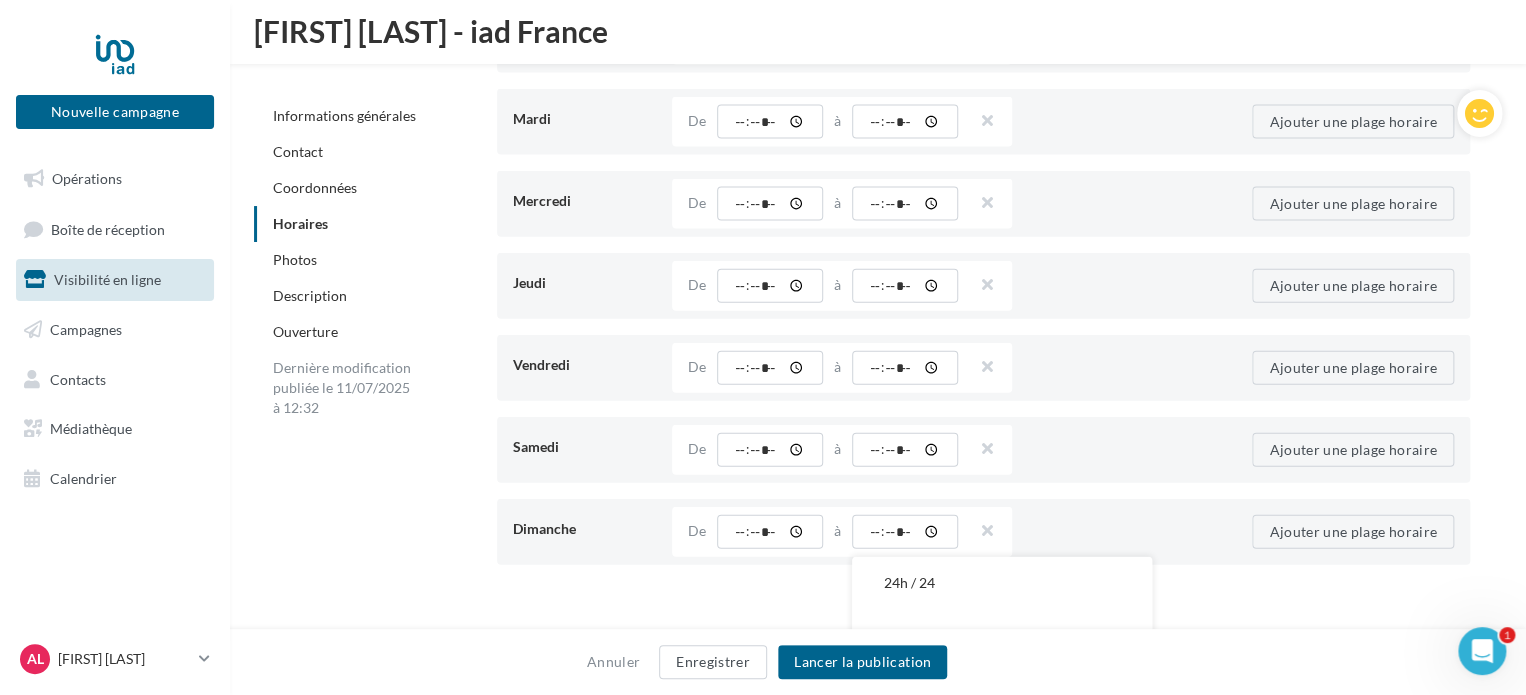 click on "**********" at bounding box center (991, 681) 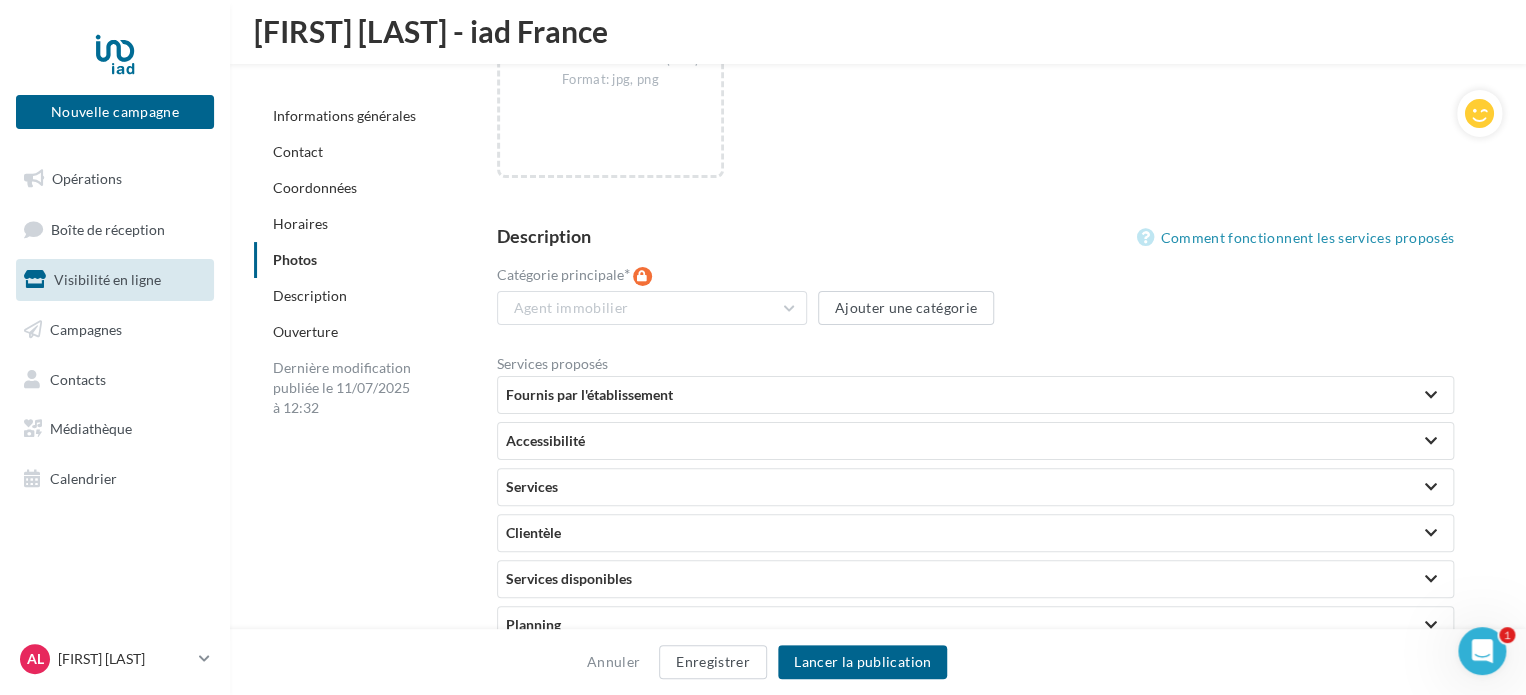 scroll, scrollTop: 3839, scrollLeft: 0, axis: vertical 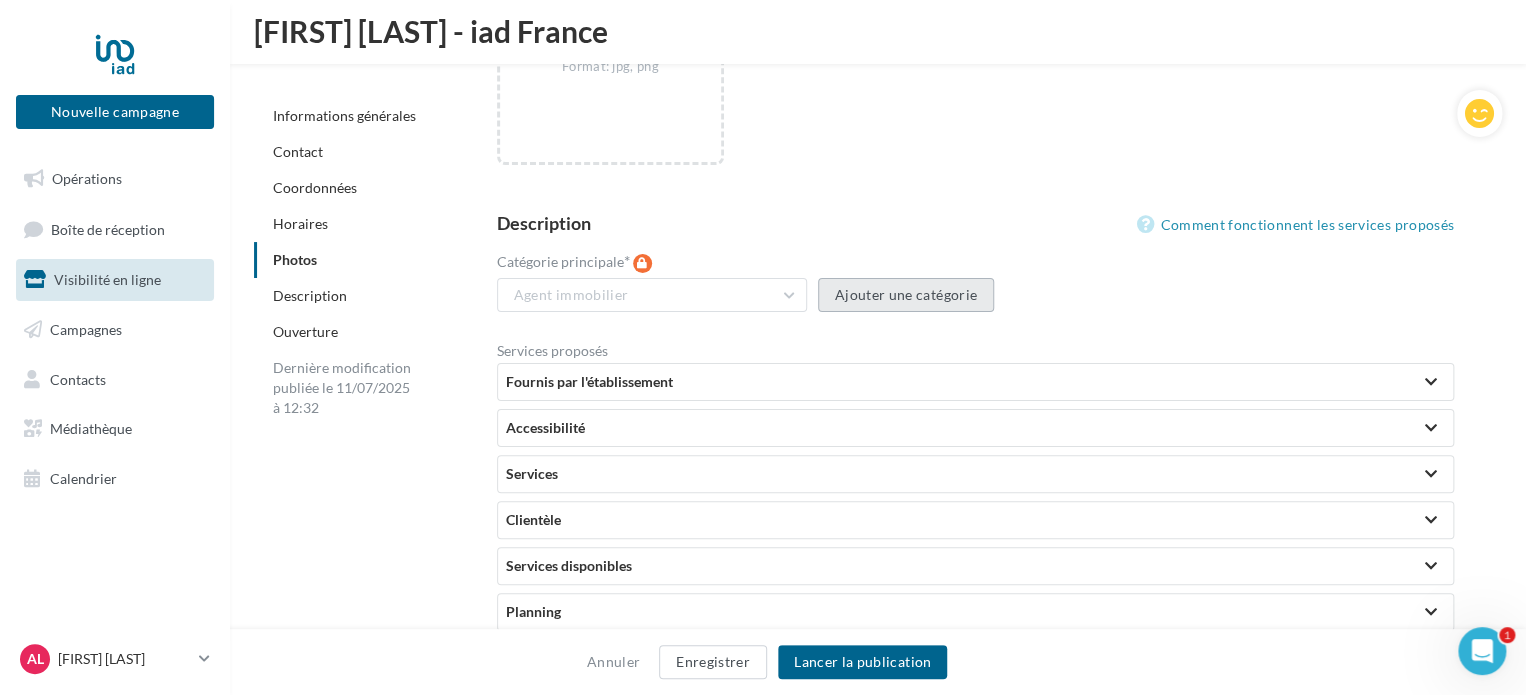click on "Ajouter une catégorie" at bounding box center [906, 295] 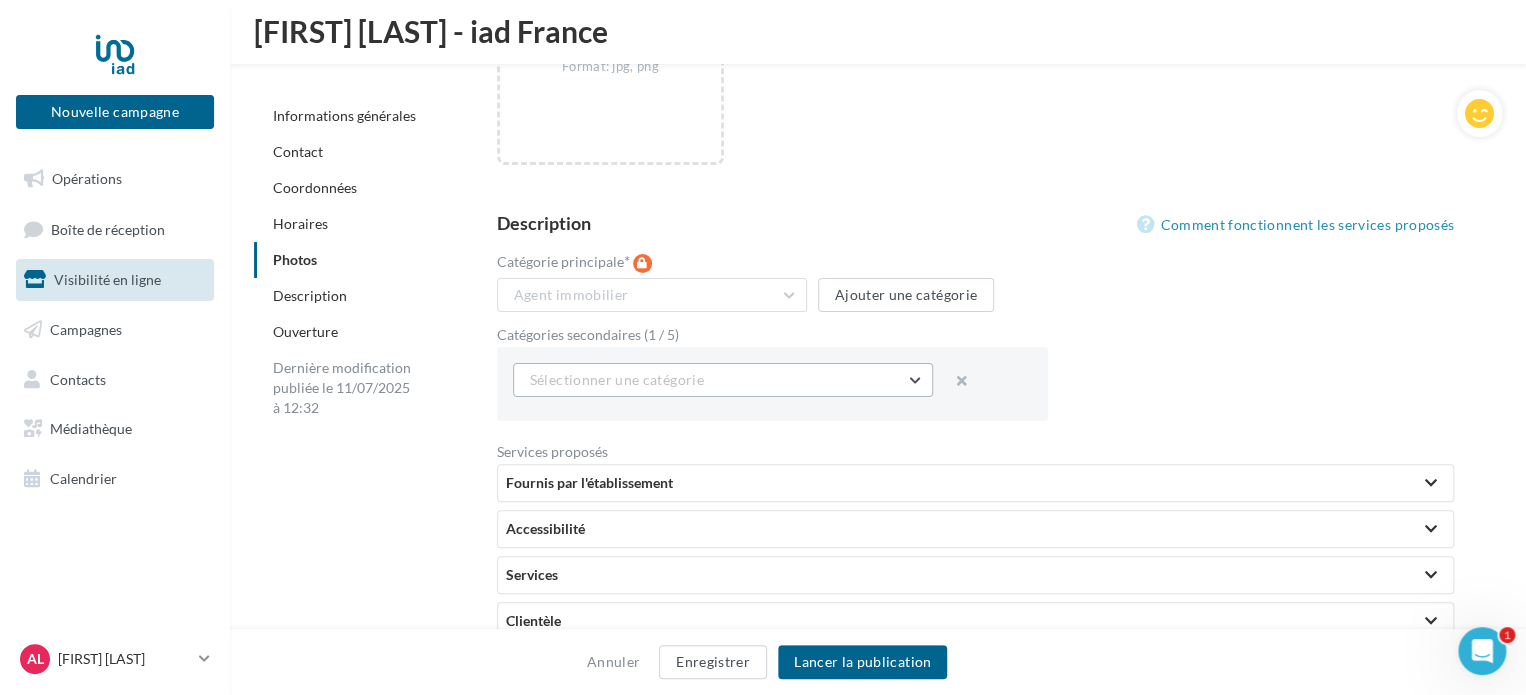click on "Sélectionner une catégorie" at bounding box center [723, 380] 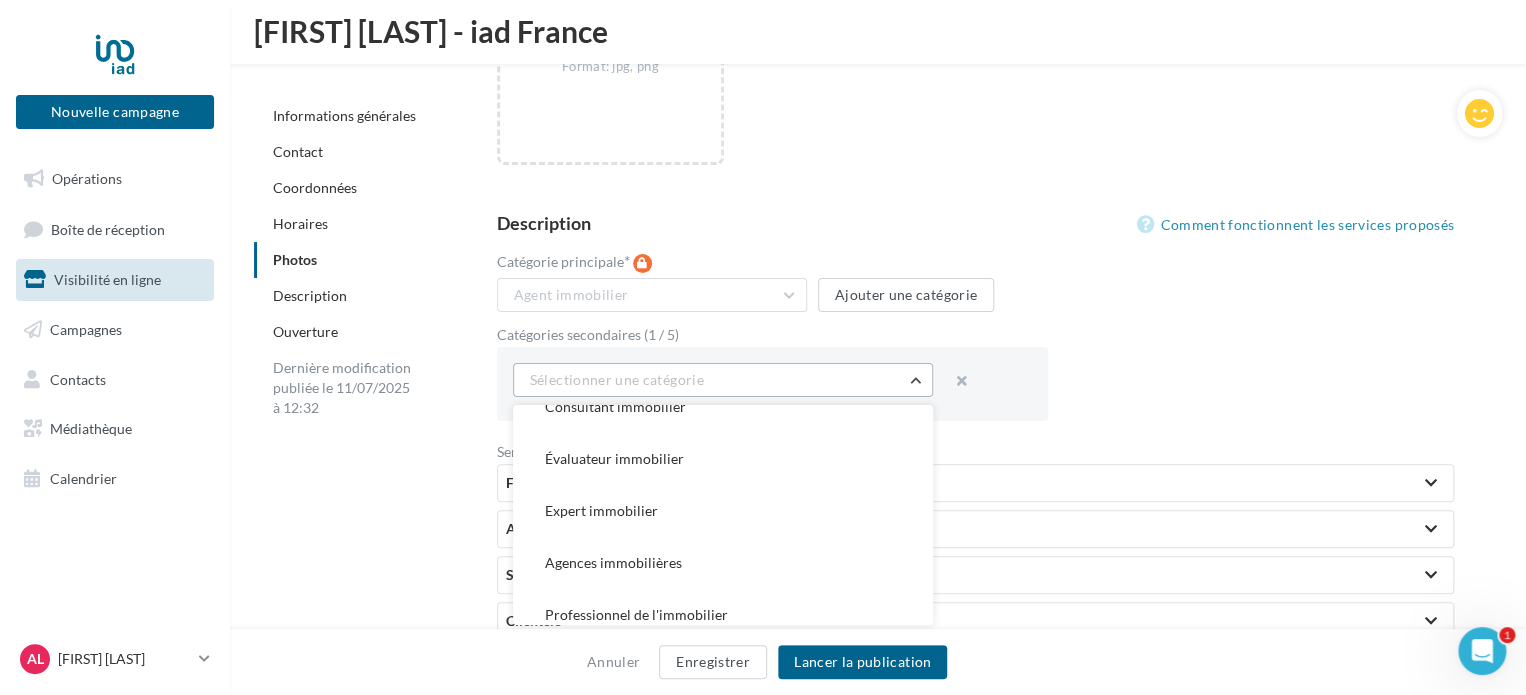 scroll, scrollTop: 40, scrollLeft: 0, axis: vertical 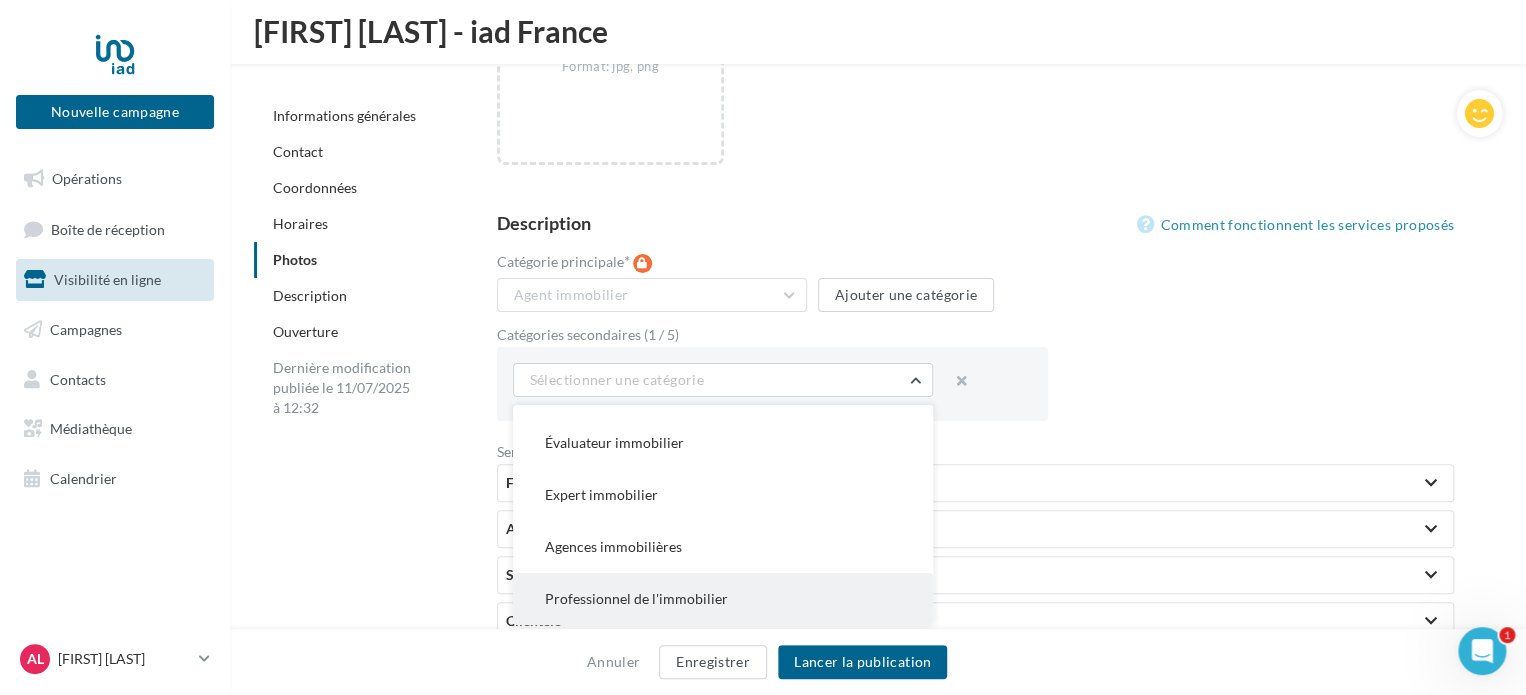 click on "Professionnel de l'immobilier" at bounding box center (636, 598) 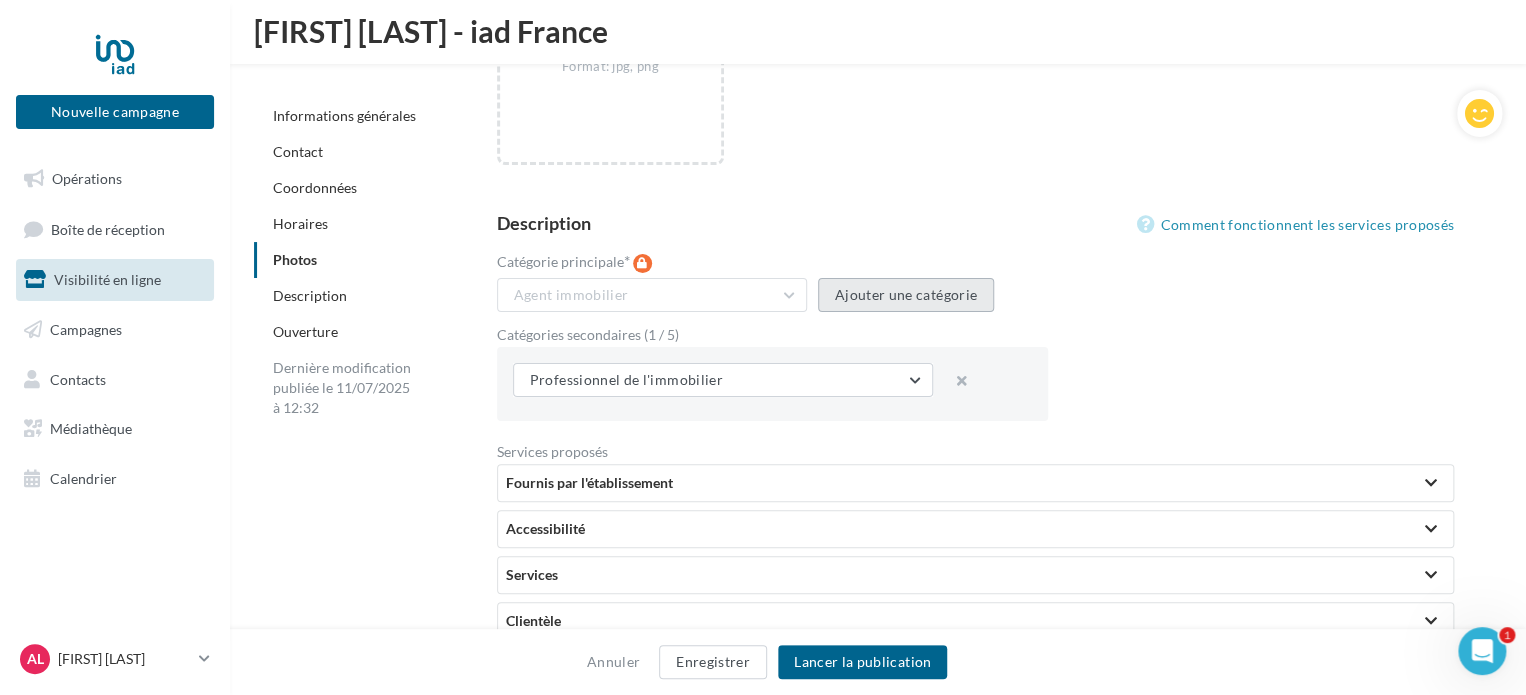 click on "Ajouter une catégorie" at bounding box center (906, 295) 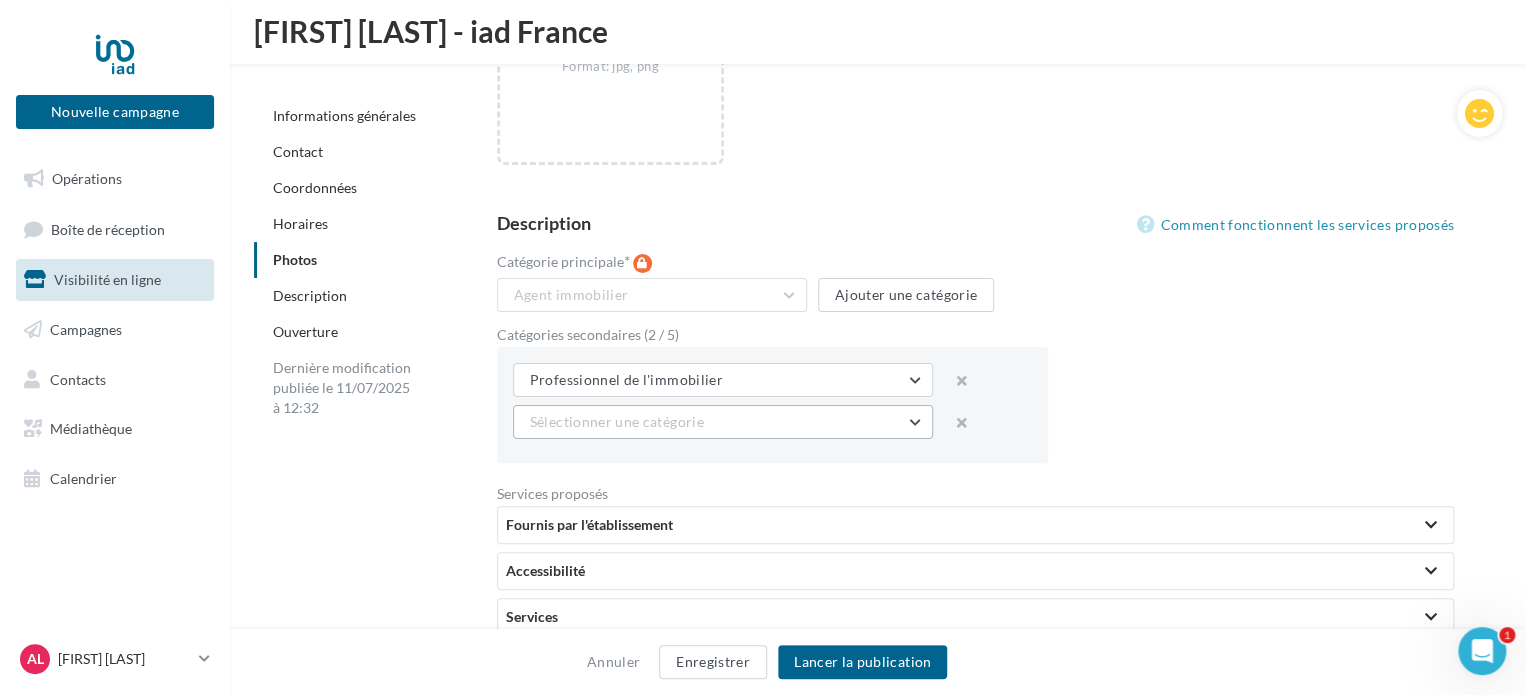 click on "Sélectionner une catégorie" at bounding box center [723, 422] 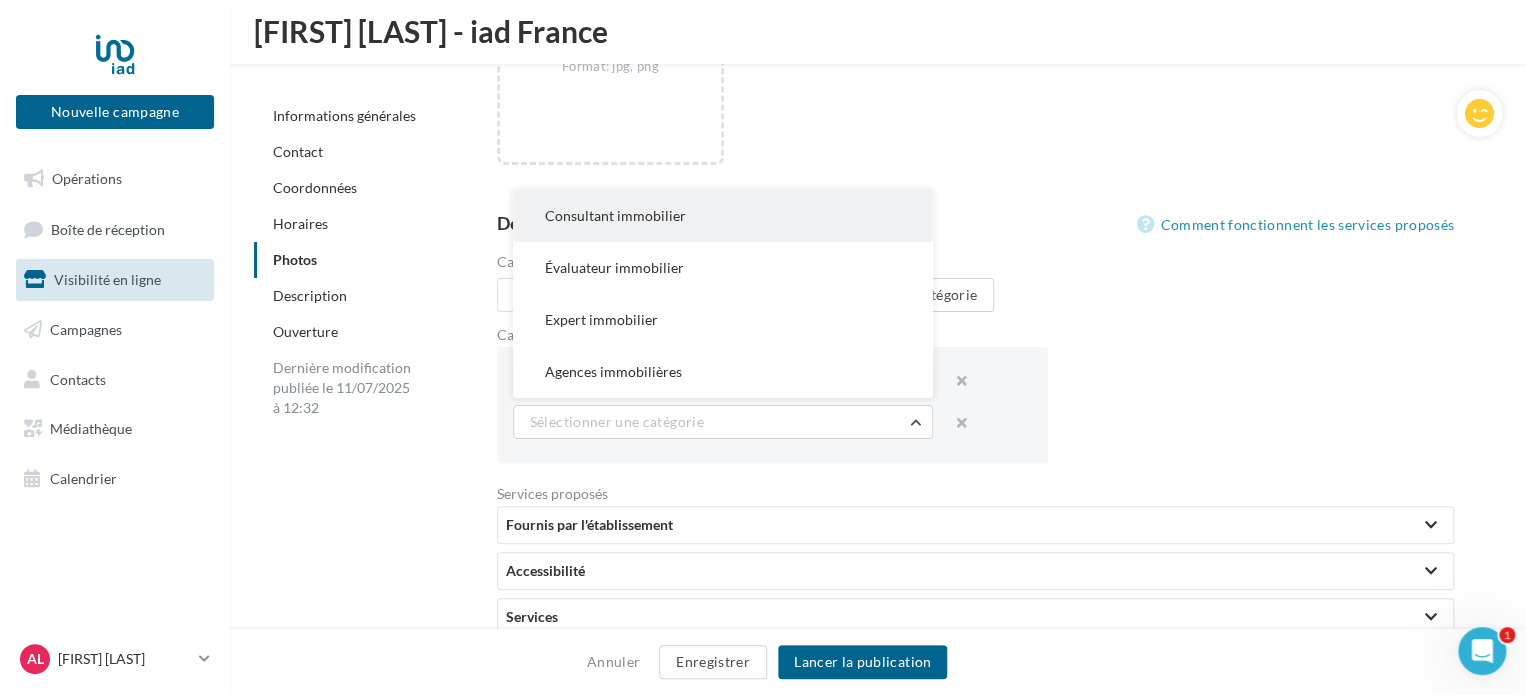 click on "Consultant immobilier" at bounding box center [723, 216] 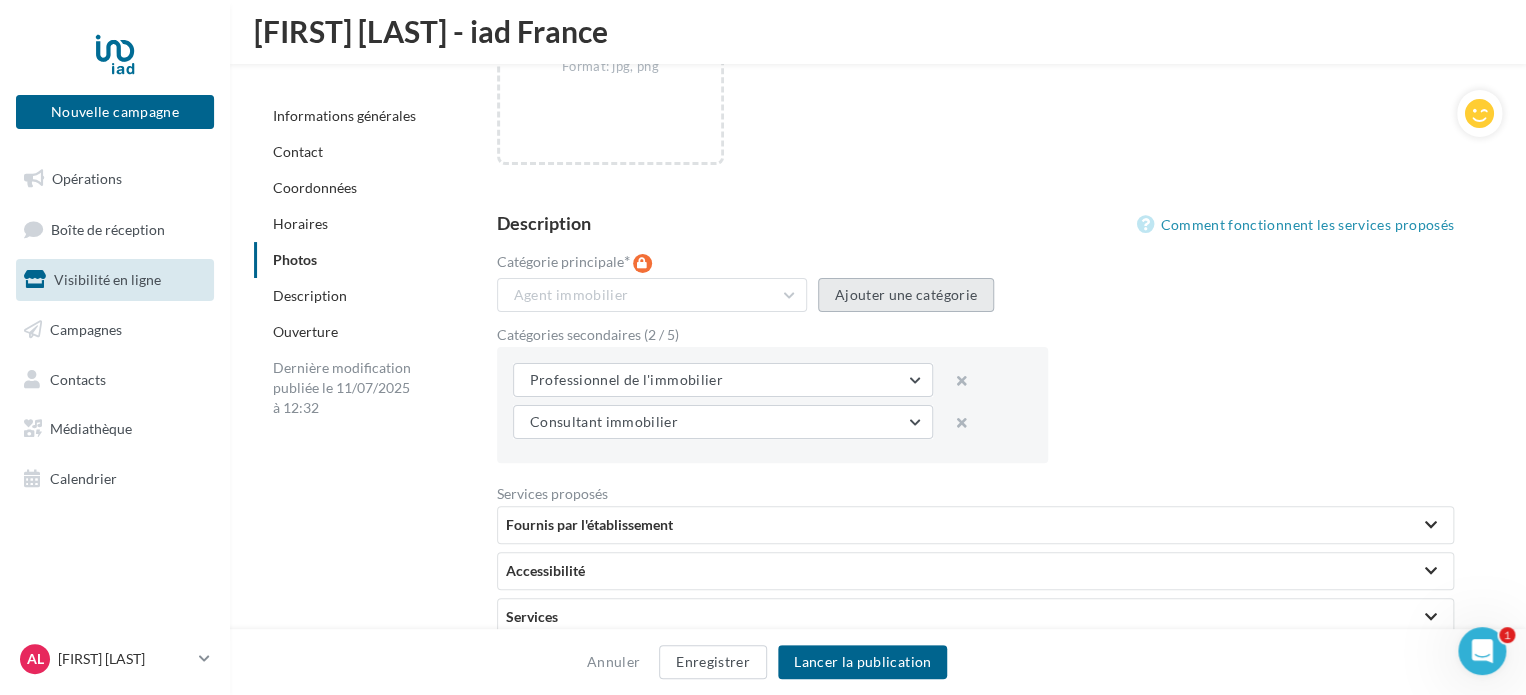 click on "Ajouter une catégorie" at bounding box center (906, 295) 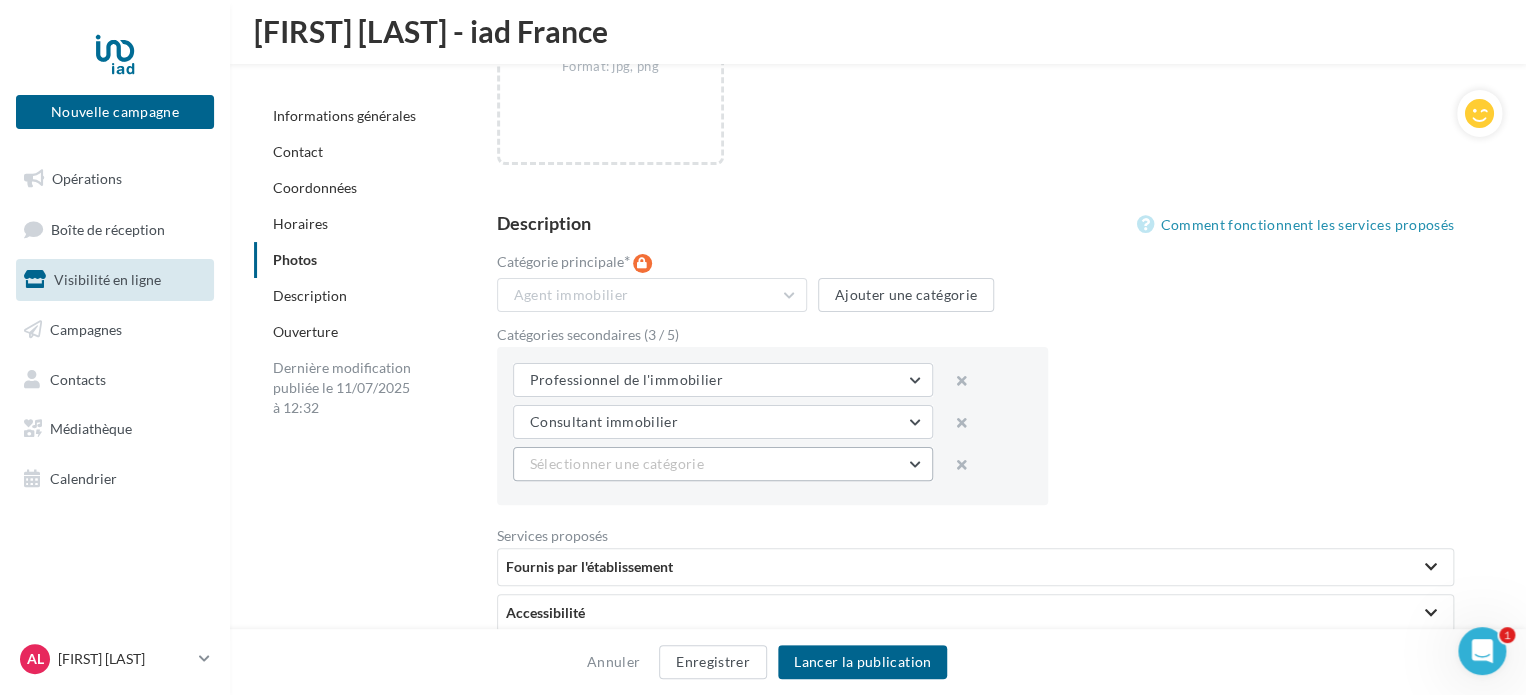 click on "Sélectionner une catégorie" at bounding box center [723, 464] 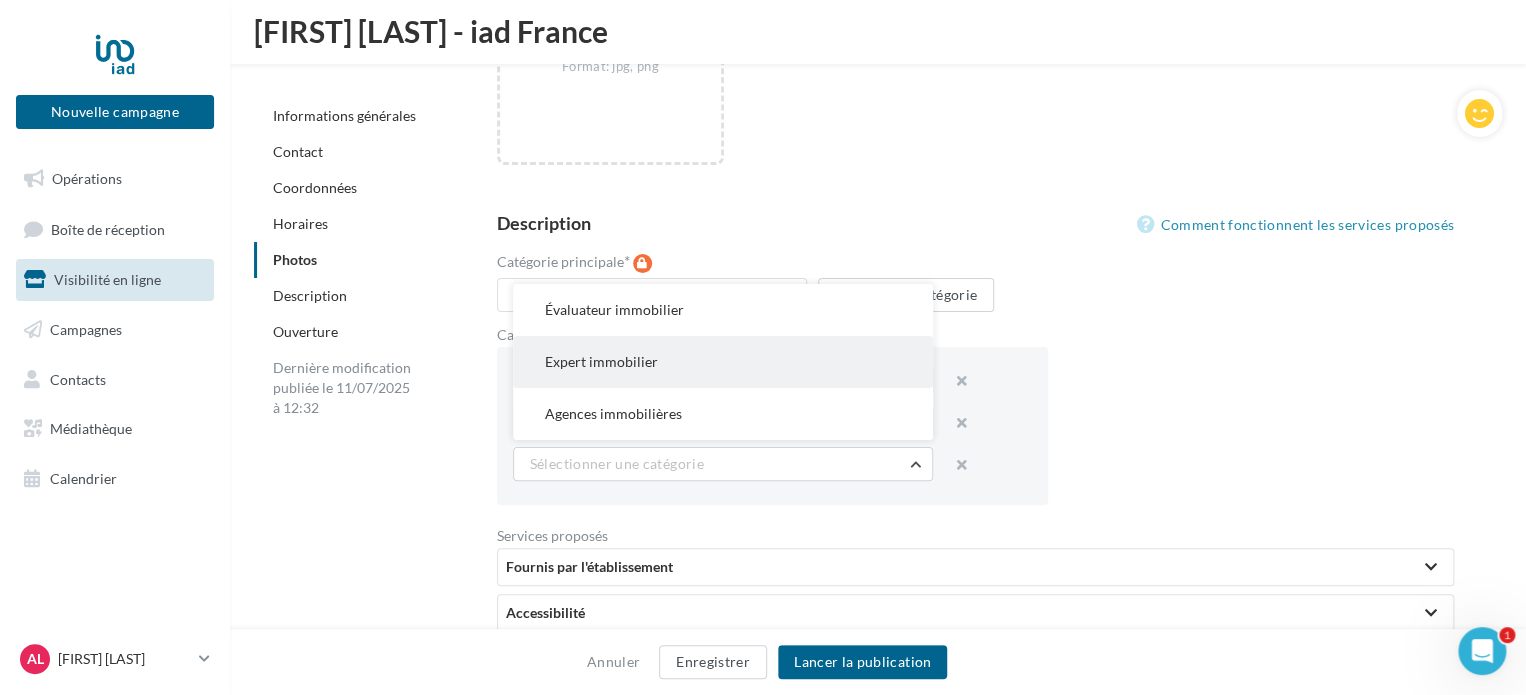 click on "Expert immobilier" at bounding box center (723, 362) 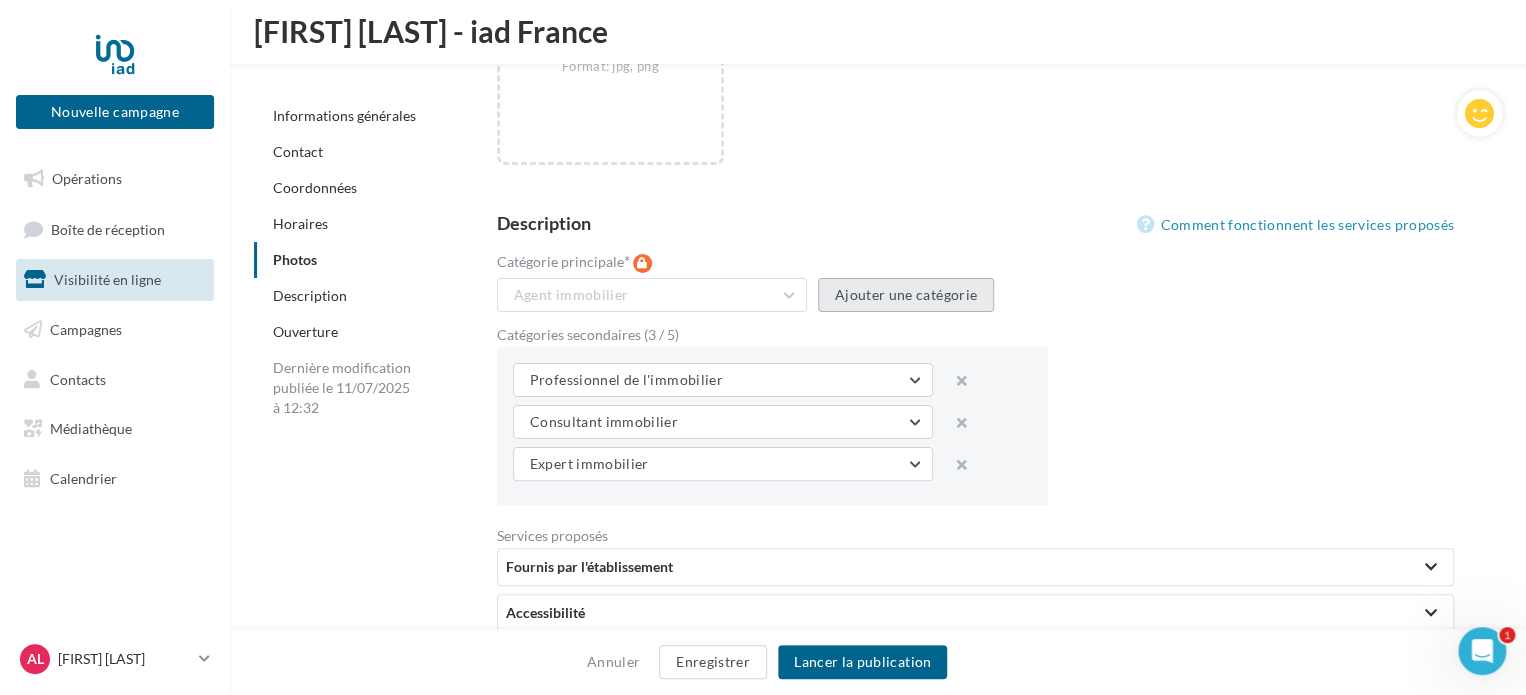 click on "Ajouter une catégorie" at bounding box center [906, 295] 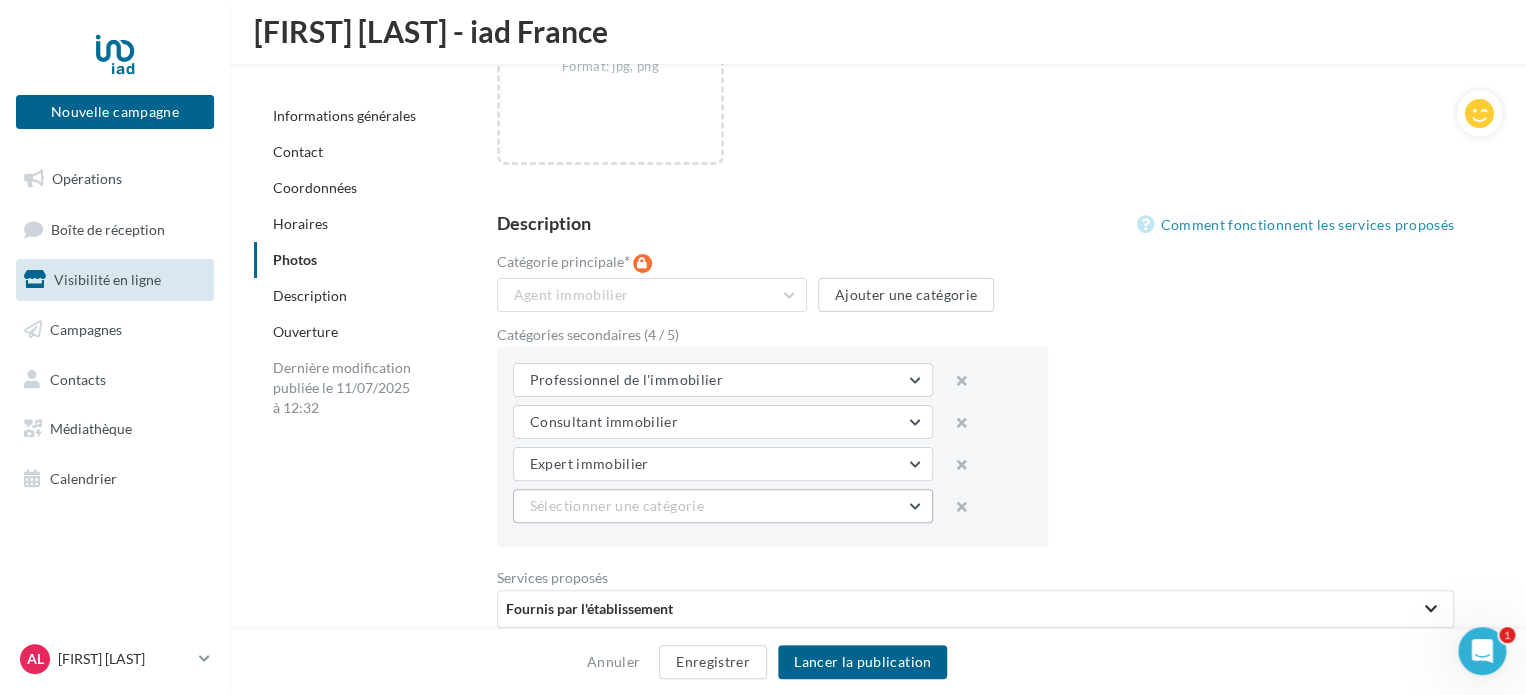 click on "Sélectionner une catégorie" at bounding box center (723, 506) 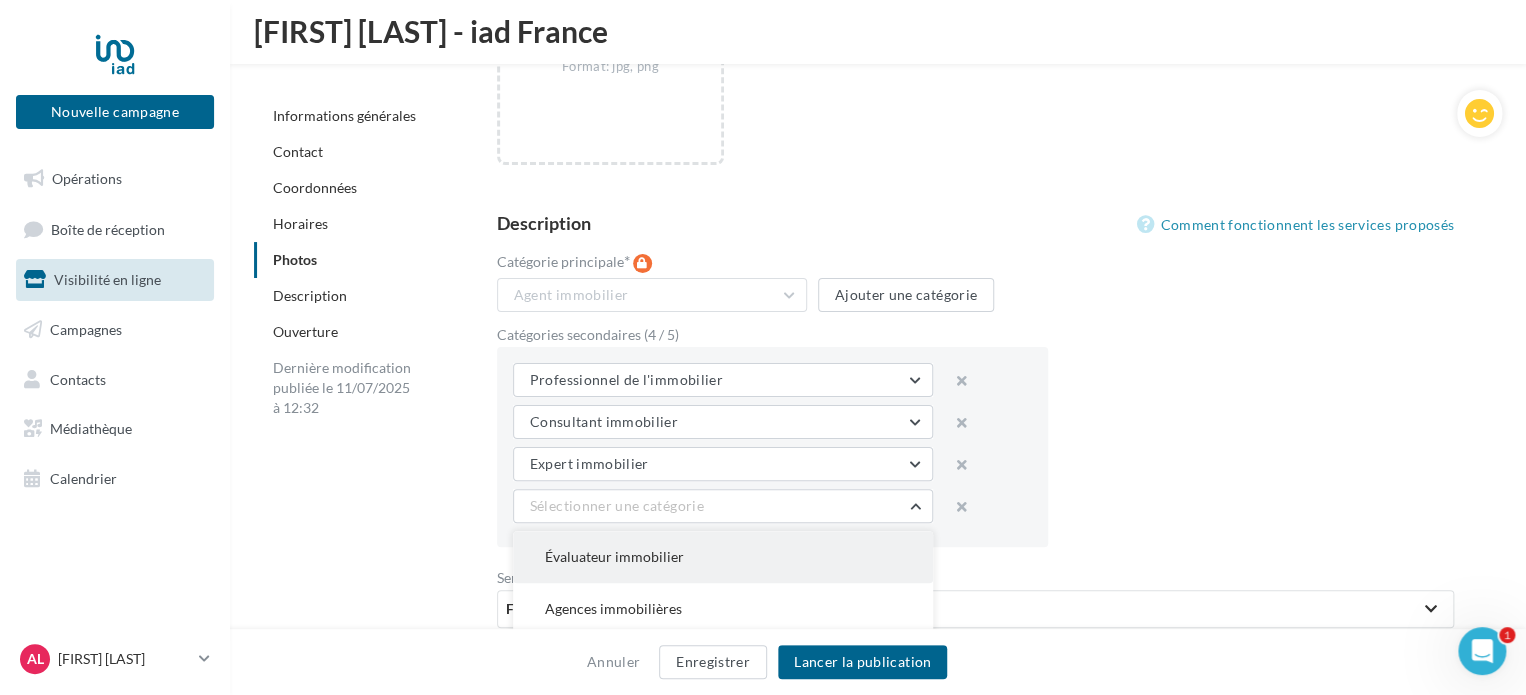 click on "Évaluateur immobilier" at bounding box center [723, 557] 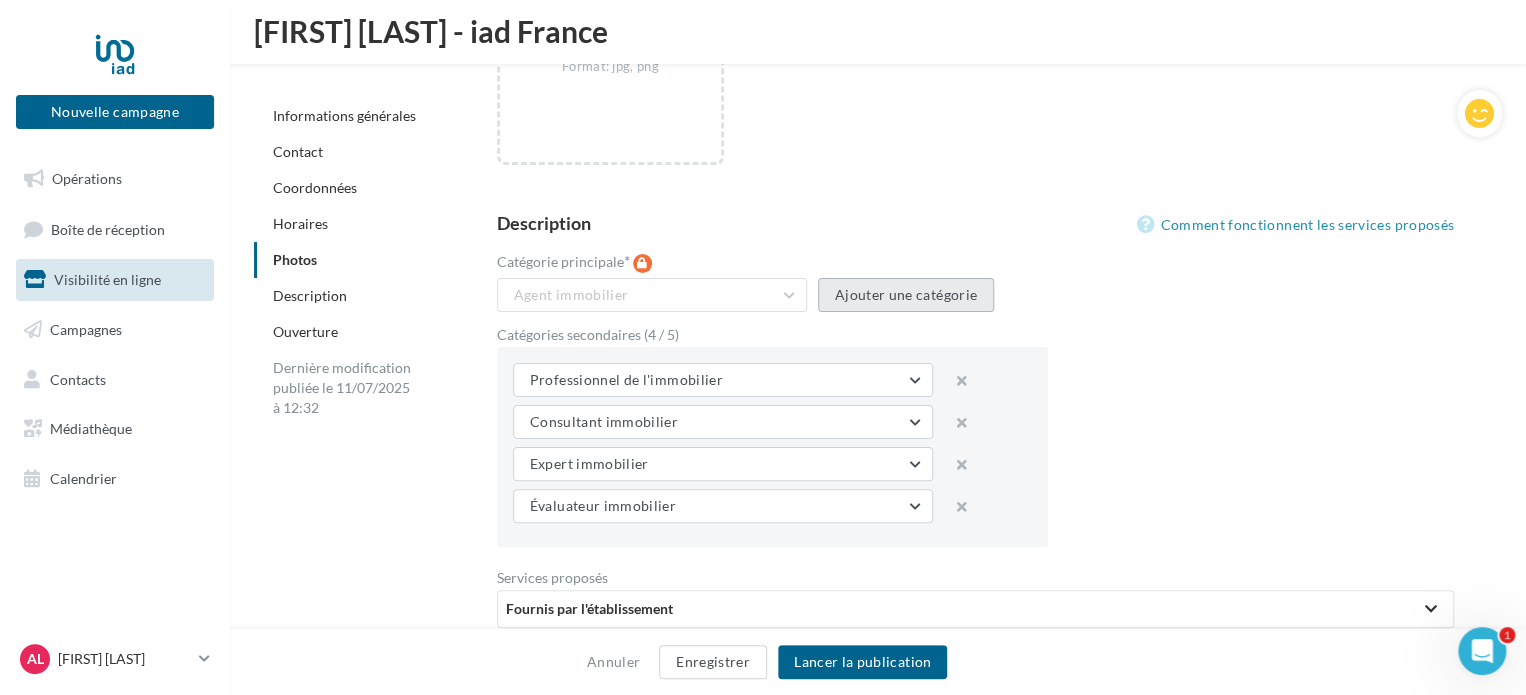 click on "Ajouter une catégorie" at bounding box center (906, 295) 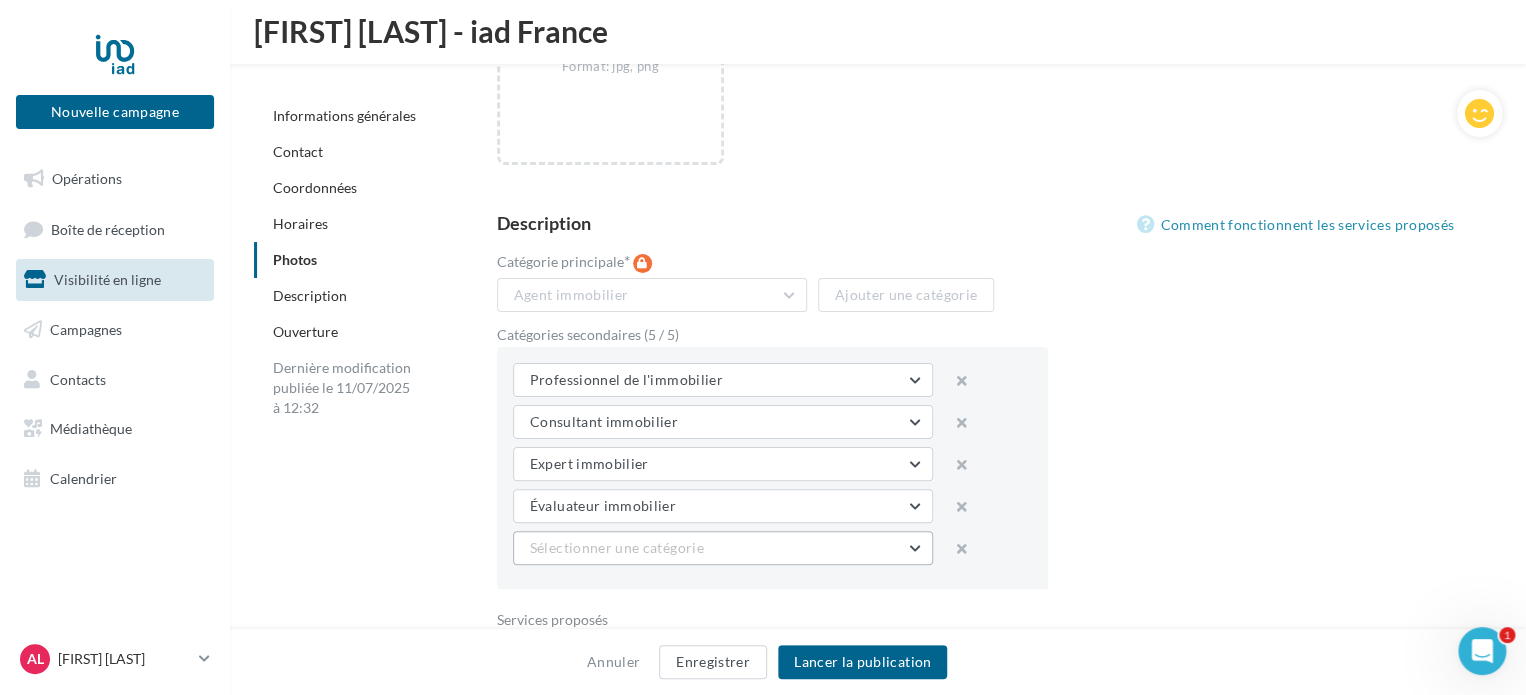 click on "Sélectionner une catégorie" at bounding box center (723, 548) 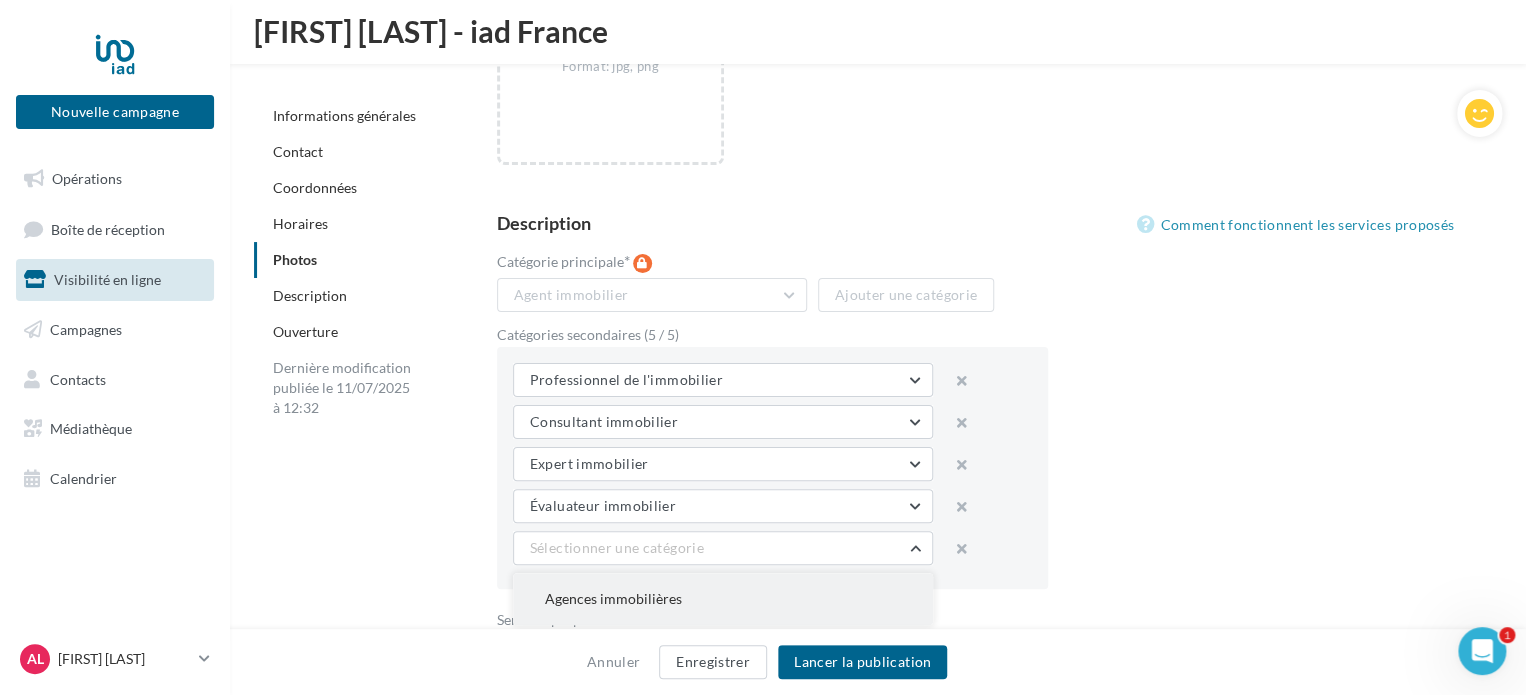 click on "Agences immobilières" at bounding box center (723, 599) 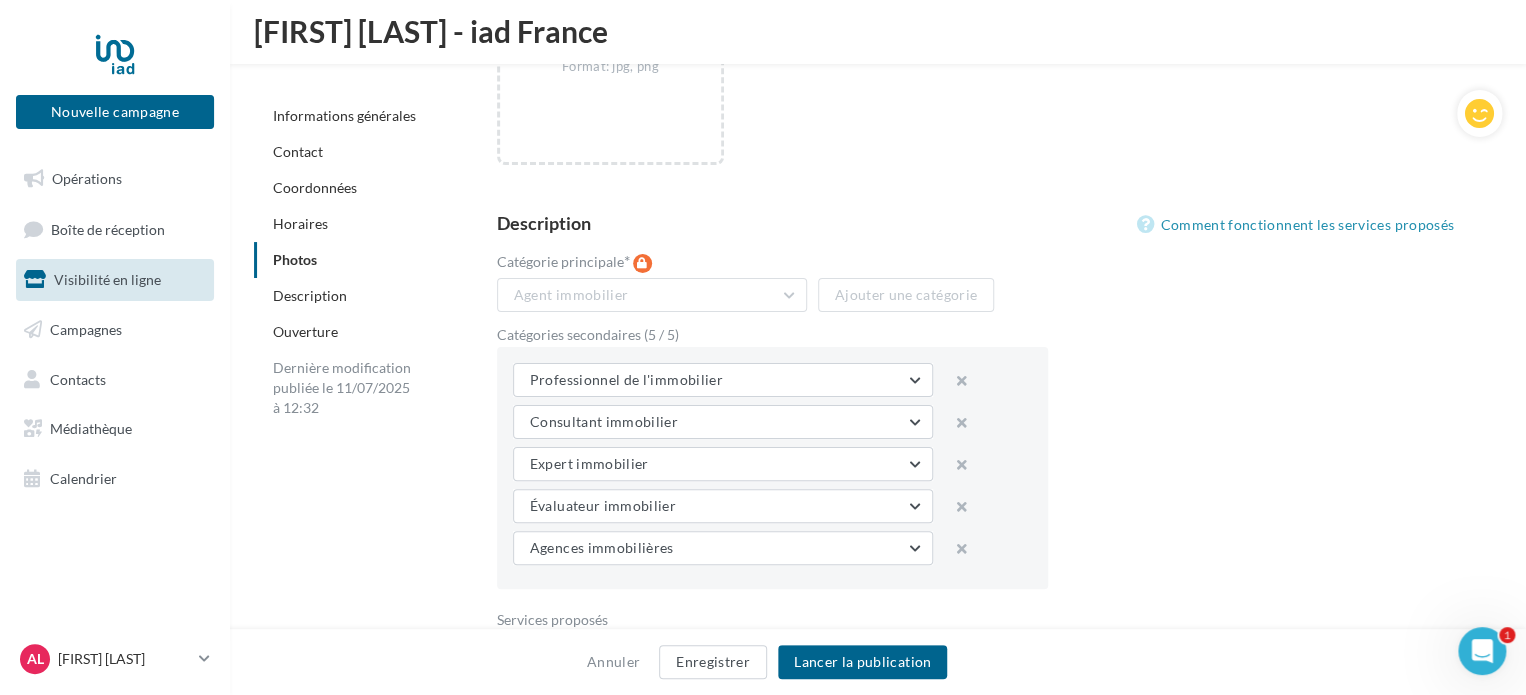 click on "Catégorie principale *       Agent immobilier         Agent immobilier
Ajouter une catégorie
Catégories secondaires (5 / 5)
Professionnel de l'immobilier         Professionnel de l'immobilier         Consultant immobilier         Consultant immobilier         Expert immobilier         Expert immobilier         Évaluateur immobilier         Évaluateur immobilier         Agences immobilières         Agences immobilières" at bounding box center [983, 425] 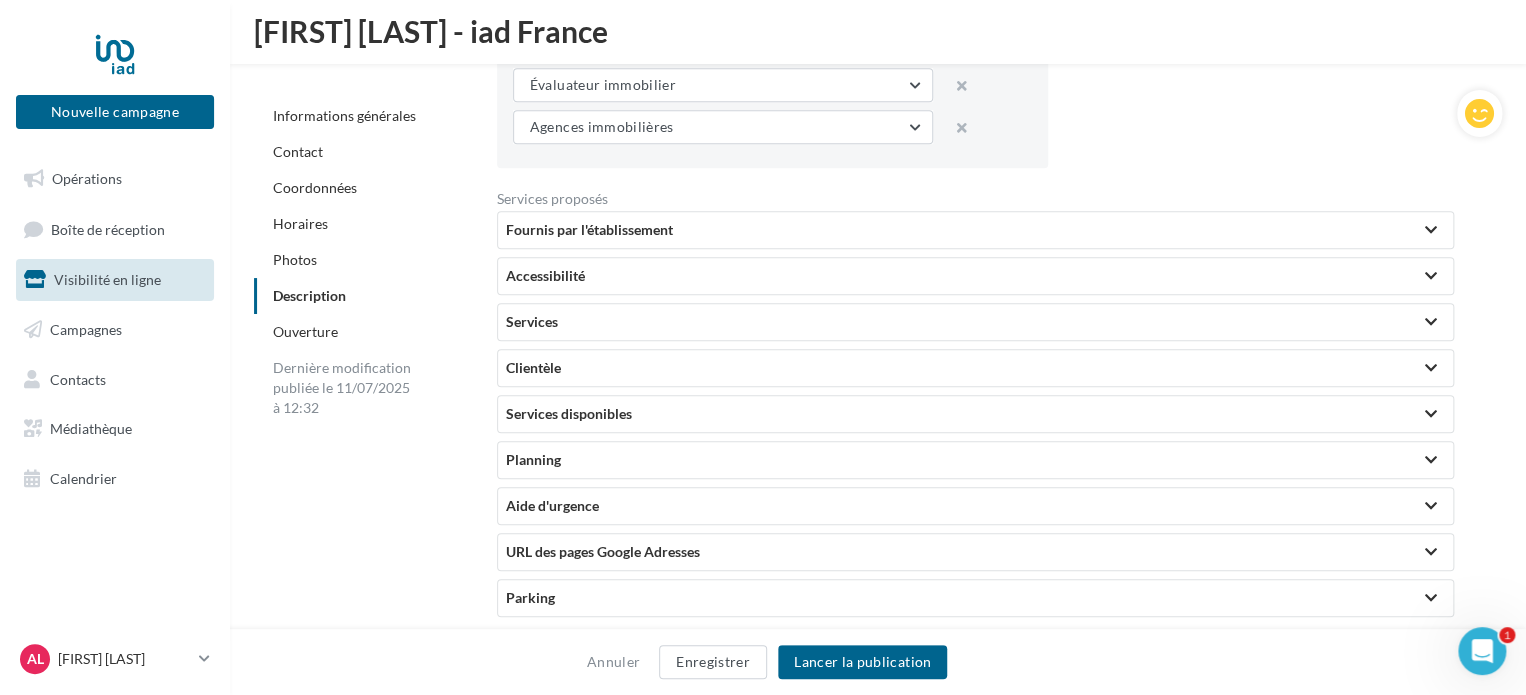 scroll, scrollTop: 4267, scrollLeft: 0, axis: vertical 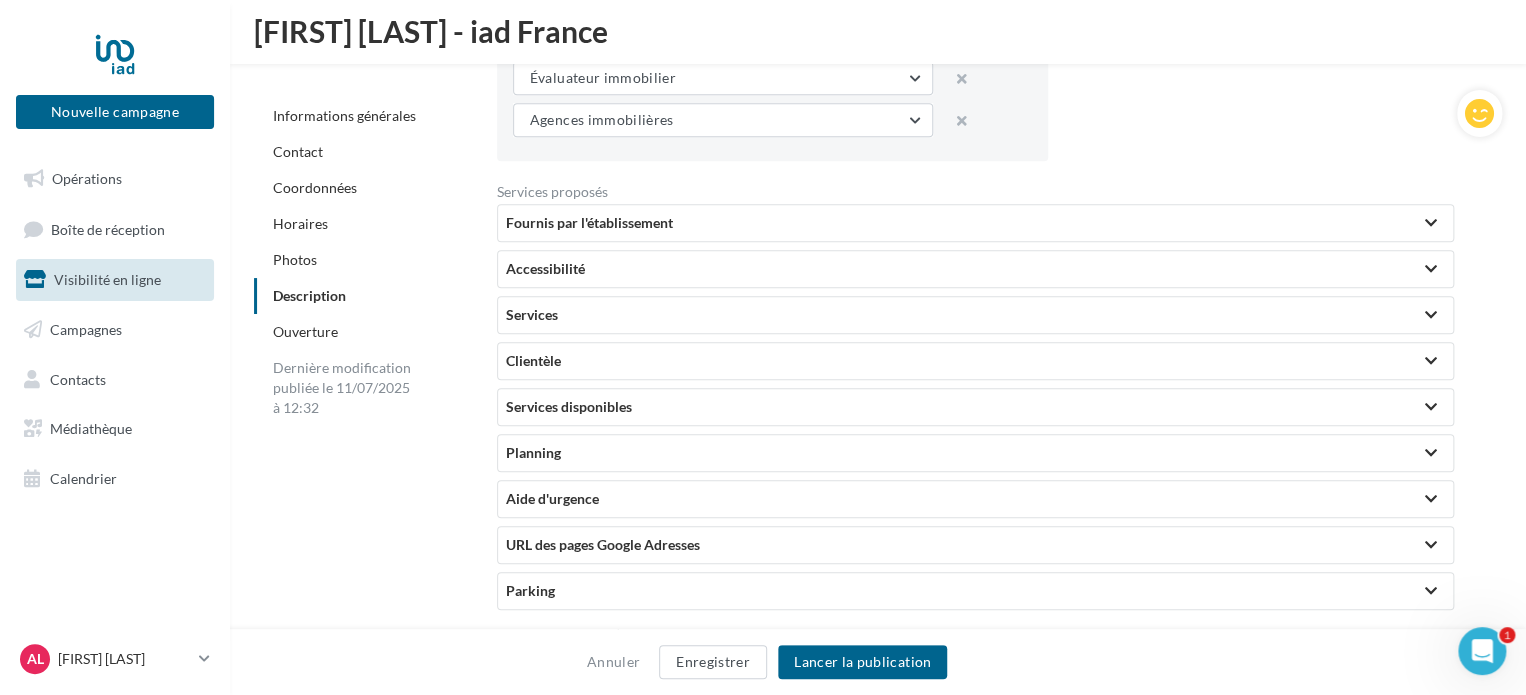 click on "Fournis par l'établissement" at bounding box center (975, 223) 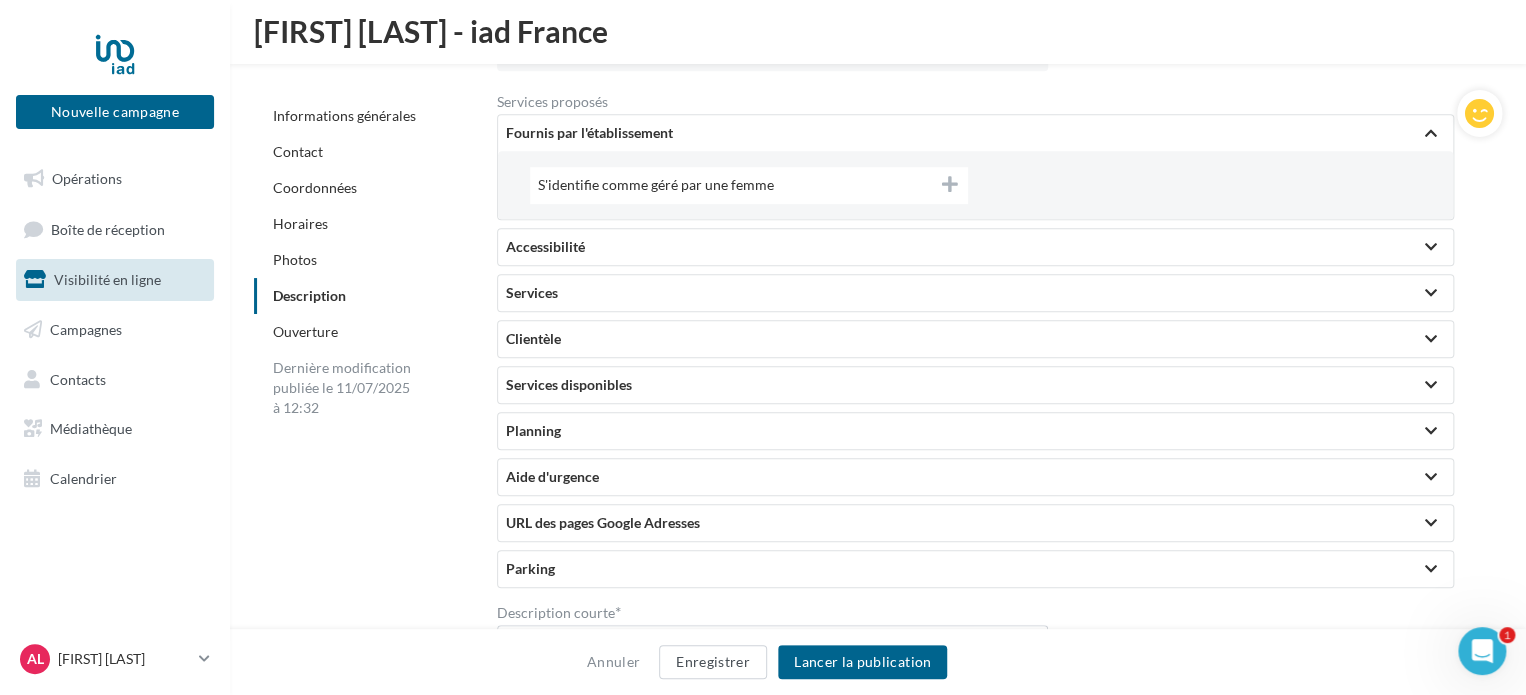 scroll, scrollTop: 4364, scrollLeft: 0, axis: vertical 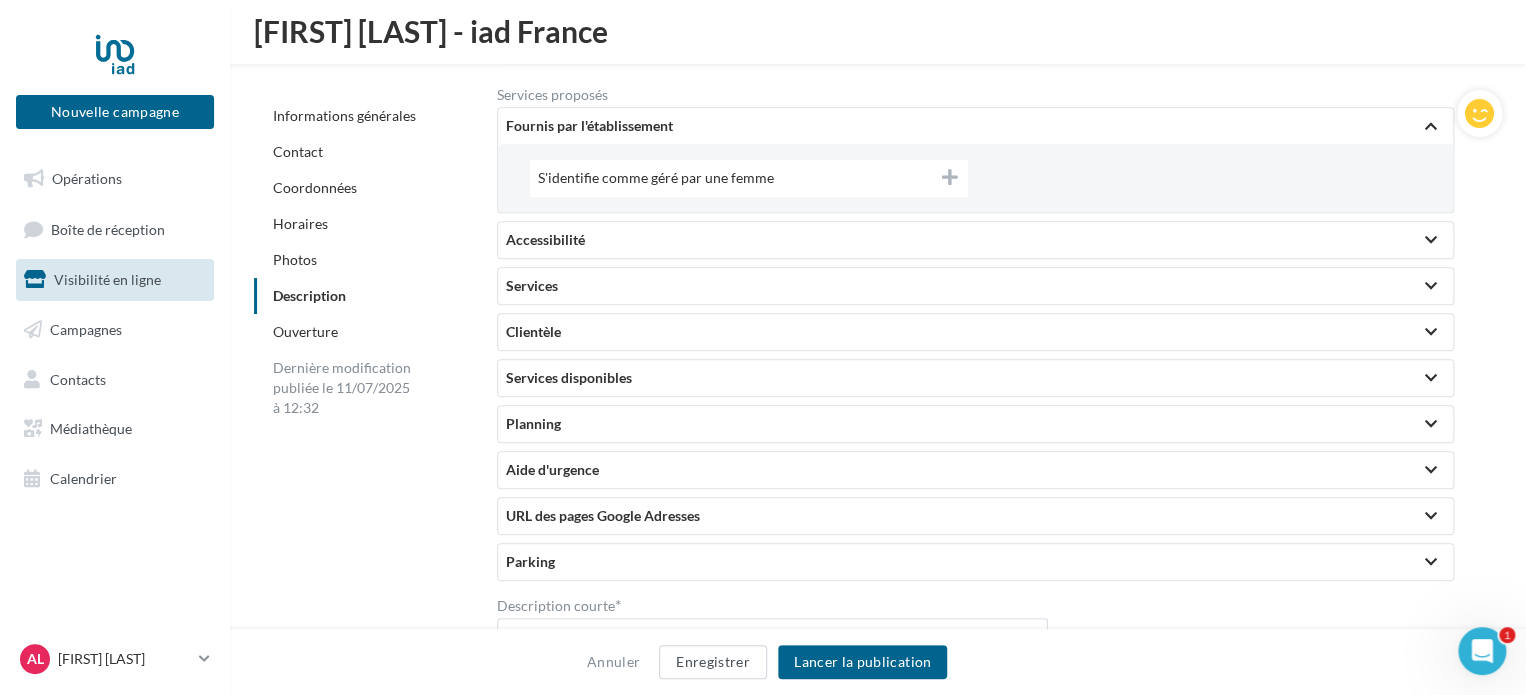 click on "URL des pages Google Adresses" at bounding box center (975, 516) 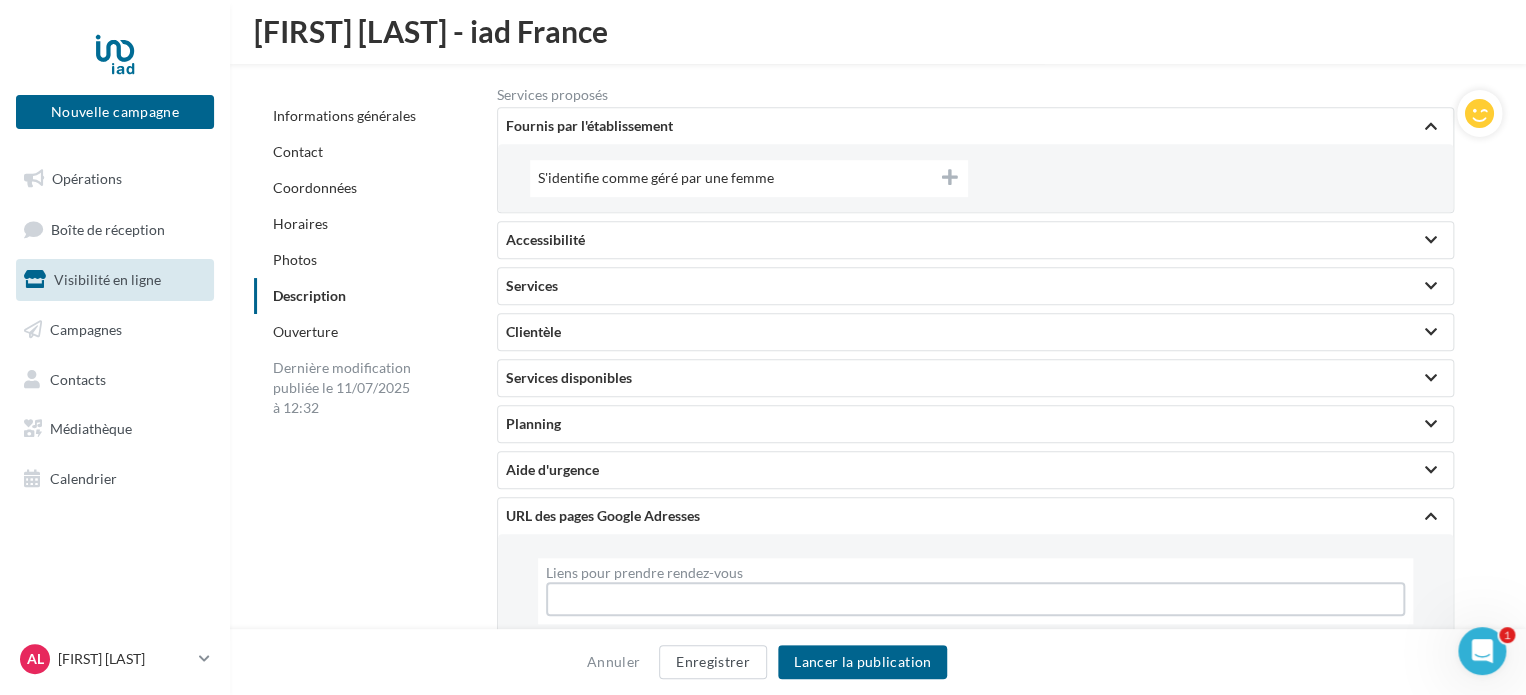 paste on "**********" 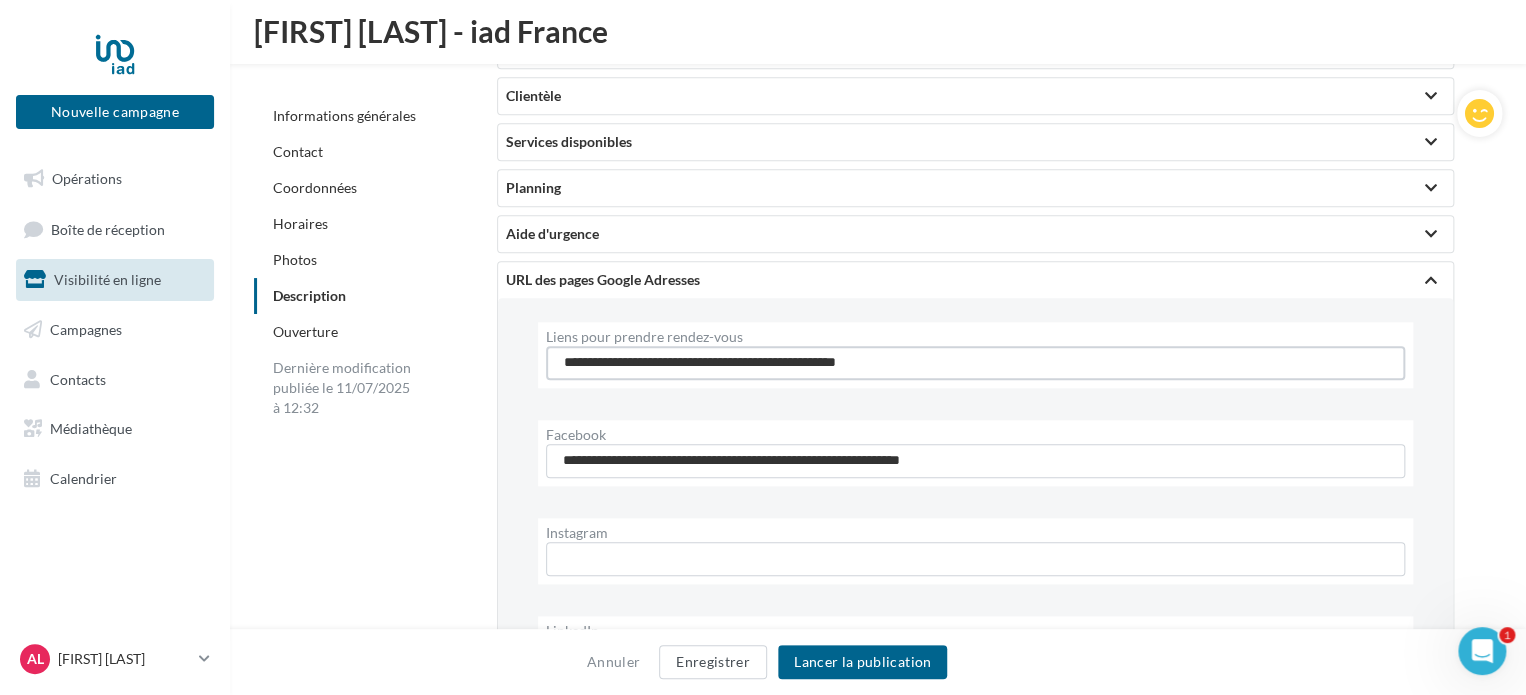 scroll, scrollTop: 4608, scrollLeft: 0, axis: vertical 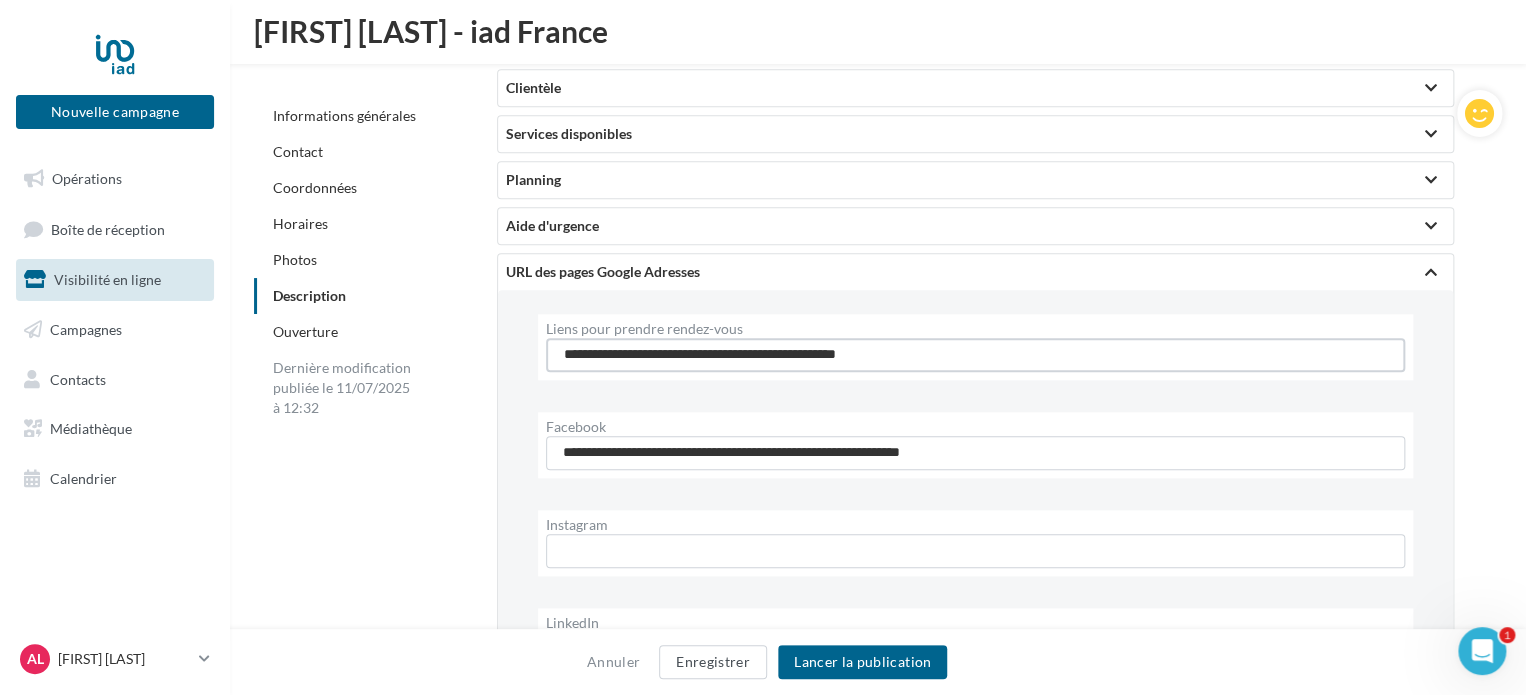 drag, startPoint x: 967, startPoint y: 354, endPoint x: 292, endPoint y: 323, distance: 675.7115 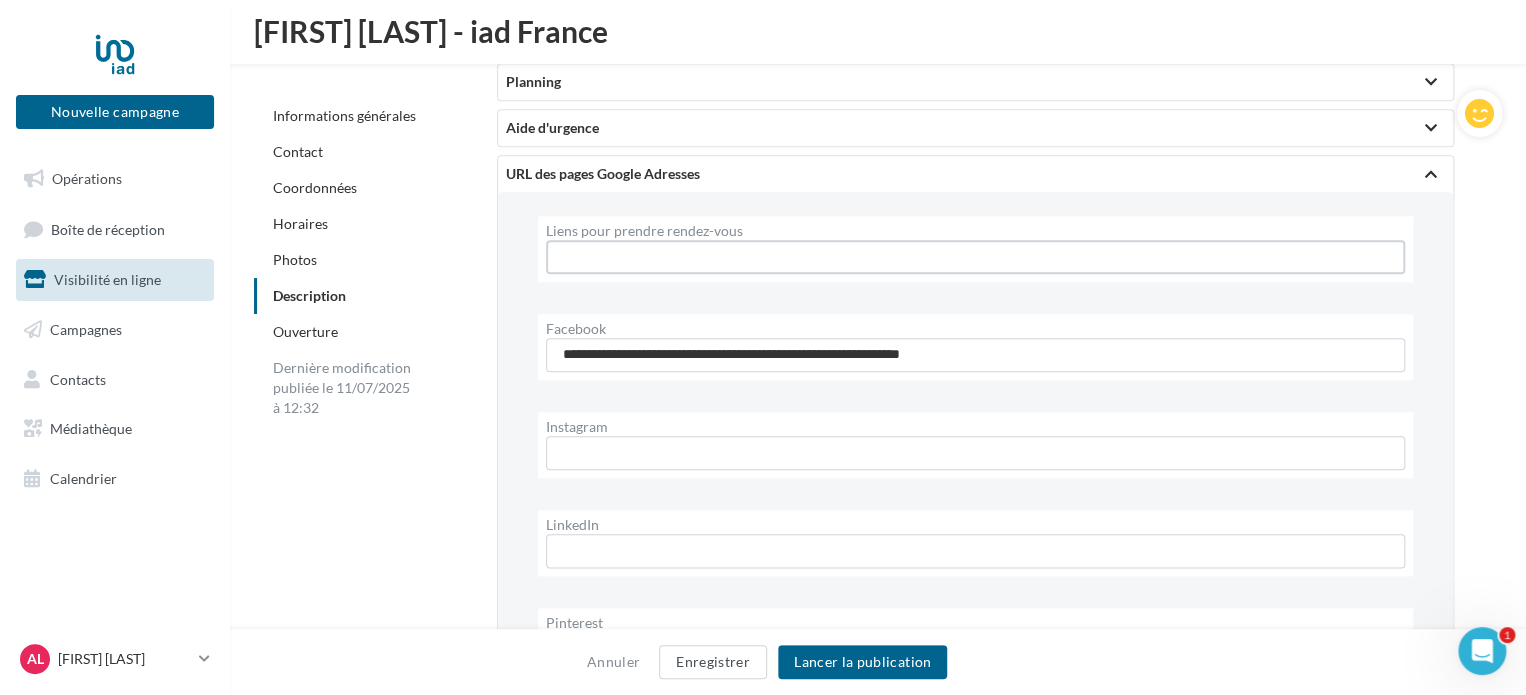 scroll, scrollTop: 4714, scrollLeft: 0, axis: vertical 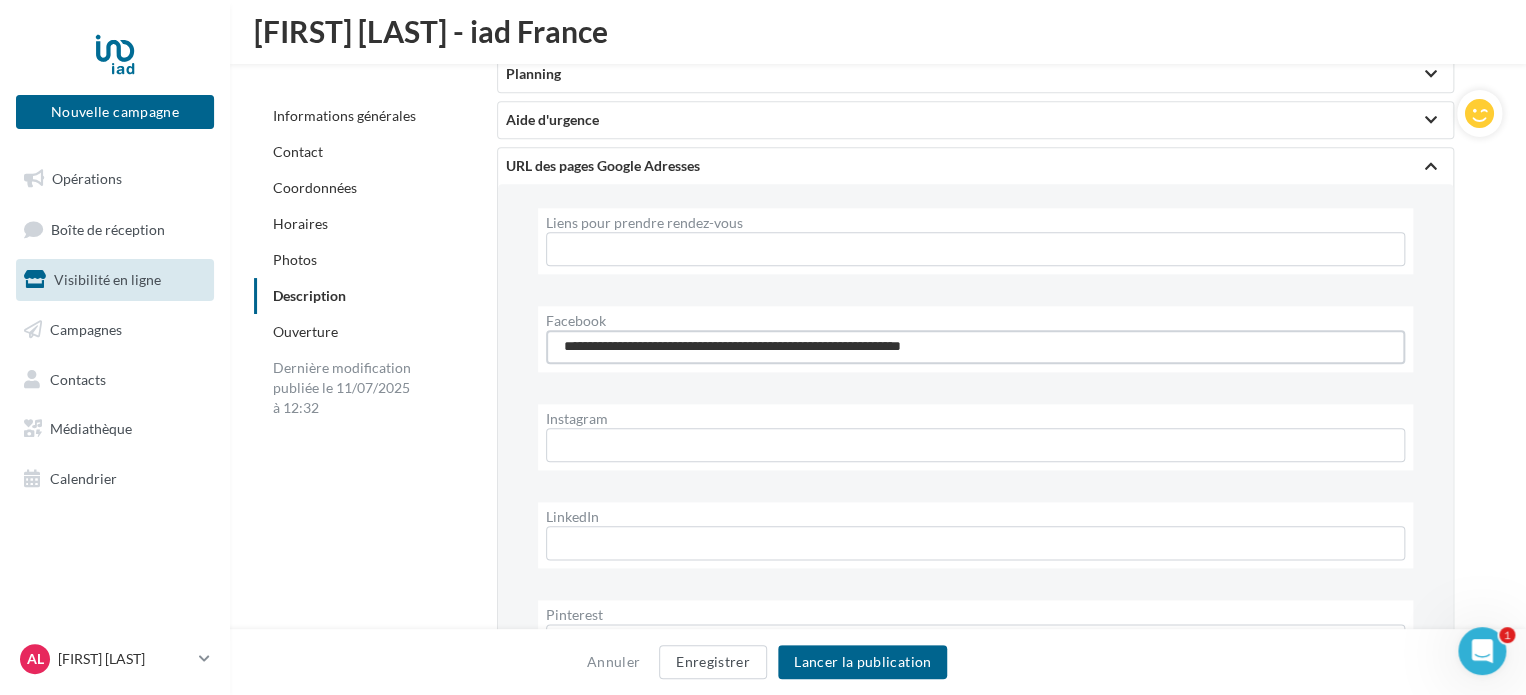 drag, startPoint x: 1050, startPoint y: 332, endPoint x: 480, endPoint y: 343, distance: 570.10614 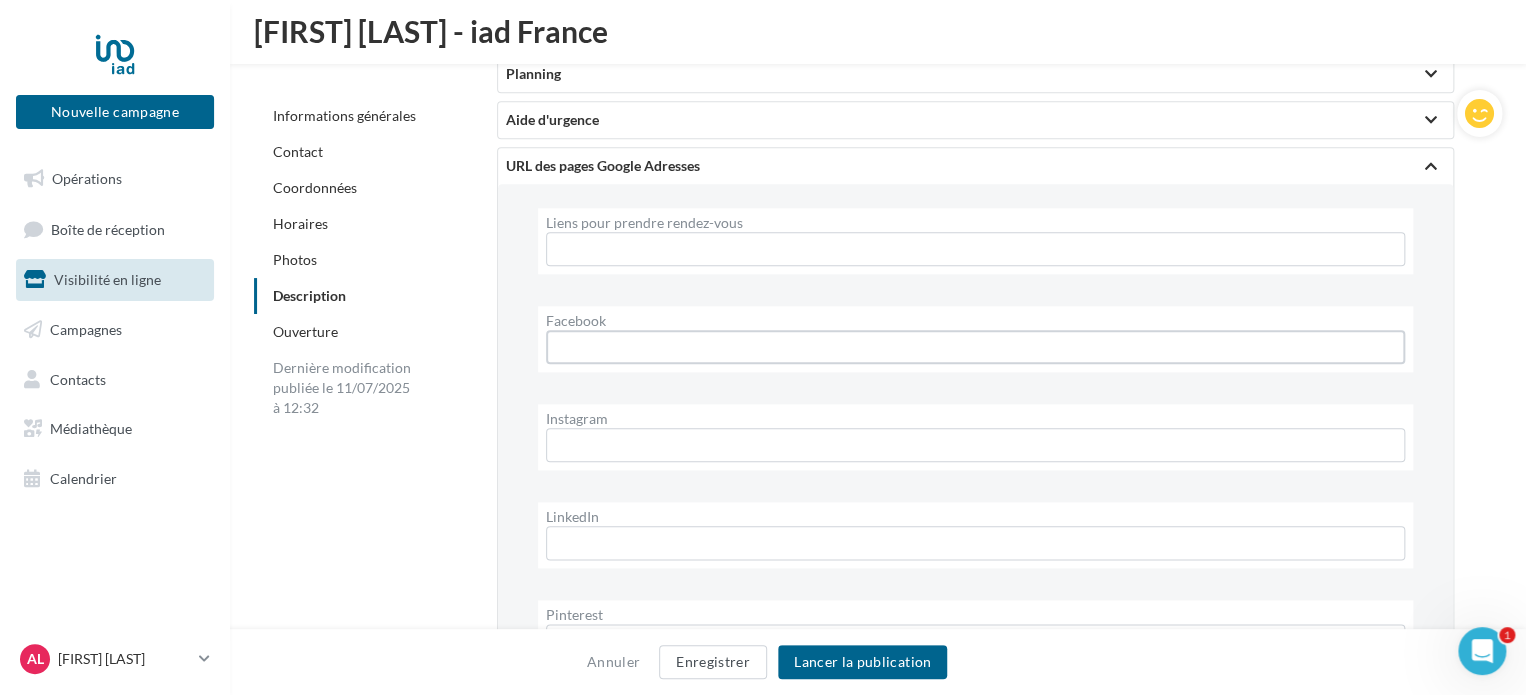 paste on "**********" 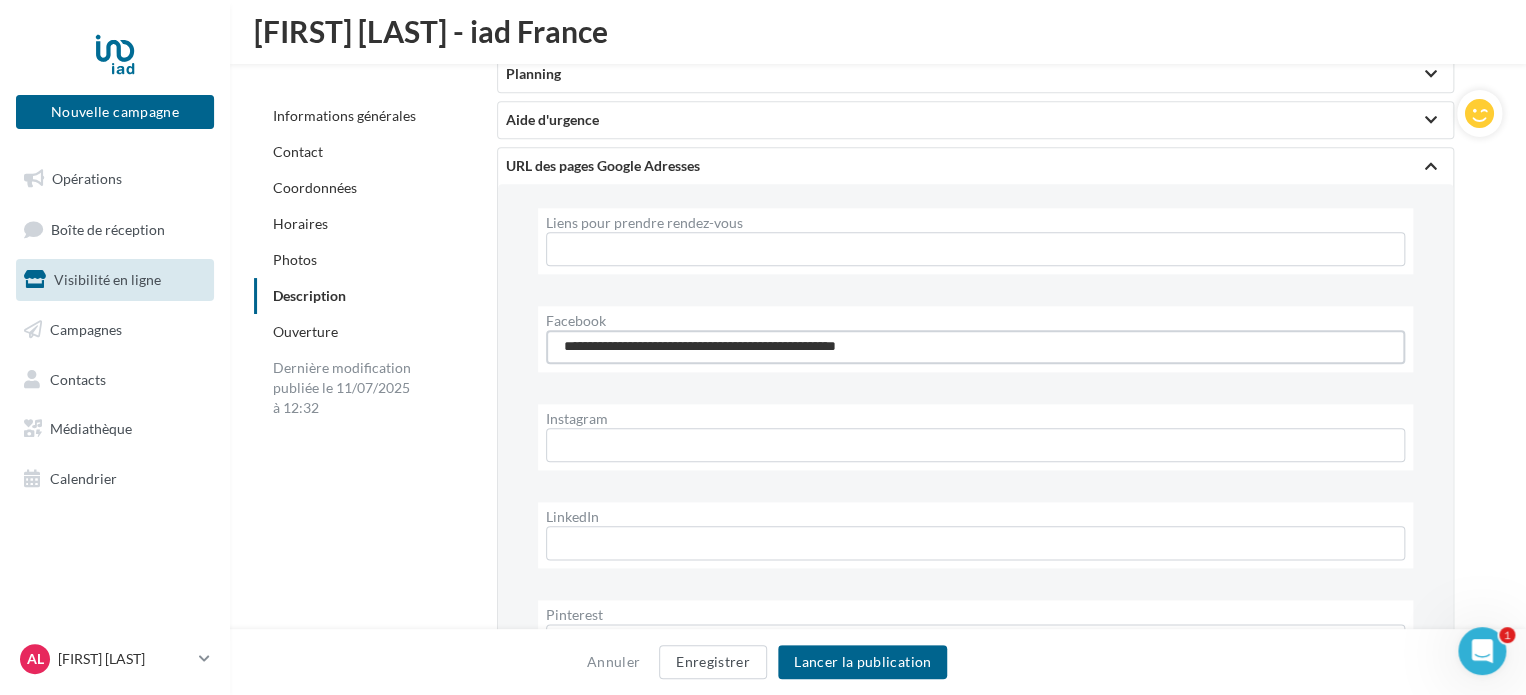 type on "**********" 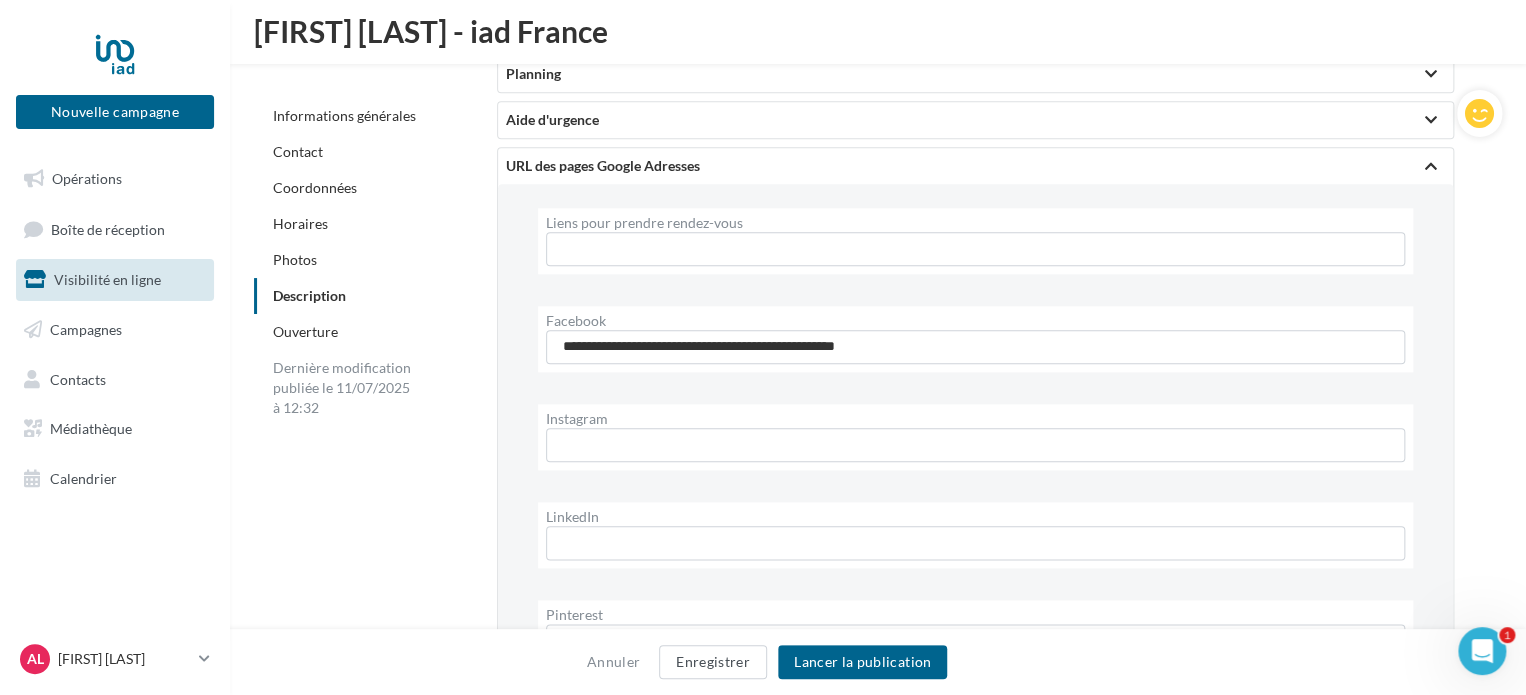 click on "Instagram
L'url doit être valide" at bounding box center (975, 437) 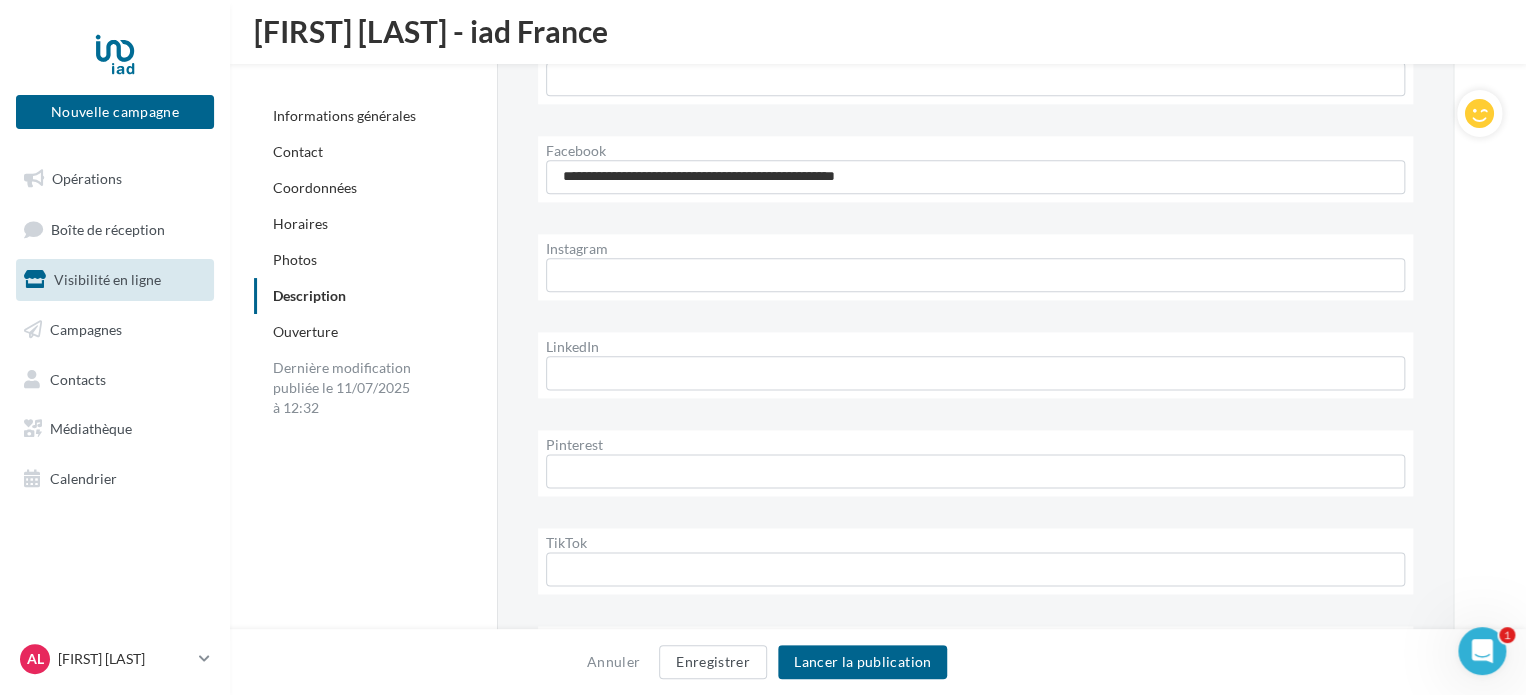 scroll, scrollTop: 4868, scrollLeft: 0, axis: vertical 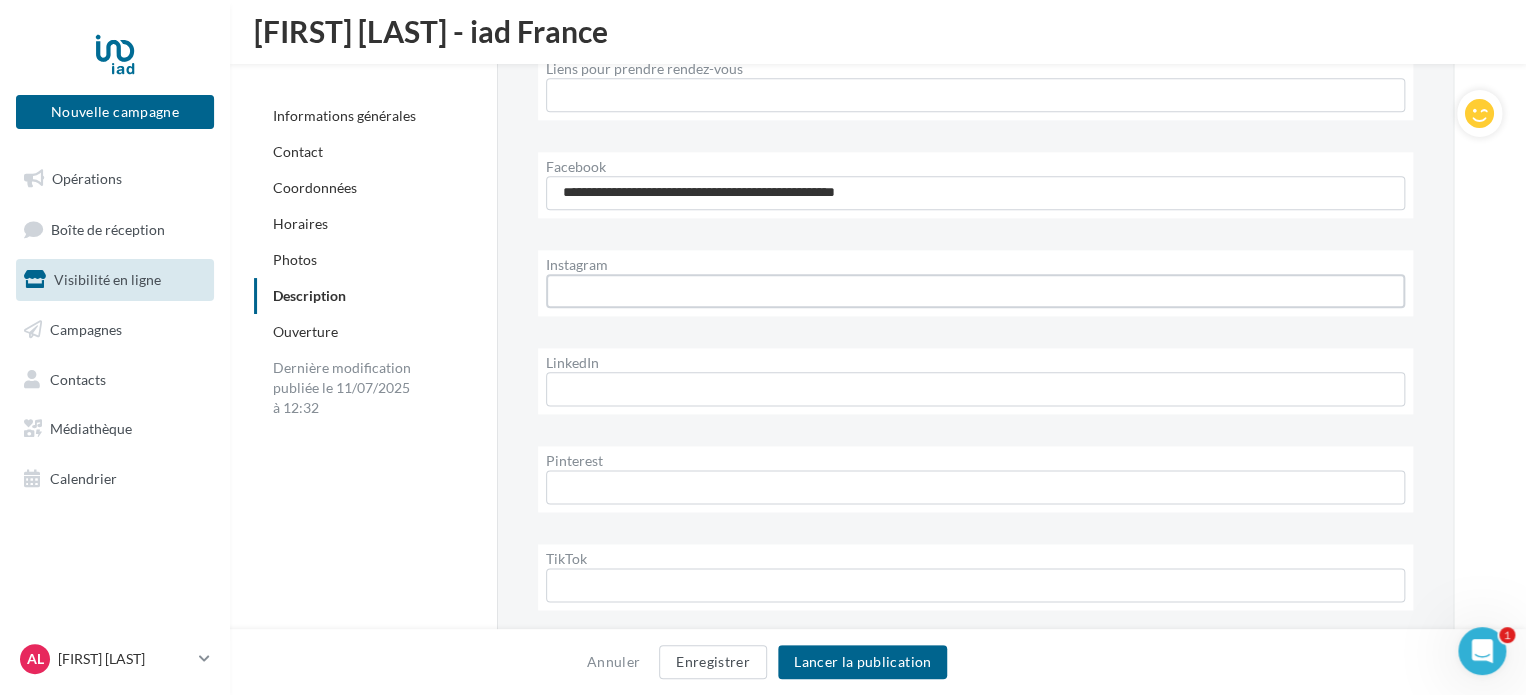 click on "Instagram" at bounding box center (975, 291) 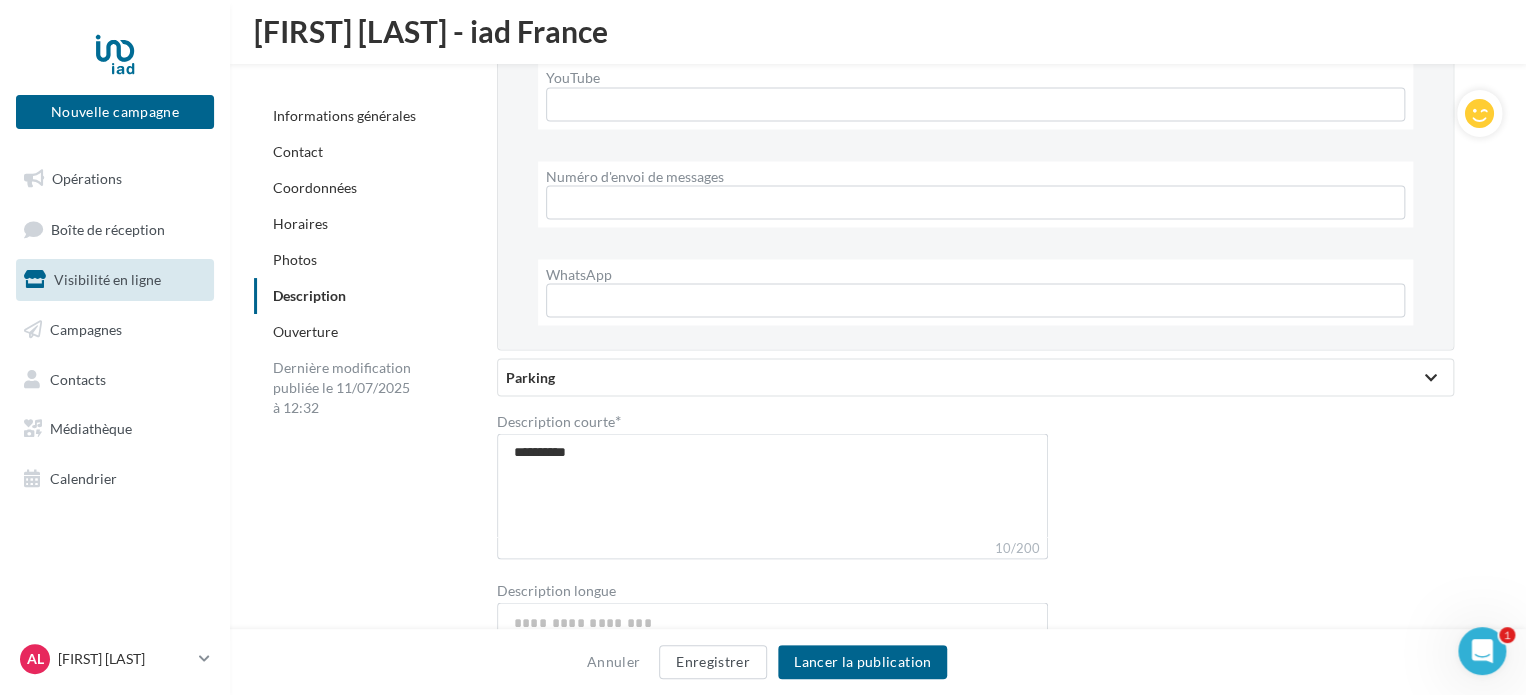 scroll, scrollTop: 5585, scrollLeft: 0, axis: vertical 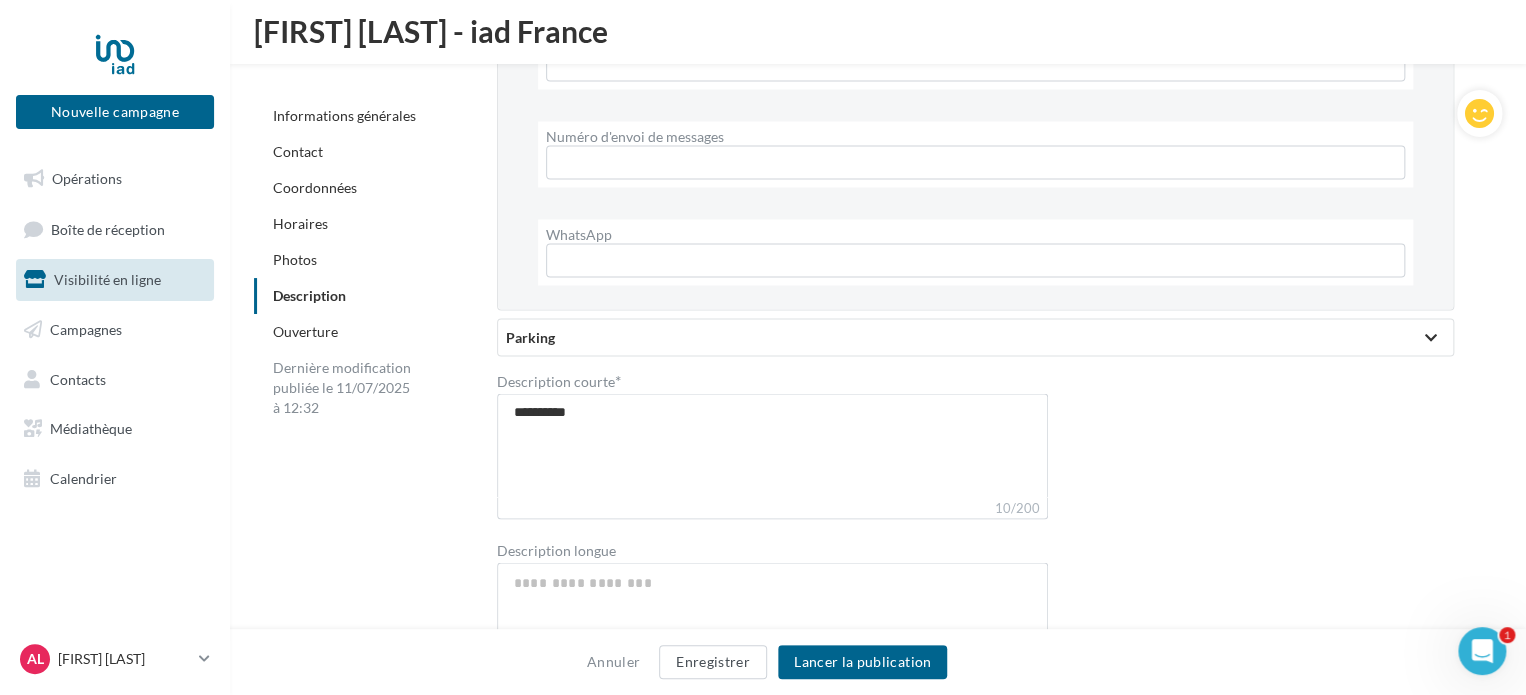type on "**********" 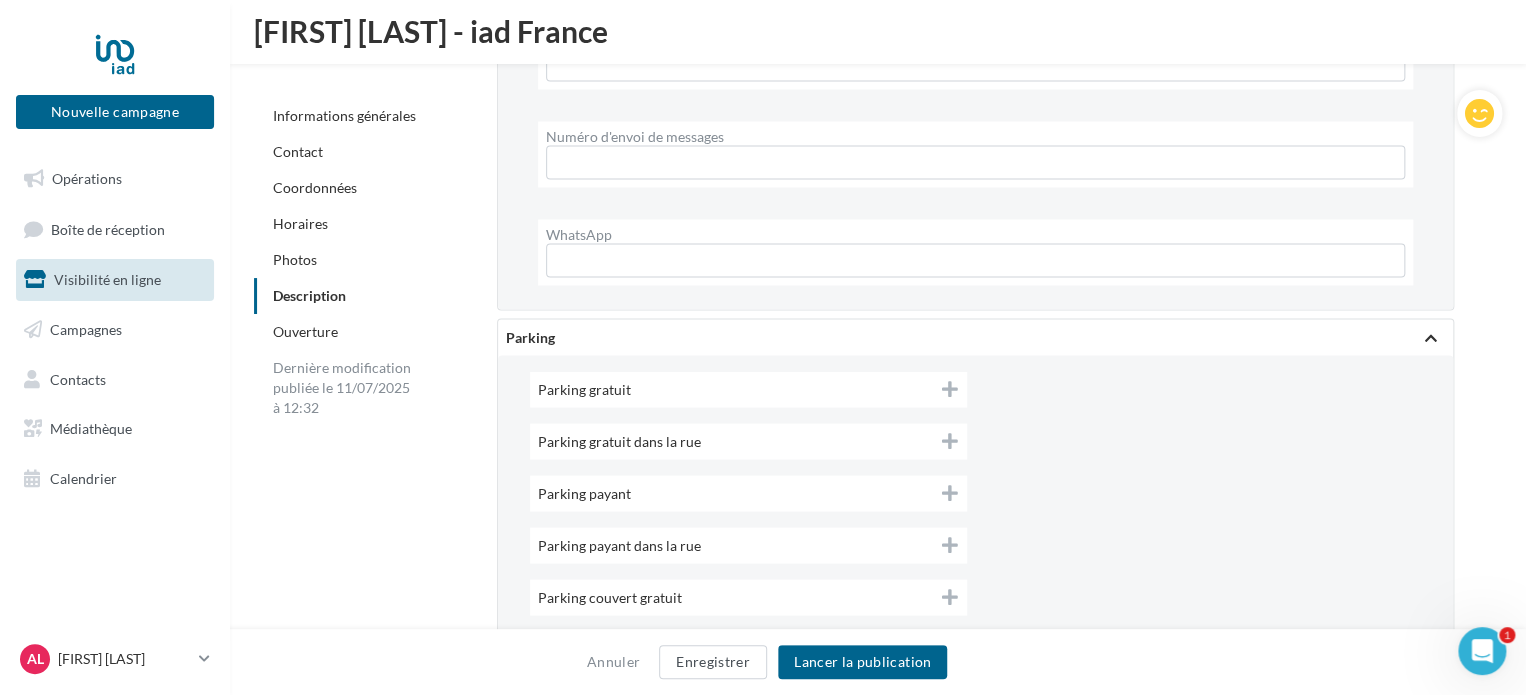 click on "Parking" at bounding box center (975, 337) 